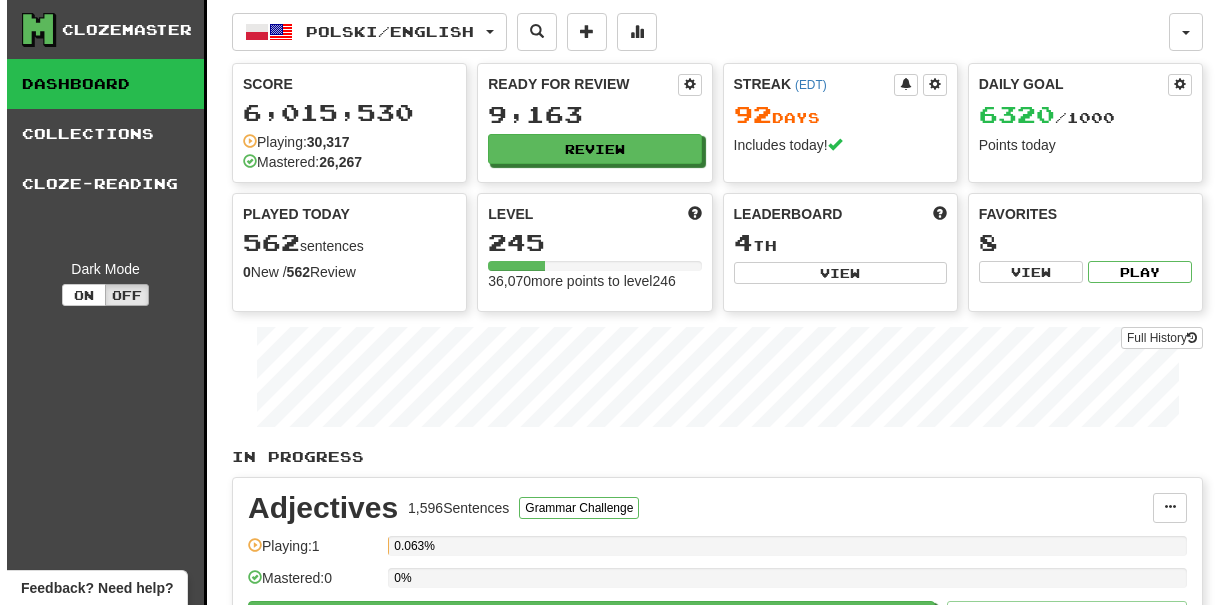 scroll, scrollTop: 0, scrollLeft: 0, axis: both 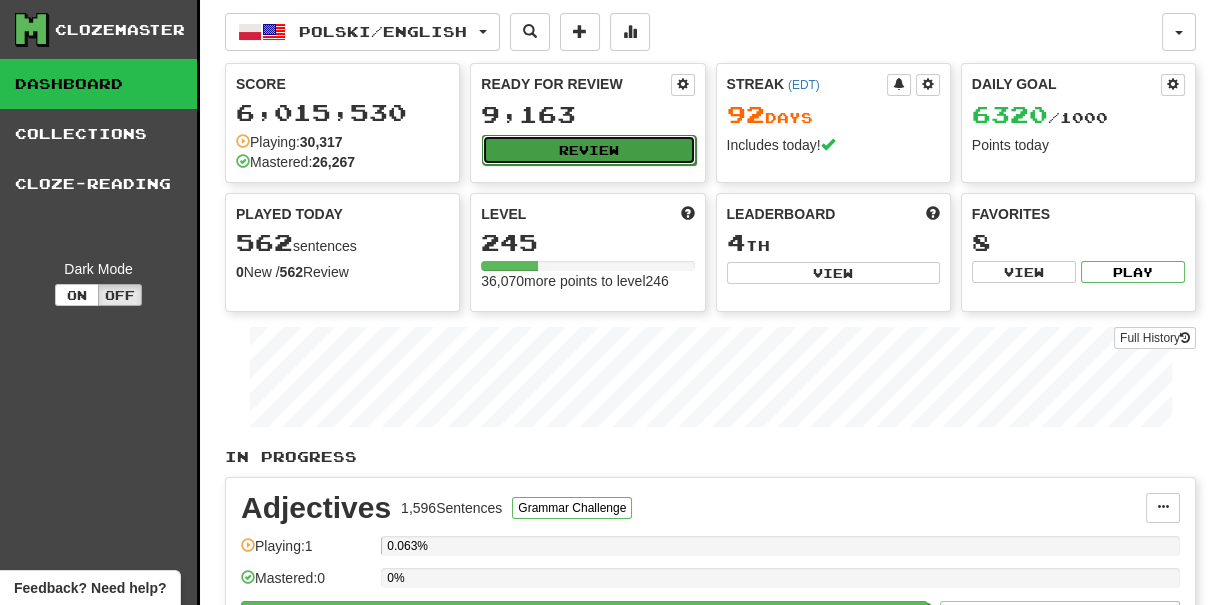 click on "Review" at bounding box center [588, 150] 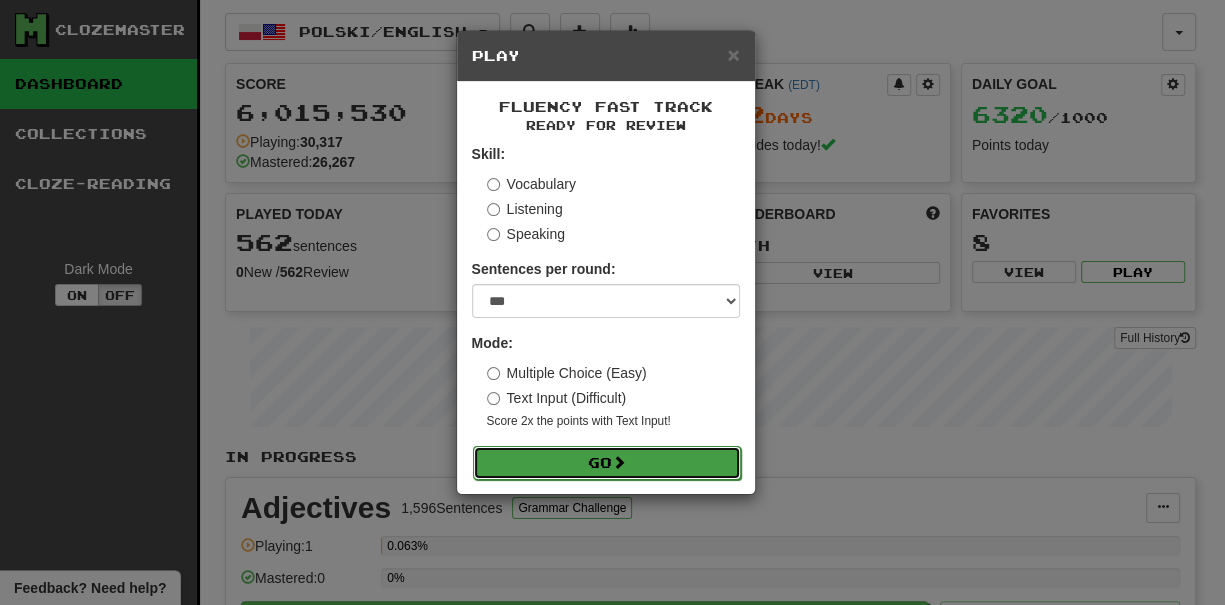 click on "Go" at bounding box center [607, 463] 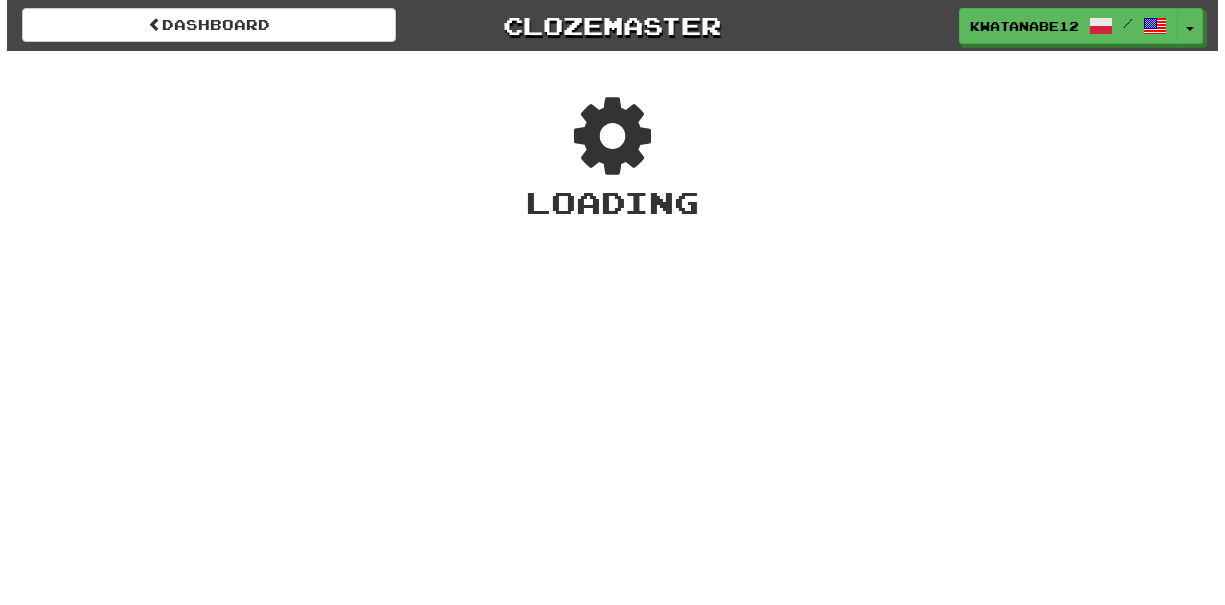 scroll, scrollTop: 0, scrollLeft: 0, axis: both 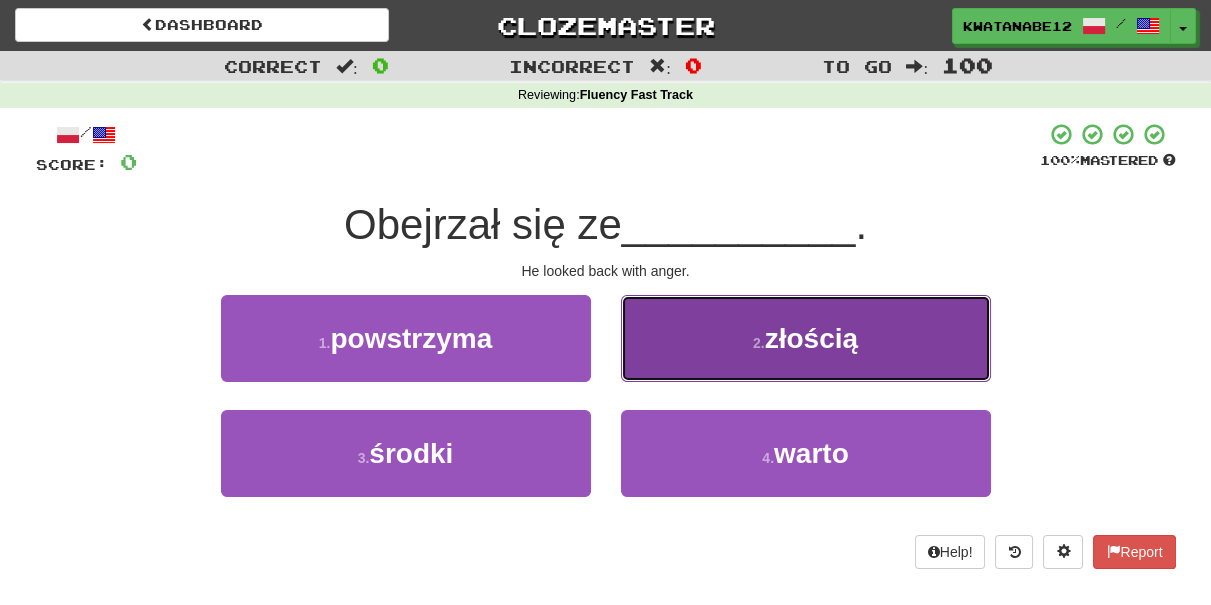 click on "złością" at bounding box center (806, 338) 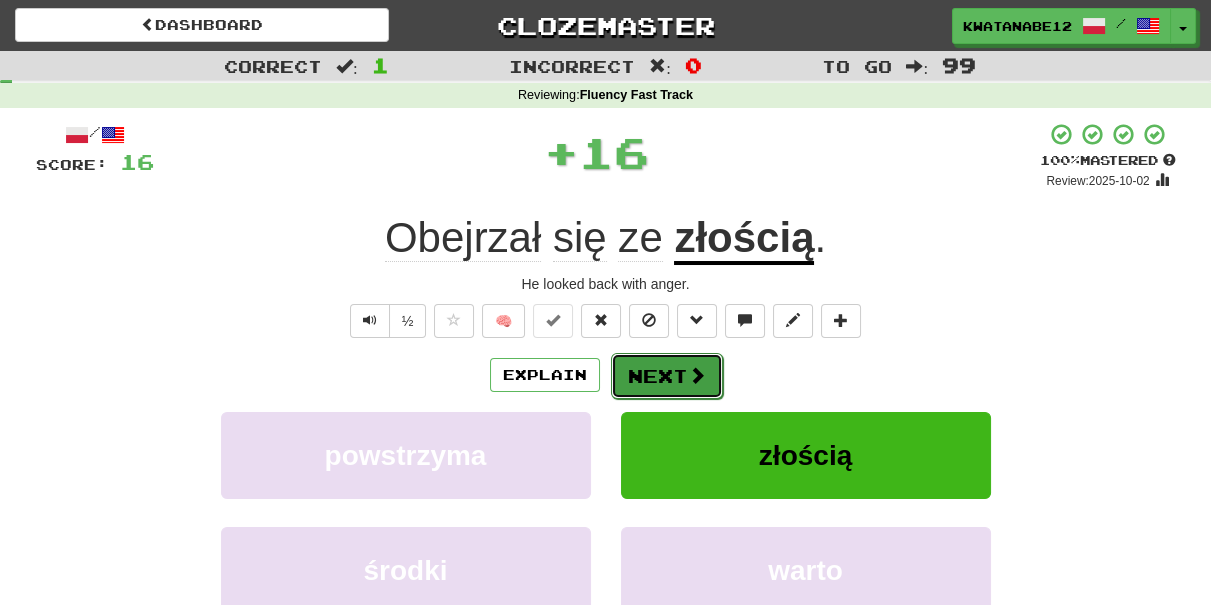 click on "Next" at bounding box center (667, 376) 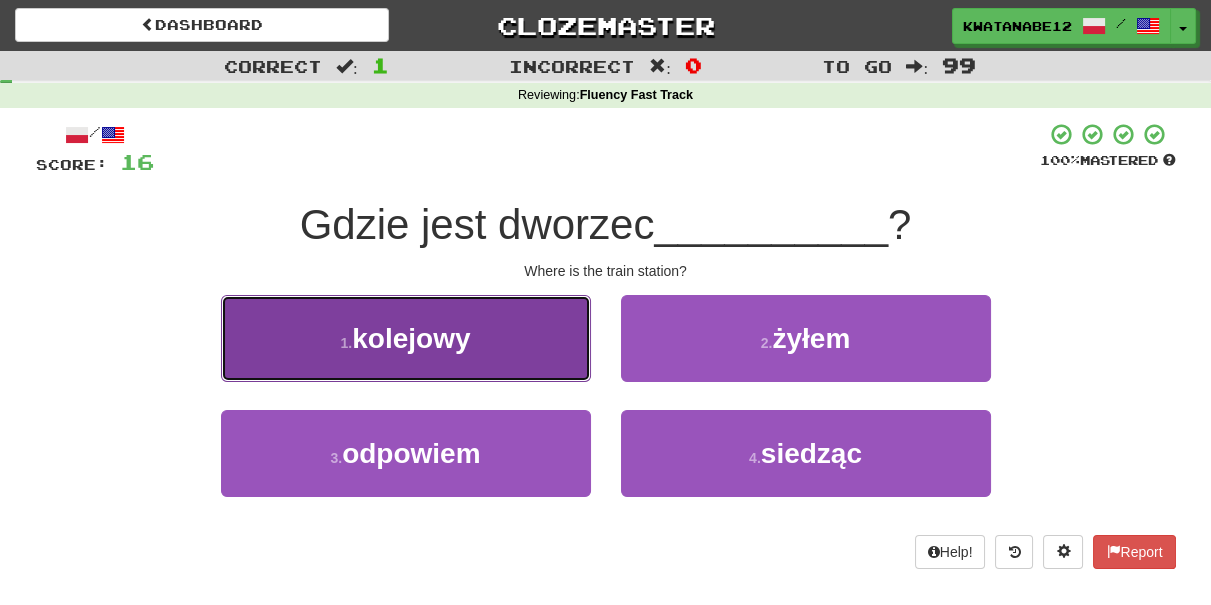 click on "1 .  kolejowy" at bounding box center [406, 338] 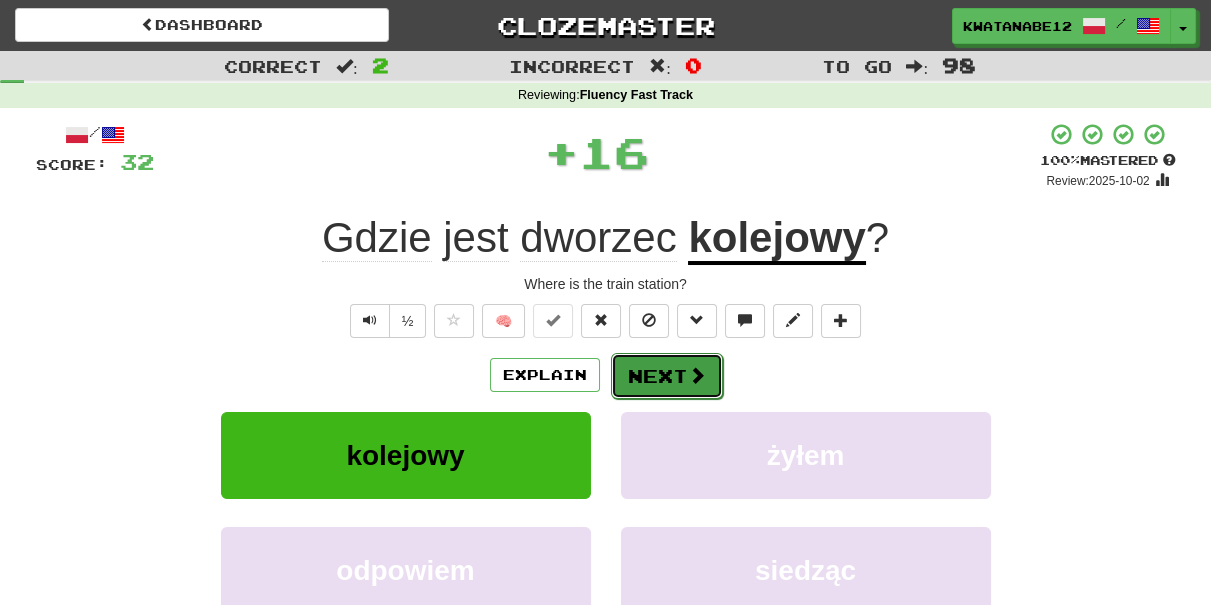 click on "Next" at bounding box center (667, 376) 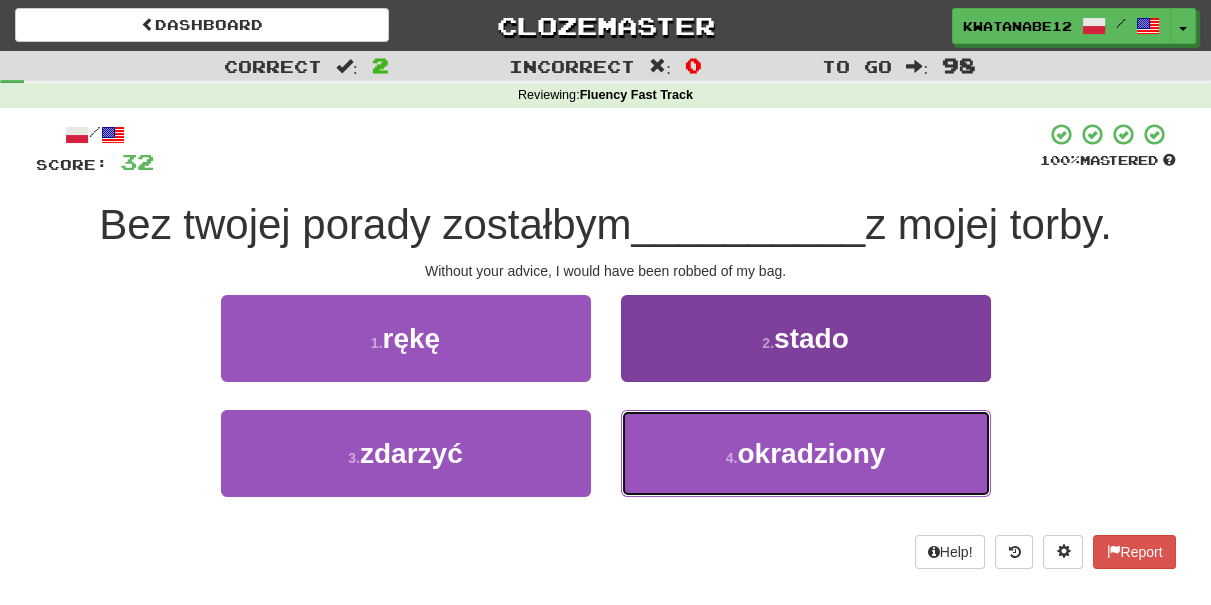 drag, startPoint x: 648, startPoint y: 450, endPoint x: 645, endPoint y: 430, distance: 20.22375 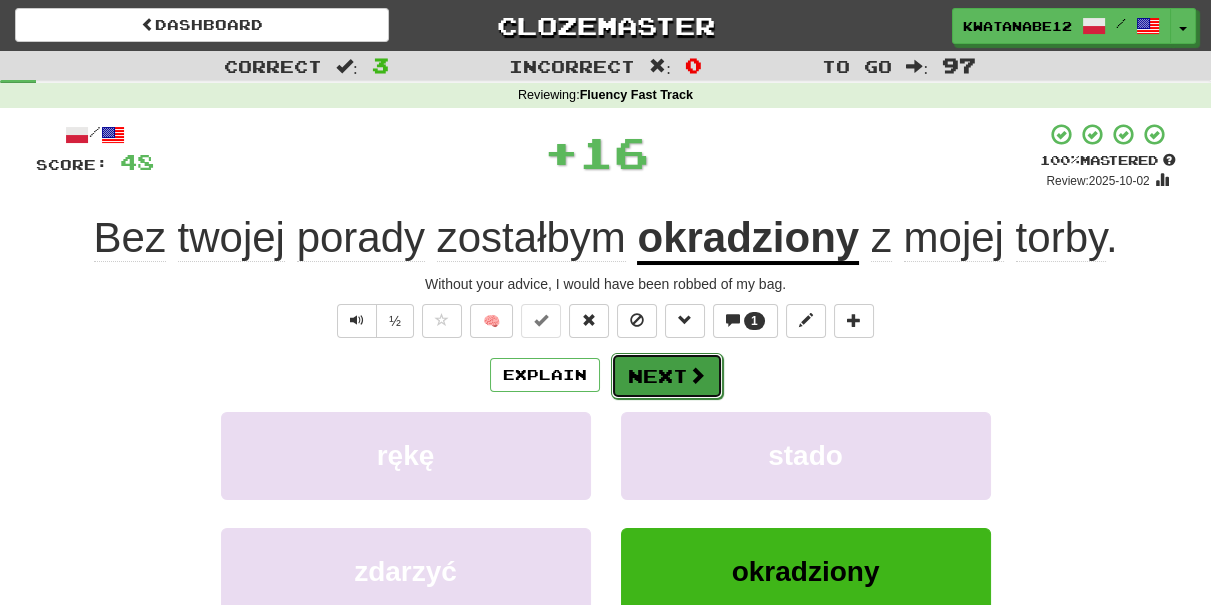 click on "Next" at bounding box center (667, 376) 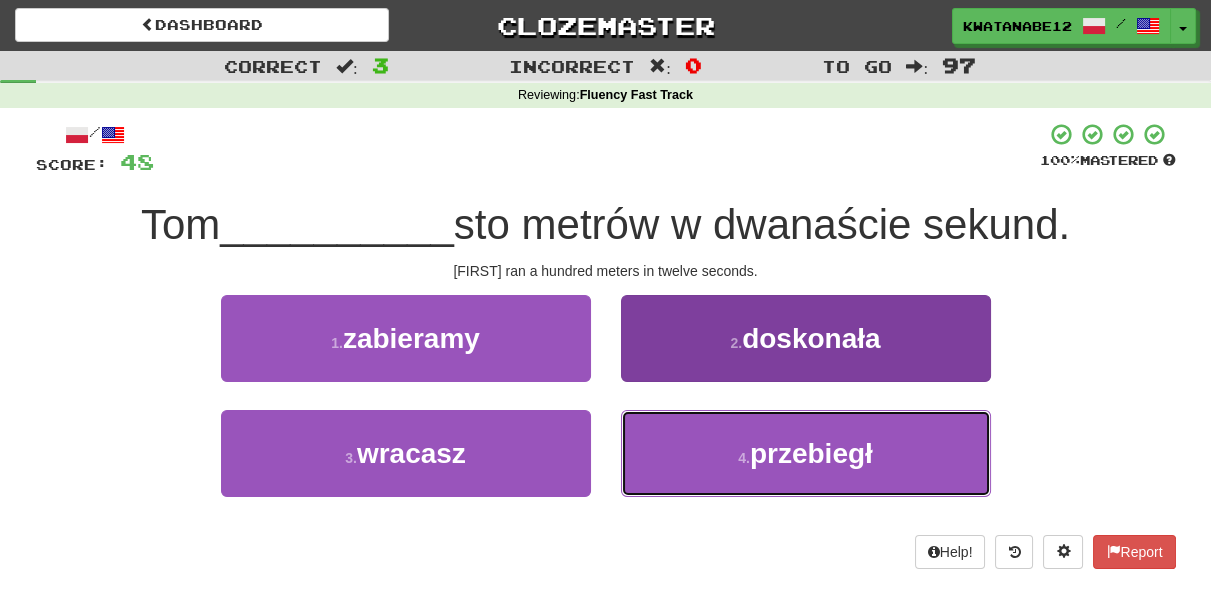 click on "4 .  przebiegł" at bounding box center (806, 453) 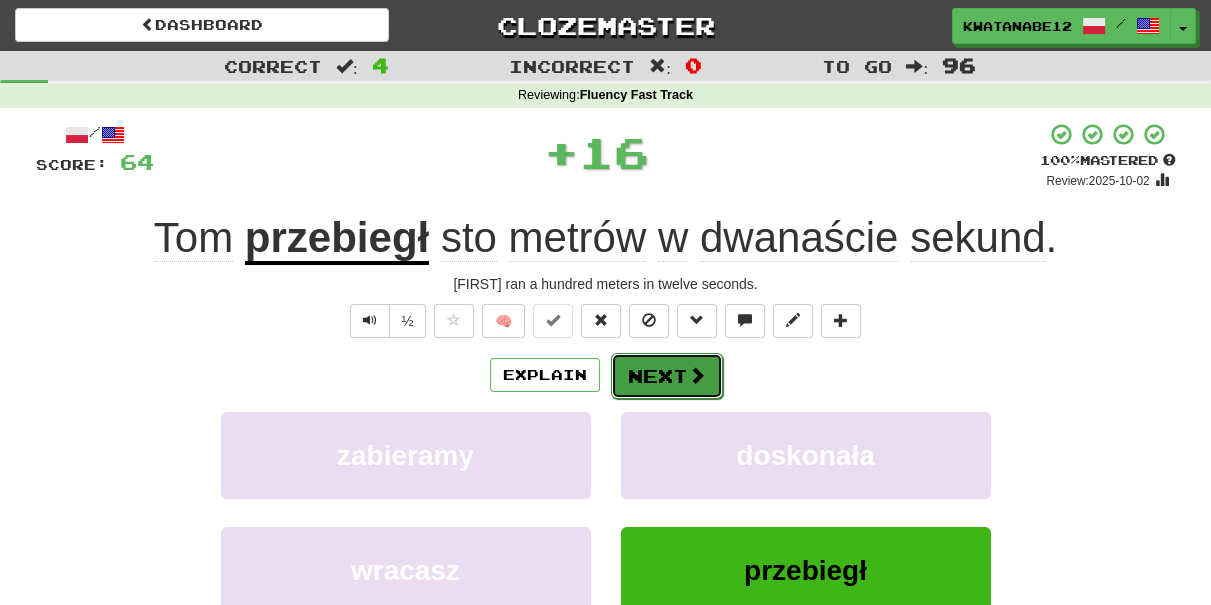 click on "Next" at bounding box center [667, 376] 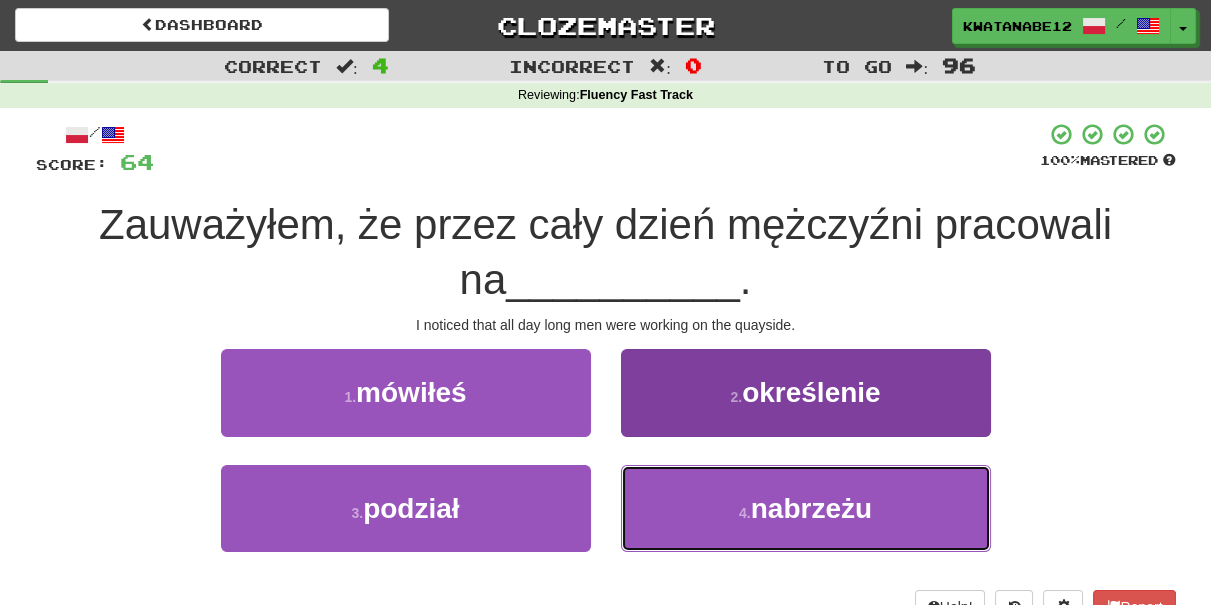drag, startPoint x: 677, startPoint y: 515, endPoint x: 672, endPoint y: 481, distance: 34.36568 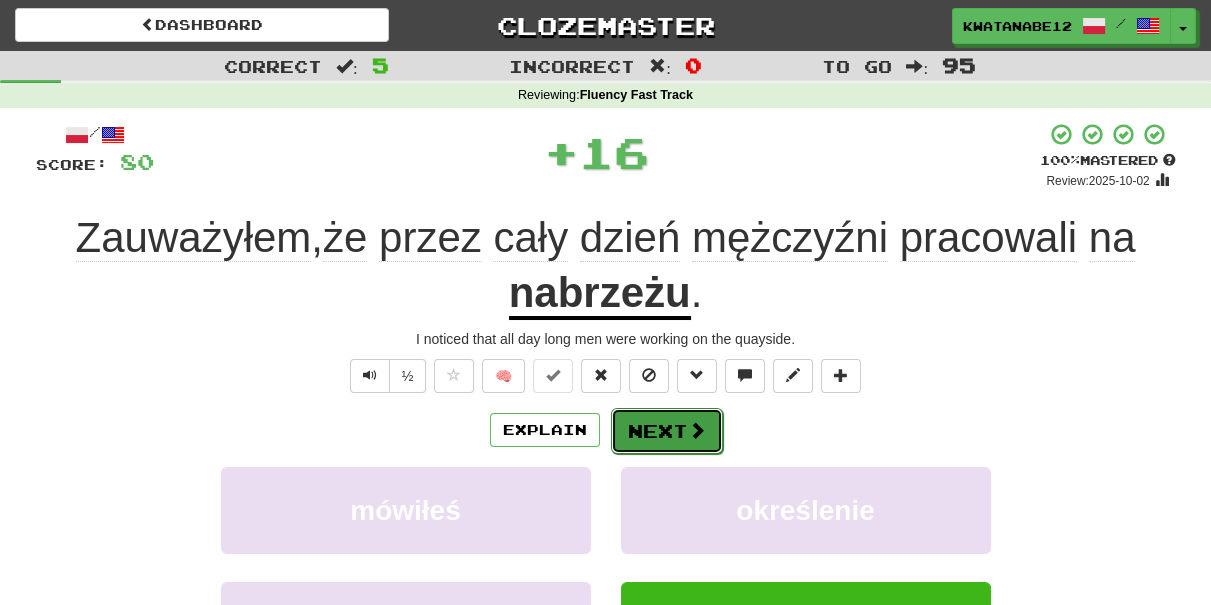 click on "Next" at bounding box center [667, 431] 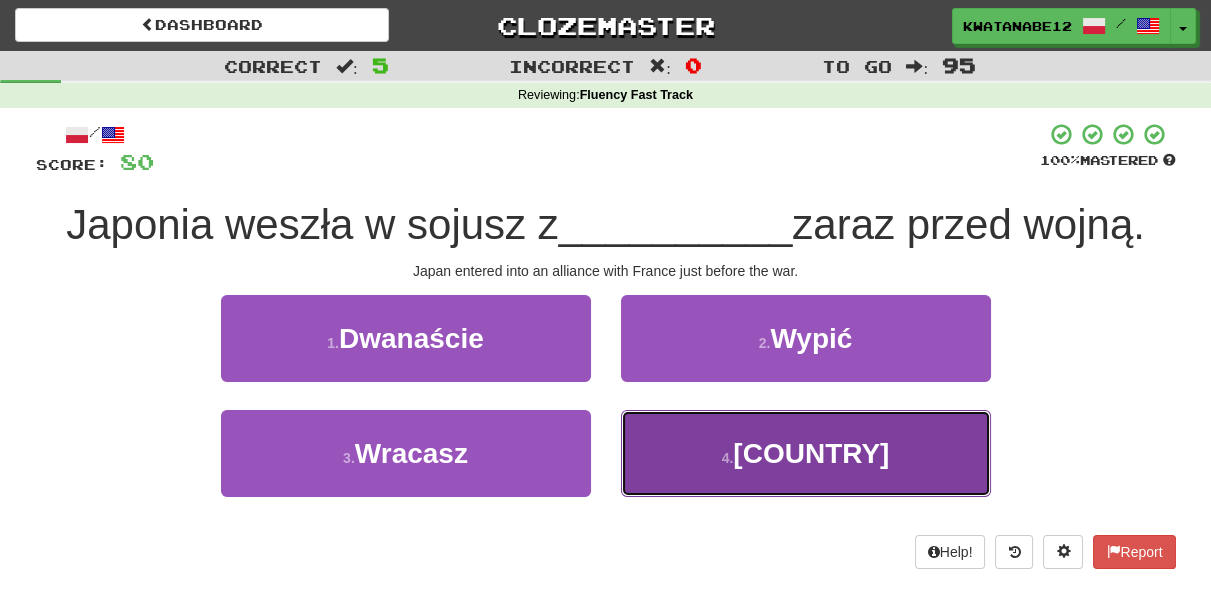 click on "4 .  Francją" at bounding box center (806, 453) 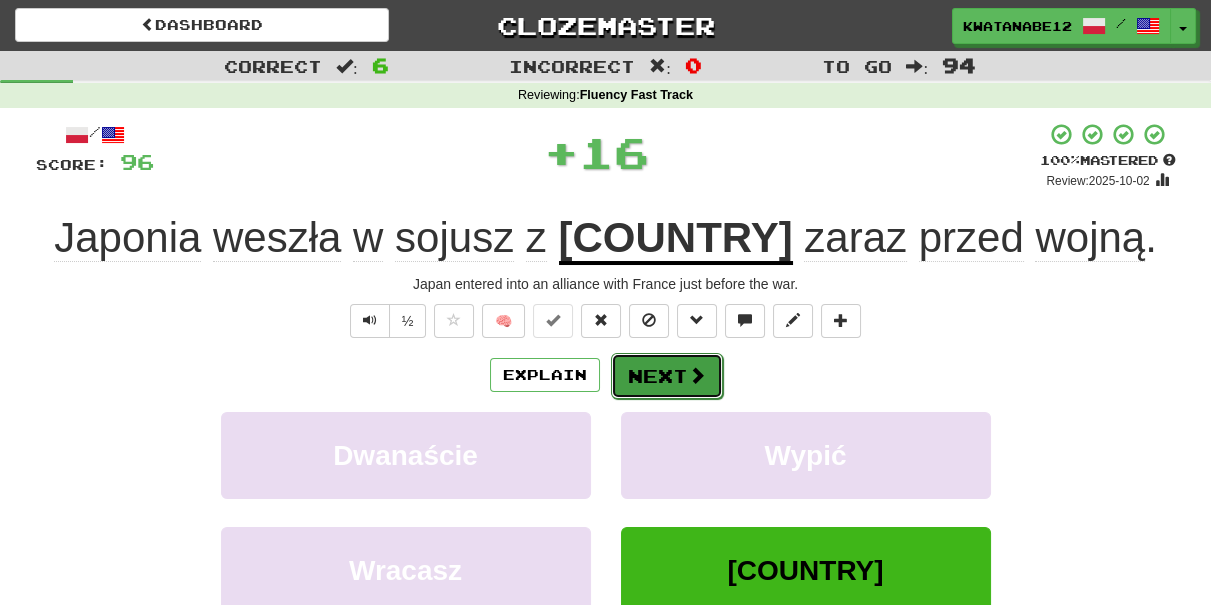 click on "Next" at bounding box center [667, 376] 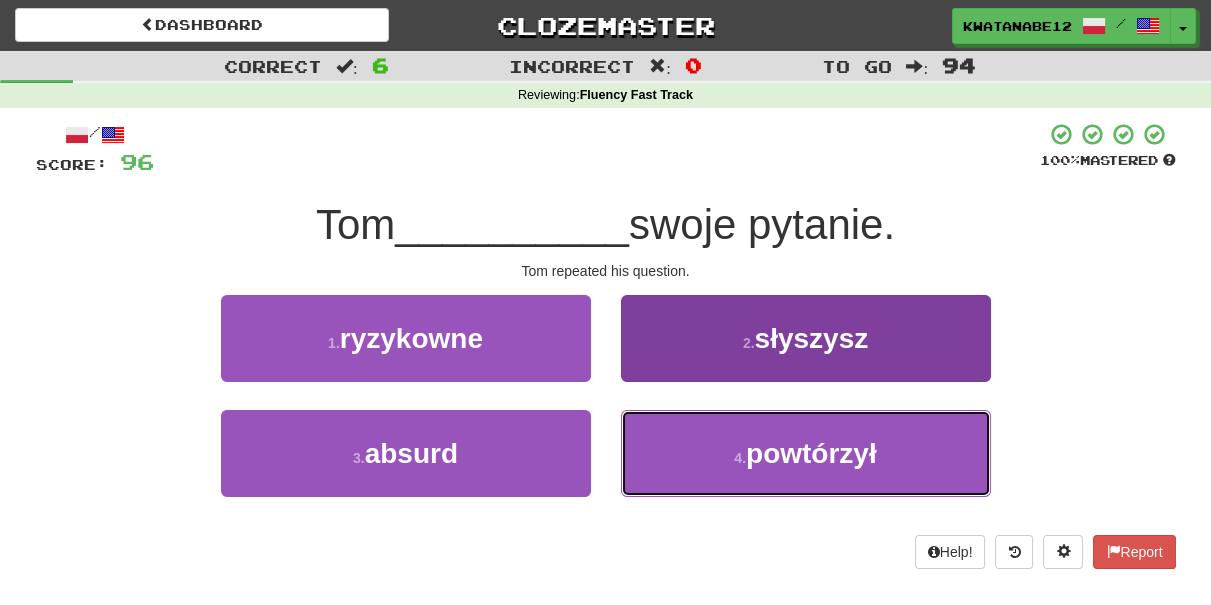 click on "4 .  powtórzył" at bounding box center (806, 453) 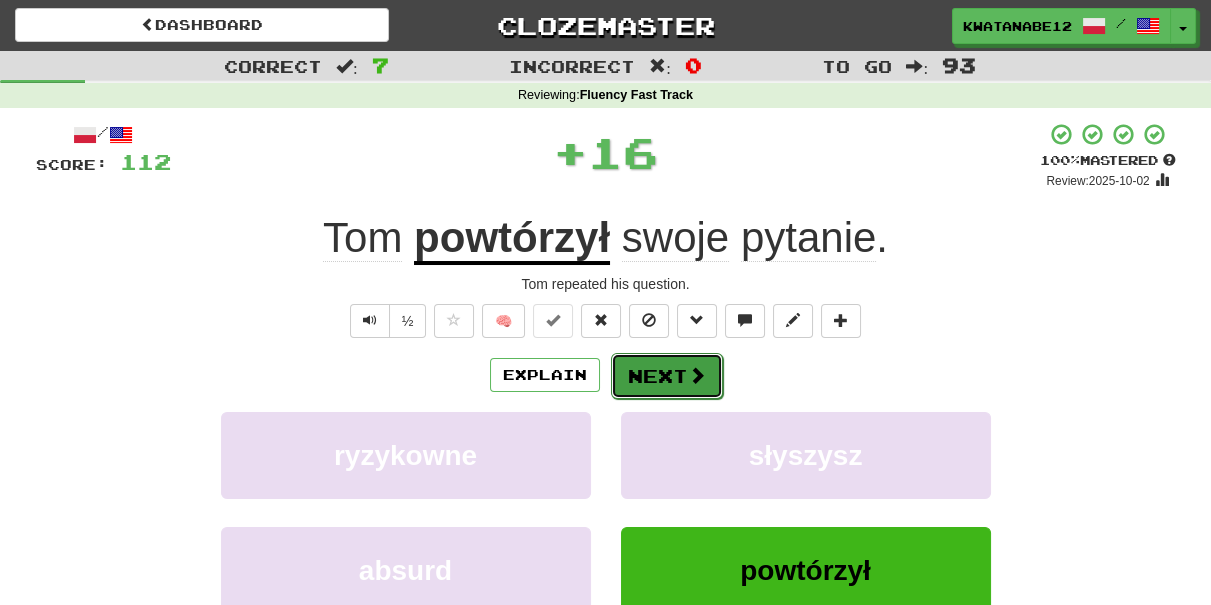 click on "Next" at bounding box center [667, 376] 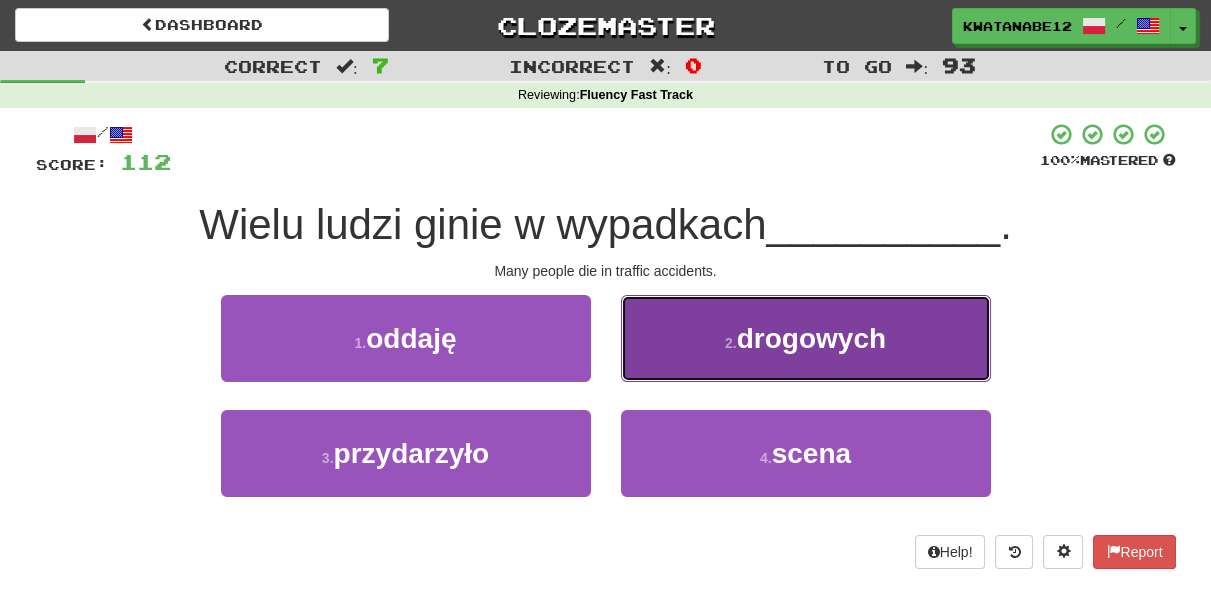 click on "2 .  drogowych" at bounding box center (806, 338) 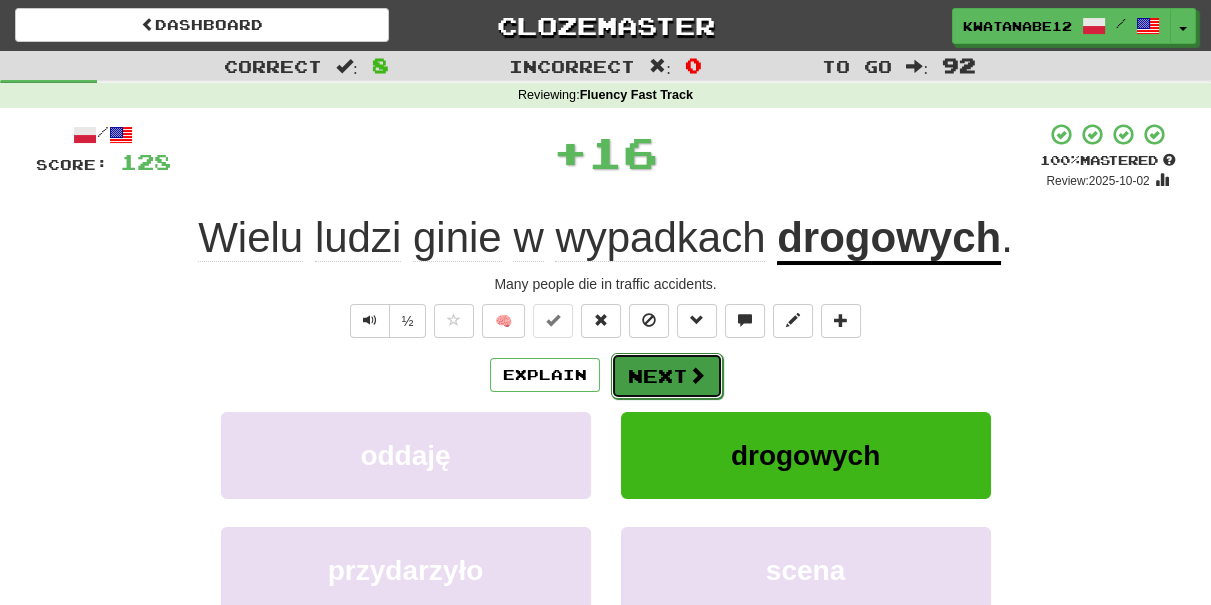 click on "Next" at bounding box center (667, 376) 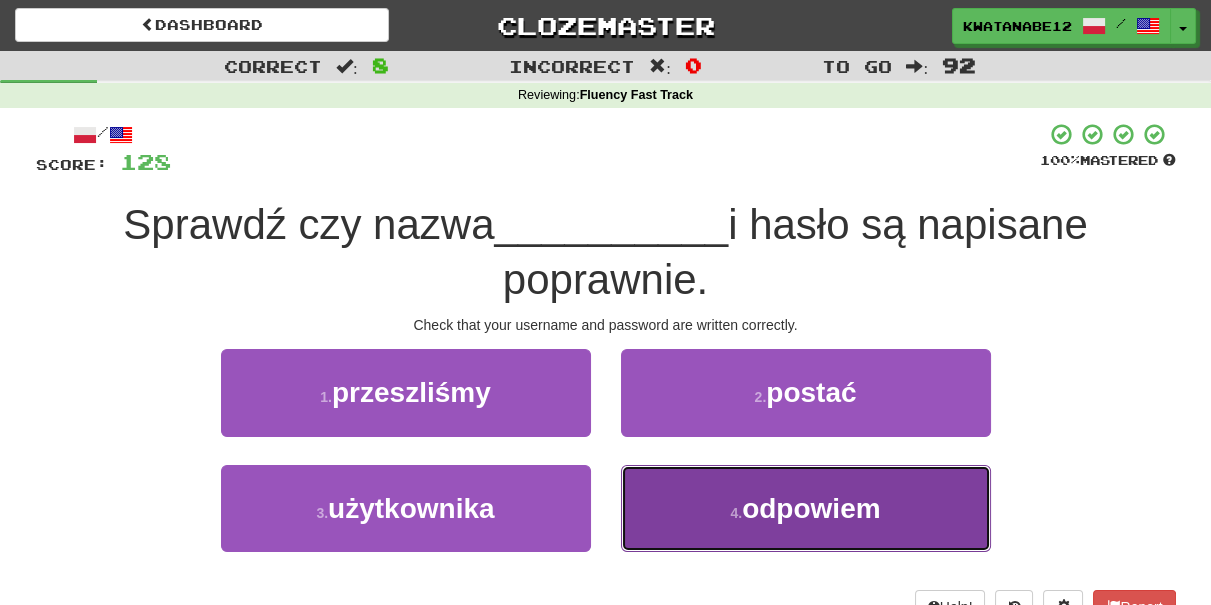 click on "4 .  odpowiem" at bounding box center [806, 508] 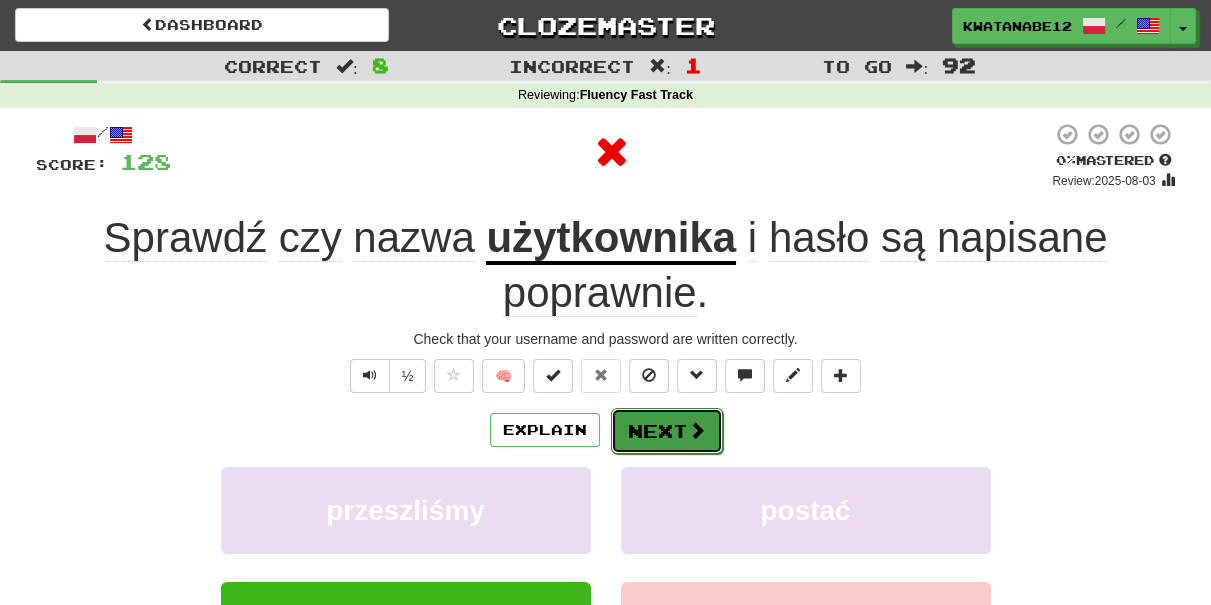 drag, startPoint x: 672, startPoint y: 436, endPoint x: 666, endPoint y: 426, distance: 11.661903 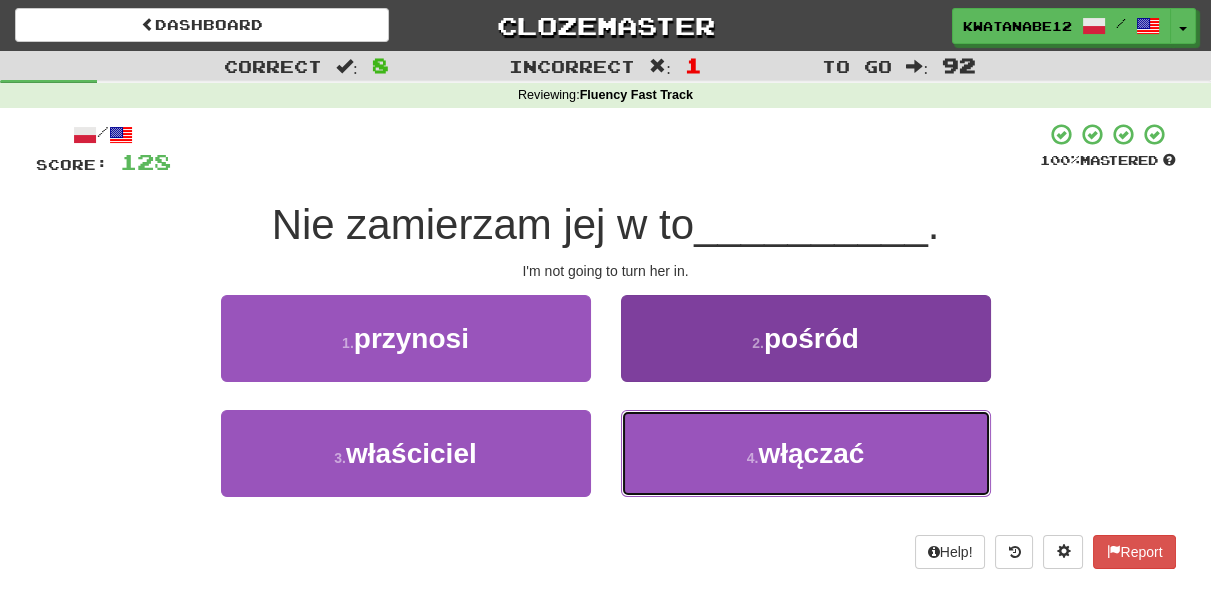 drag, startPoint x: 675, startPoint y: 457, endPoint x: 650, endPoint y: 415, distance: 48.8774 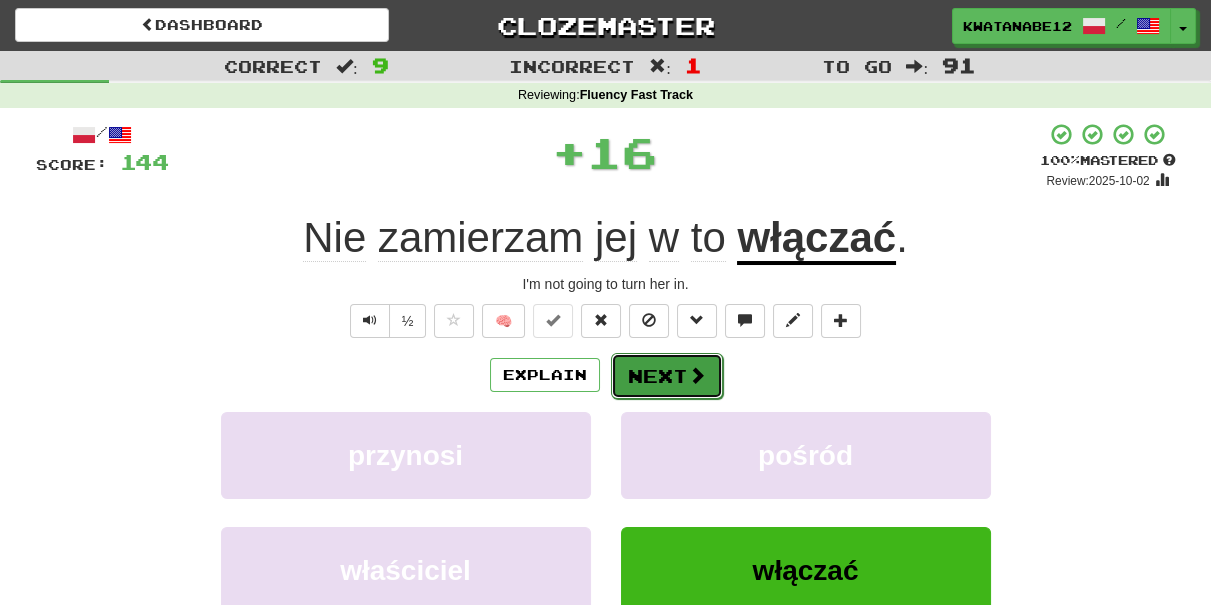 click on "Next" at bounding box center (667, 376) 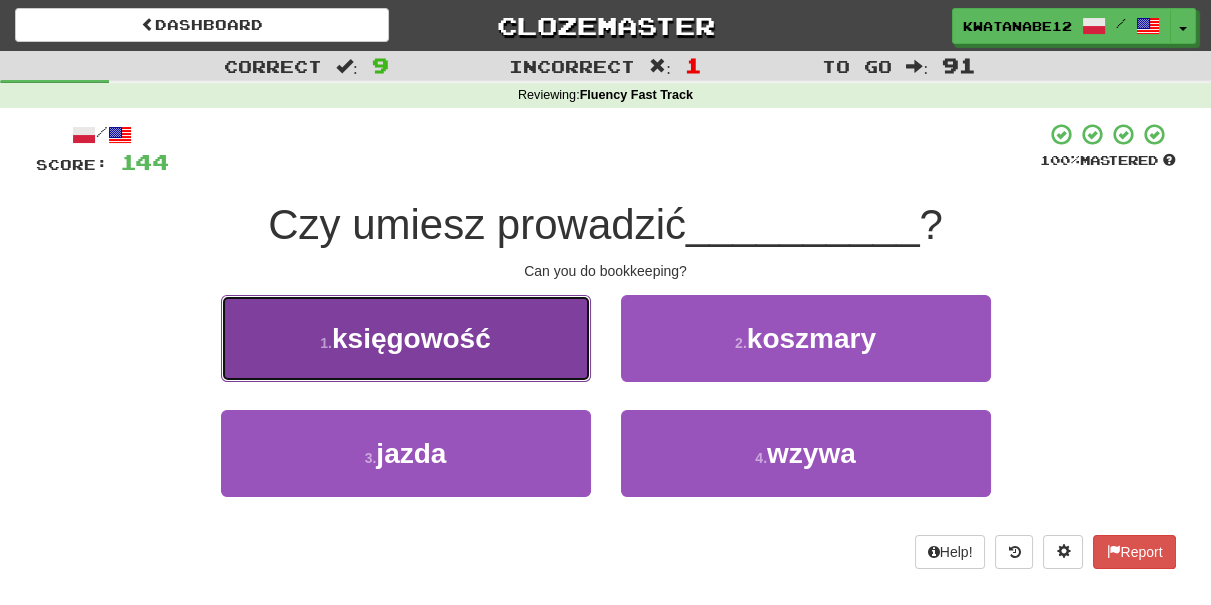click on "1 .  księgowość" at bounding box center (406, 338) 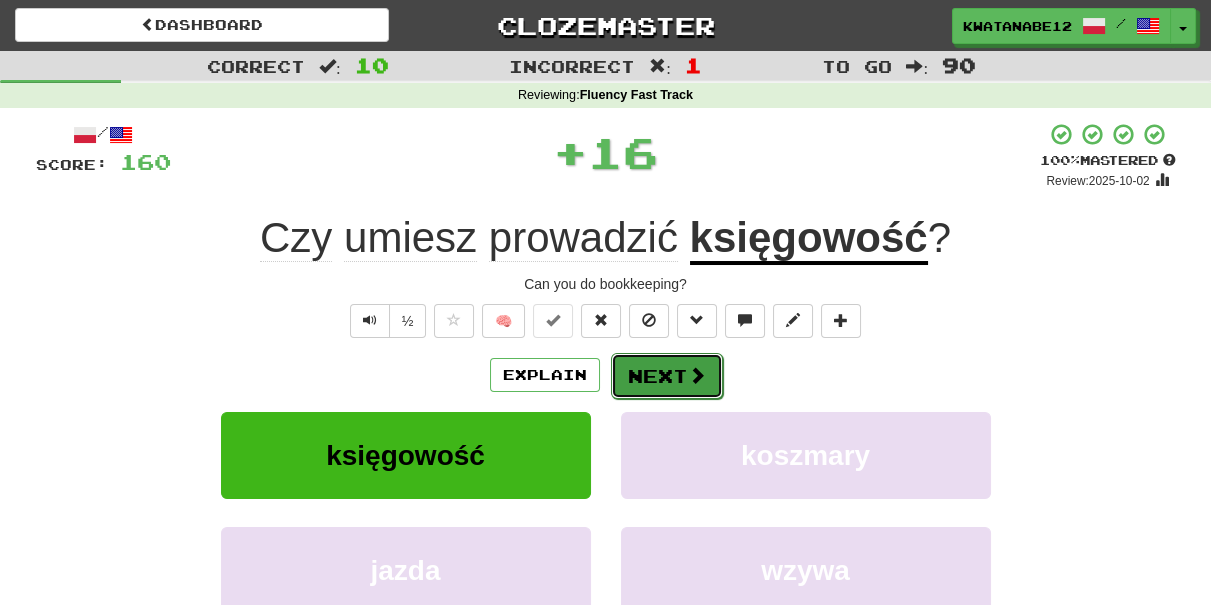 click on "Next" at bounding box center [667, 376] 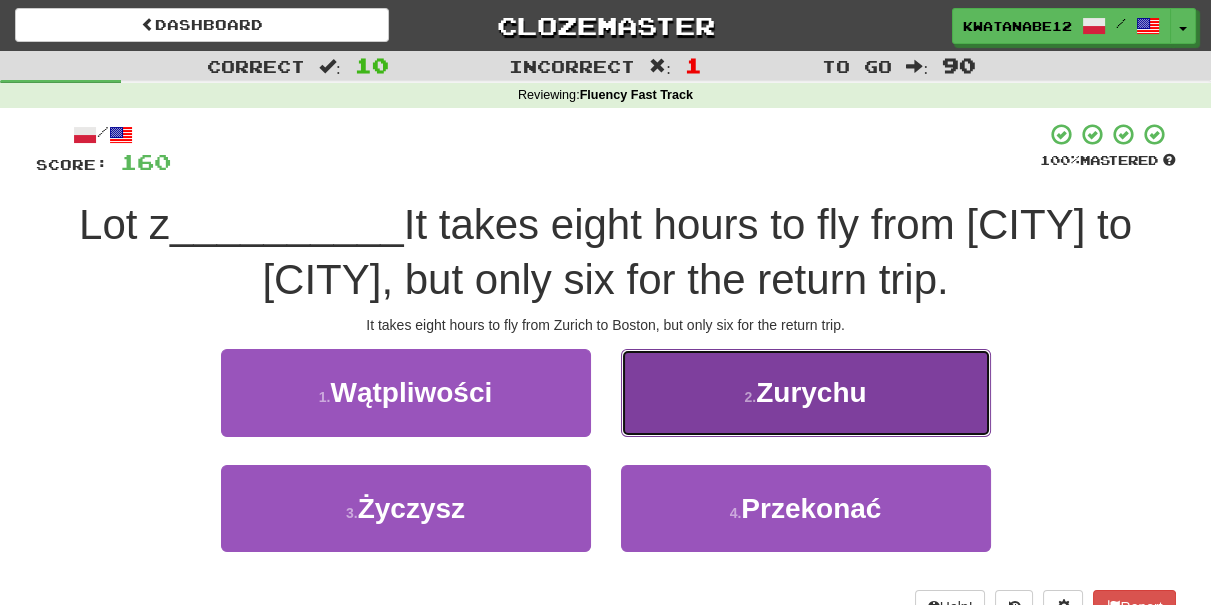 click on "2 .  Zurychu" at bounding box center [806, 392] 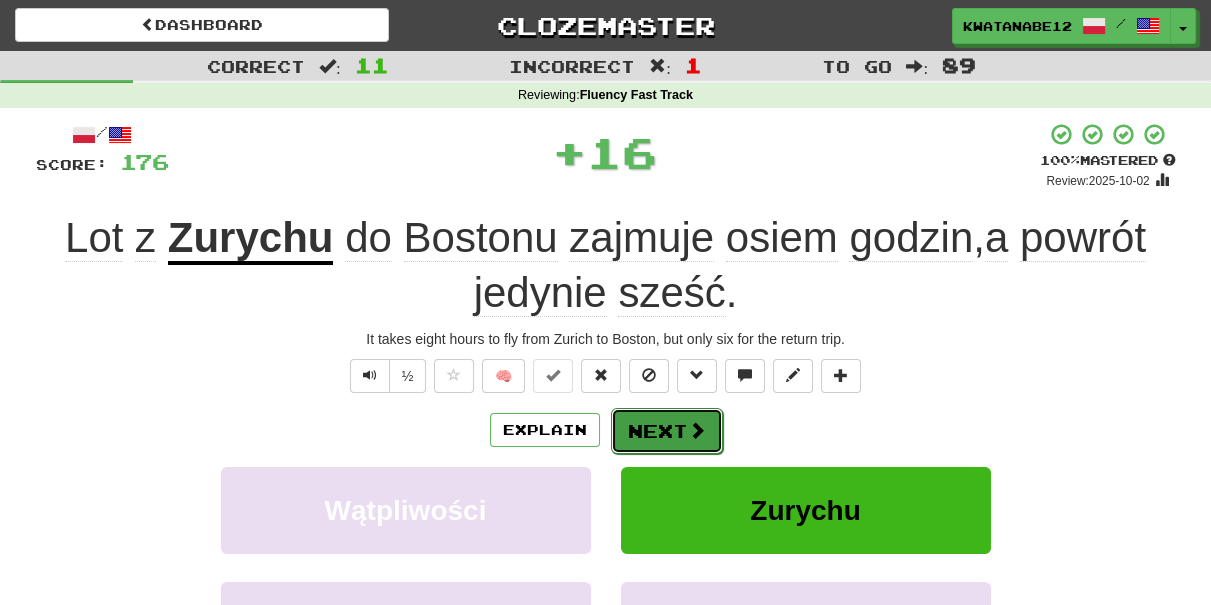 click on "Next" at bounding box center [667, 431] 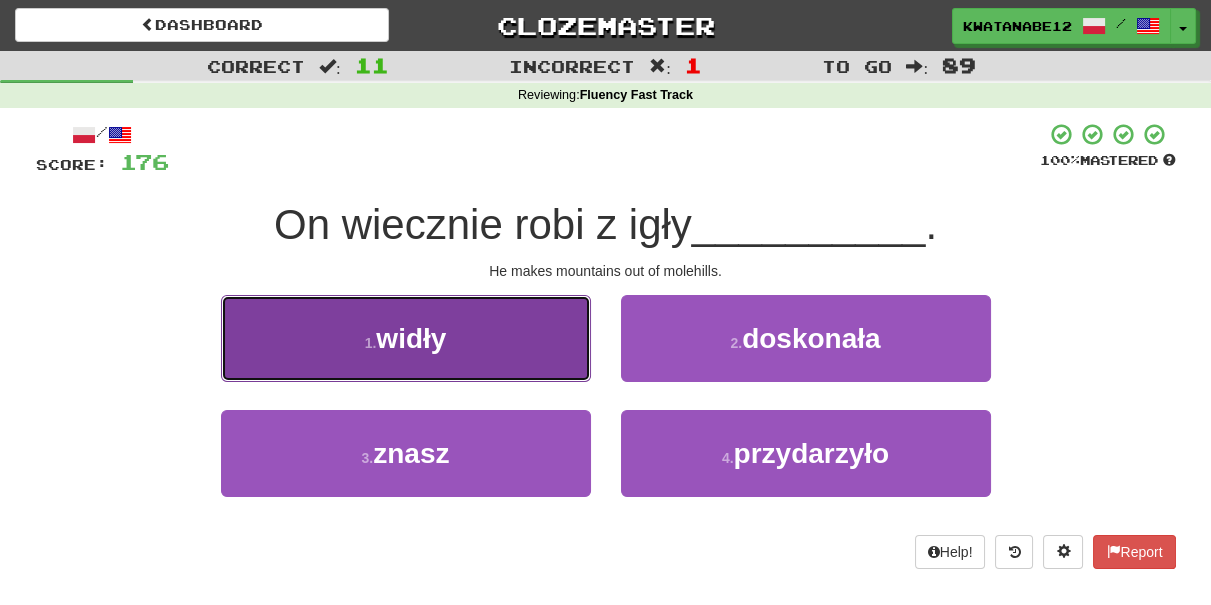 click on "1 .  widły" at bounding box center [406, 338] 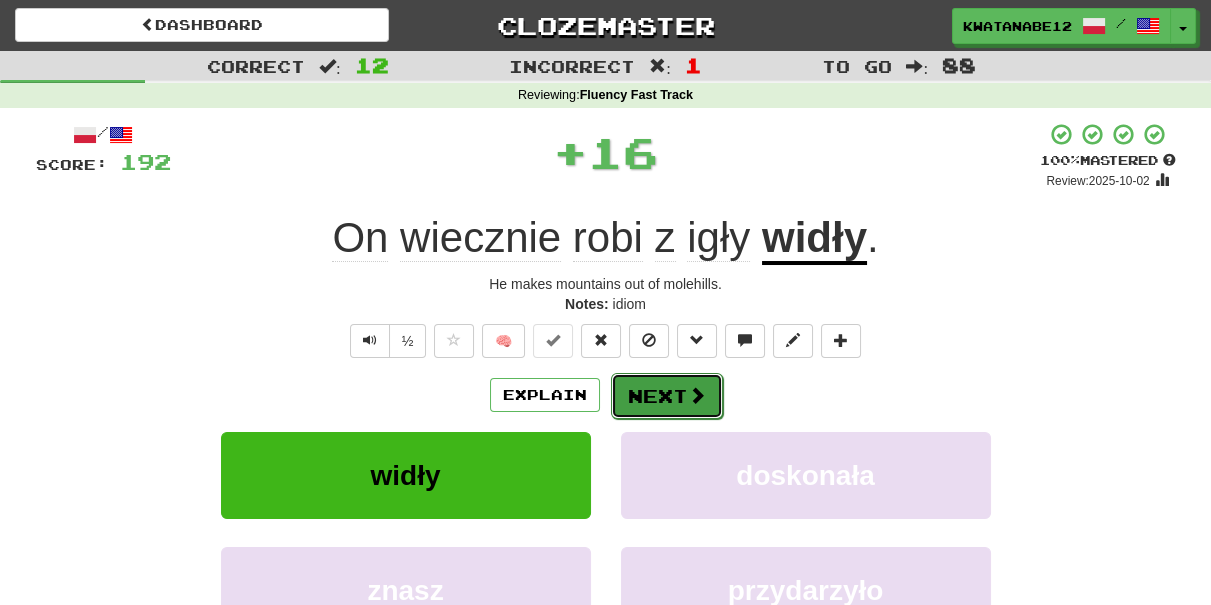 click on "Next" at bounding box center (667, 396) 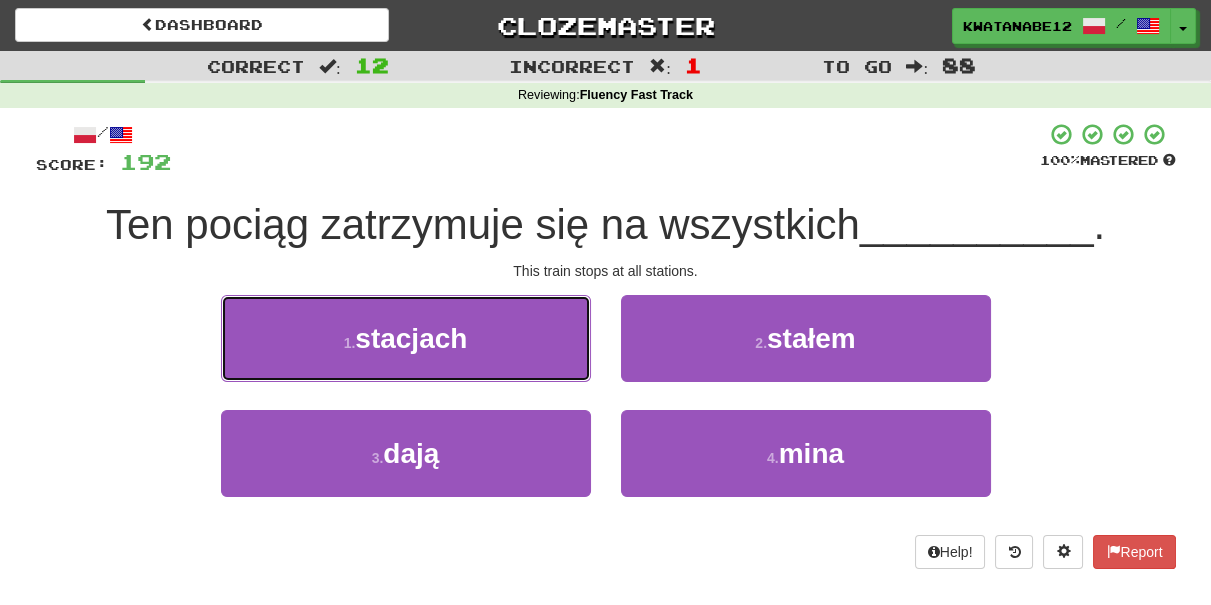 drag, startPoint x: 525, startPoint y: 340, endPoint x: 545, endPoint y: 348, distance: 21.540659 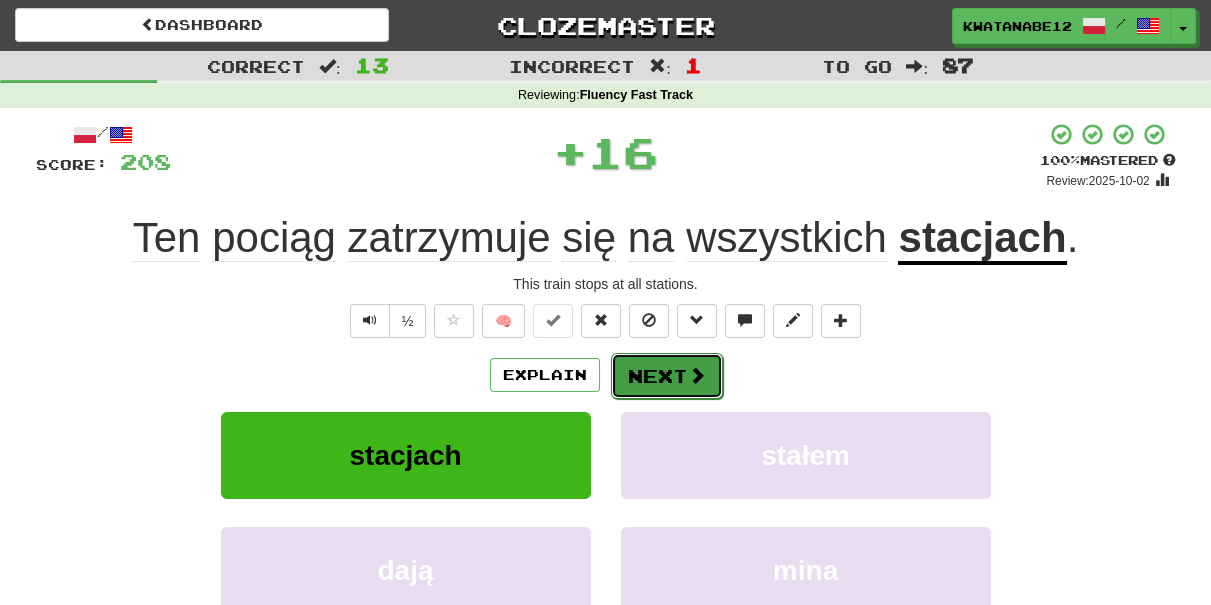 click on "Next" at bounding box center (667, 376) 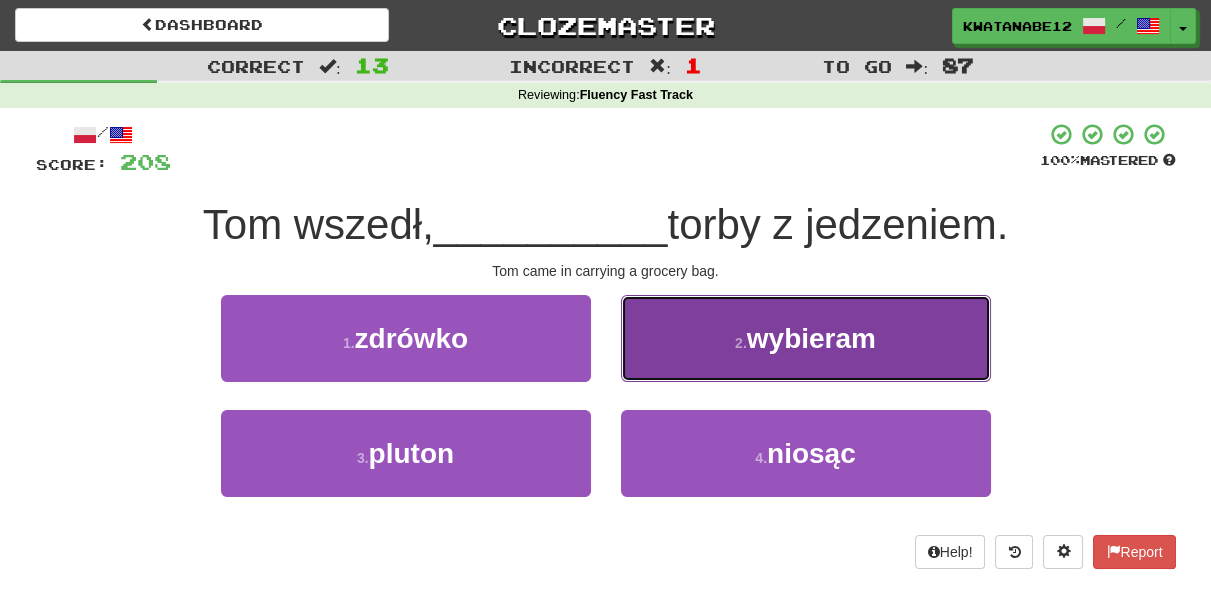click on "2 .  wybieram" at bounding box center (806, 338) 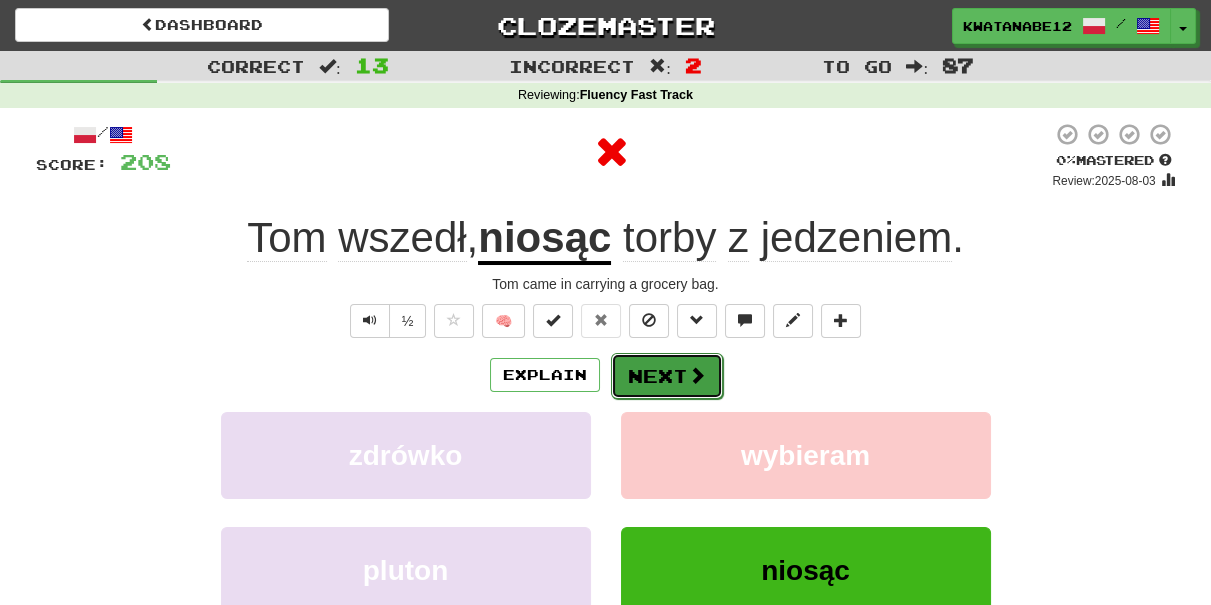 drag, startPoint x: 677, startPoint y: 356, endPoint x: 652, endPoint y: 368, distance: 27.730848 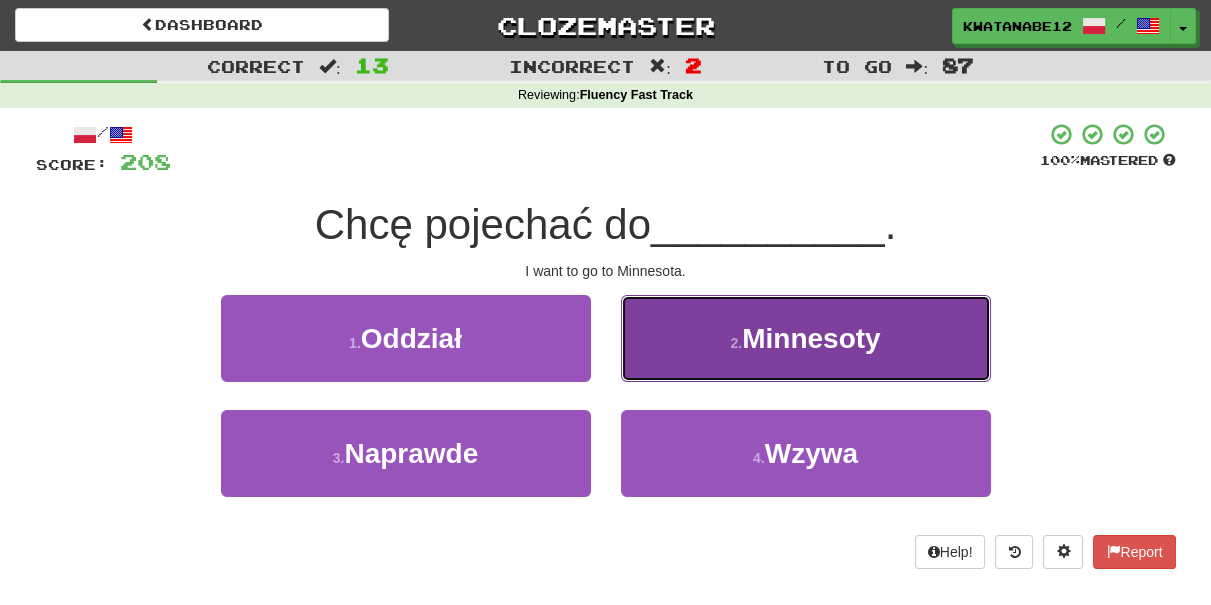 click on "2 .  Minnesoty" at bounding box center (806, 338) 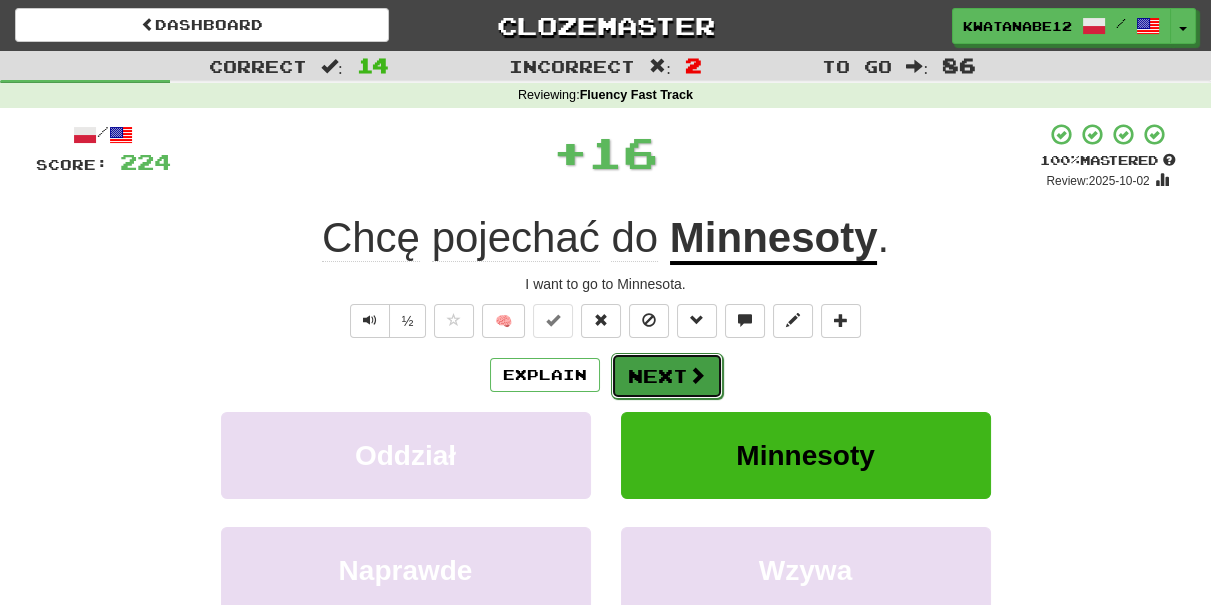 click on "Next" at bounding box center (667, 376) 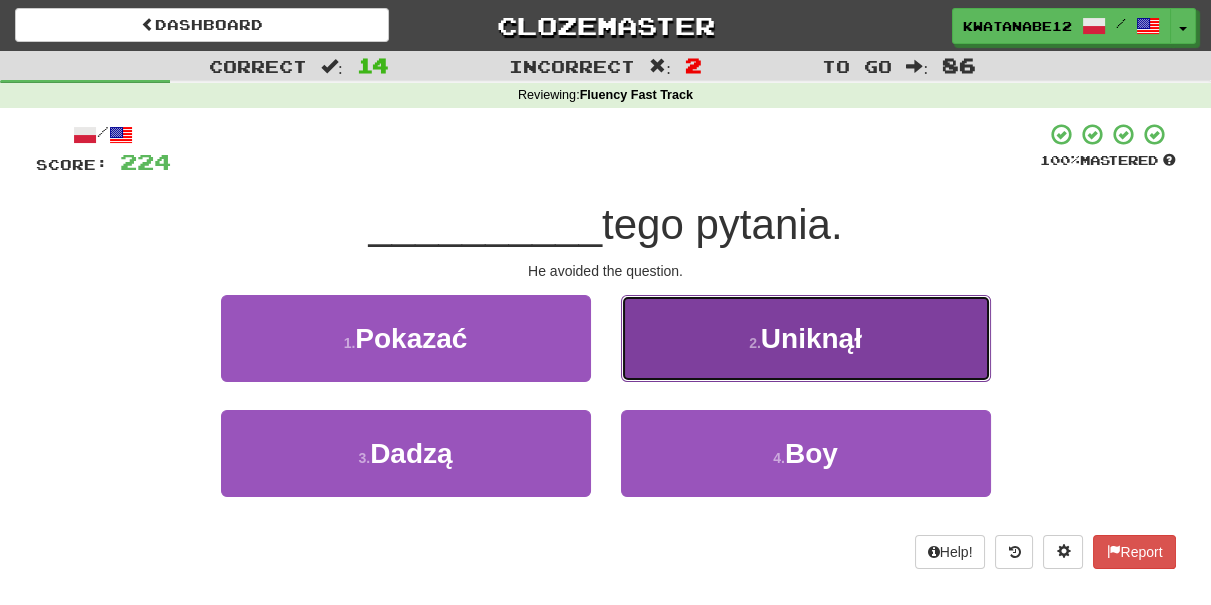 click on "2 .  Uniknął" at bounding box center [806, 338] 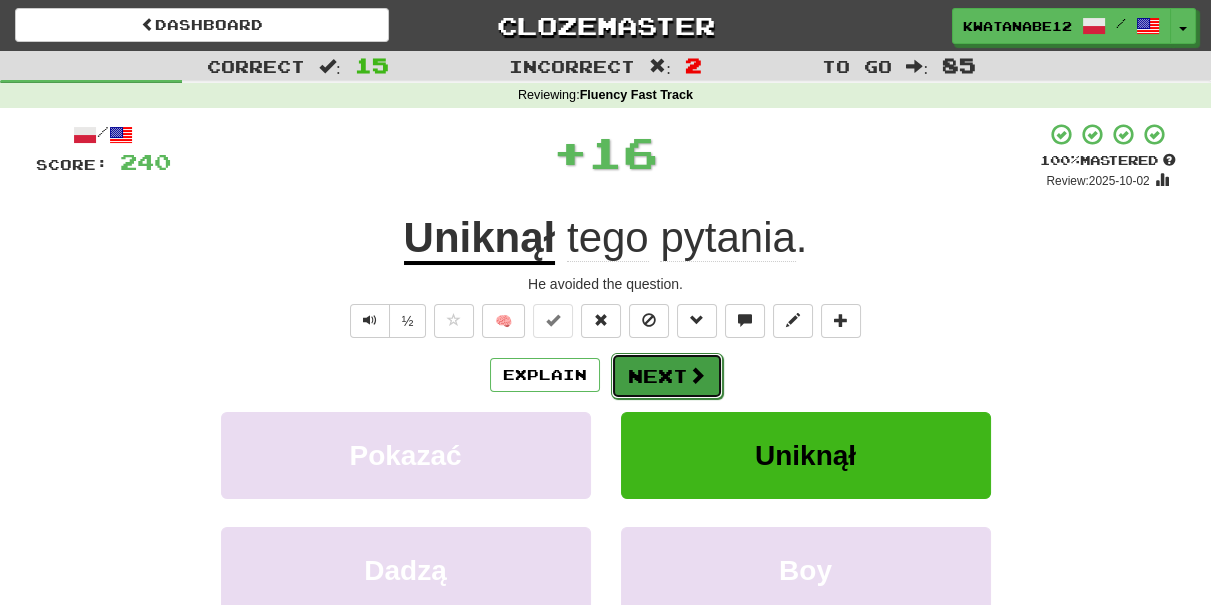 click on "Next" at bounding box center (667, 376) 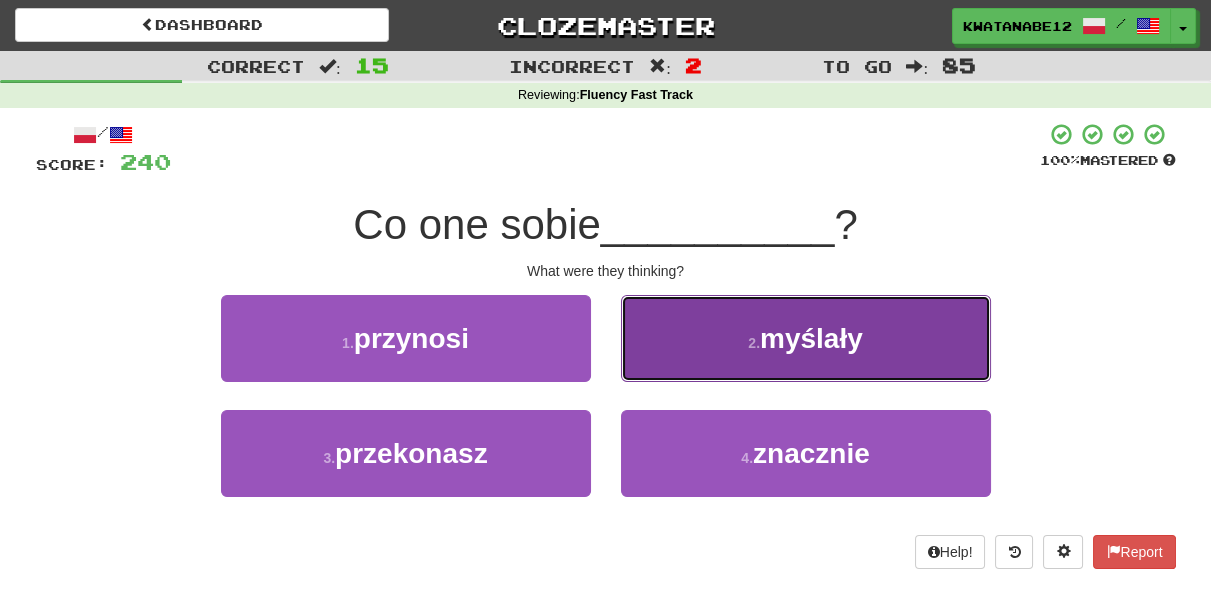 click on "2 .  myślały" at bounding box center (806, 338) 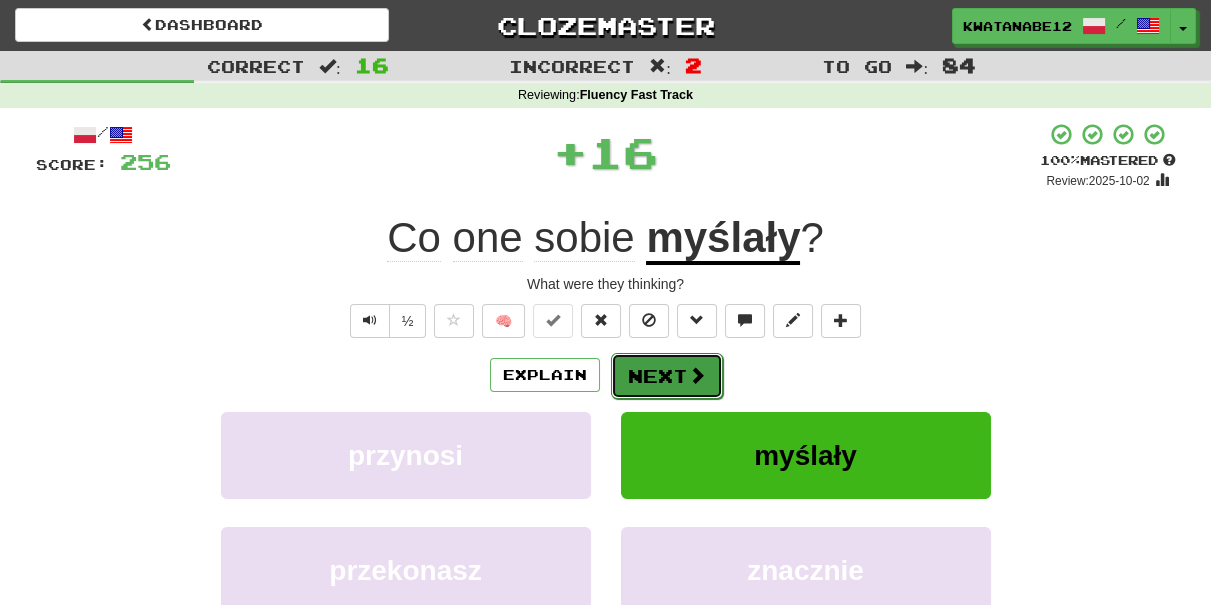 click on "Next" at bounding box center [667, 376] 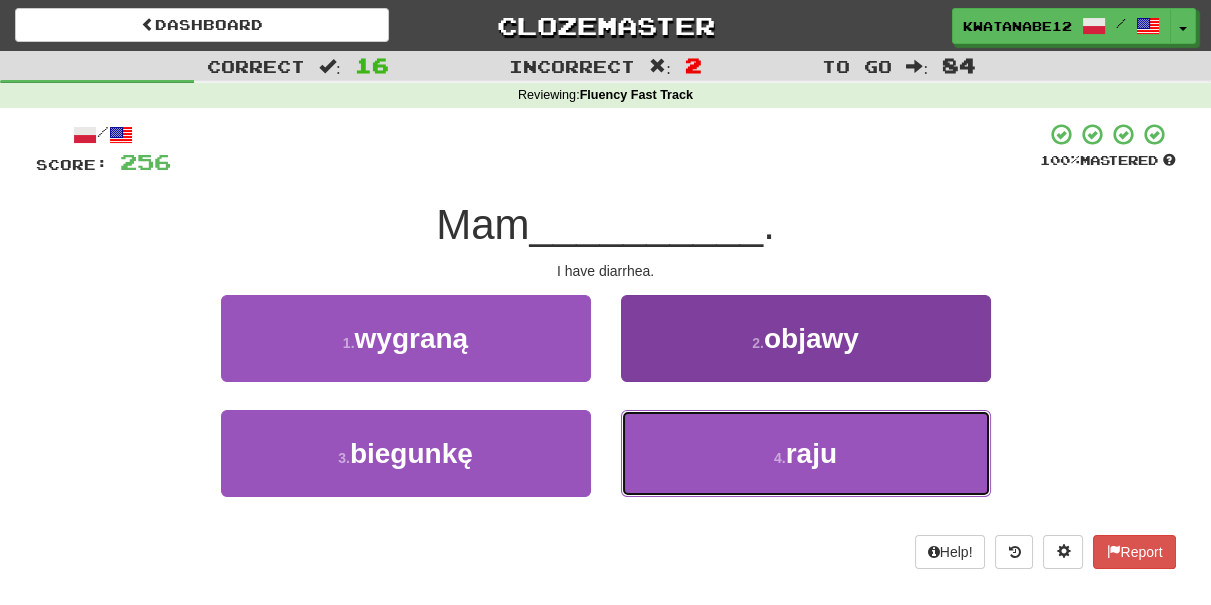 drag, startPoint x: 657, startPoint y: 435, endPoint x: 648, endPoint y: 419, distance: 18.35756 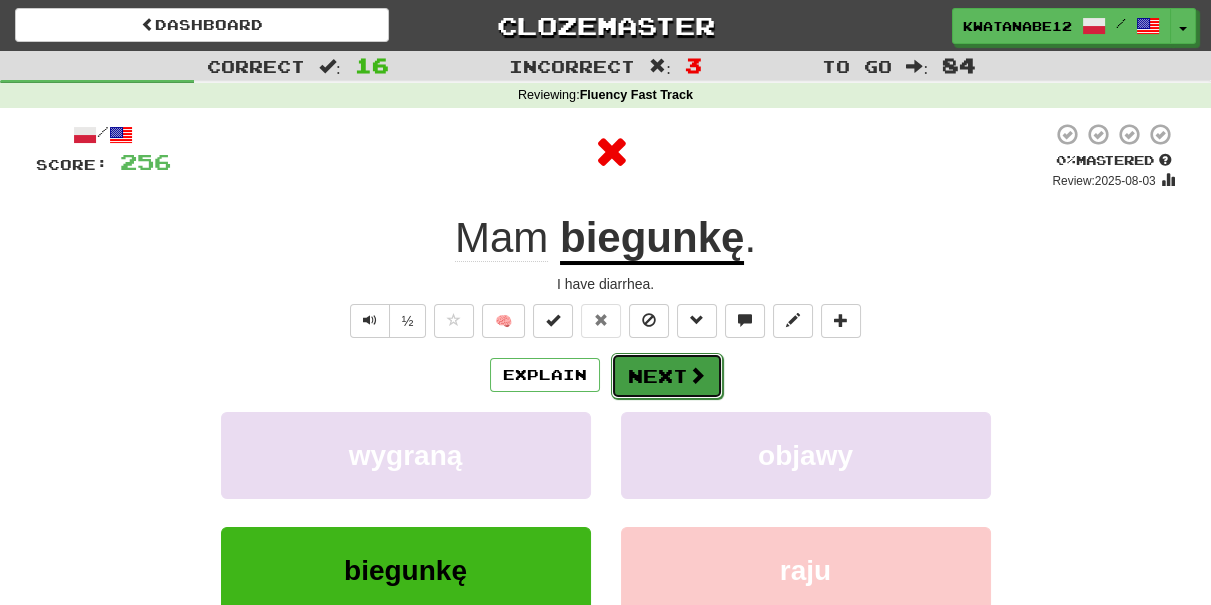 click on "Next" at bounding box center [667, 376] 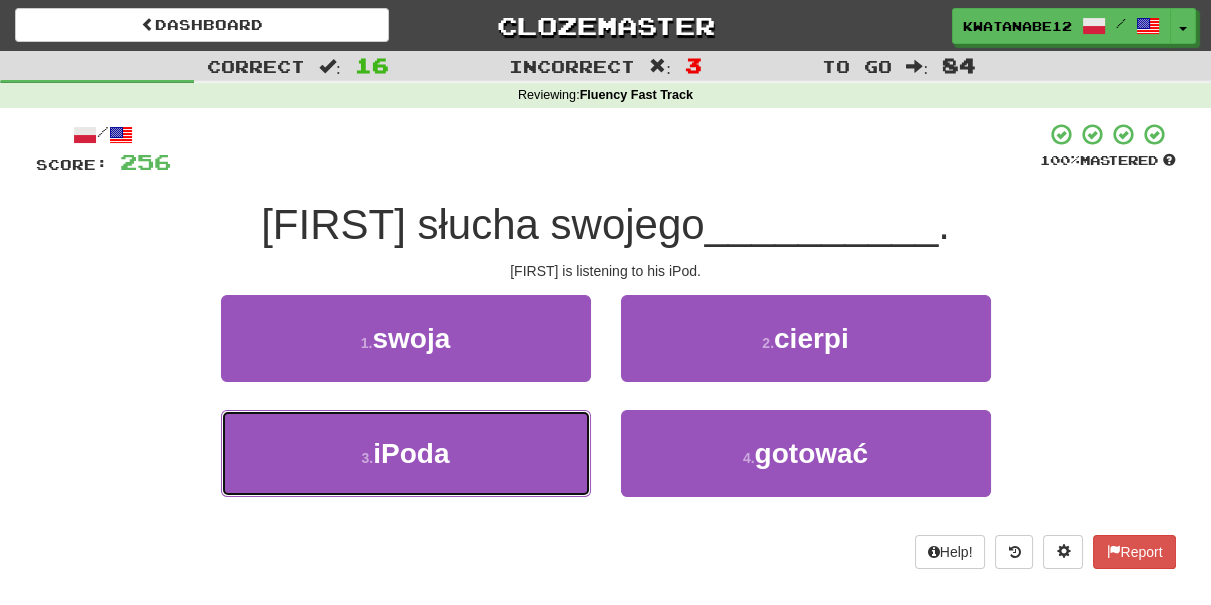 drag, startPoint x: 546, startPoint y: 441, endPoint x: 621, endPoint y: 399, distance: 85.95929 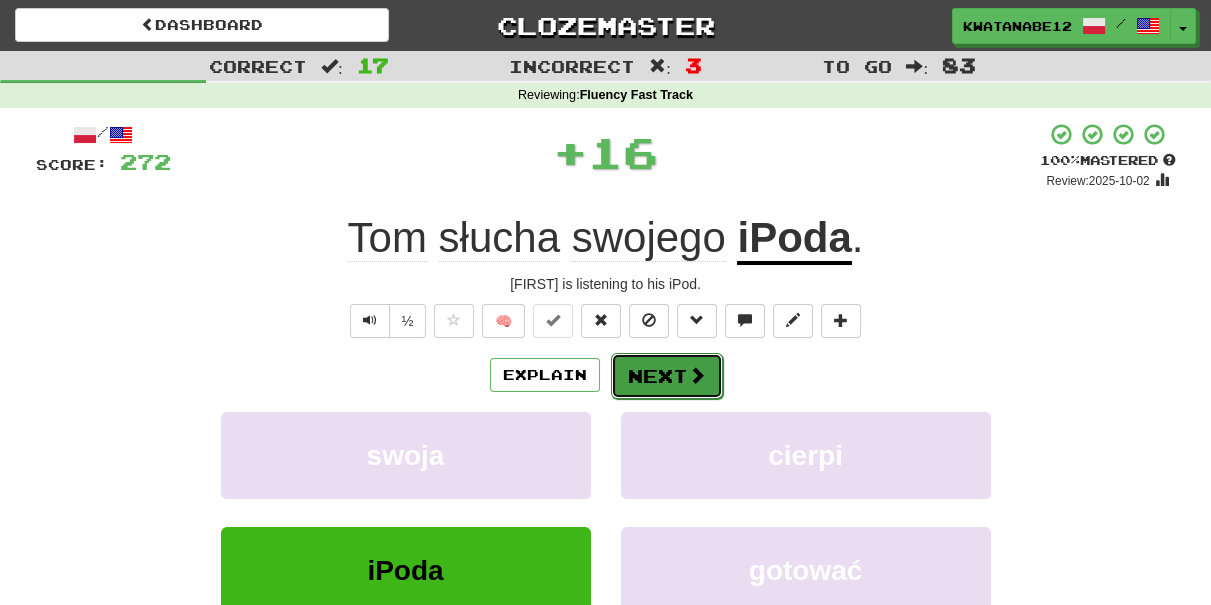 click on "Next" at bounding box center (667, 376) 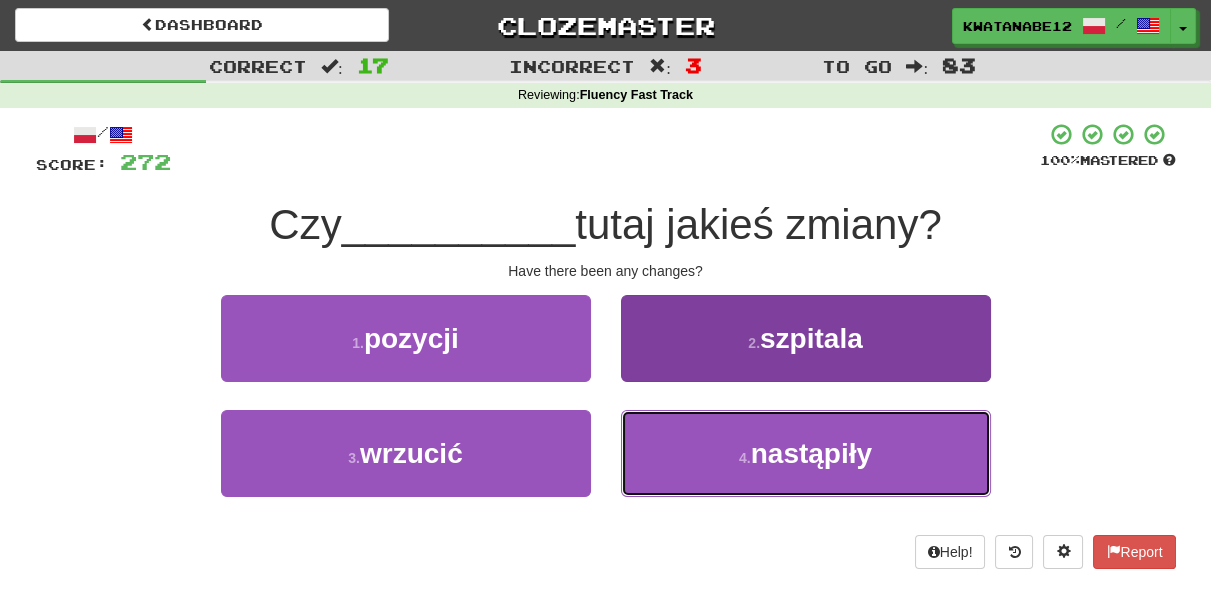 drag, startPoint x: 647, startPoint y: 444, endPoint x: 647, endPoint y: 431, distance: 13 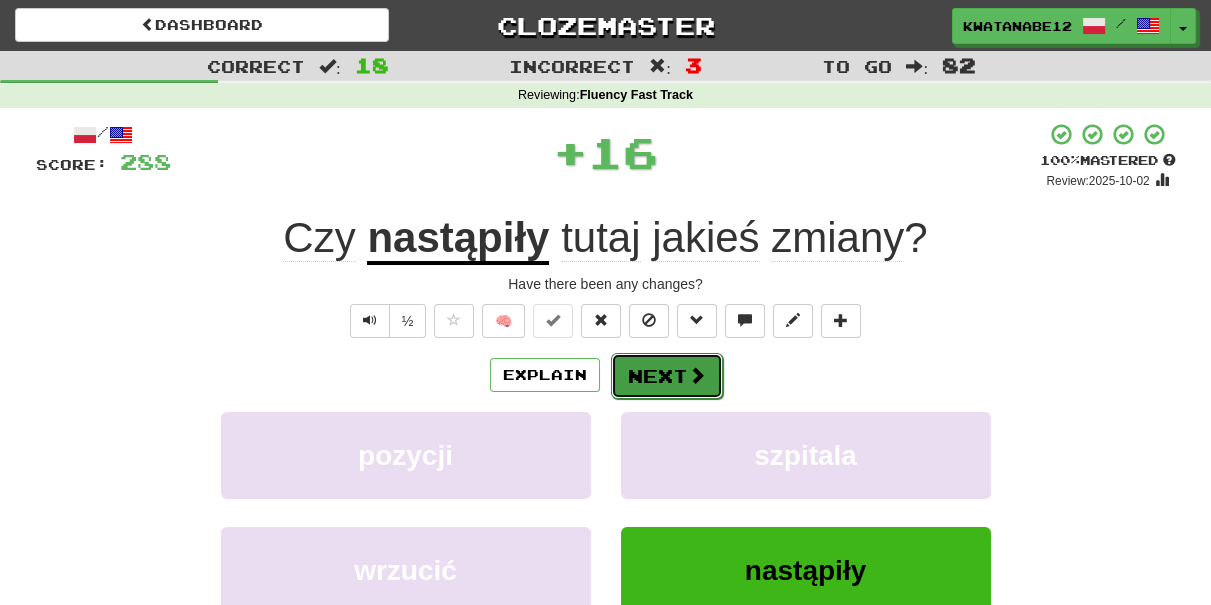 click on "Next" at bounding box center [667, 376] 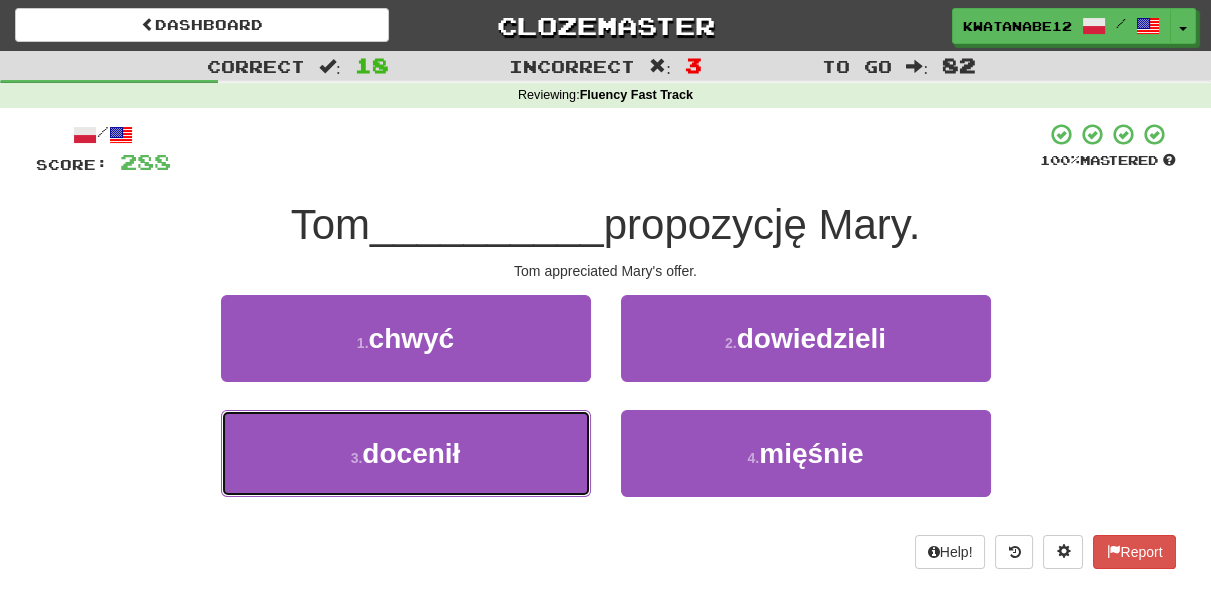 drag, startPoint x: 533, startPoint y: 436, endPoint x: 579, endPoint y: 409, distance: 53.338543 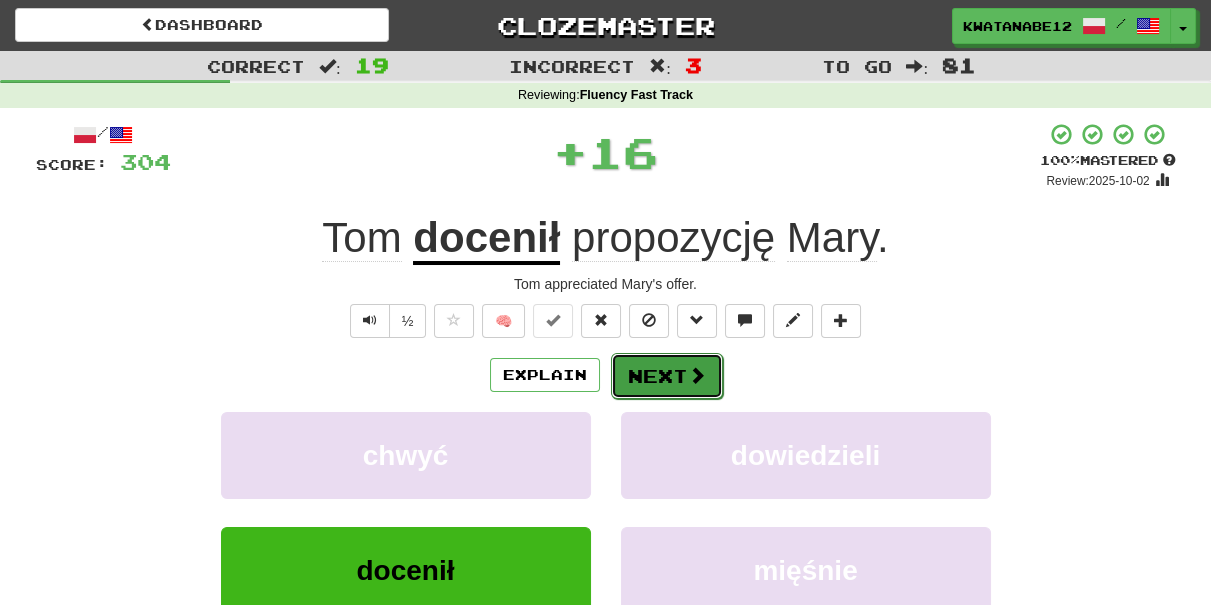 click on "Next" at bounding box center [667, 376] 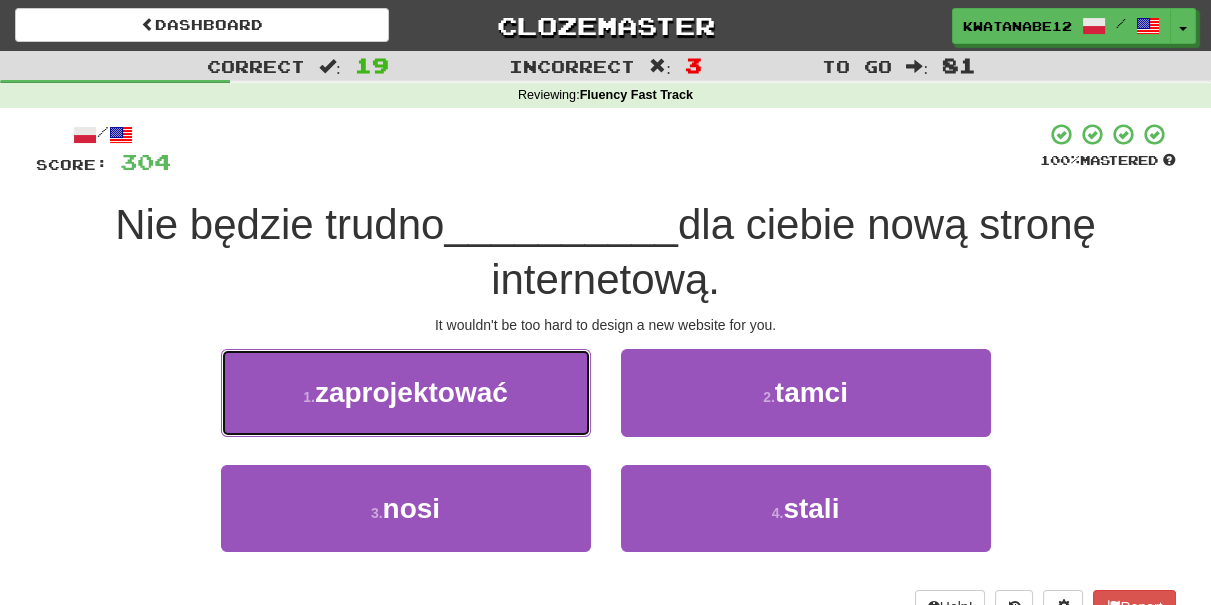 drag, startPoint x: 546, startPoint y: 391, endPoint x: 576, endPoint y: 394, distance: 30.149628 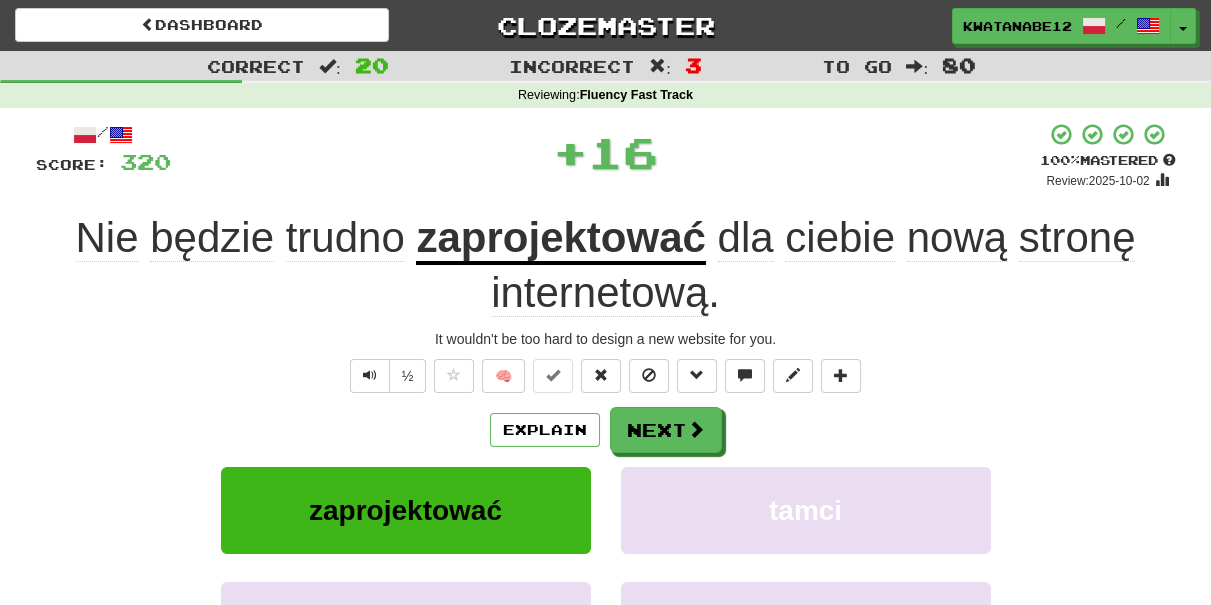 click on "Explain Next" at bounding box center (606, 430) 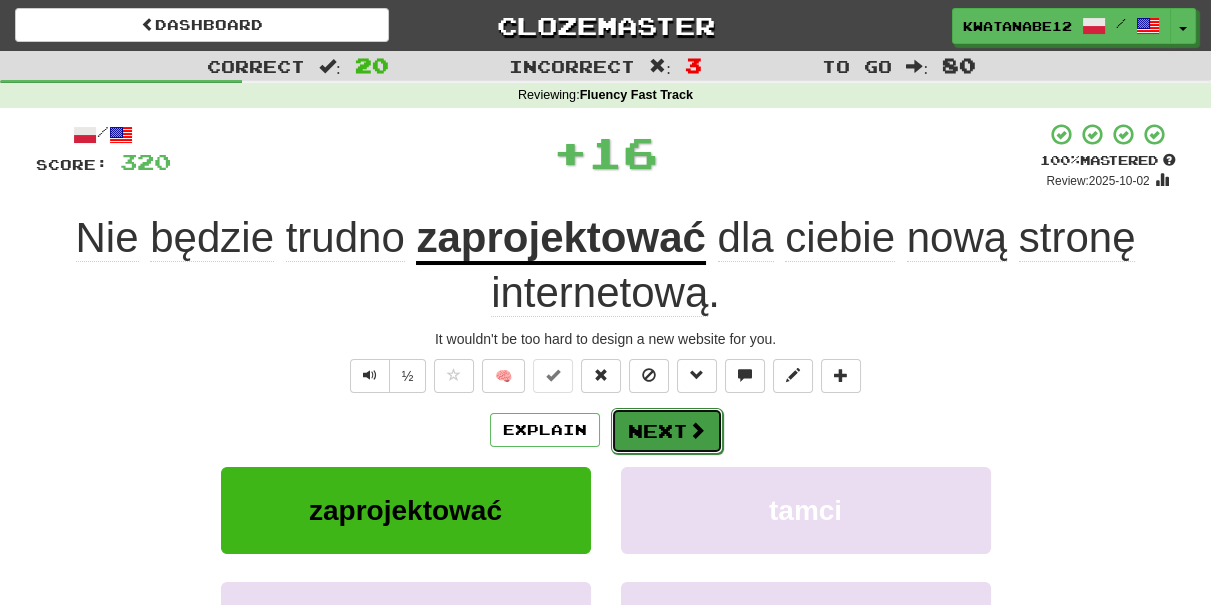 click on "Next" at bounding box center [667, 431] 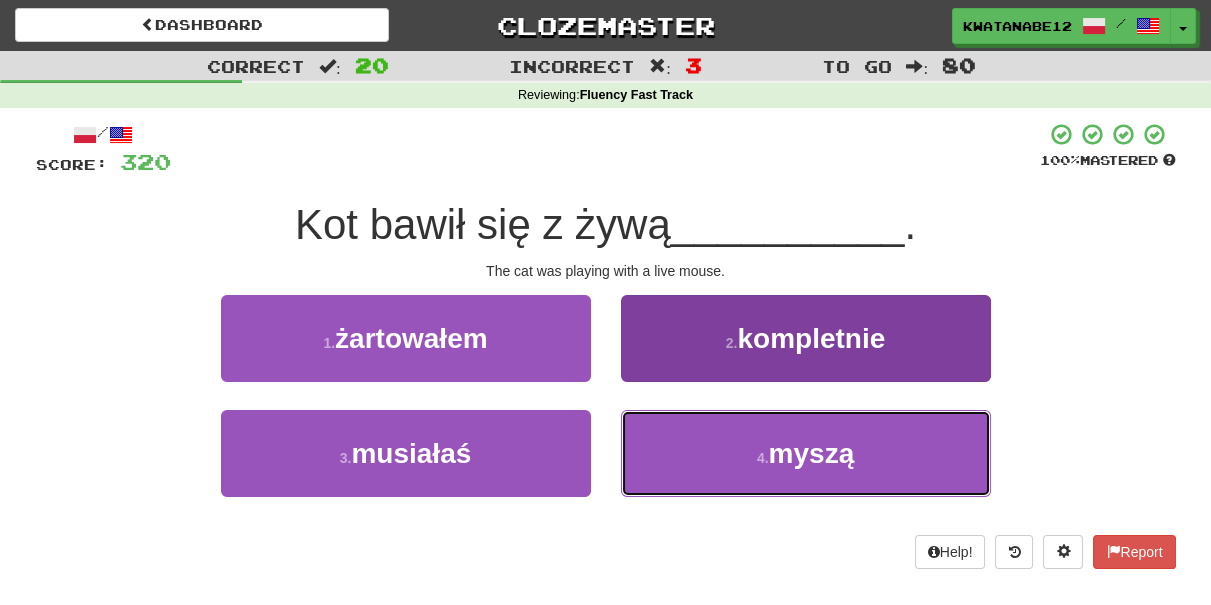 drag, startPoint x: 693, startPoint y: 462, endPoint x: 680, endPoint y: 451, distance: 17.029387 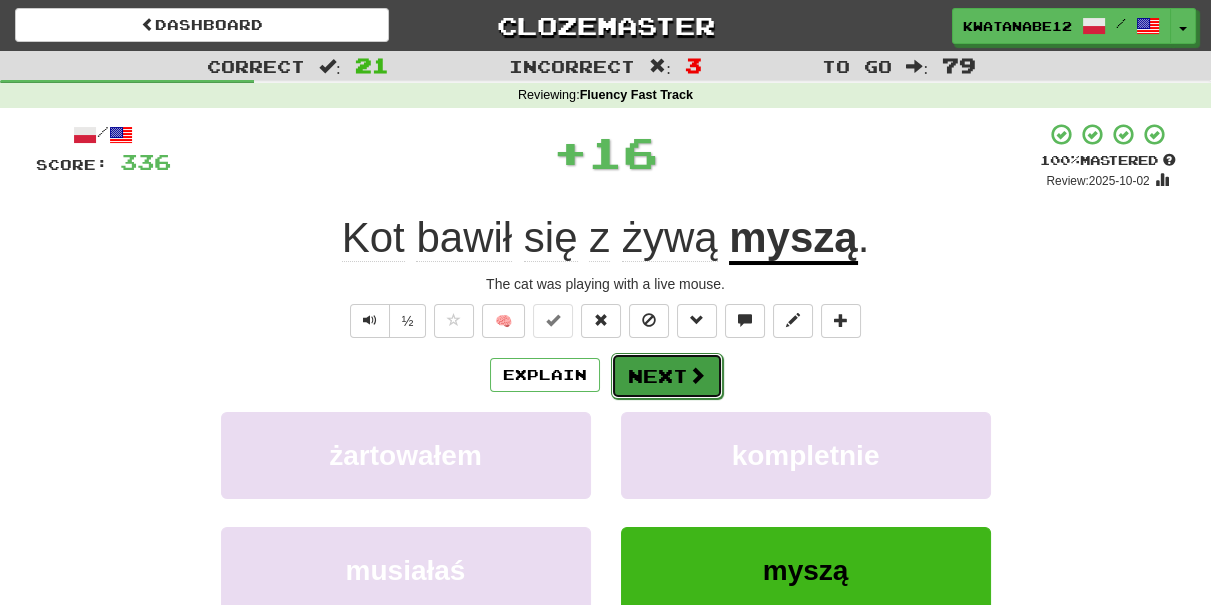 click on "Next" at bounding box center [667, 376] 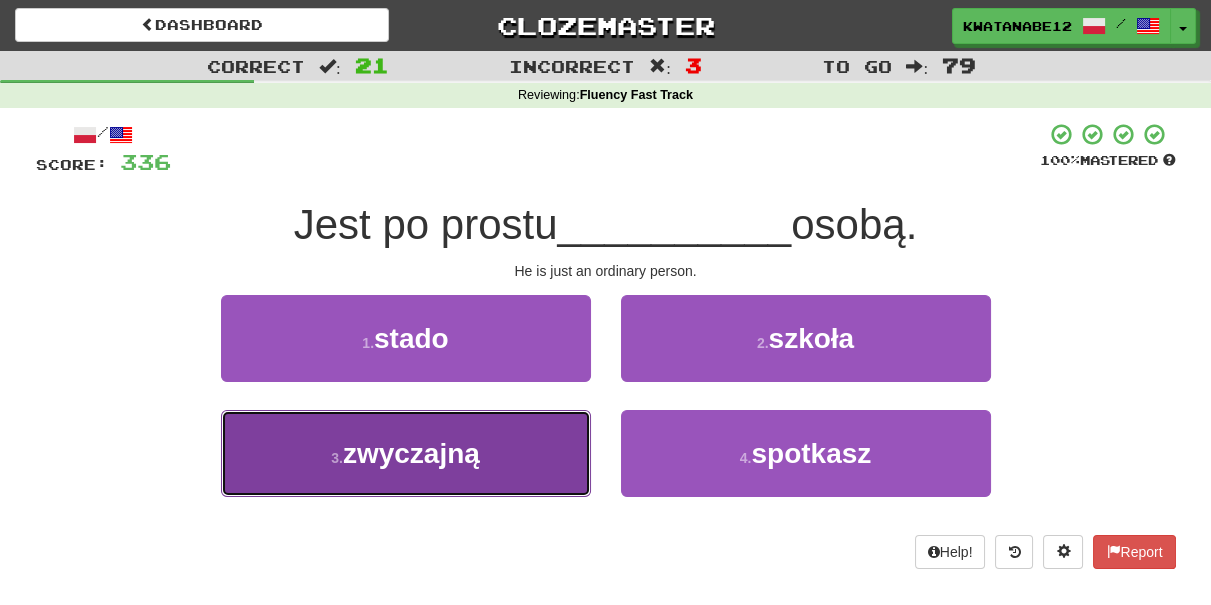 click on "3 .  zwyczajną" at bounding box center (406, 453) 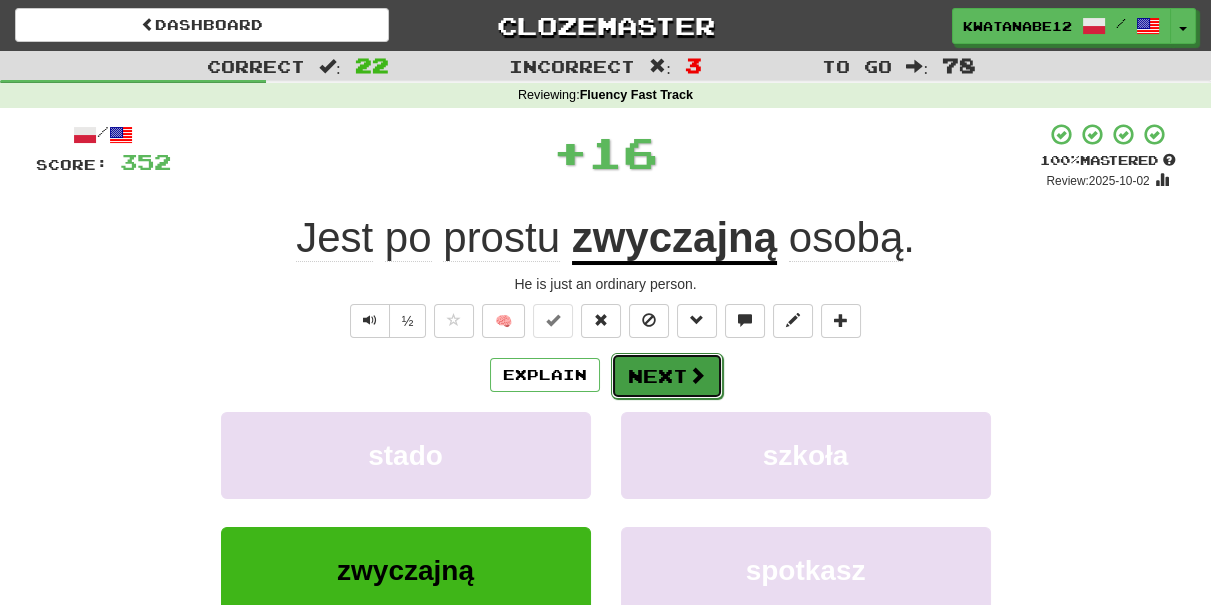click on "Next" at bounding box center (667, 376) 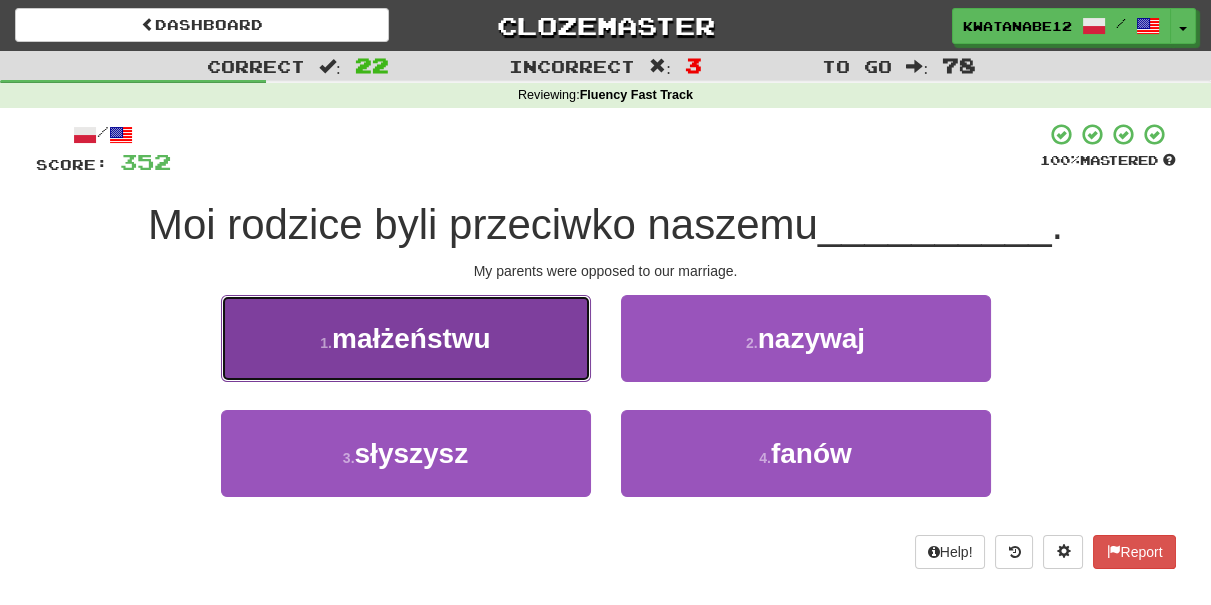 click on "1 .  małżeństwu" at bounding box center [406, 338] 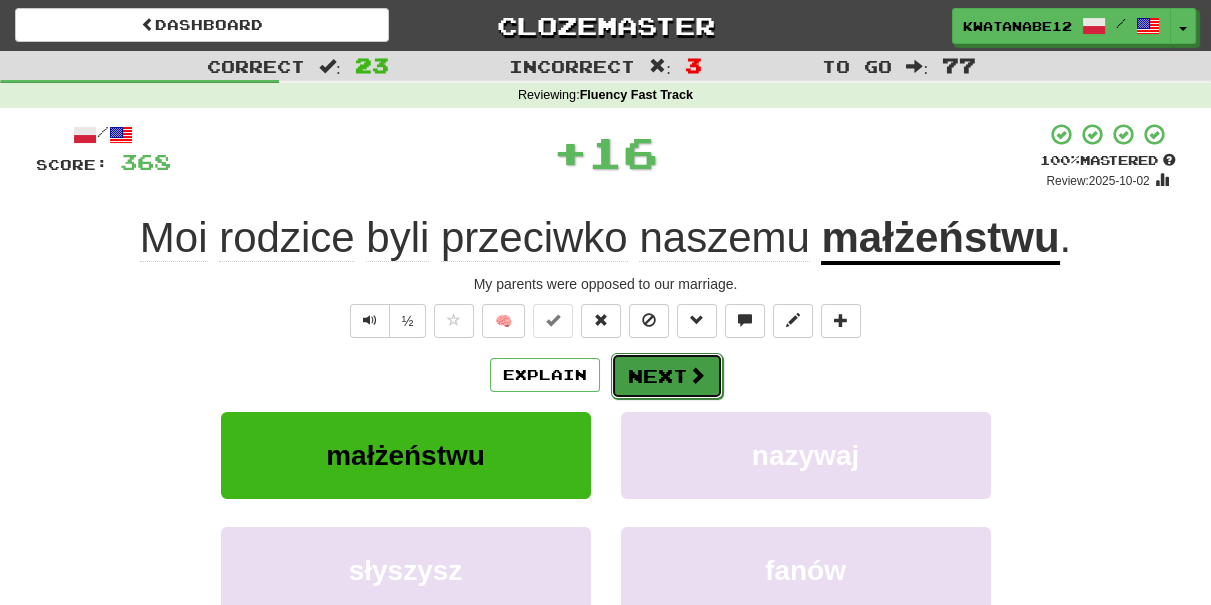 click on "Next" at bounding box center [667, 376] 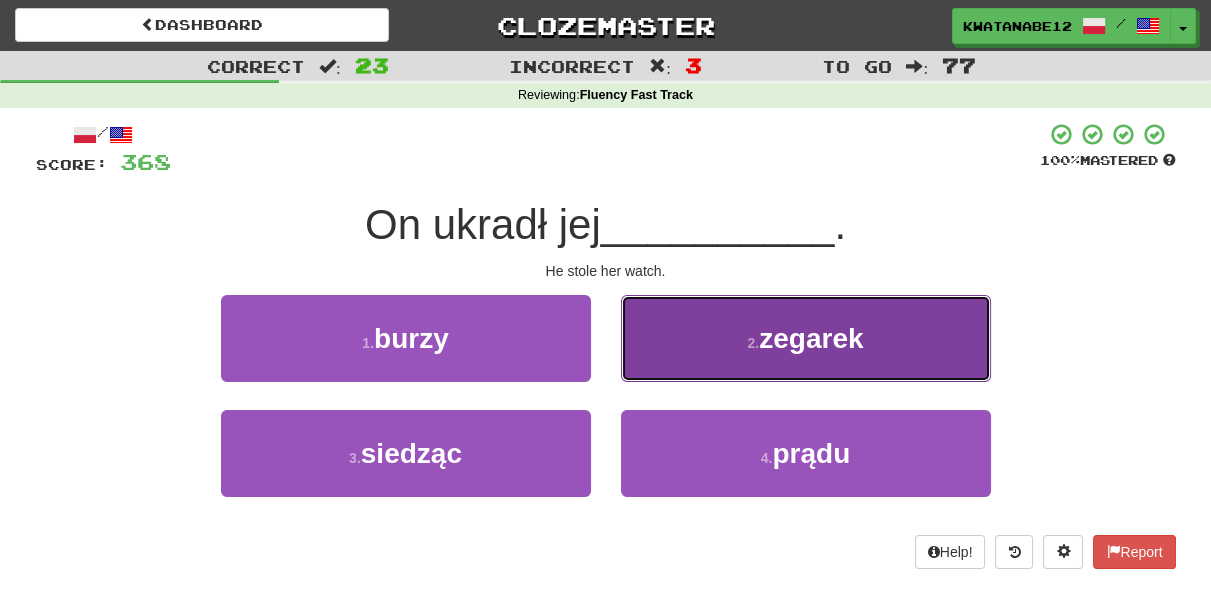 click on "2 .  zegarek" at bounding box center [806, 338] 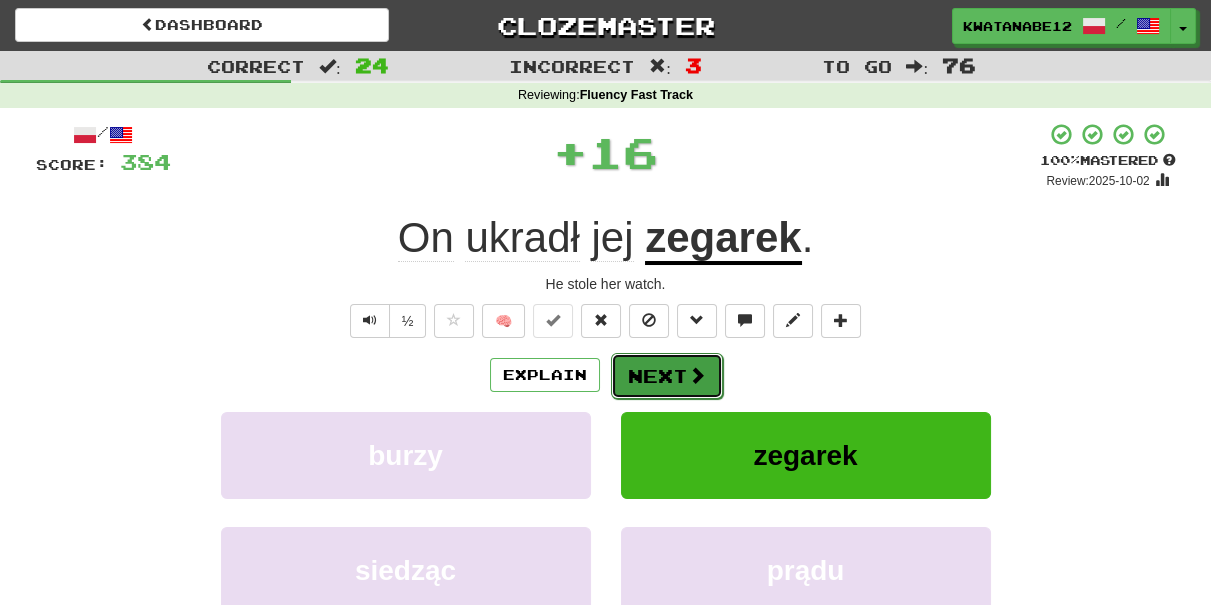 click on "Next" at bounding box center [667, 376] 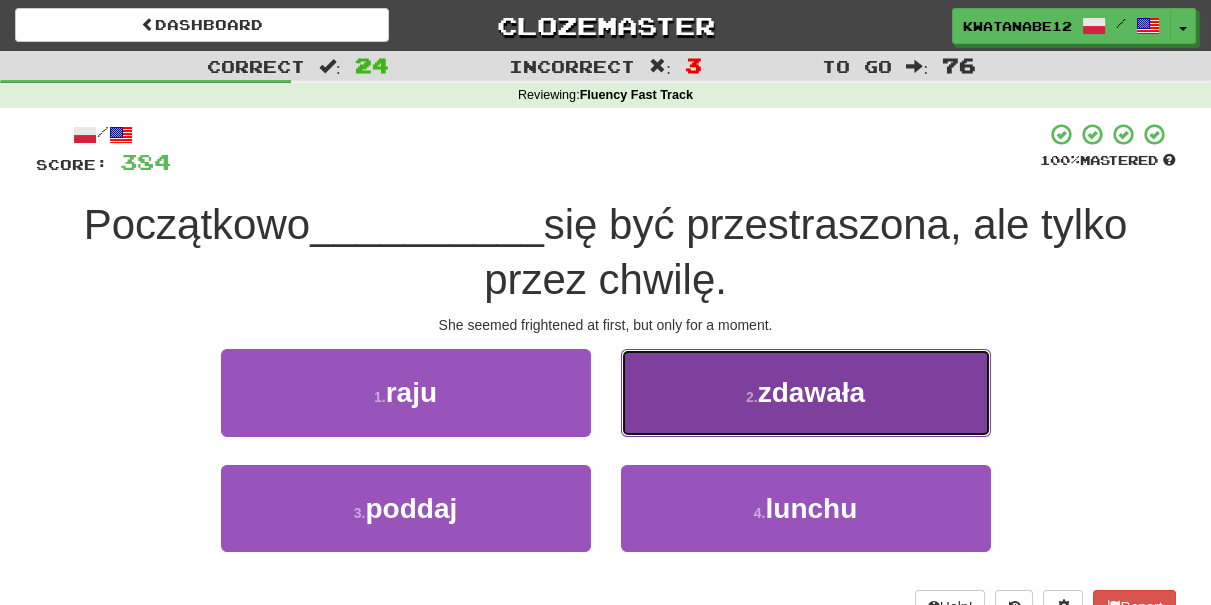 drag, startPoint x: 697, startPoint y: 399, endPoint x: 688, endPoint y: 404, distance: 10.29563 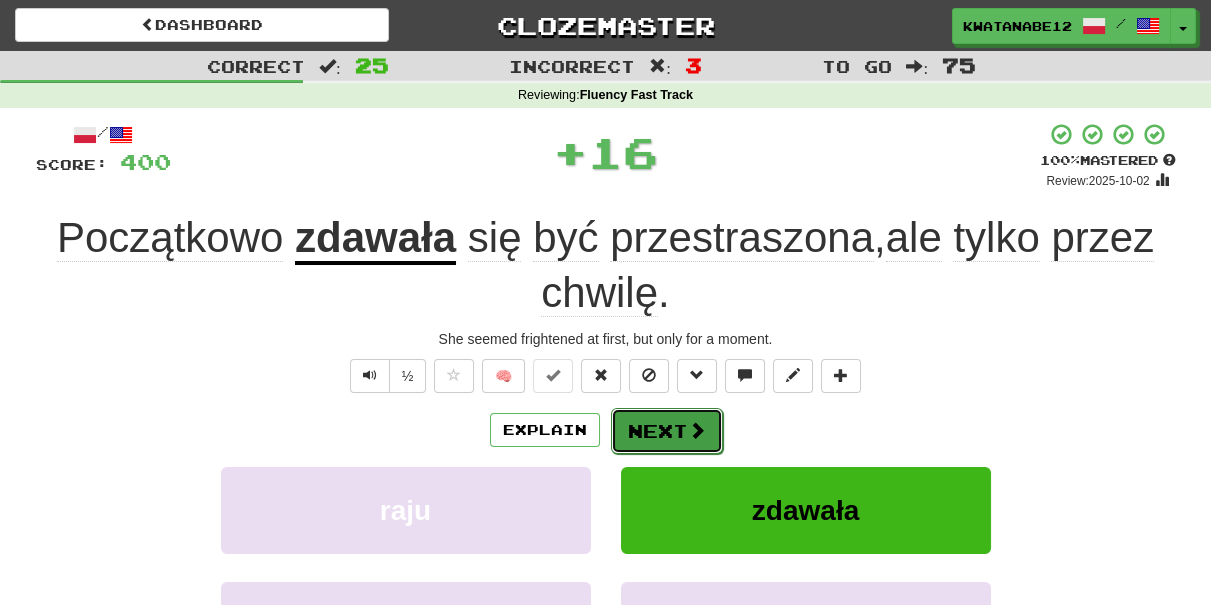 click on "Next" at bounding box center [667, 431] 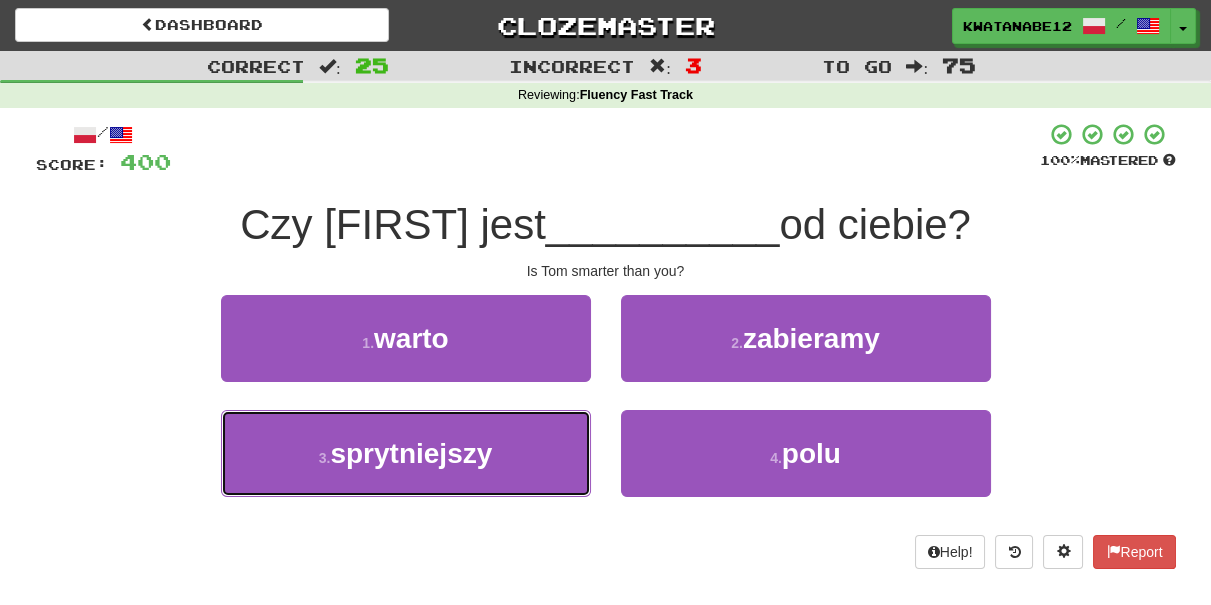 drag, startPoint x: 562, startPoint y: 427, endPoint x: 612, endPoint y: 400, distance: 56.82429 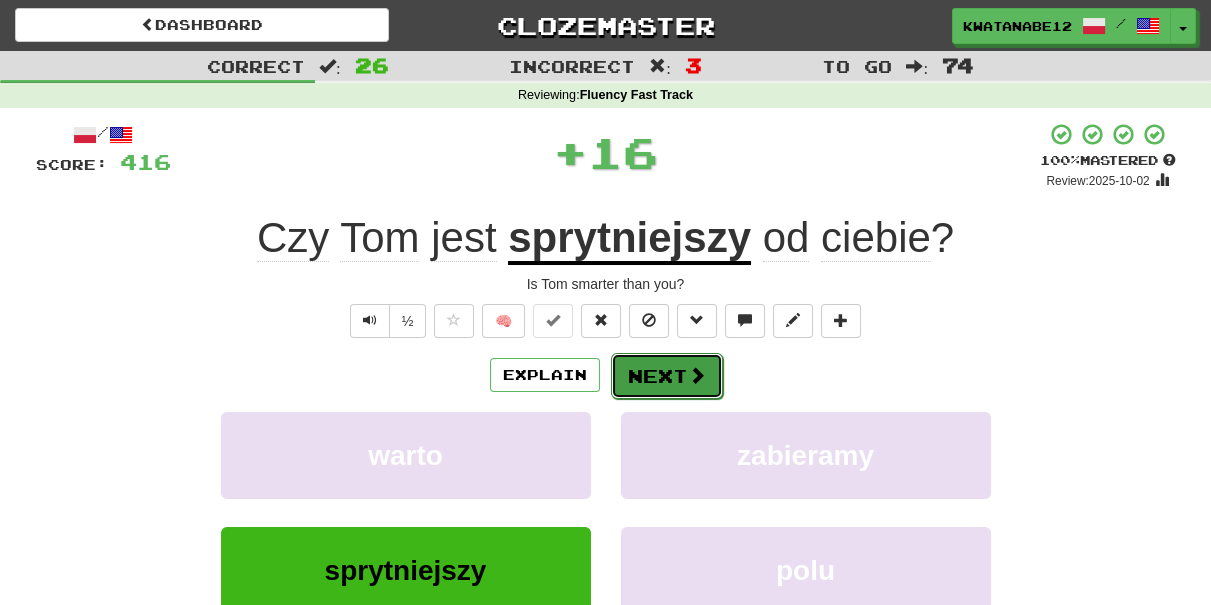 click on "Next" at bounding box center (667, 376) 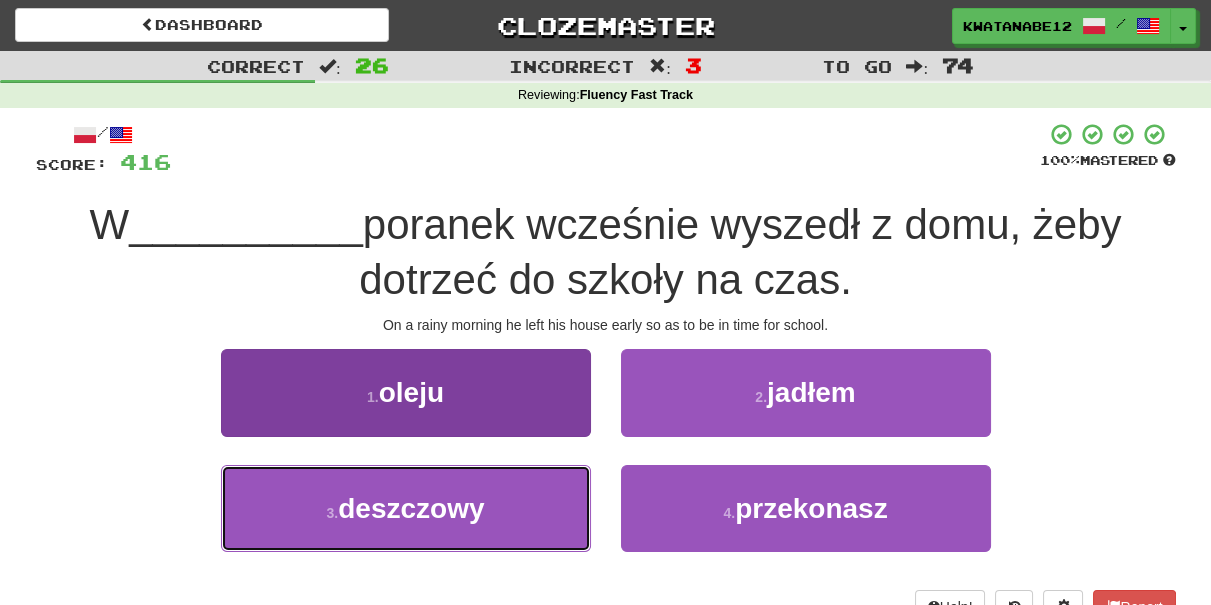 drag, startPoint x: 531, startPoint y: 499, endPoint x: 565, endPoint y: 484, distance: 37.161808 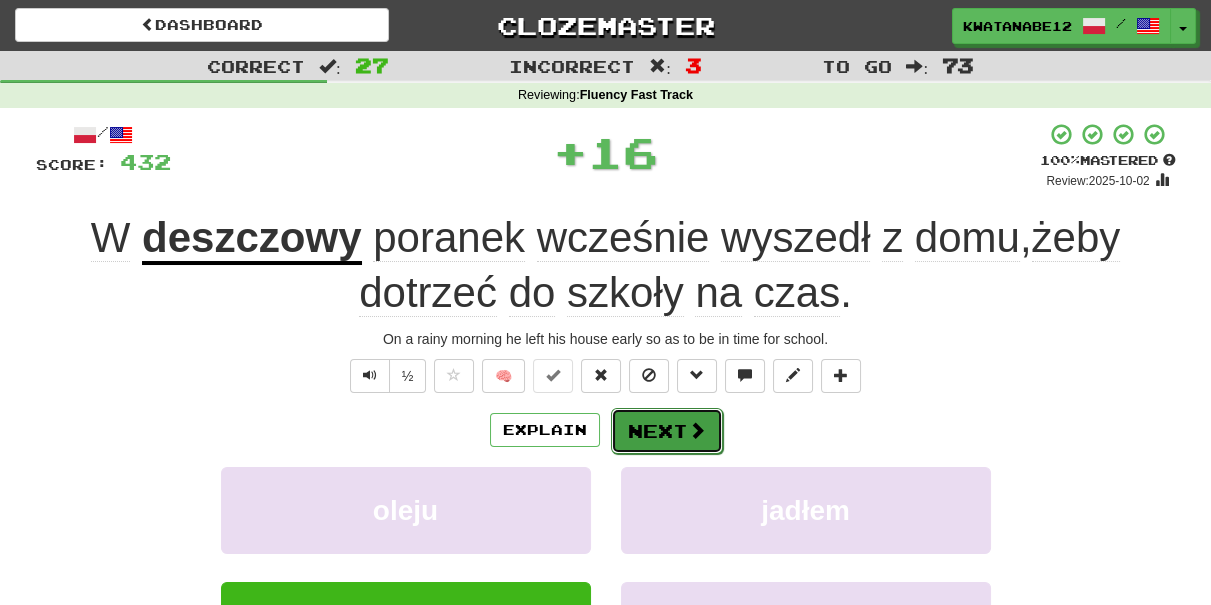 click on "Next" at bounding box center [667, 431] 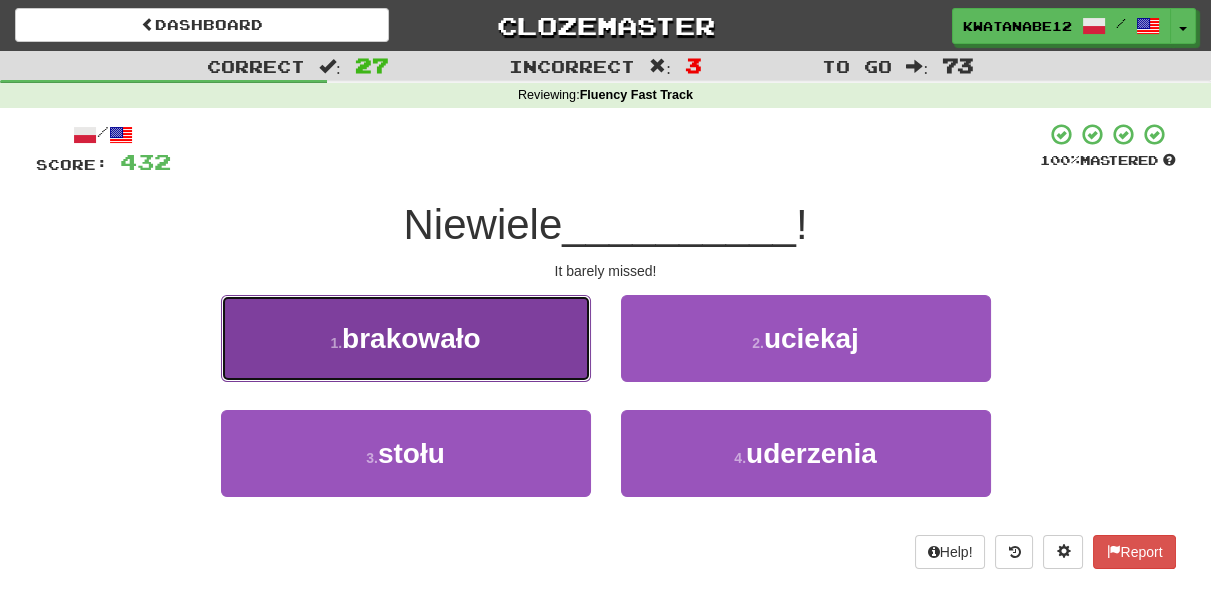 click on "1 .  brakowało" at bounding box center [406, 338] 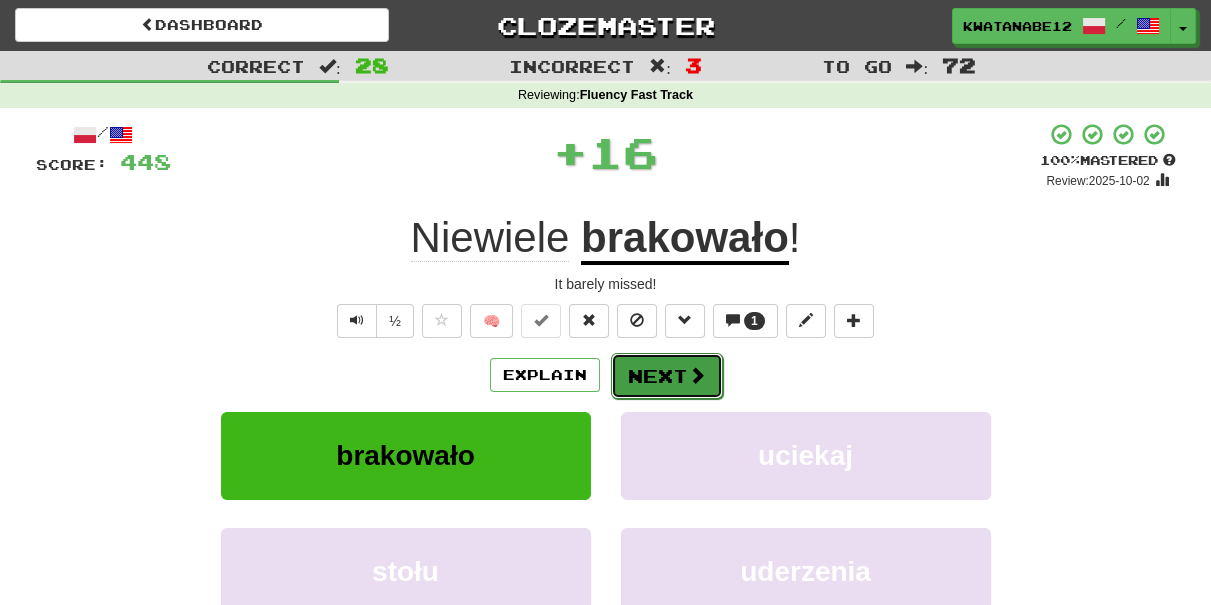 click on "Next" at bounding box center [667, 376] 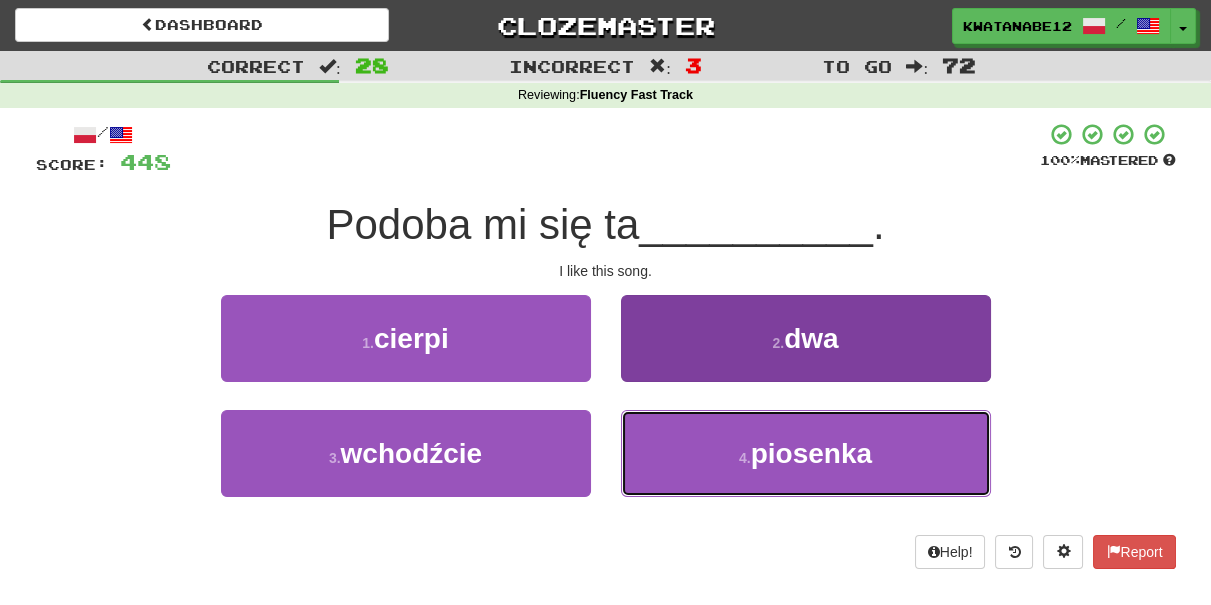click on "4 .  piosenka" at bounding box center (806, 453) 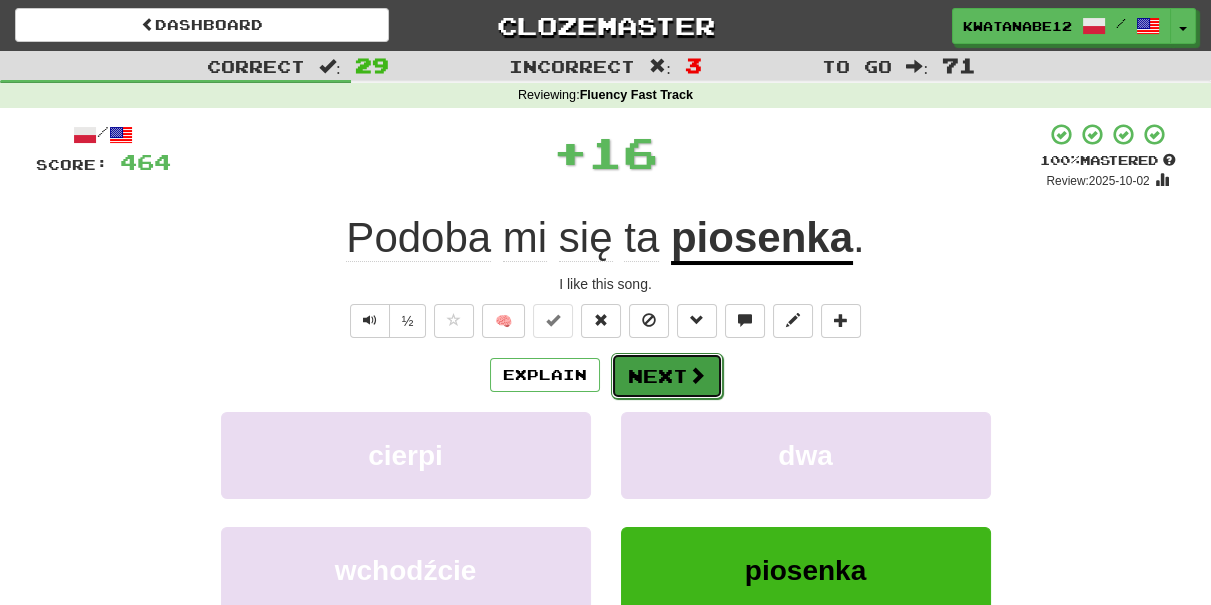 click on "Next" at bounding box center (667, 376) 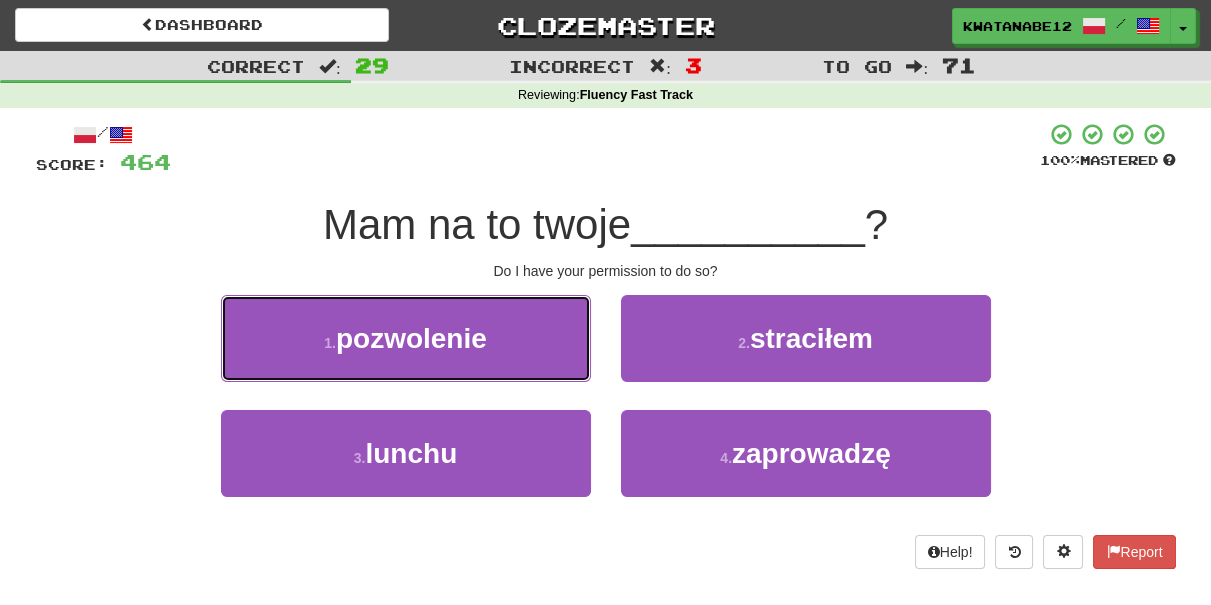 click on "1 .  pozwolenie" at bounding box center (406, 338) 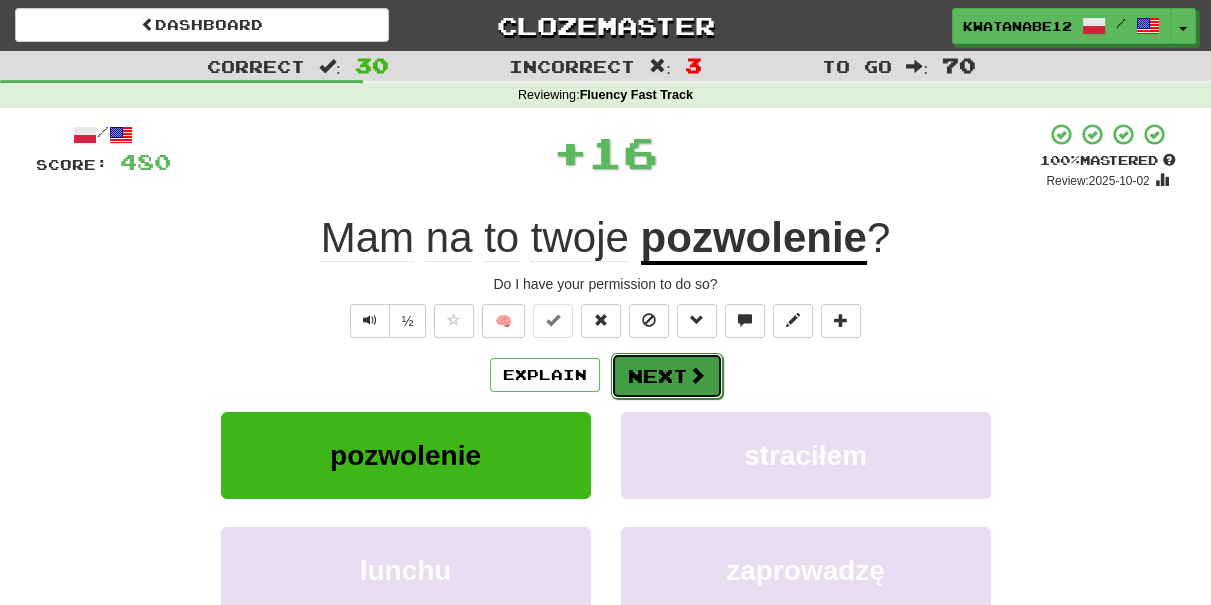 click on "Next" at bounding box center [667, 376] 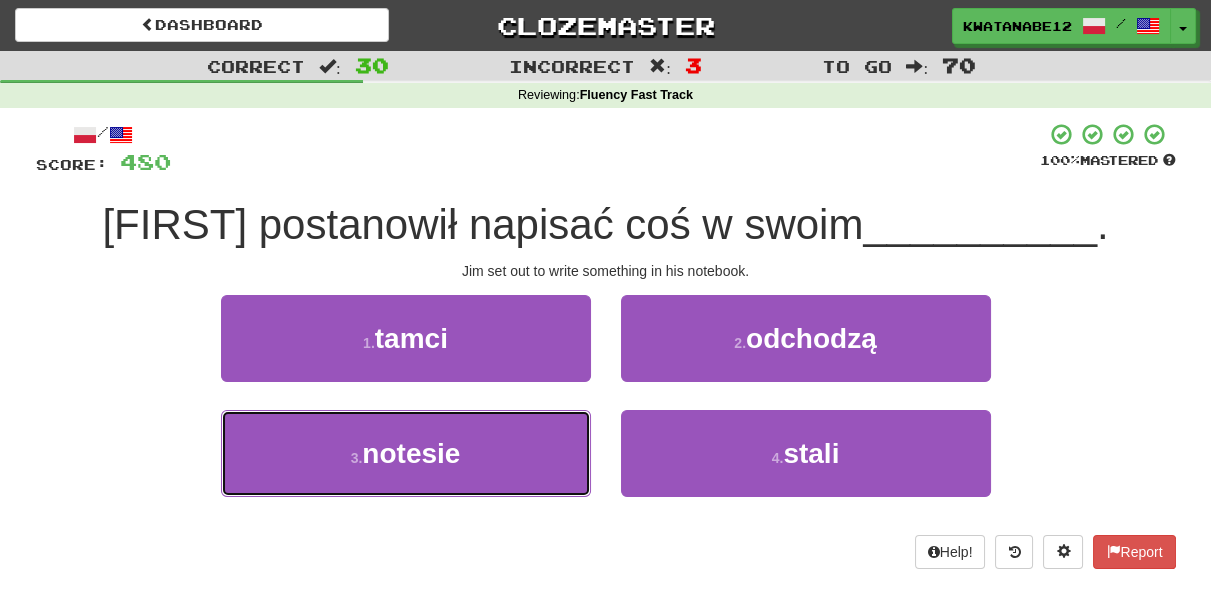 drag, startPoint x: 508, startPoint y: 434, endPoint x: 610, endPoint y: 404, distance: 106.320274 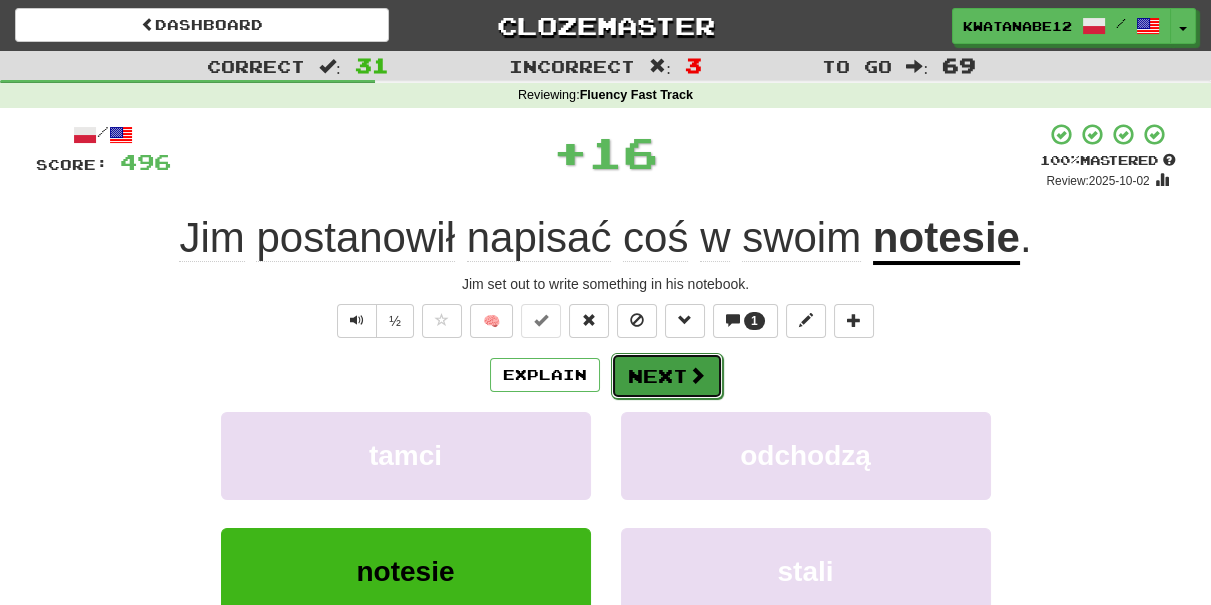 click on "Next" at bounding box center [667, 376] 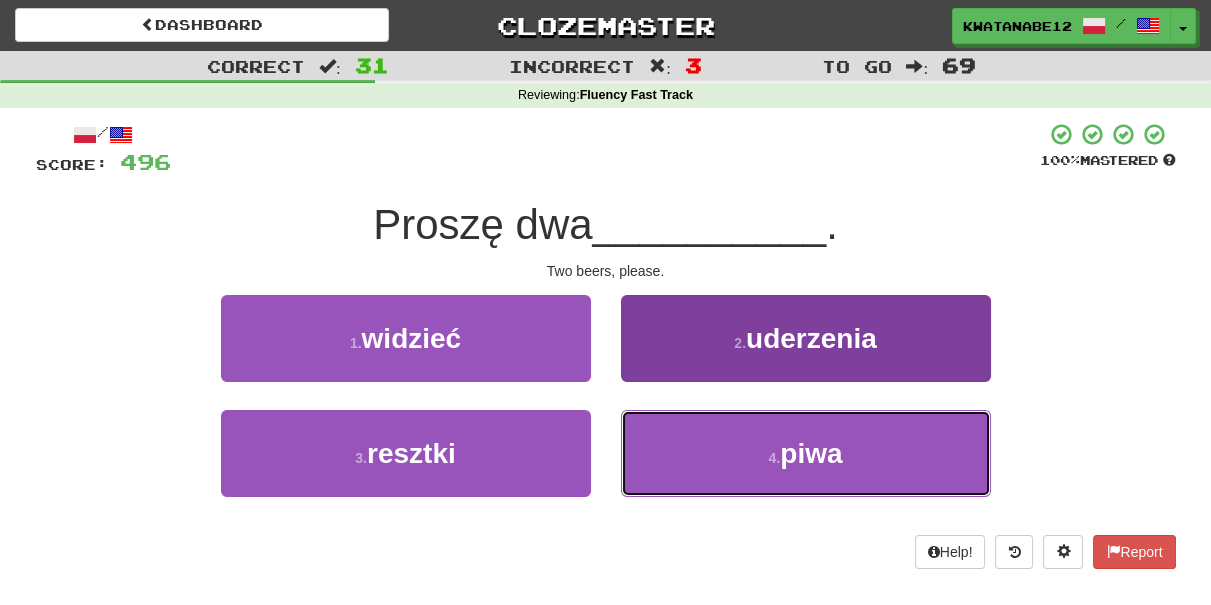 drag, startPoint x: 692, startPoint y: 467, endPoint x: 672, endPoint y: 415, distance: 55.713554 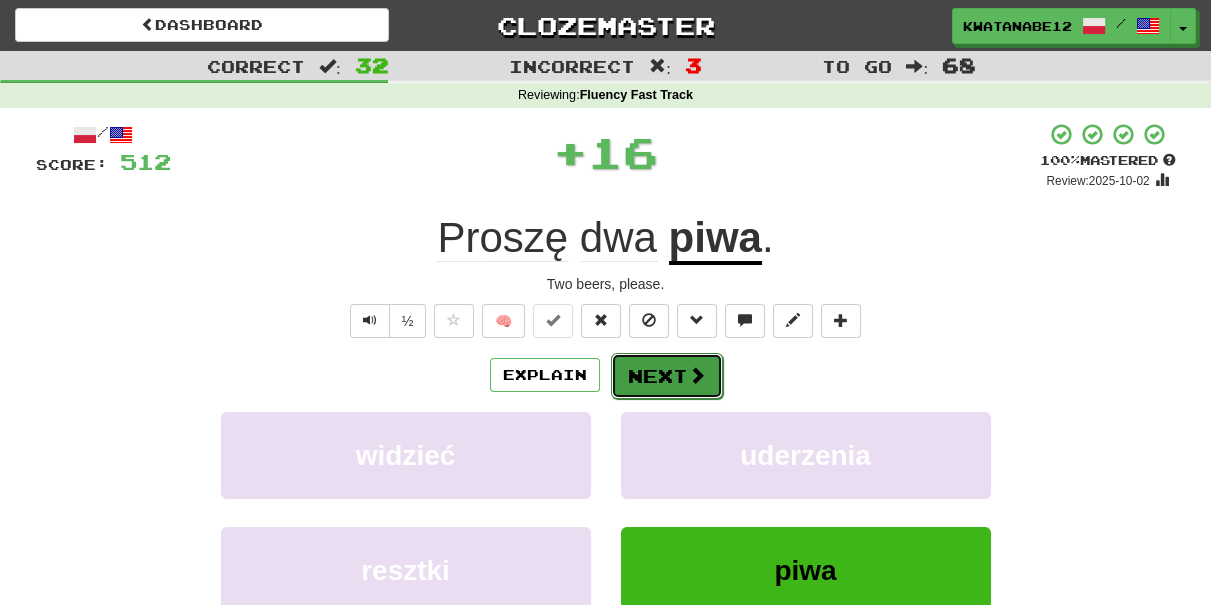 click on "Next" at bounding box center (667, 376) 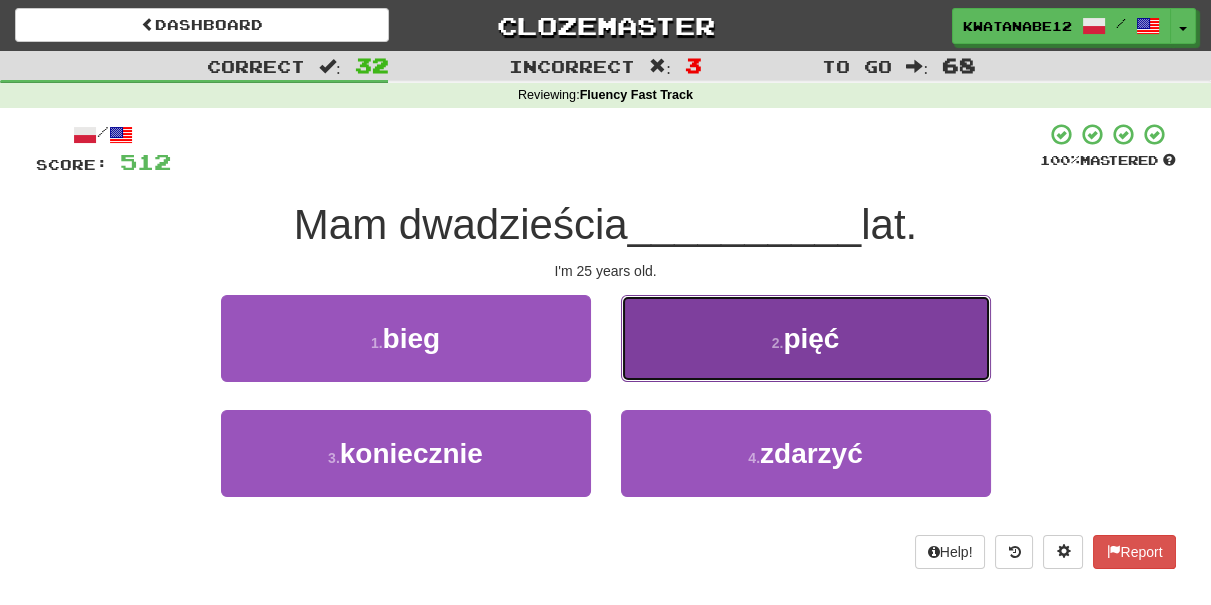 drag, startPoint x: 632, startPoint y: 354, endPoint x: 645, endPoint y: 355, distance: 13.038404 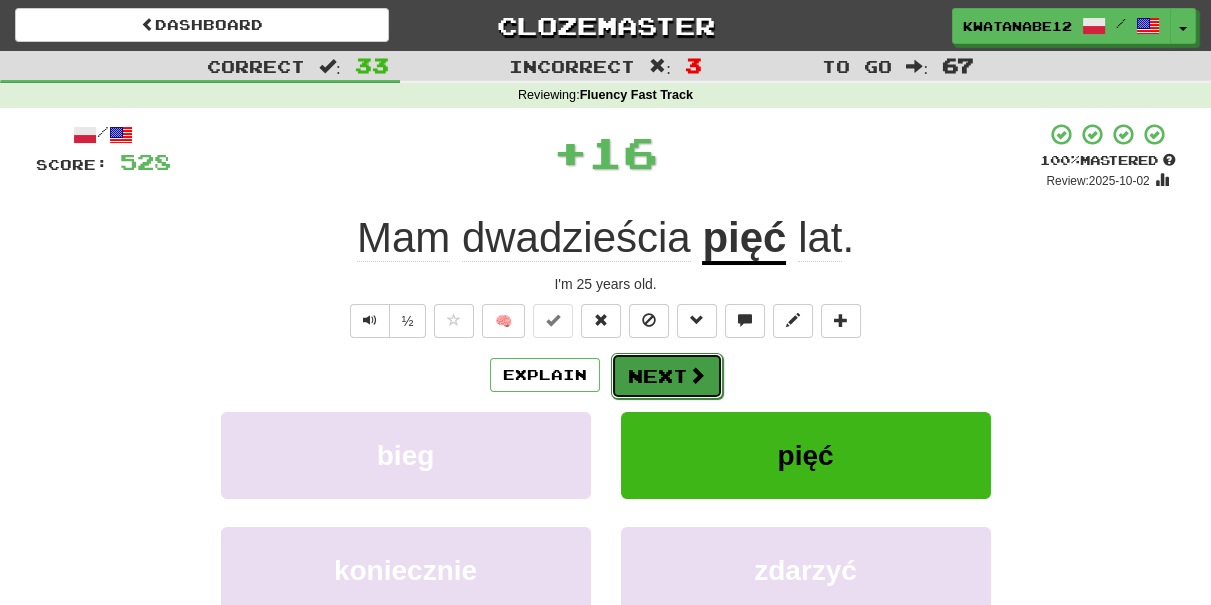 click on "Next" at bounding box center (667, 376) 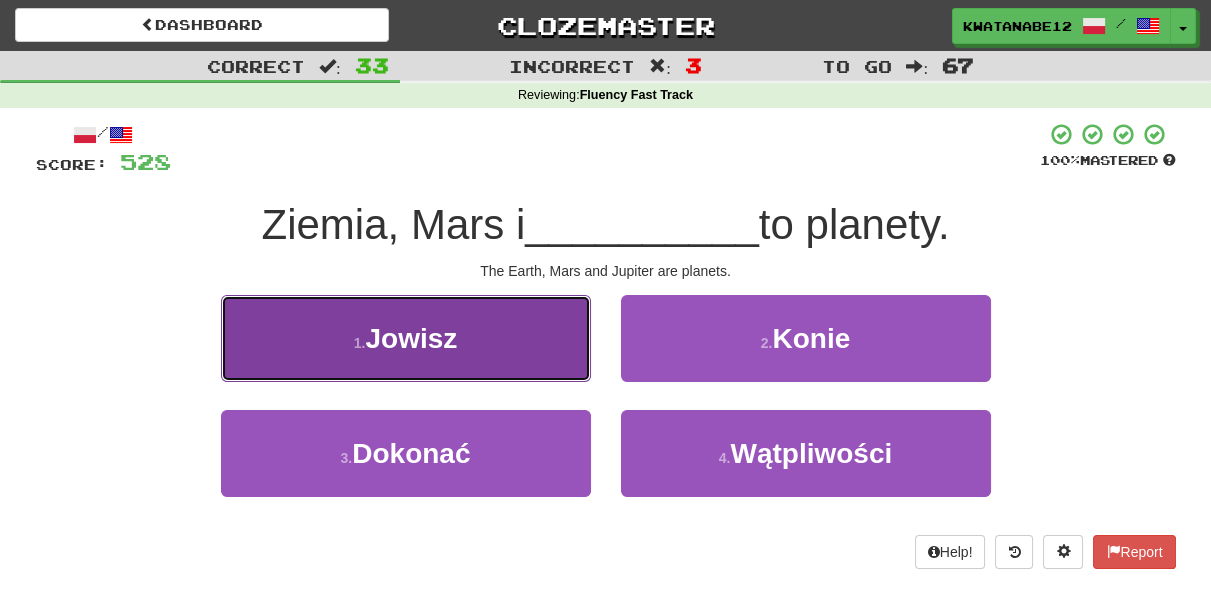 drag, startPoint x: 512, startPoint y: 352, endPoint x: 557, endPoint y: 359, distance: 45.54119 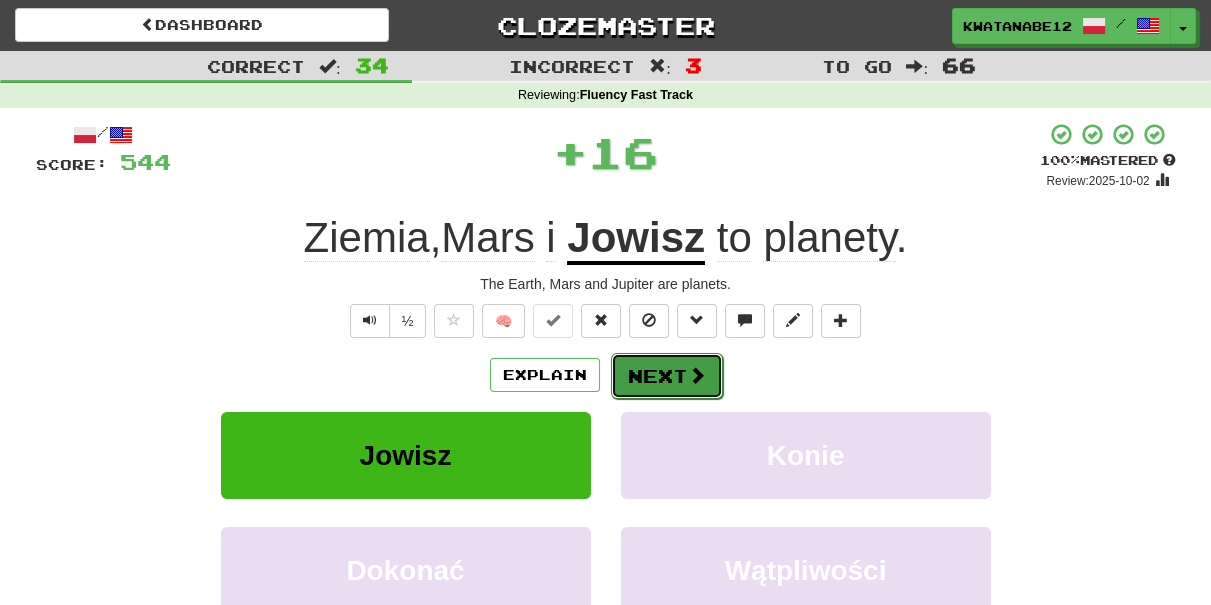 click on "Next" at bounding box center (667, 376) 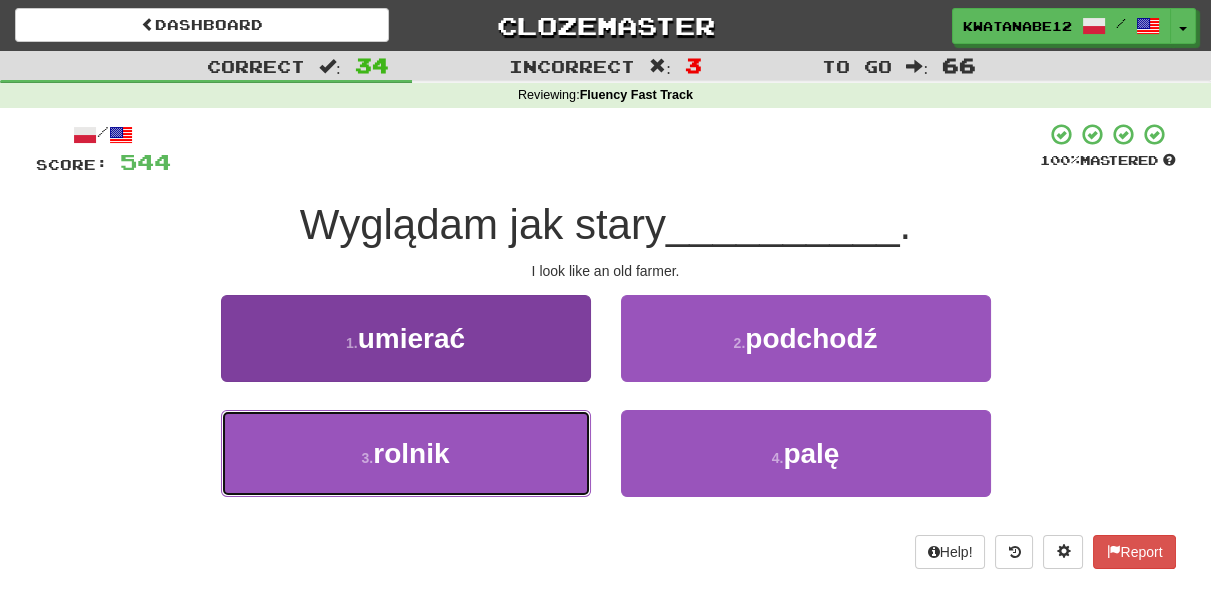 drag, startPoint x: 518, startPoint y: 447, endPoint x: 576, endPoint y: 427, distance: 61.351448 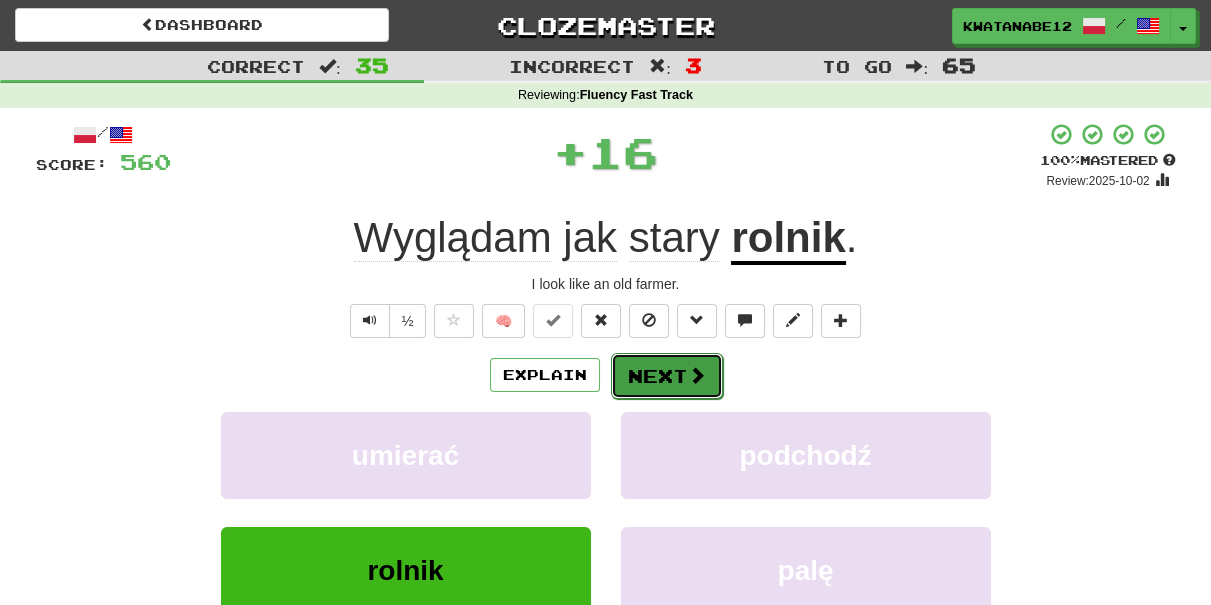click on "Next" at bounding box center [667, 376] 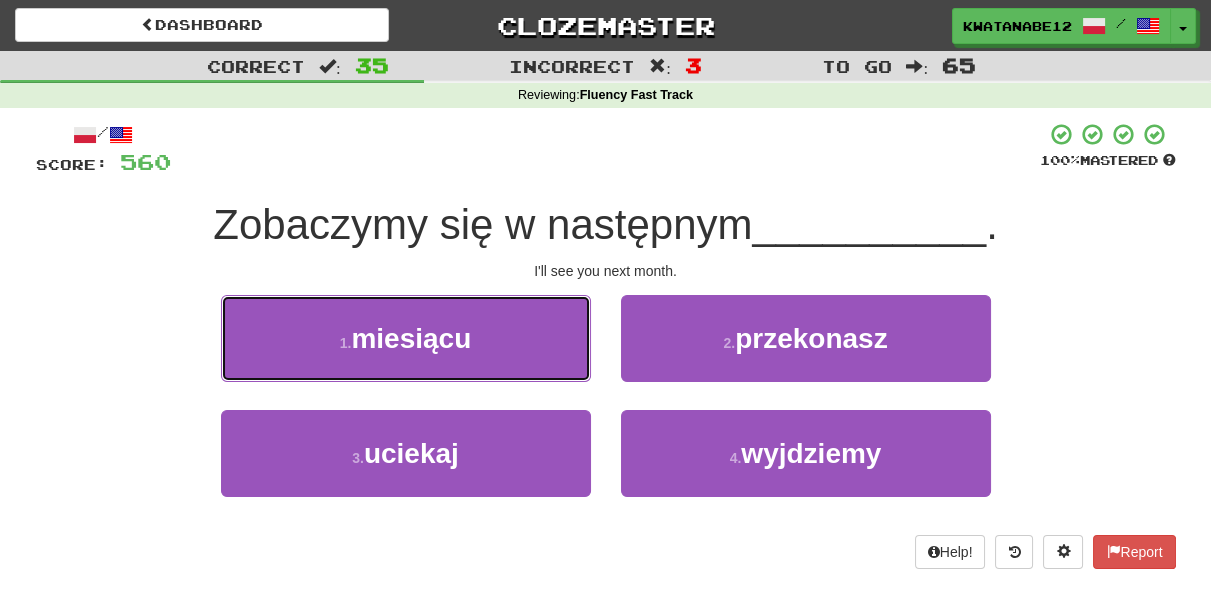 drag, startPoint x: 509, startPoint y: 340, endPoint x: 591, endPoint y: 347, distance: 82.29824 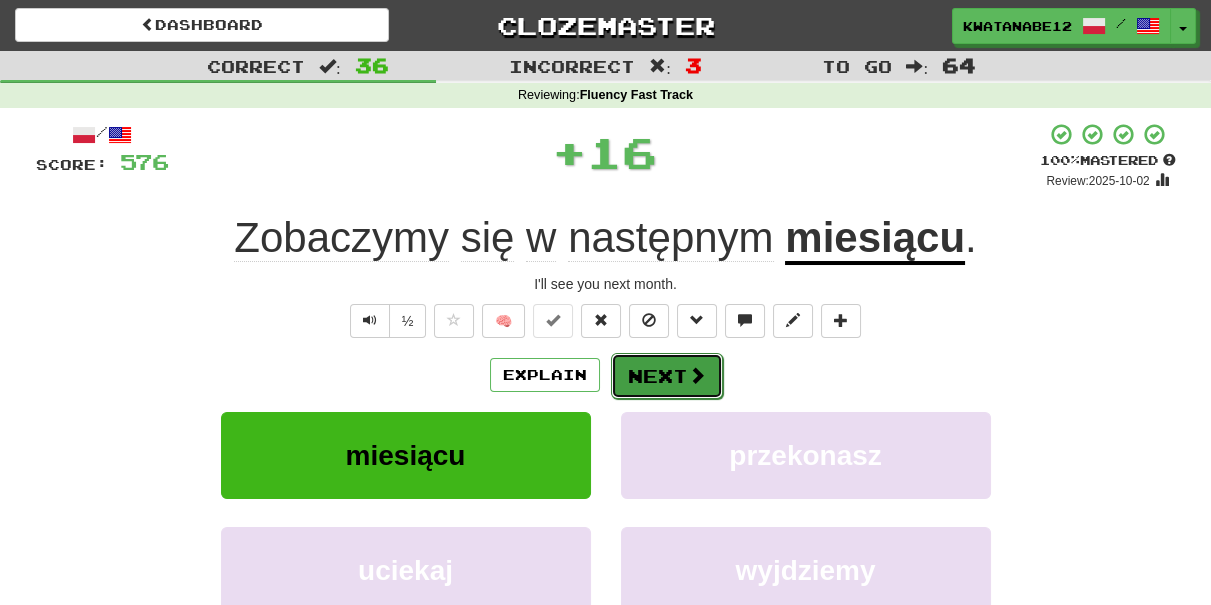 click on "Next" at bounding box center (667, 376) 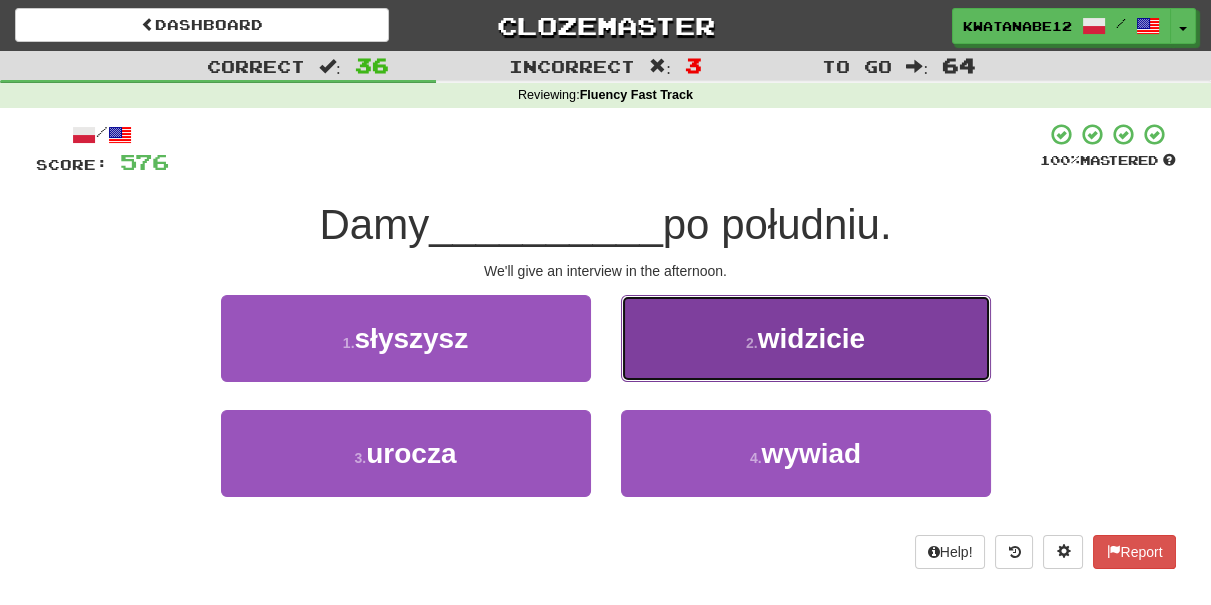 click on "2 .  widzicie" at bounding box center (806, 338) 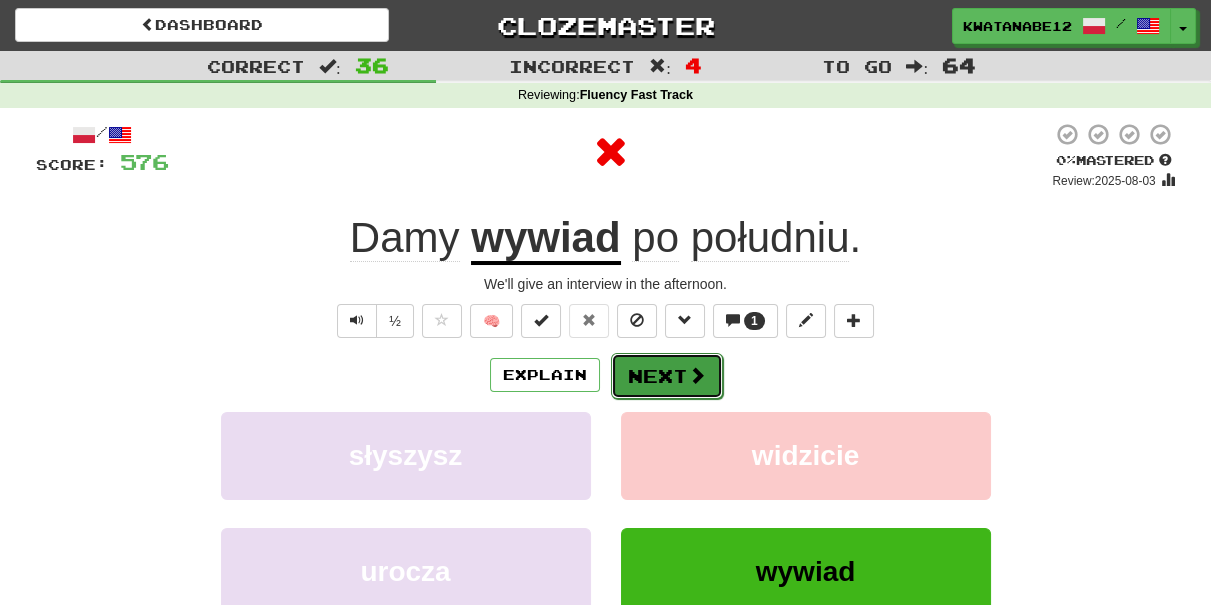 click on "Next" at bounding box center (667, 376) 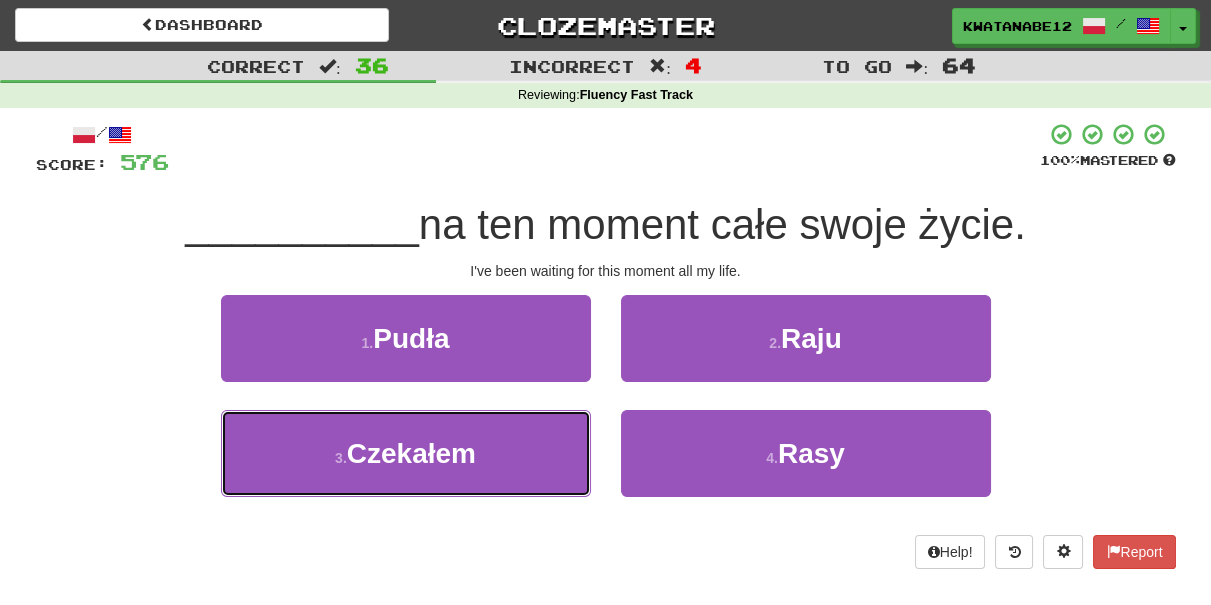 drag, startPoint x: 542, startPoint y: 439, endPoint x: 587, endPoint y: 397, distance: 61.554855 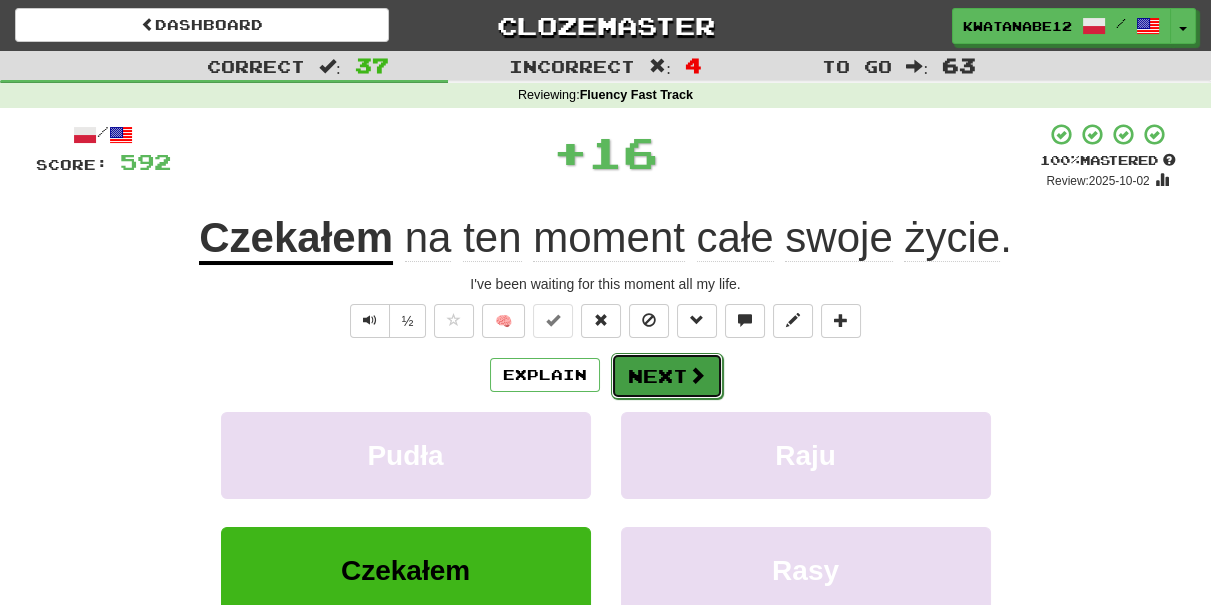 click on "Next" at bounding box center [667, 376] 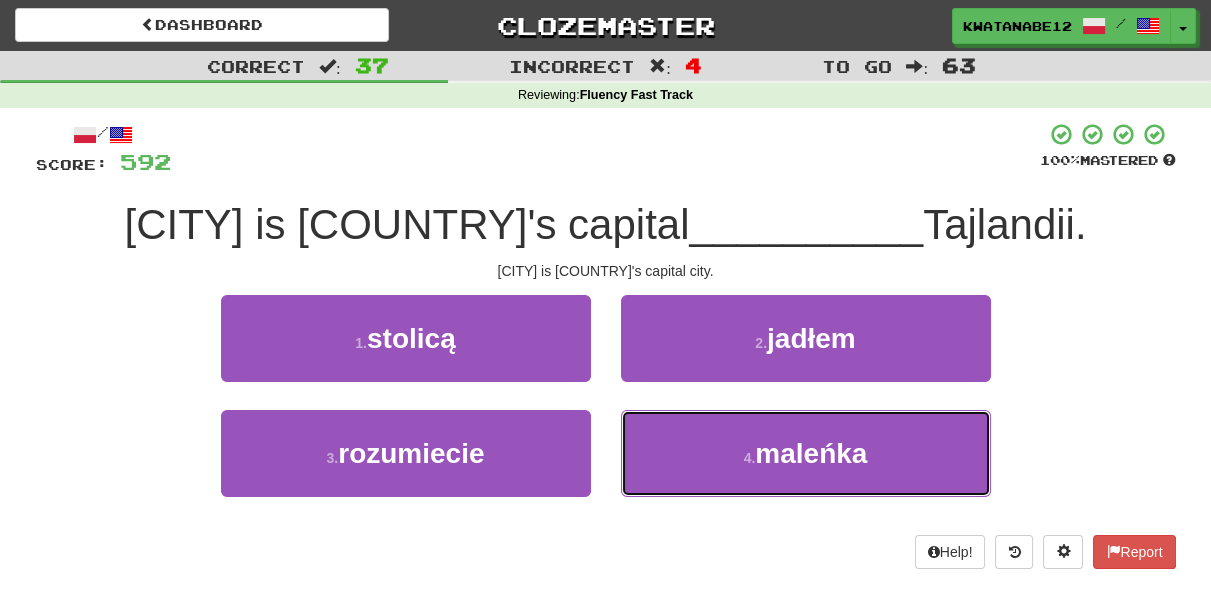drag, startPoint x: 660, startPoint y: 442, endPoint x: 656, endPoint y: 403, distance: 39.20459 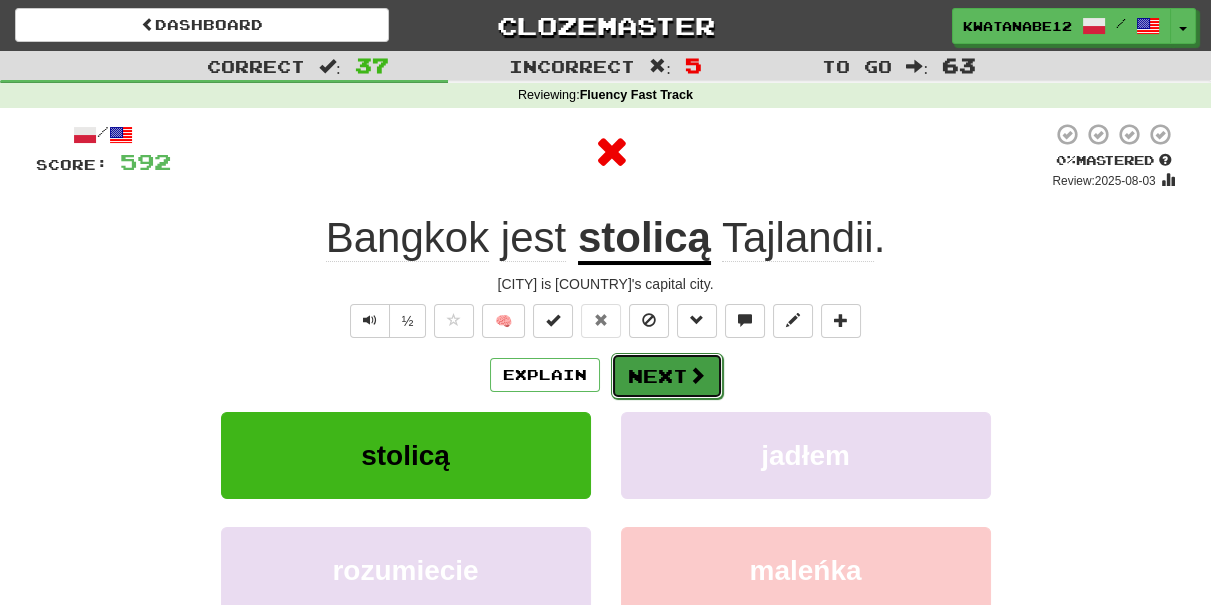 click on "Next" at bounding box center [667, 376] 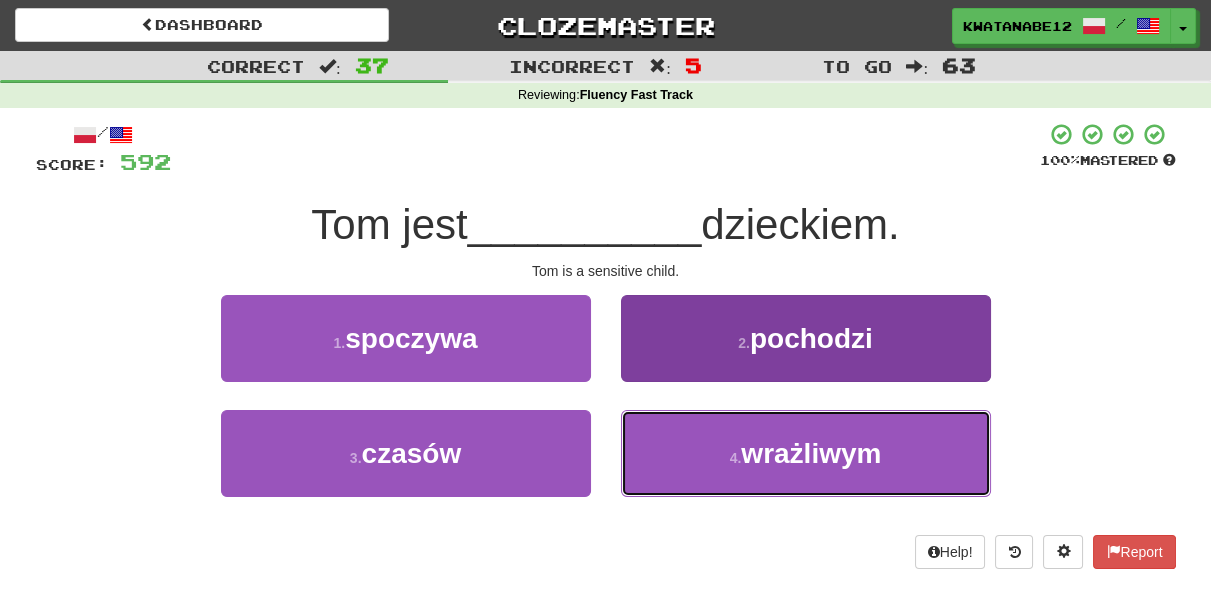 drag, startPoint x: 692, startPoint y: 452, endPoint x: 655, endPoint y: 410, distance: 55.97321 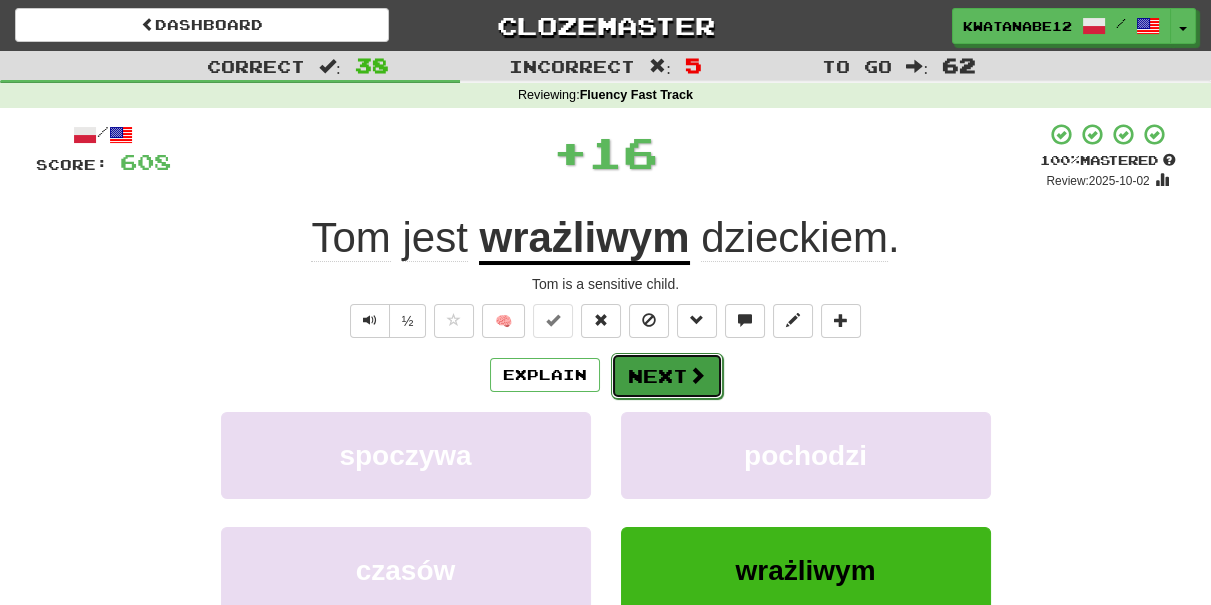 click on "Next" at bounding box center (667, 376) 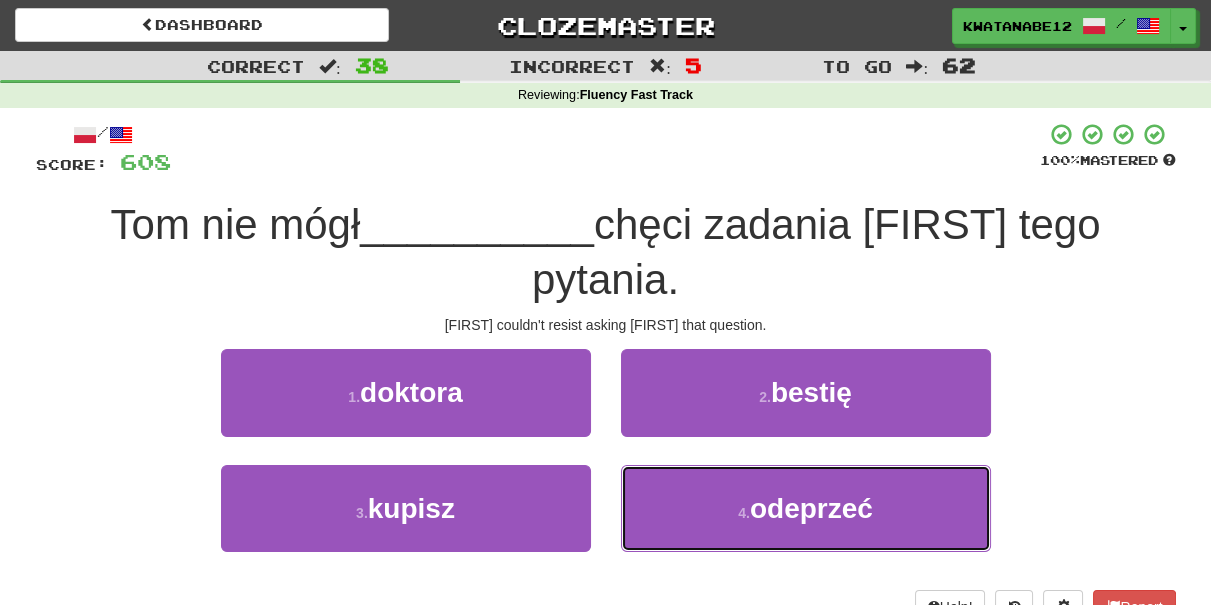 drag, startPoint x: 672, startPoint y: 423, endPoint x: 667, endPoint y: 402, distance: 21.587032 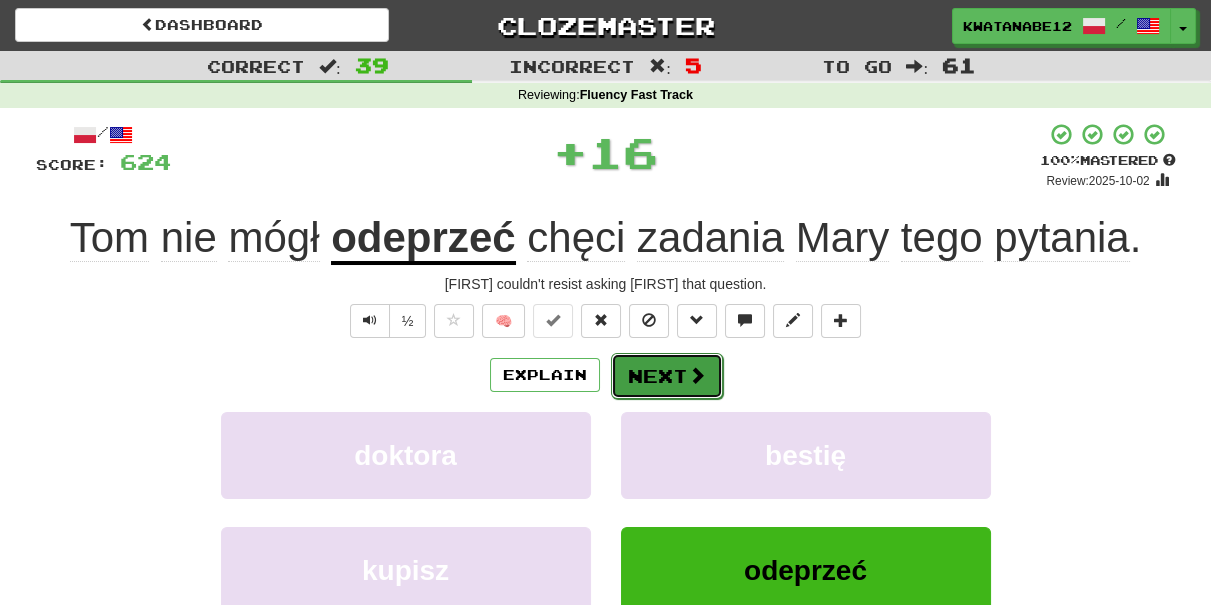 click on "Next" at bounding box center (667, 376) 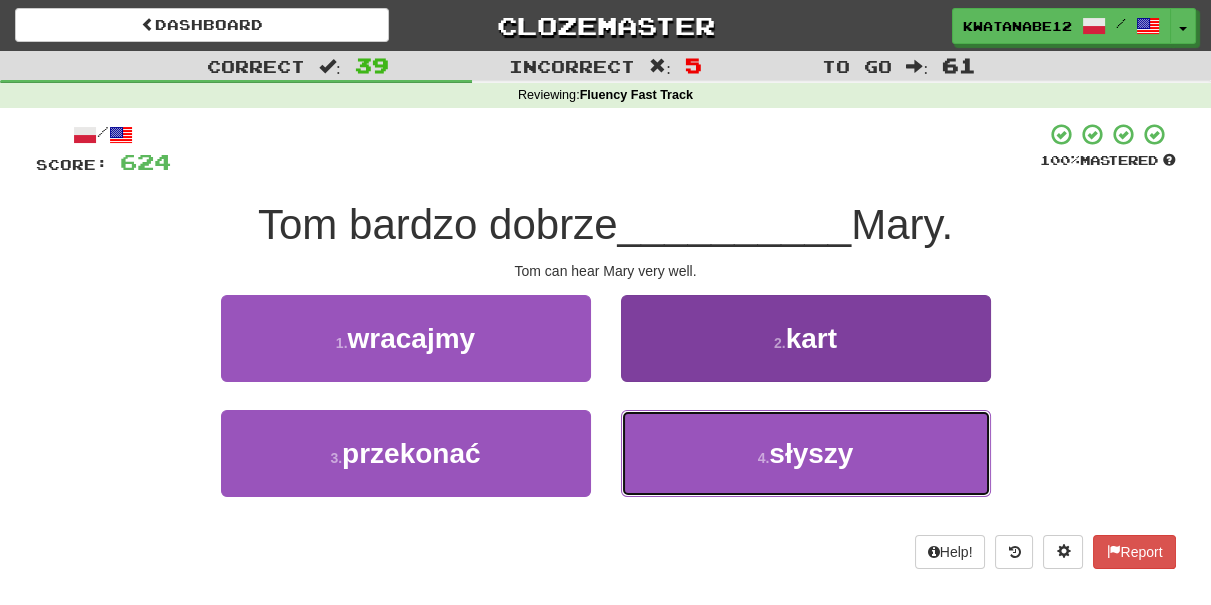 click on "4 .  słyszy" at bounding box center (806, 453) 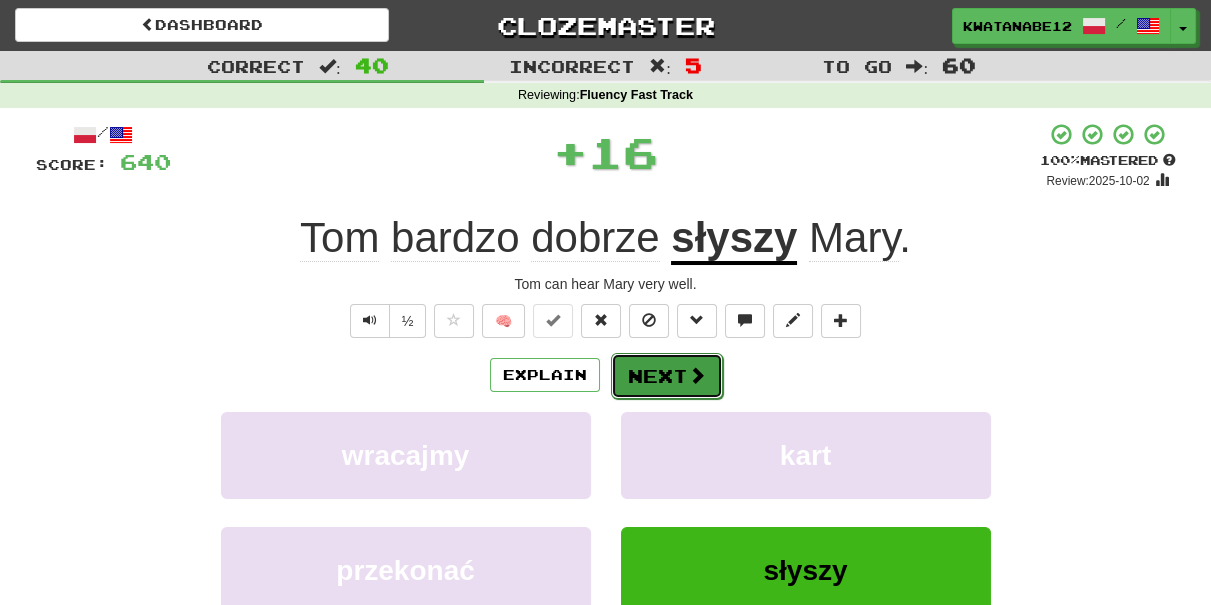 click on "Next" at bounding box center (667, 376) 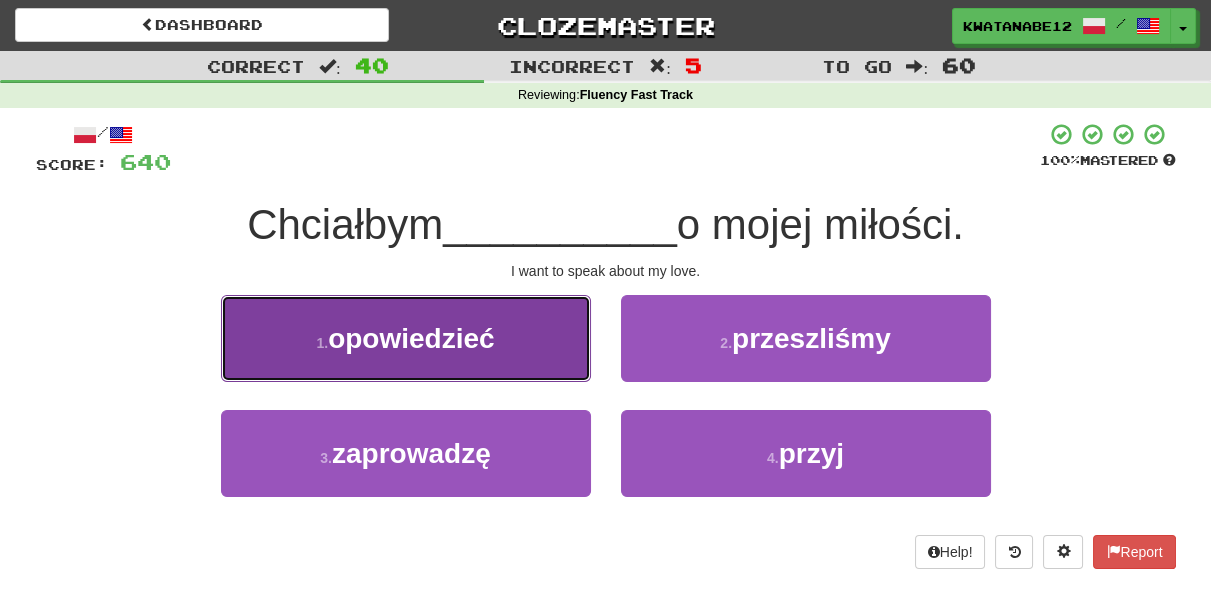 drag, startPoint x: 508, startPoint y: 377, endPoint x: 536, endPoint y: 377, distance: 28 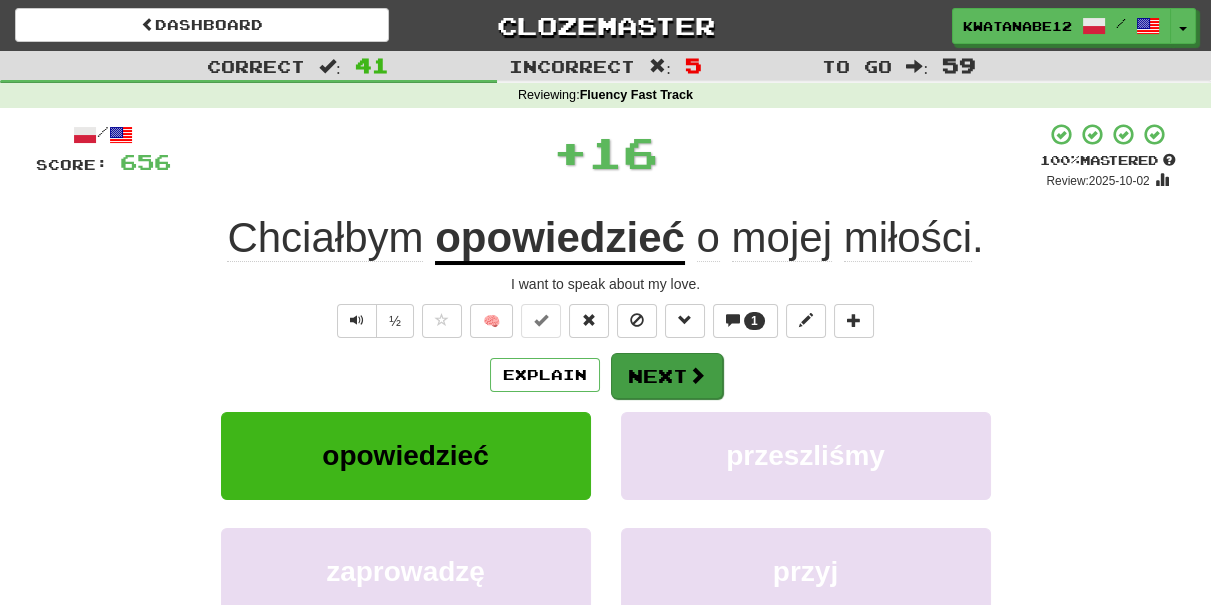 drag, startPoint x: 670, startPoint y: 348, endPoint x: 644, endPoint y: 396, distance: 54.589375 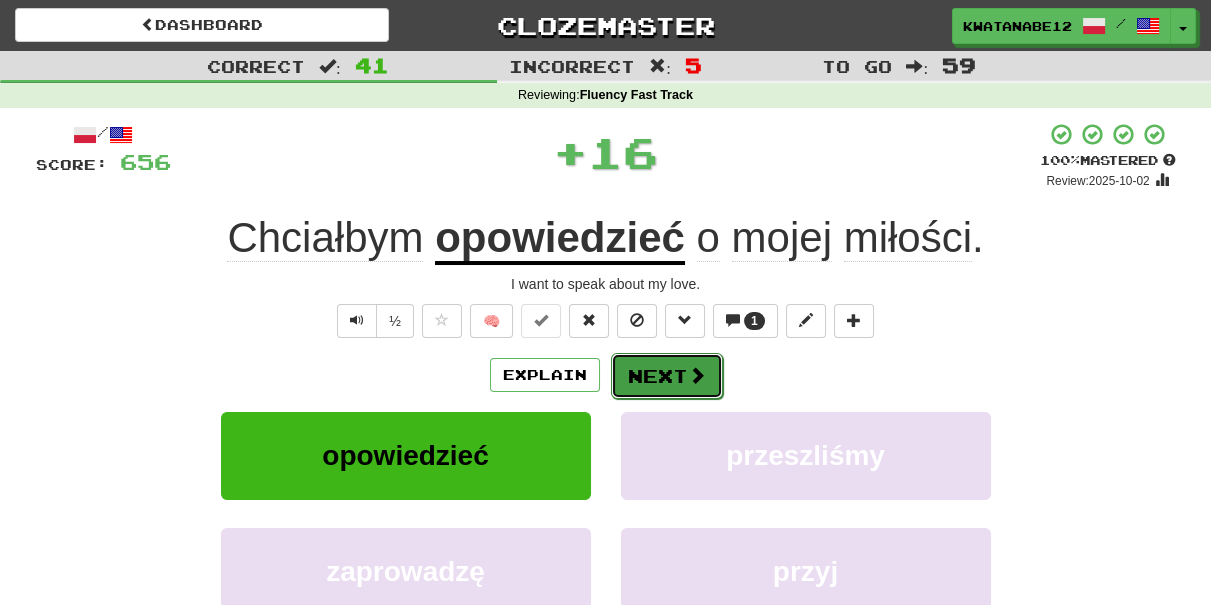drag, startPoint x: 651, startPoint y: 377, endPoint x: 663, endPoint y: 375, distance: 12.165525 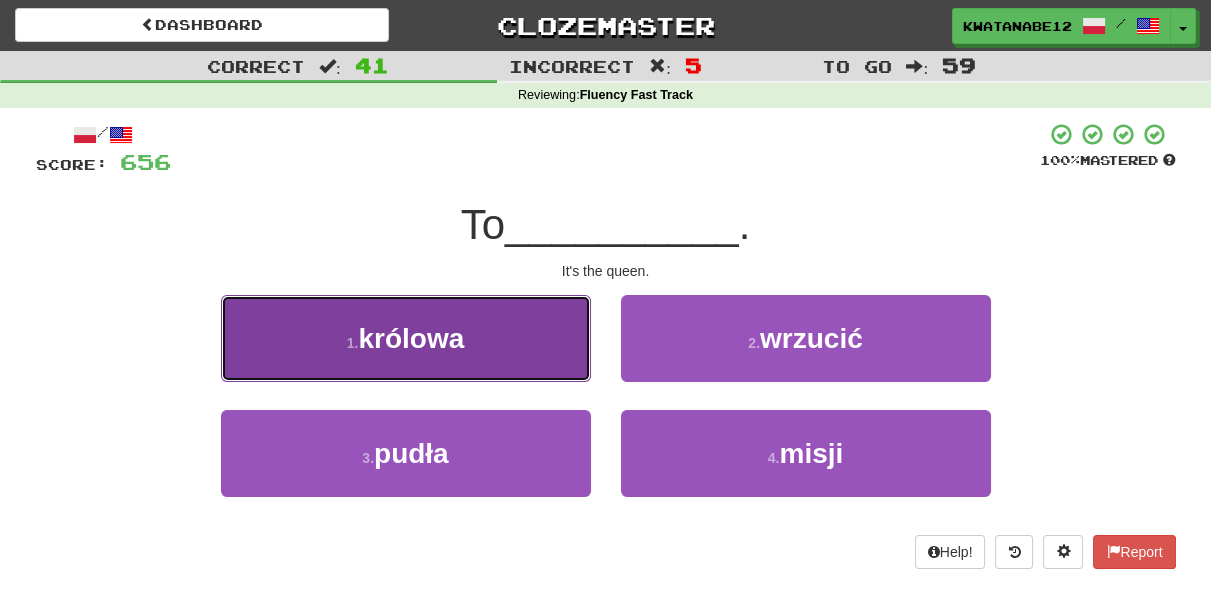 click on "1 .  królowa" at bounding box center (406, 338) 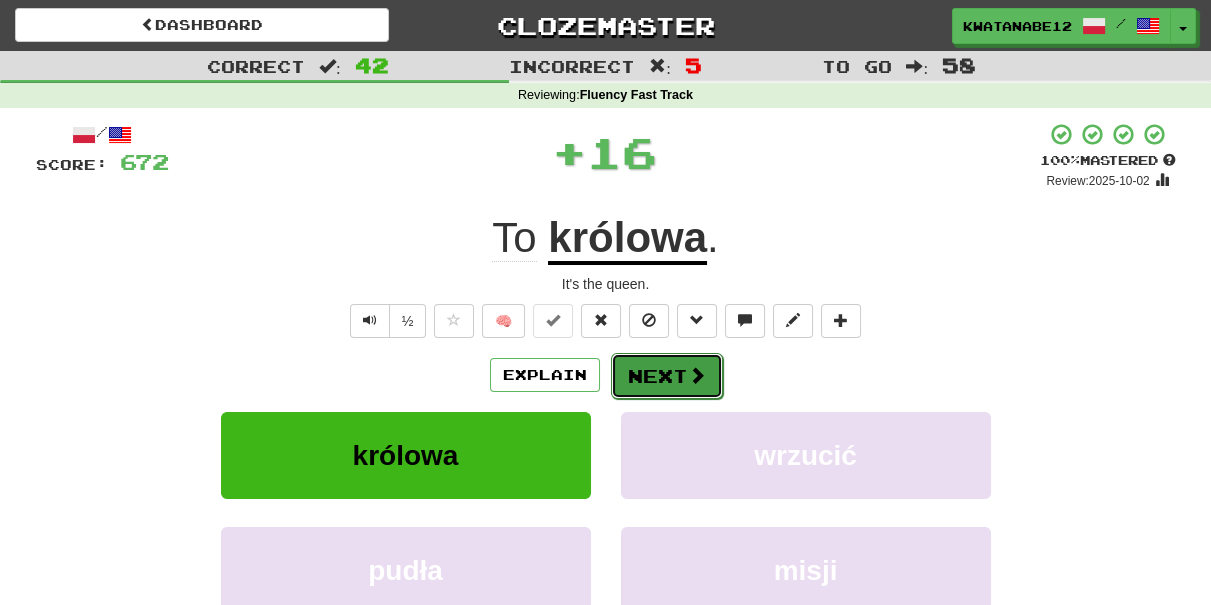 click on "Next" at bounding box center [667, 376] 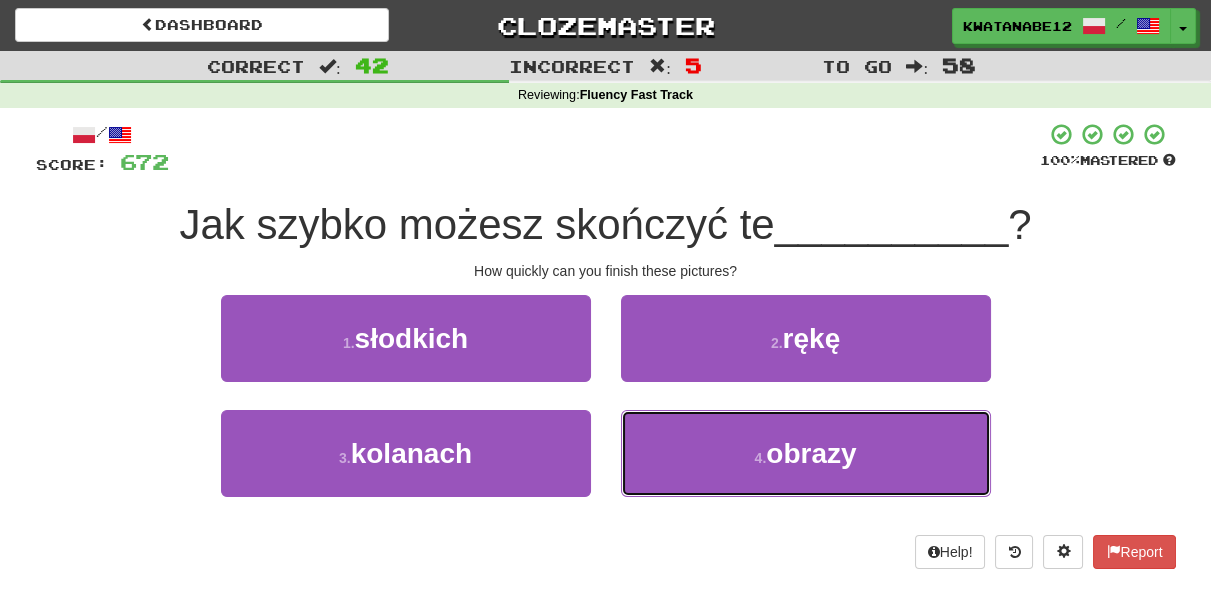 drag, startPoint x: 644, startPoint y: 423, endPoint x: 640, endPoint y: 409, distance: 14.56022 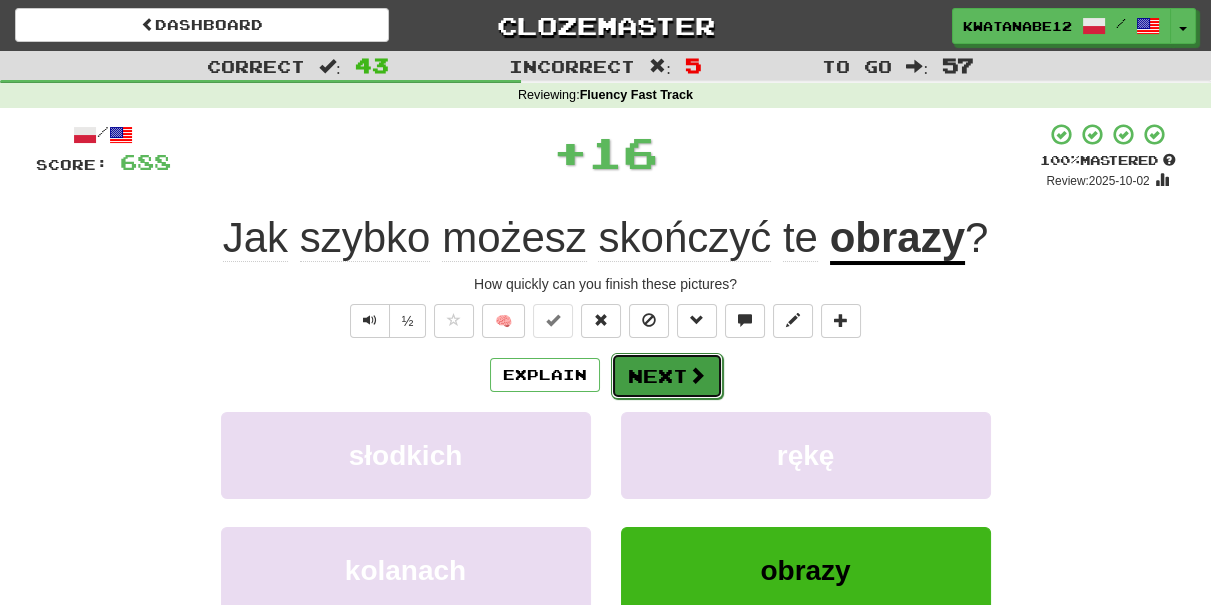 click on "Next" at bounding box center (667, 376) 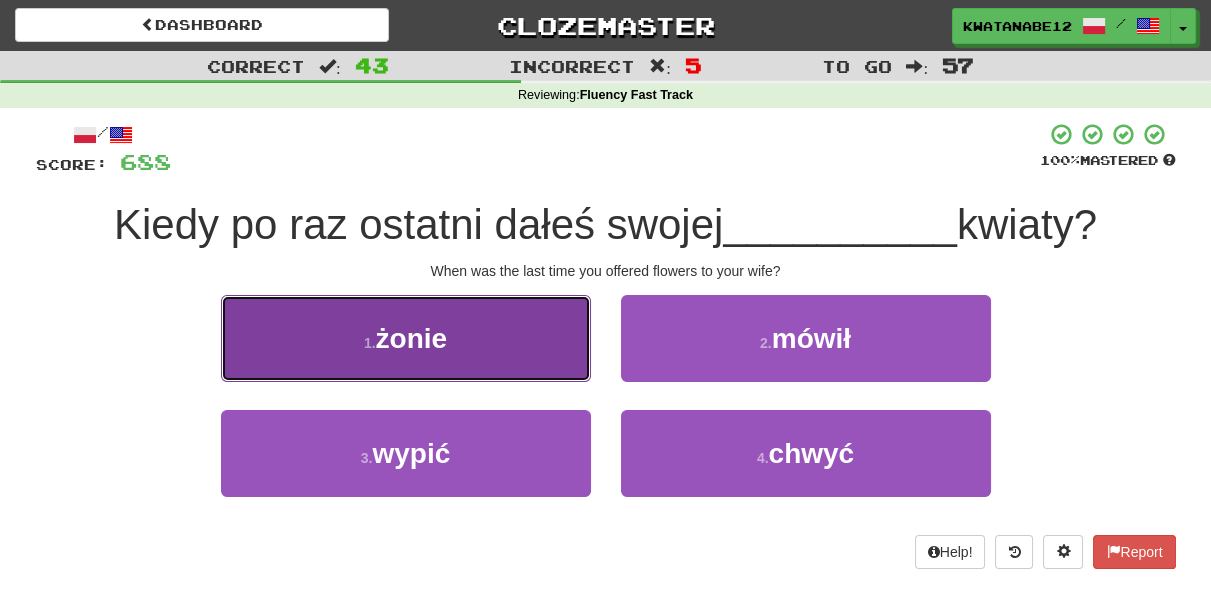 drag, startPoint x: 506, startPoint y: 356, endPoint x: 526, endPoint y: 357, distance: 20.024984 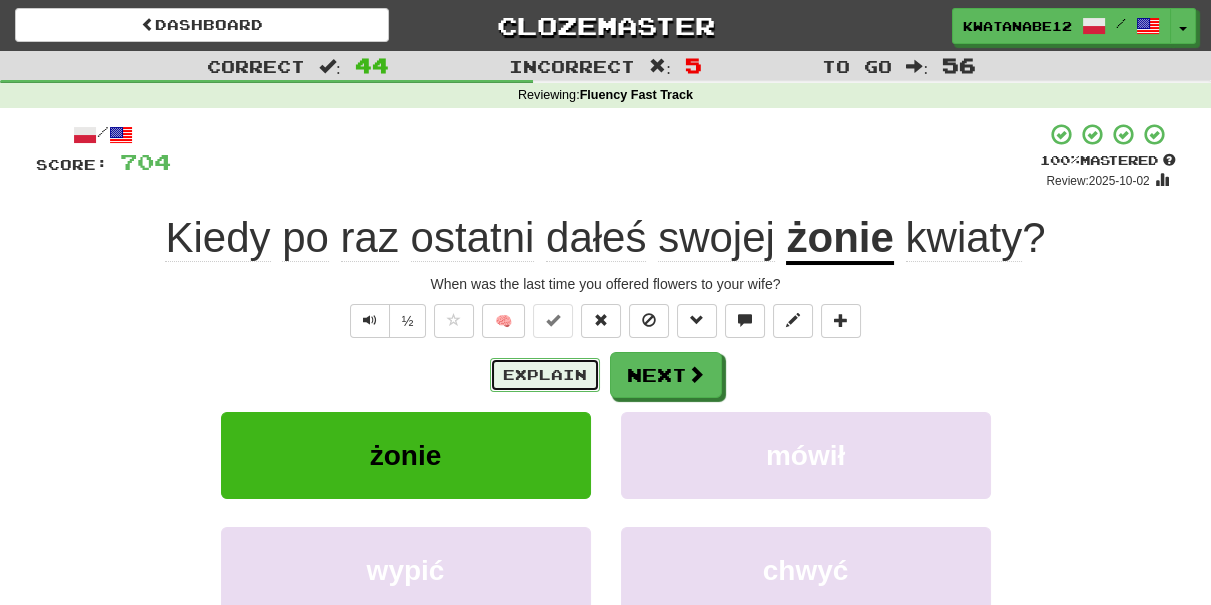 click on "Explain" at bounding box center [545, 375] 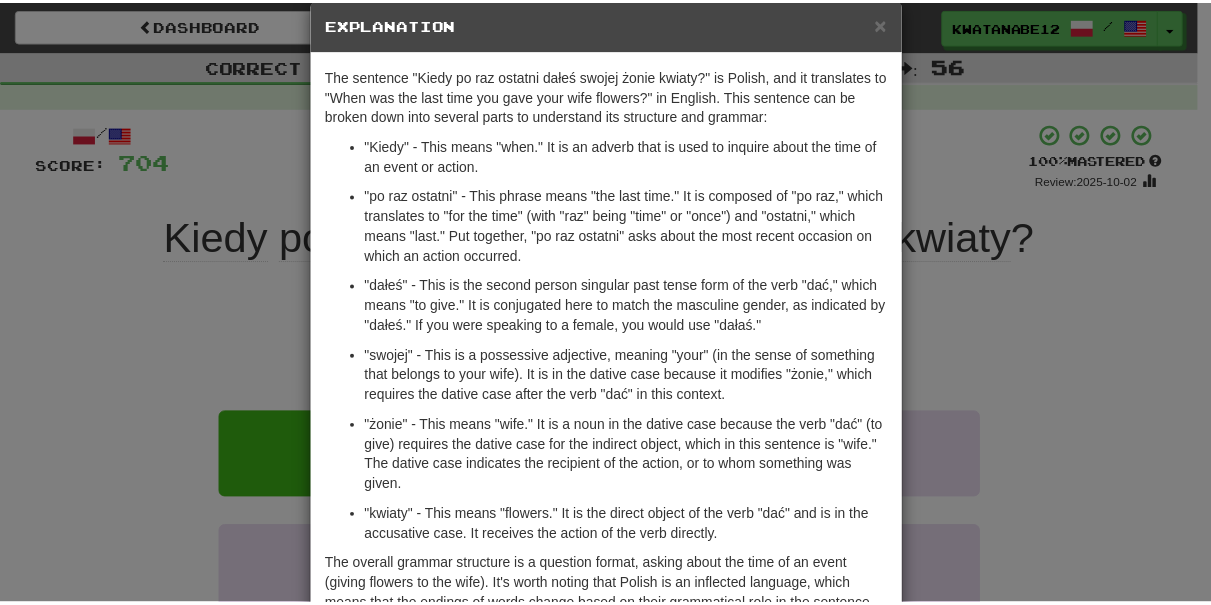 scroll, scrollTop: 32, scrollLeft: 0, axis: vertical 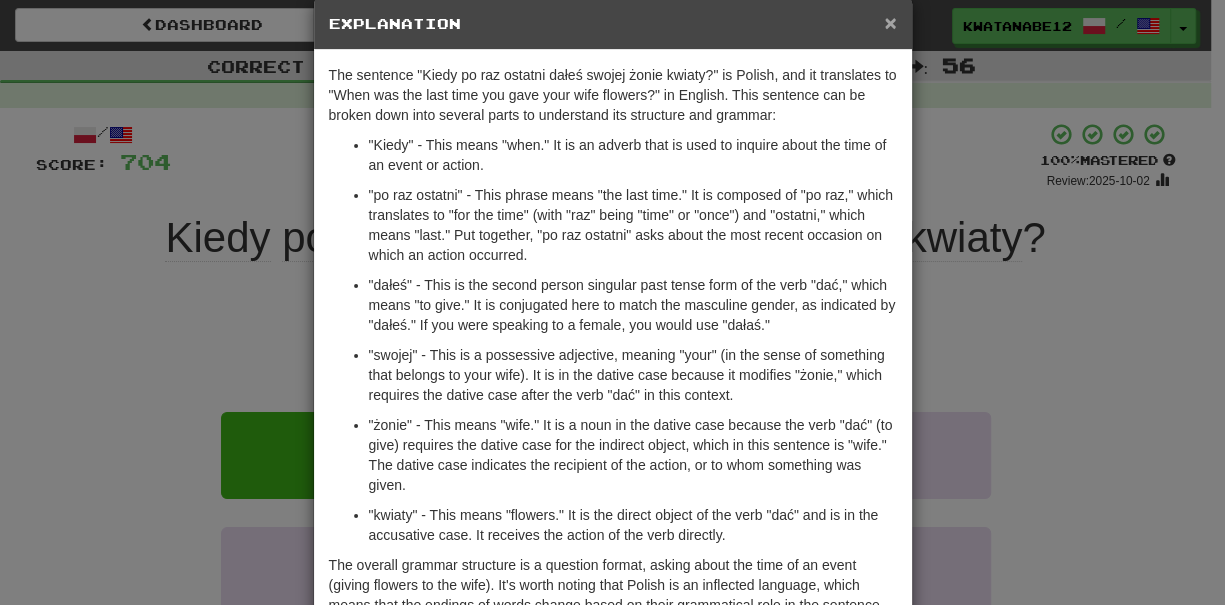 drag, startPoint x: 879, startPoint y: 17, endPoint x: 805, endPoint y: 126, distance: 131.74597 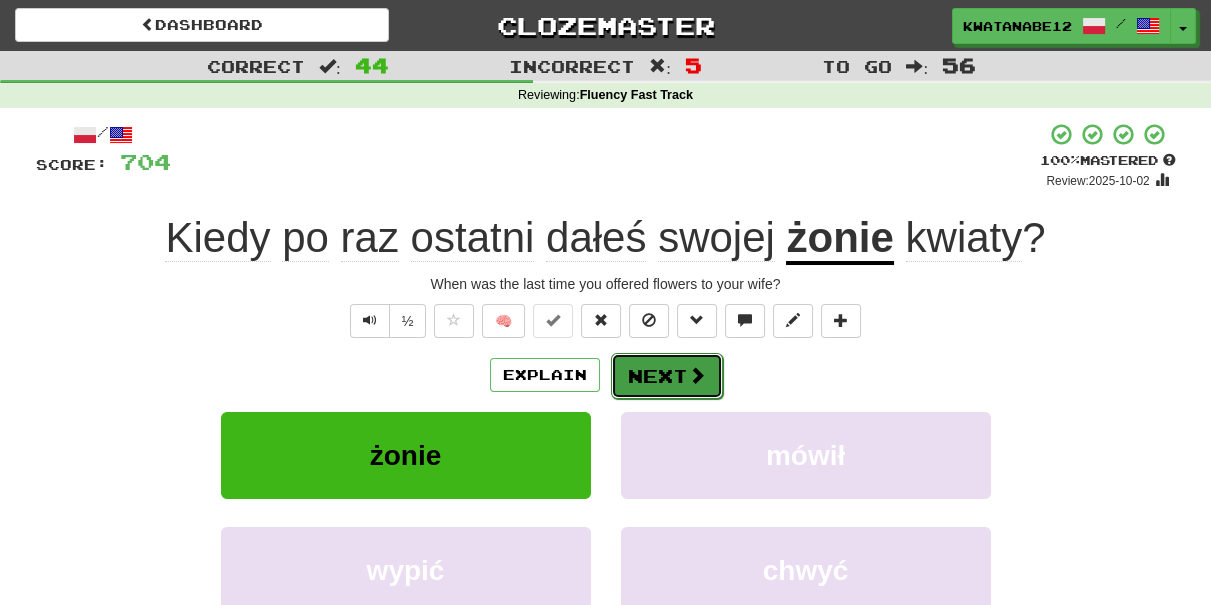 click on "Next" at bounding box center (667, 376) 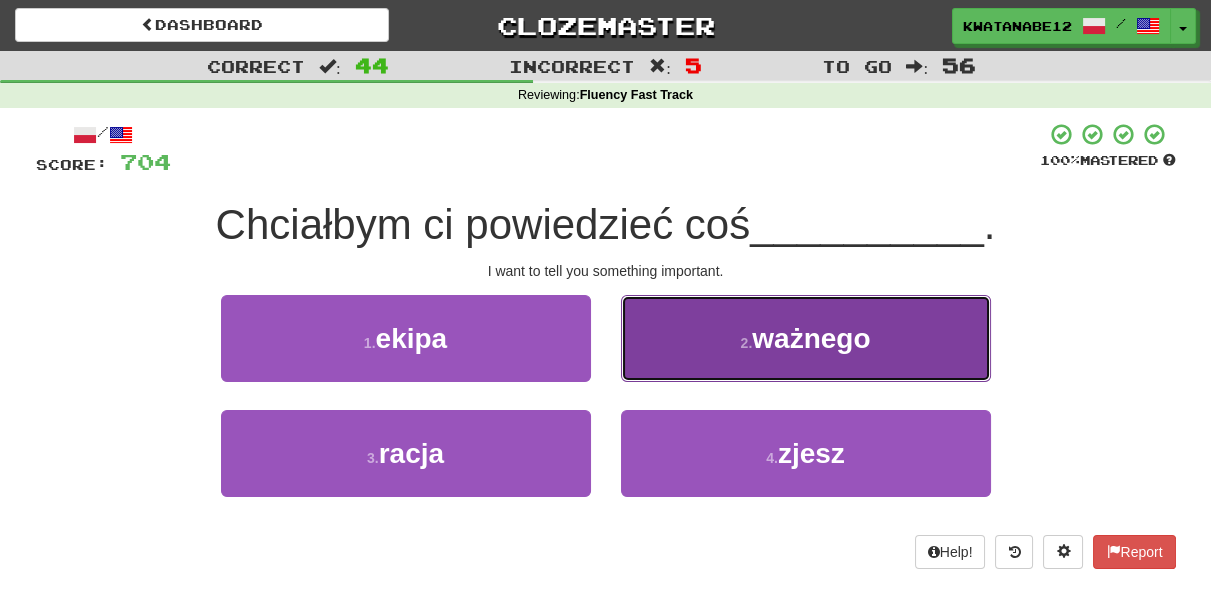 click on "2 .  ważnego" at bounding box center [806, 338] 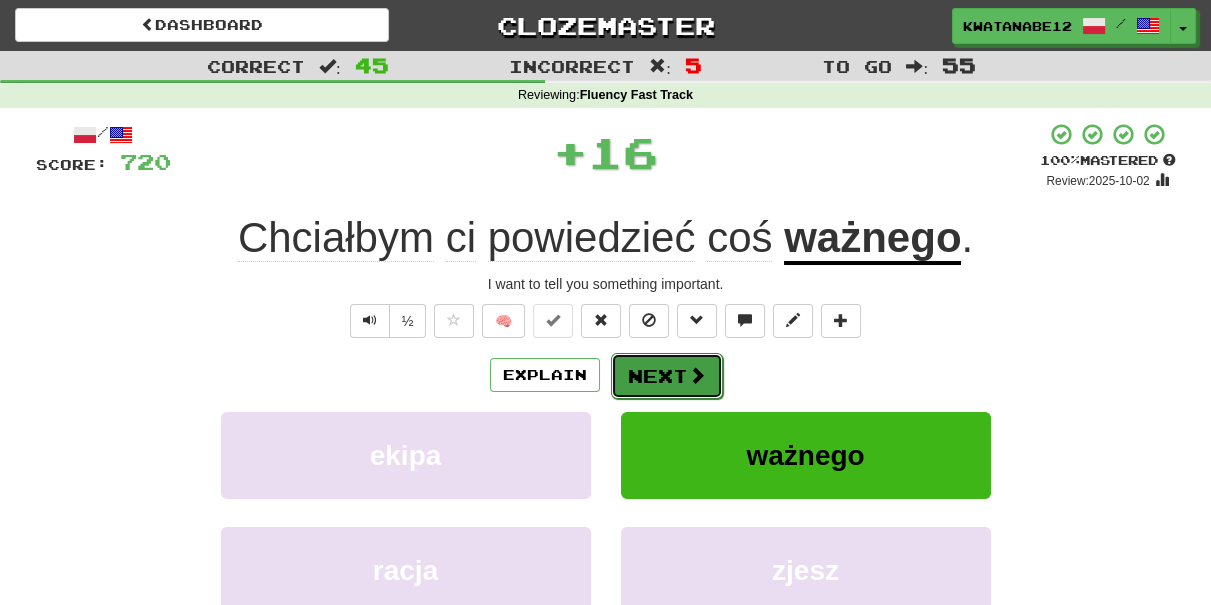 click on "Next" at bounding box center (667, 376) 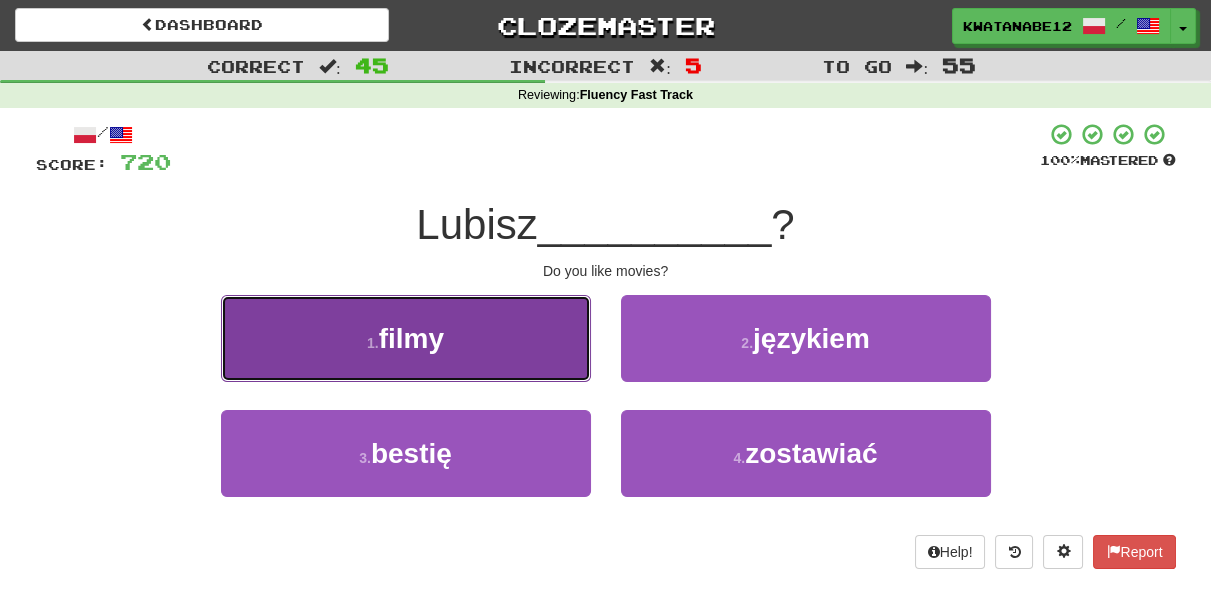 drag, startPoint x: 547, startPoint y: 356, endPoint x: 561, endPoint y: 356, distance: 14 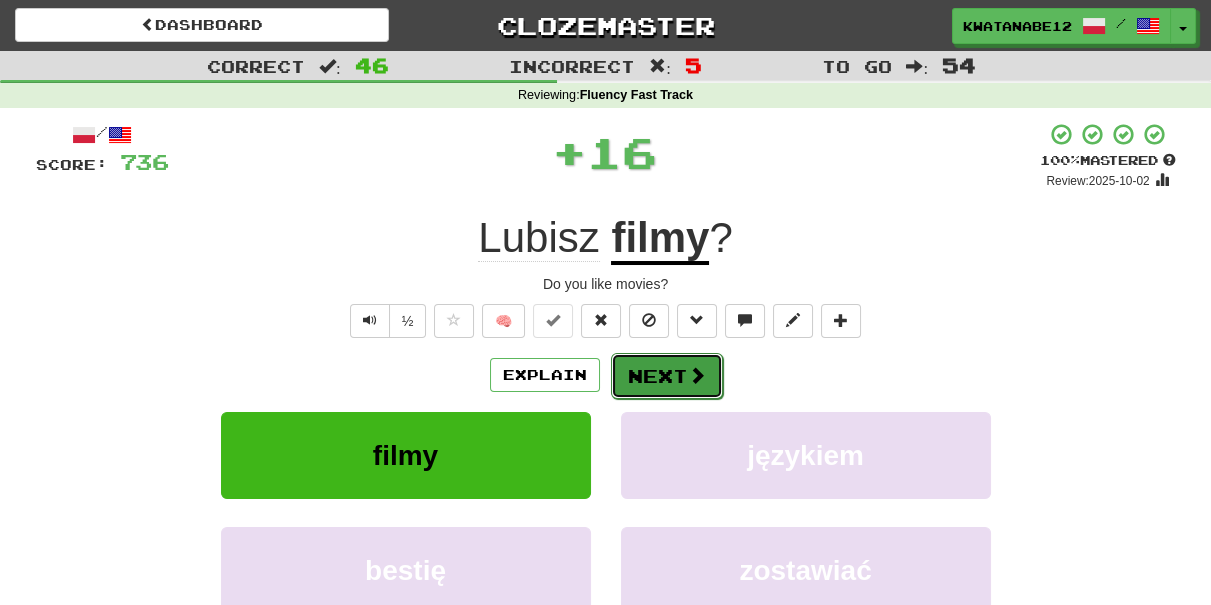 click on "Next" at bounding box center (667, 376) 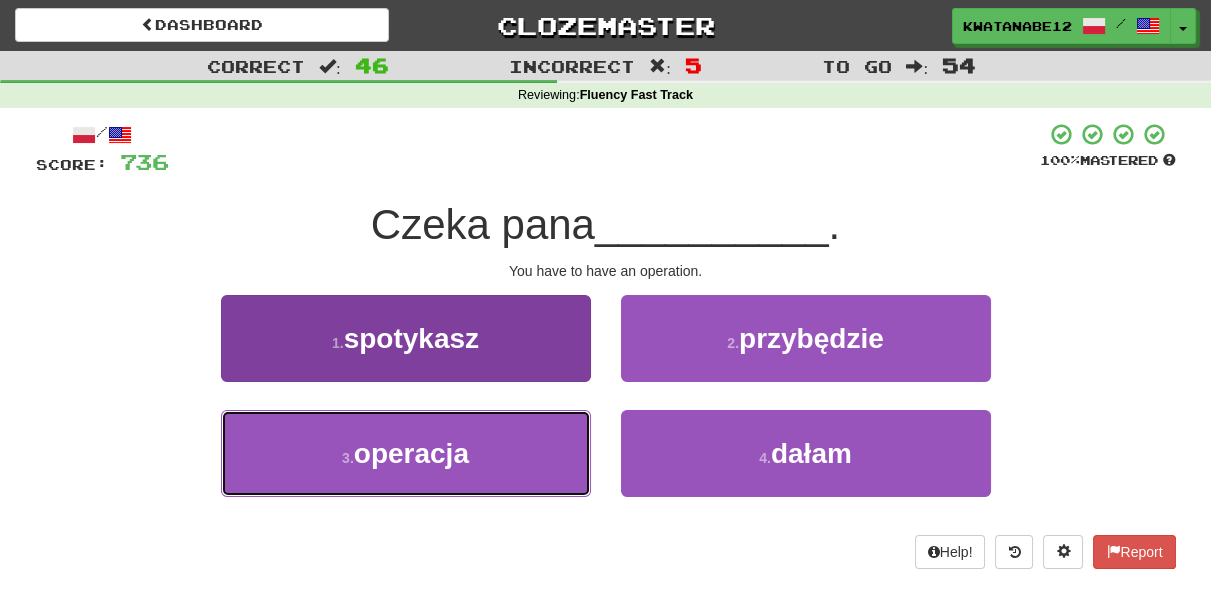 drag, startPoint x: 561, startPoint y: 442, endPoint x: 581, endPoint y: 415, distance: 33.600594 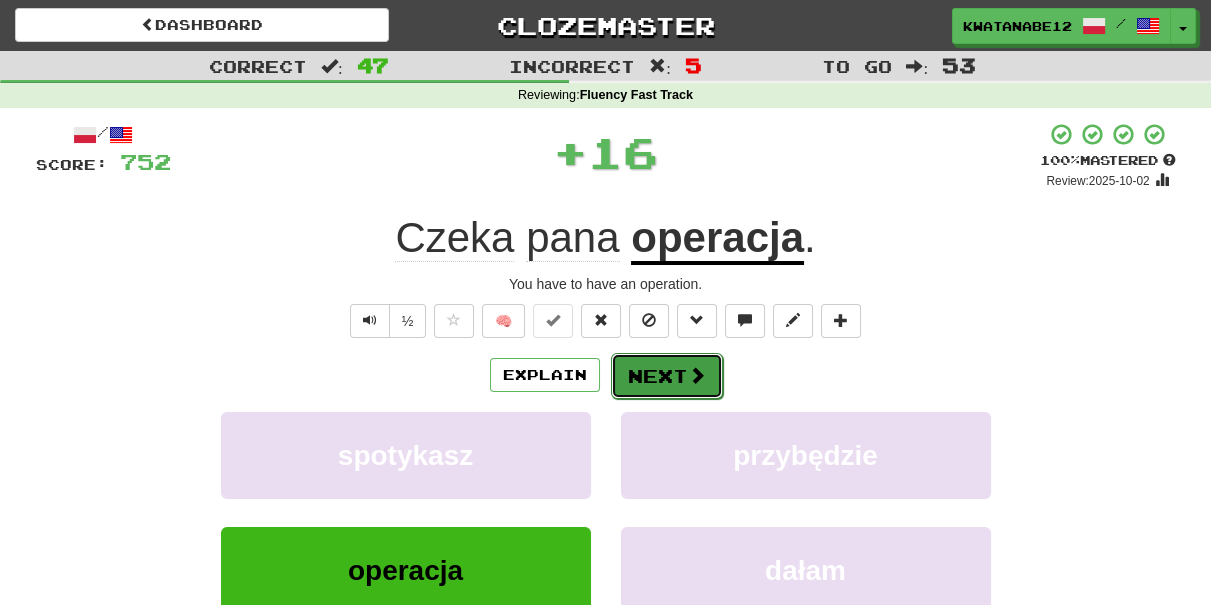 click on "Next" at bounding box center (667, 376) 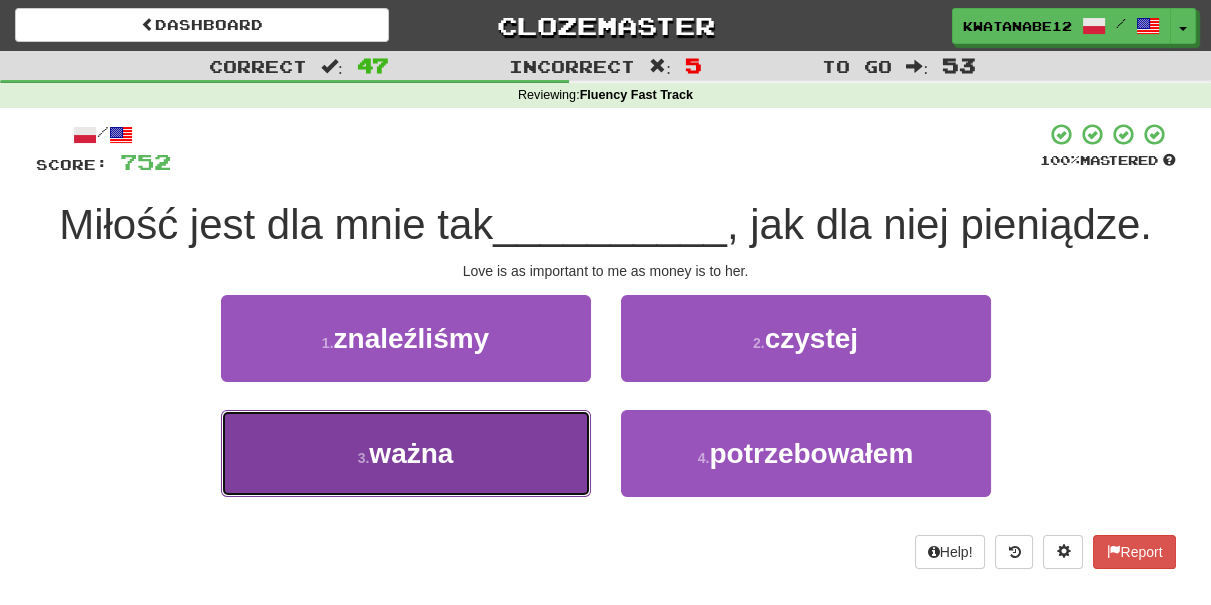 click on "3 .  ważna" at bounding box center [406, 453] 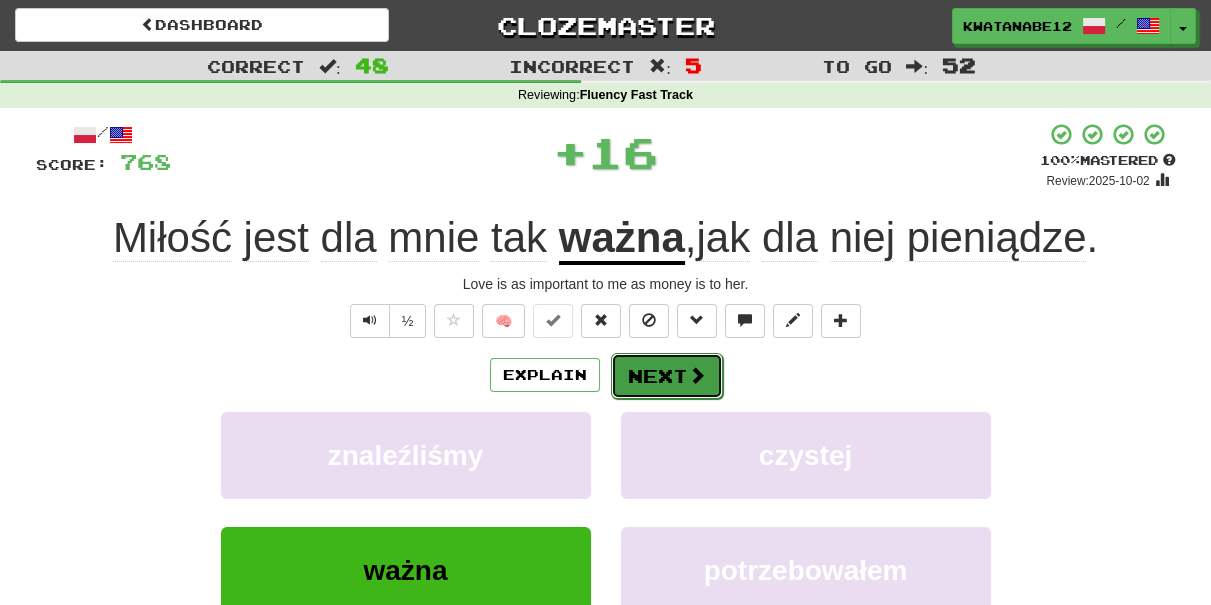 click on "Next" at bounding box center (667, 376) 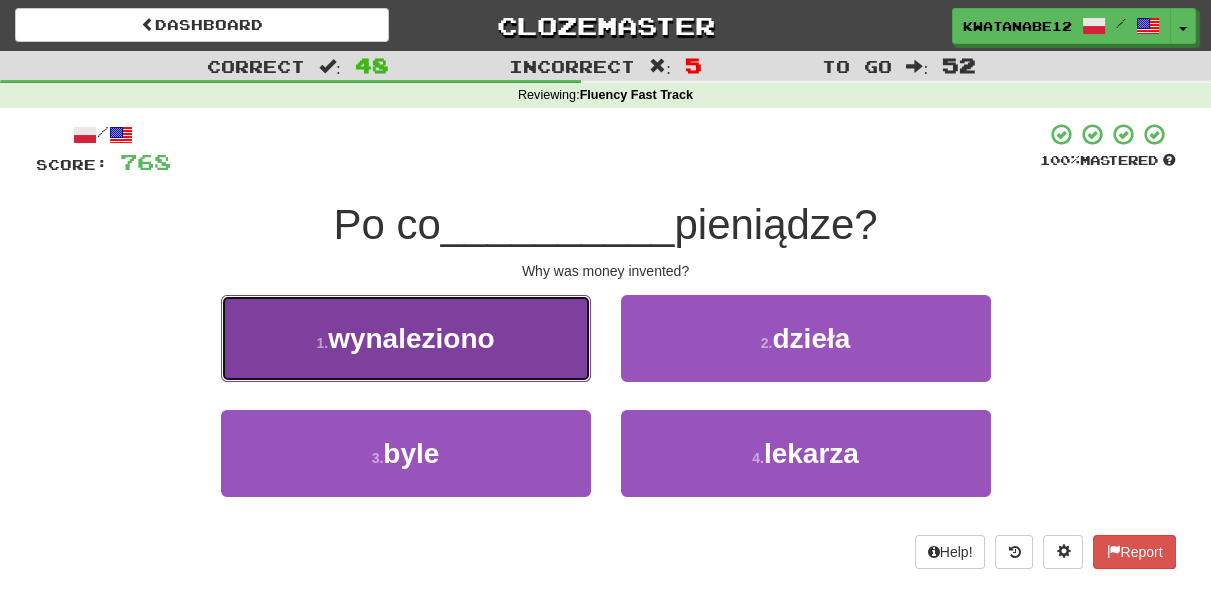 click on "1 .  wynaleziono" at bounding box center (406, 338) 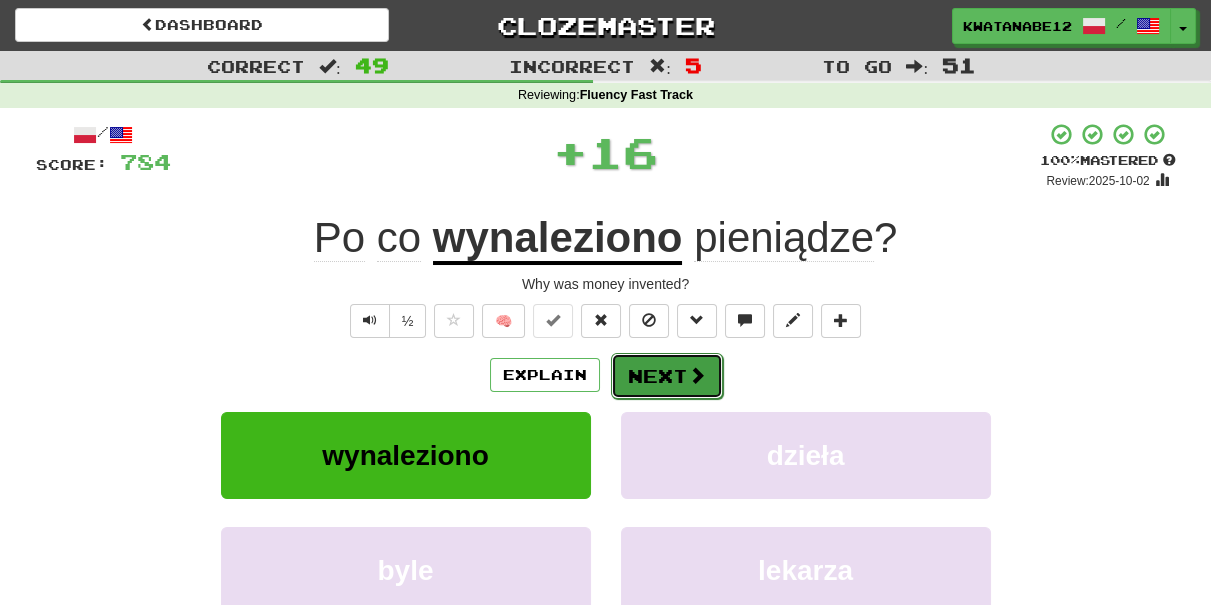 click on "Next" at bounding box center (667, 376) 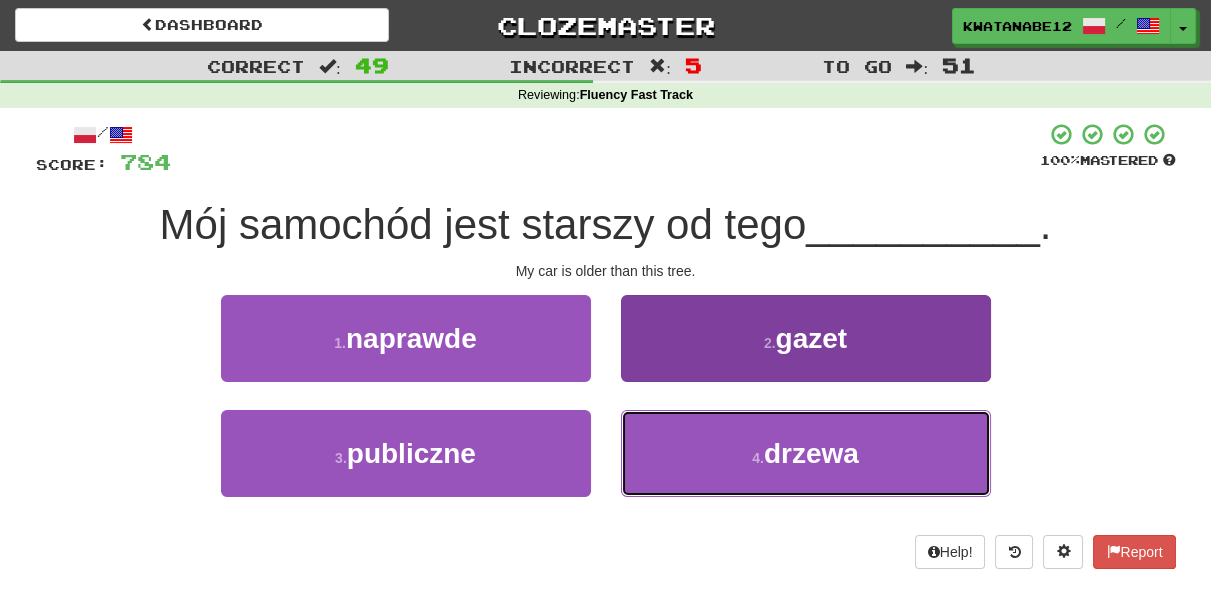 drag, startPoint x: 658, startPoint y: 427, endPoint x: 657, endPoint y: 415, distance: 12.0415945 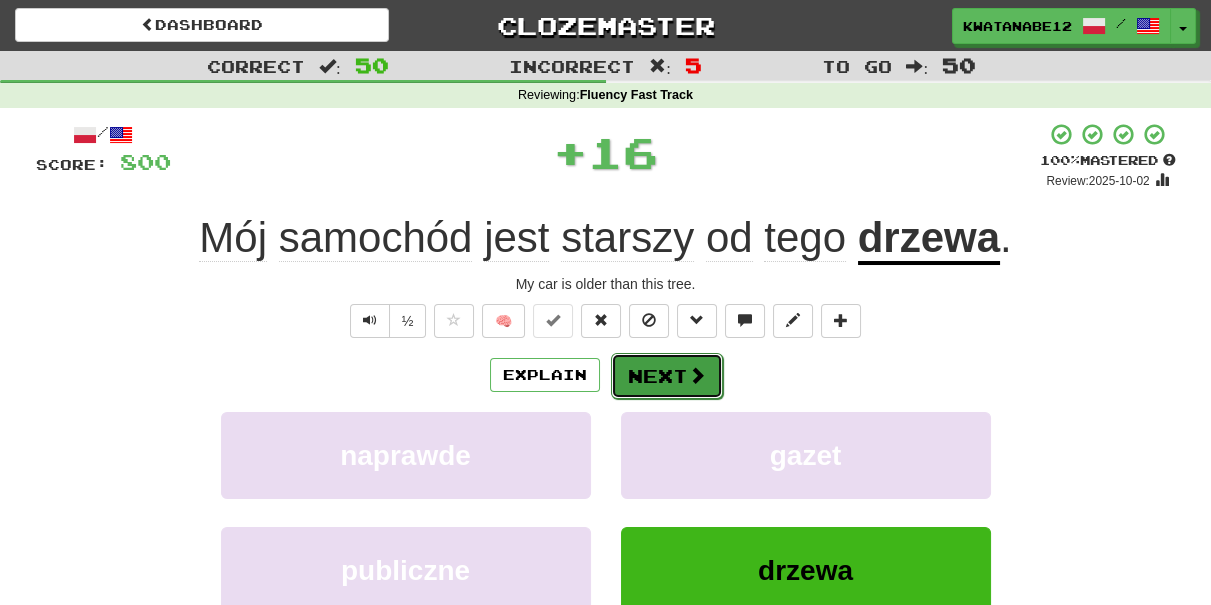click on "Next" at bounding box center [667, 376] 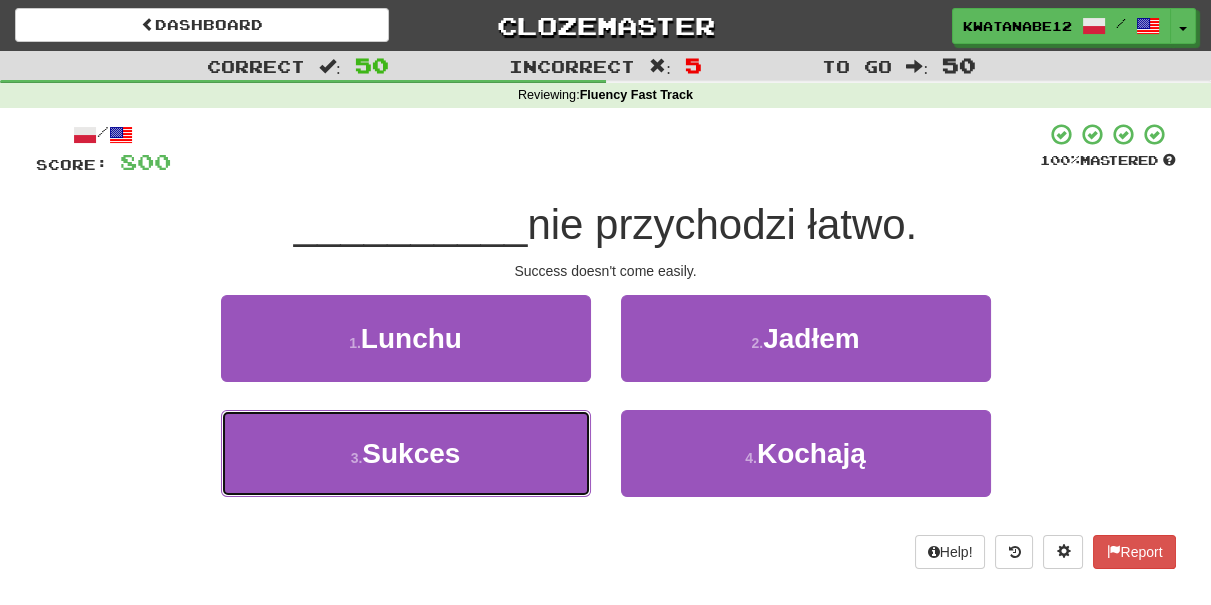 drag, startPoint x: 545, startPoint y: 434, endPoint x: 597, endPoint y: 397, distance: 63.82006 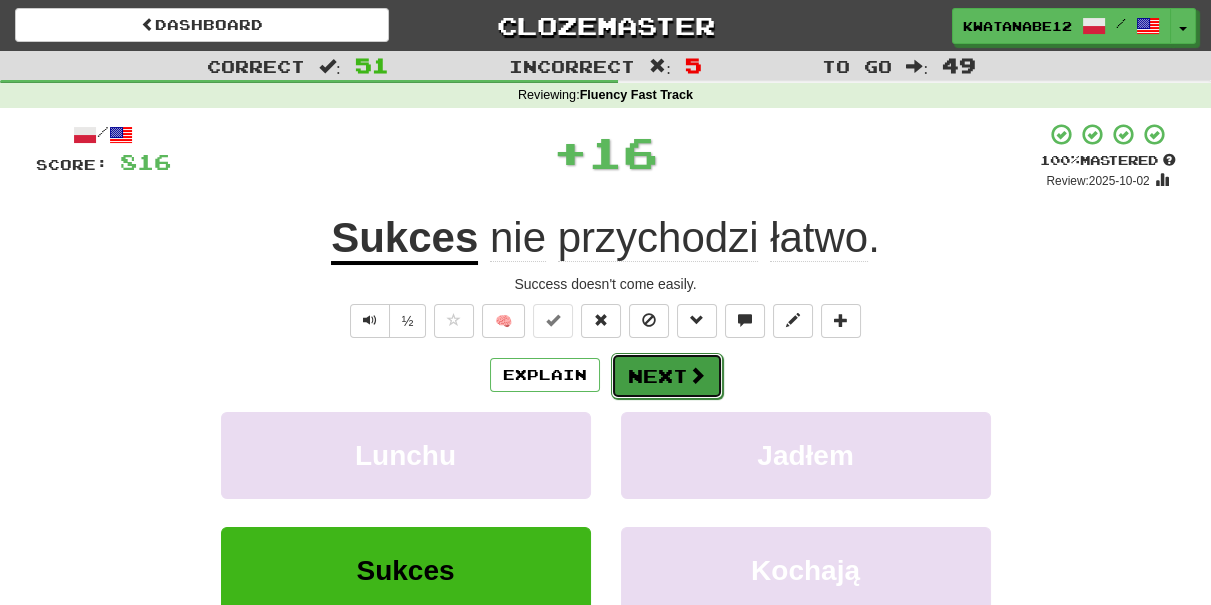 click on "Next" at bounding box center (667, 376) 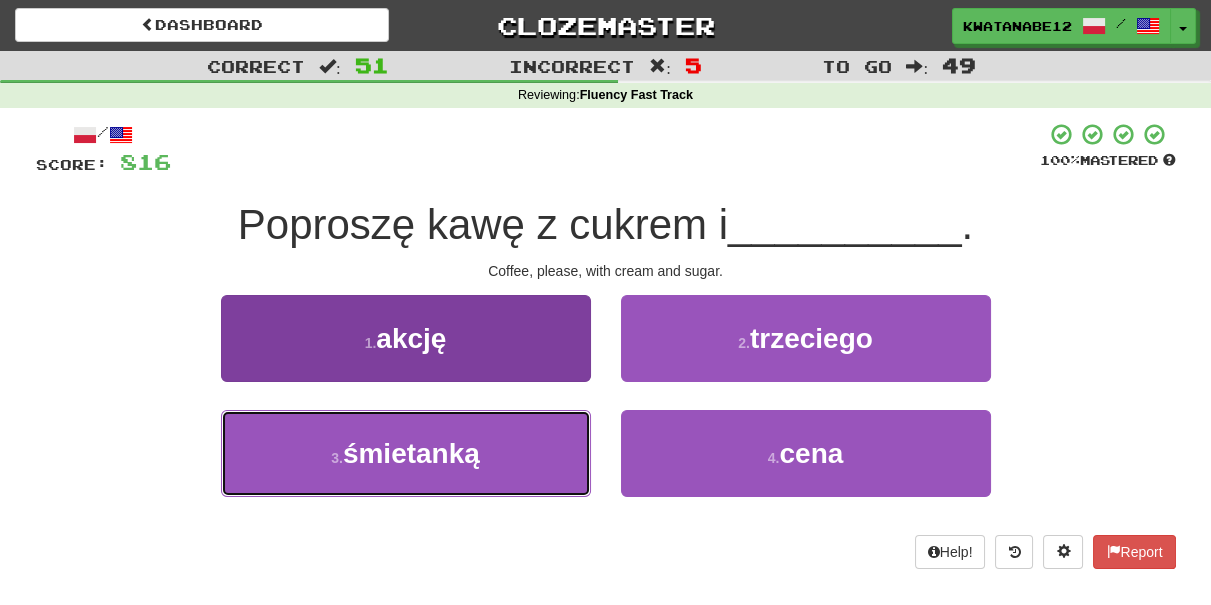 click on "3 .  śmietanką" at bounding box center (406, 453) 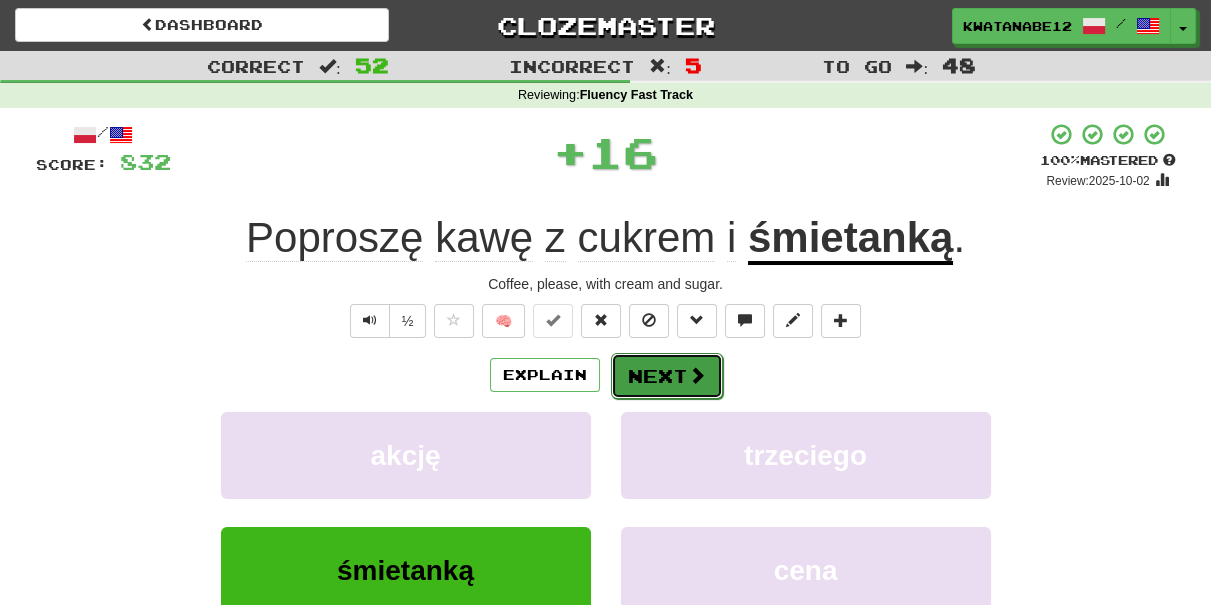 drag, startPoint x: 643, startPoint y: 370, endPoint x: 635, endPoint y: 362, distance: 11.313708 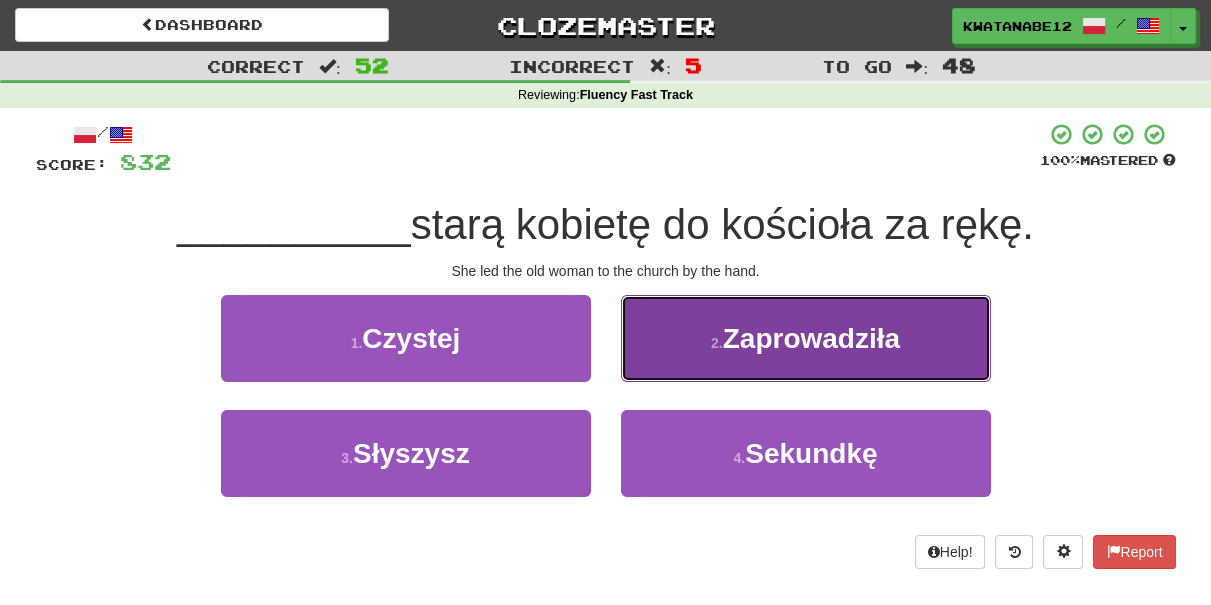 drag, startPoint x: 670, startPoint y: 348, endPoint x: 663, endPoint y: 358, distance: 12.206555 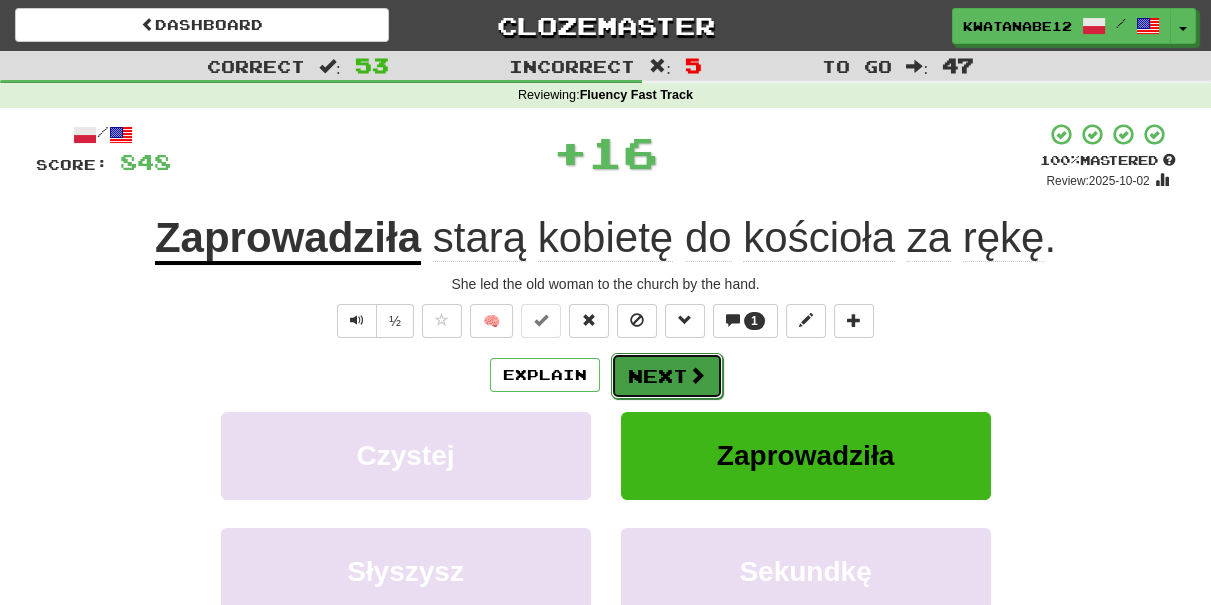 click on "Next" at bounding box center [667, 376] 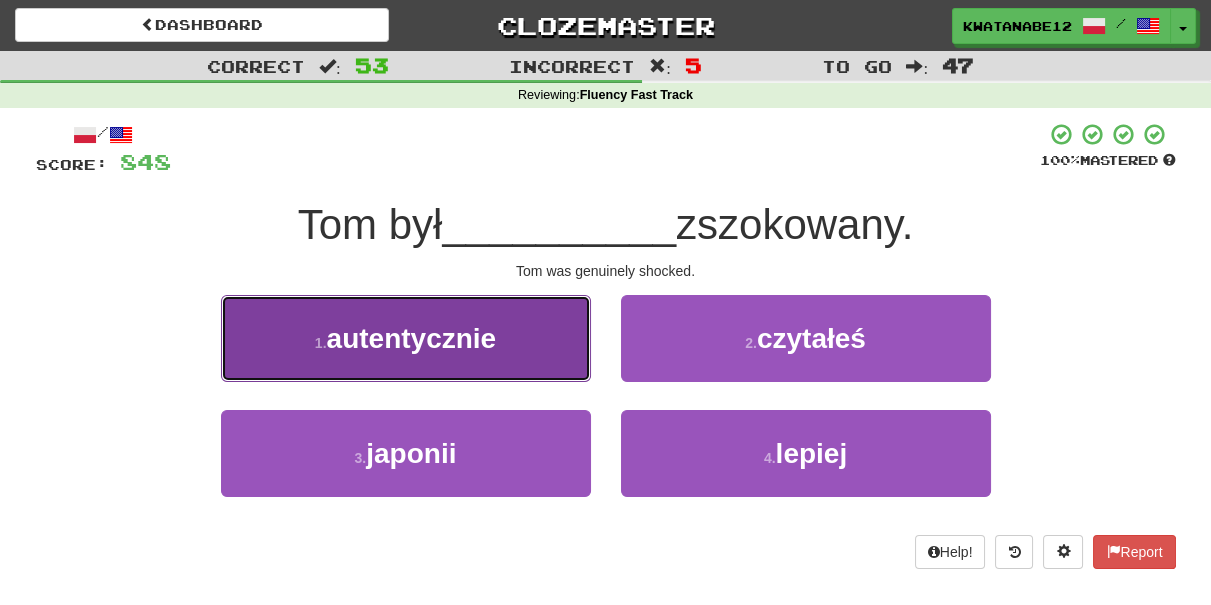 drag, startPoint x: 528, startPoint y: 361, endPoint x: 544, endPoint y: 360, distance: 16.03122 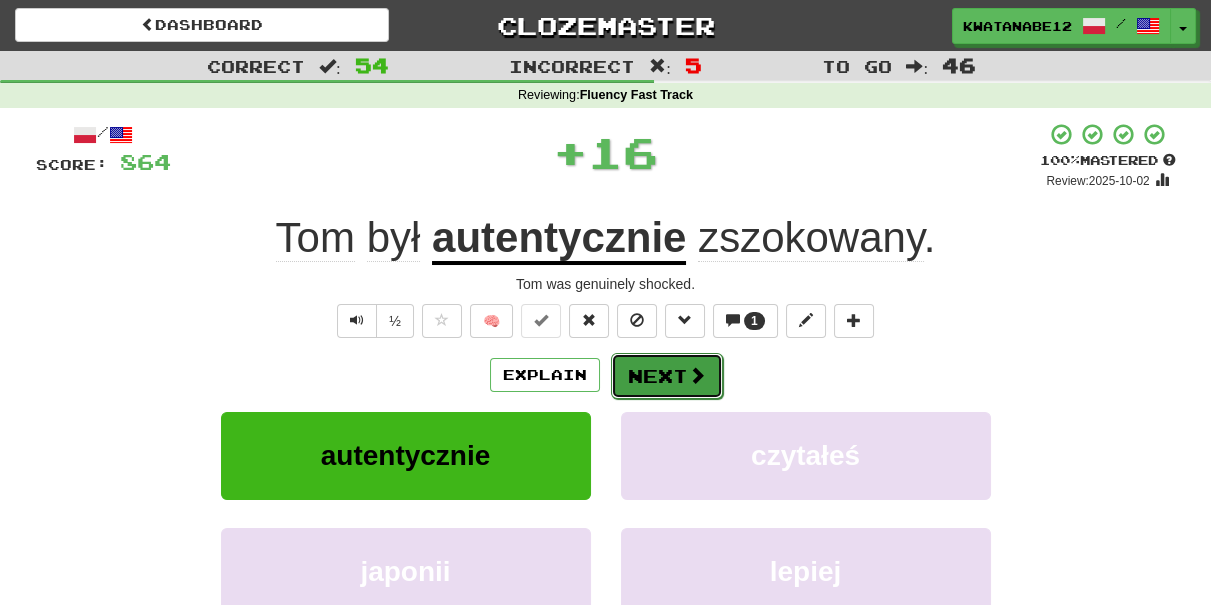 click on "Next" at bounding box center (667, 376) 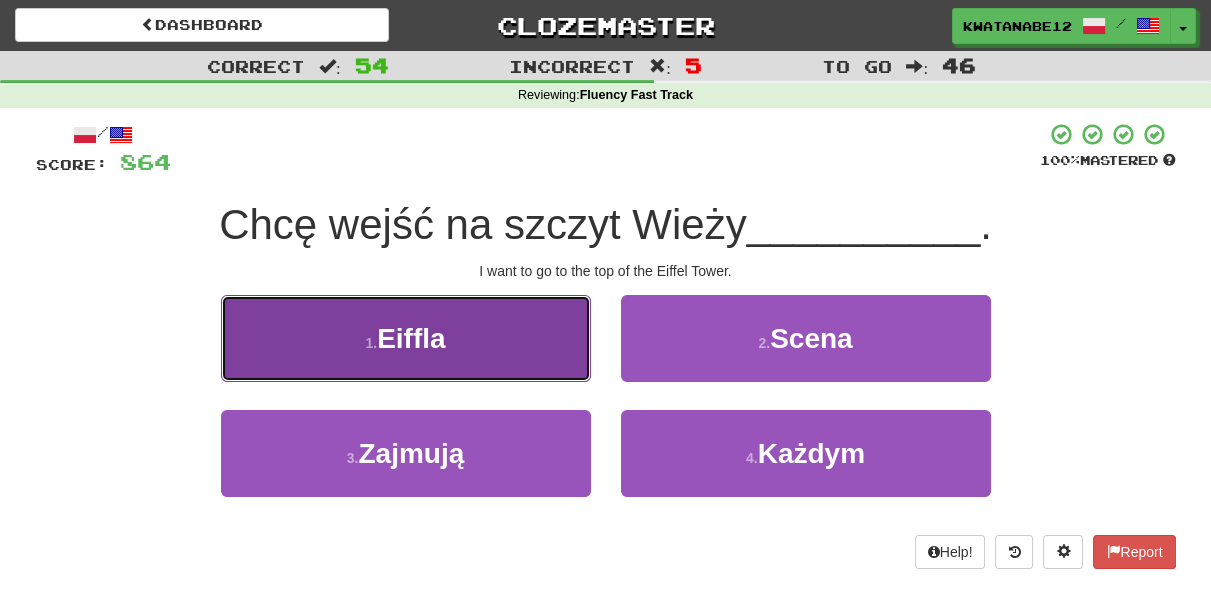 drag, startPoint x: 531, startPoint y: 356, endPoint x: 542, endPoint y: 355, distance: 11.045361 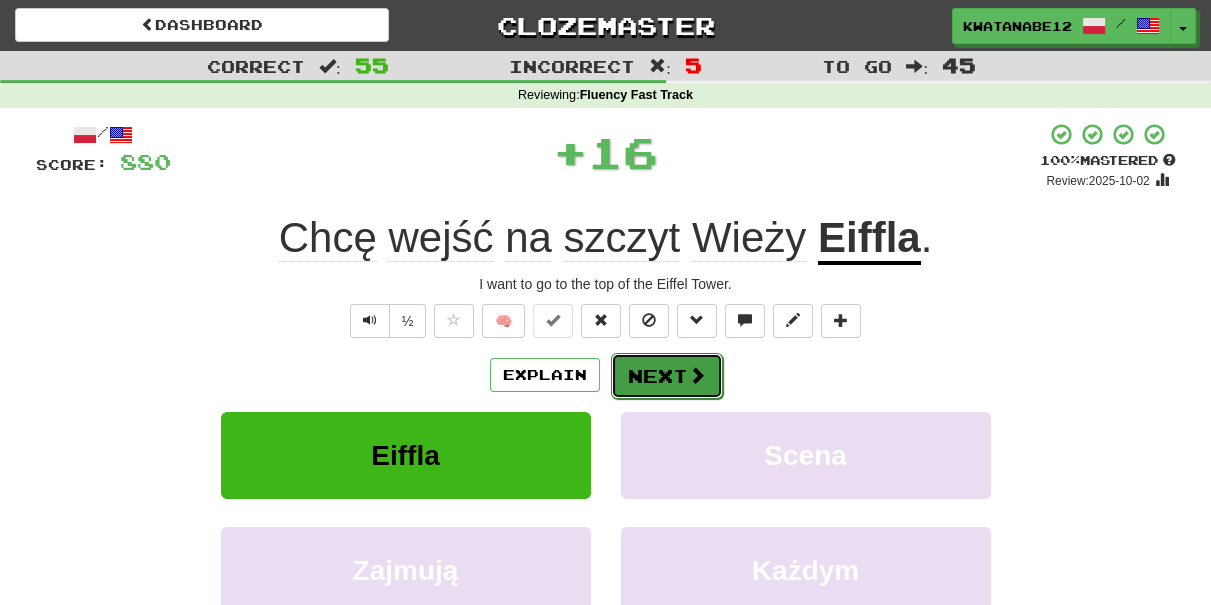 click on "Next" at bounding box center [667, 376] 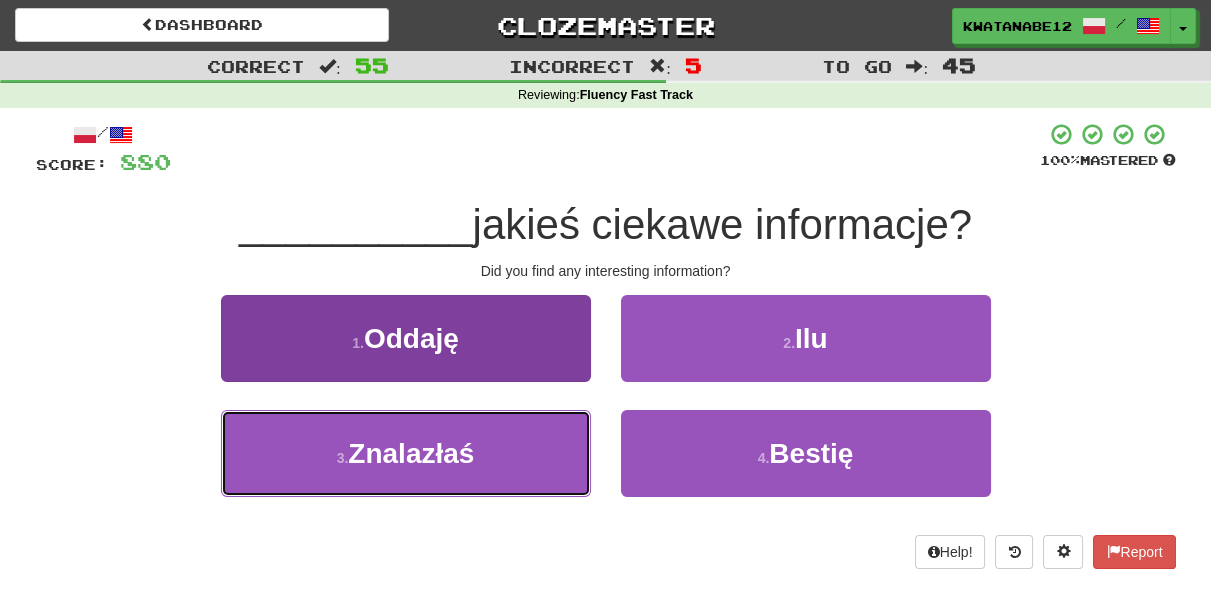 drag, startPoint x: 503, startPoint y: 469, endPoint x: 583, endPoint y: 418, distance: 94.873604 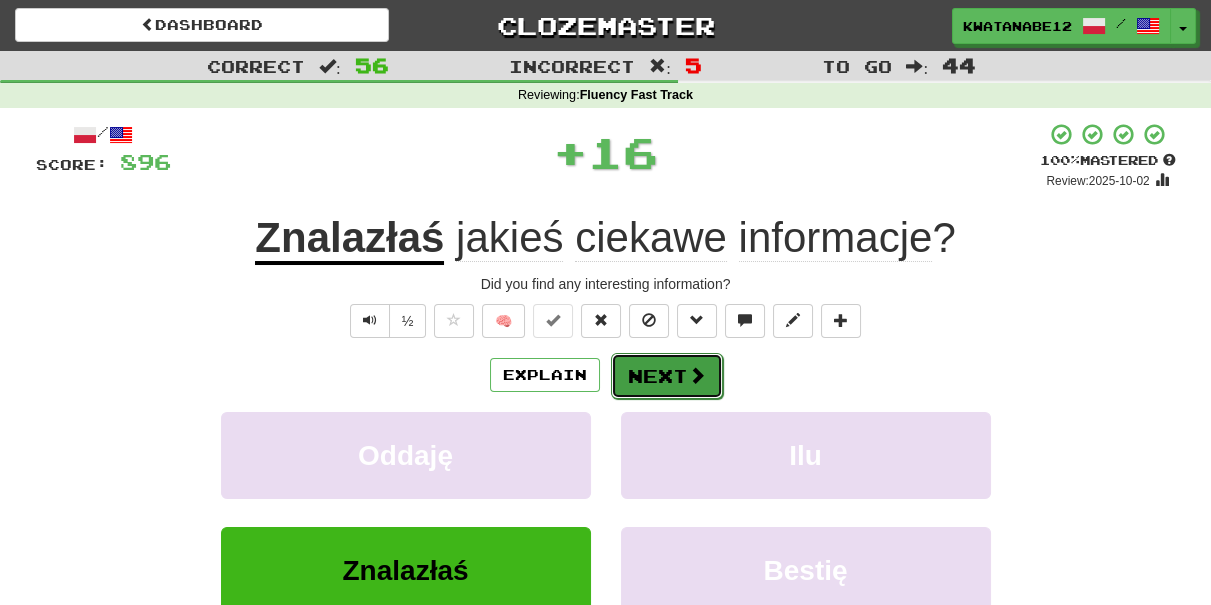 click on "Next" at bounding box center (667, 376) 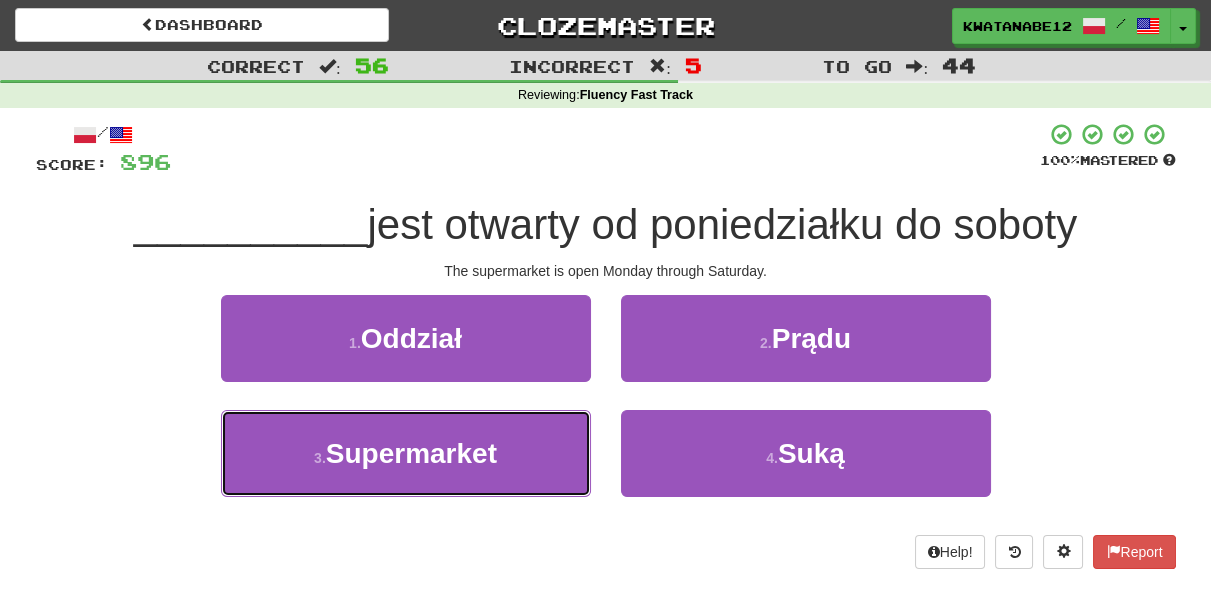 drag, startPoint x: 528, startPoint y: 459, endPoint x: 605, endPoint y: 410, distance: 91.26884 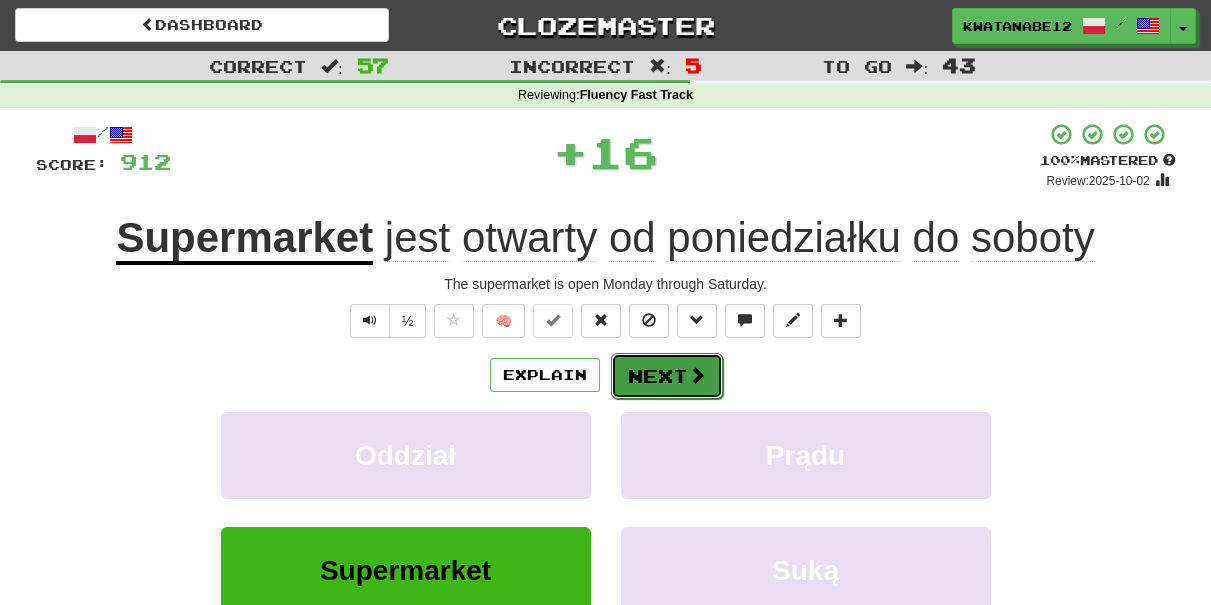 drag, startPoint x: 648, startPoint y: 362, endPoint x: 637, endPoint y: 363, distance: 11.045361 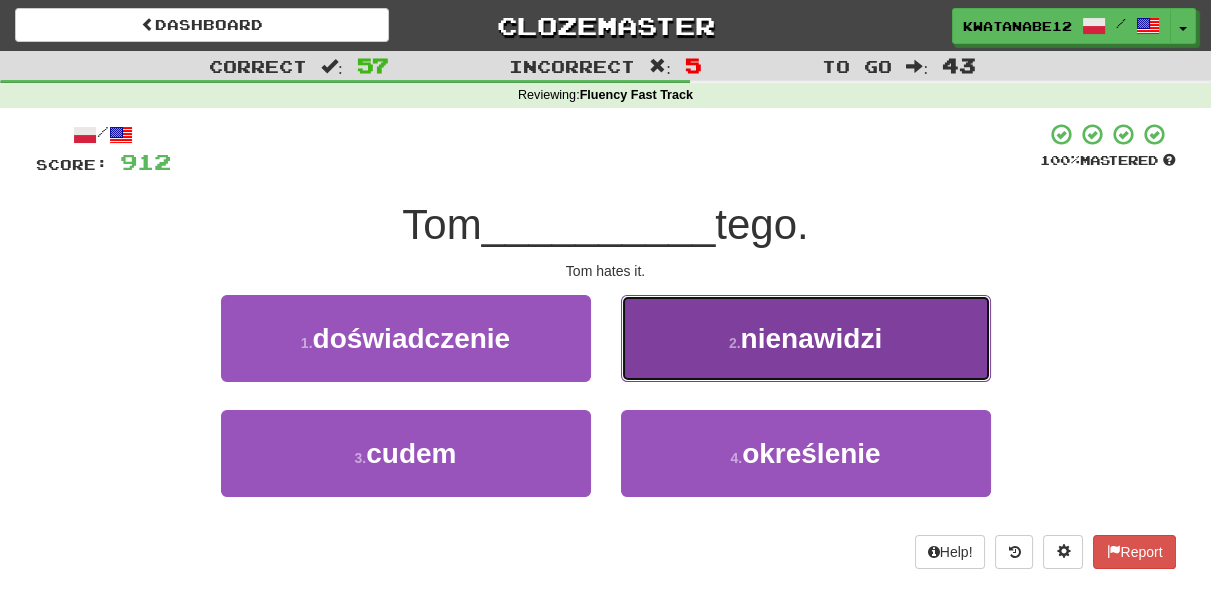 drag, startPoint x: 664, startPoint y: 361, endPoint x: 653, endPoint y: 367, distance: 12.529964 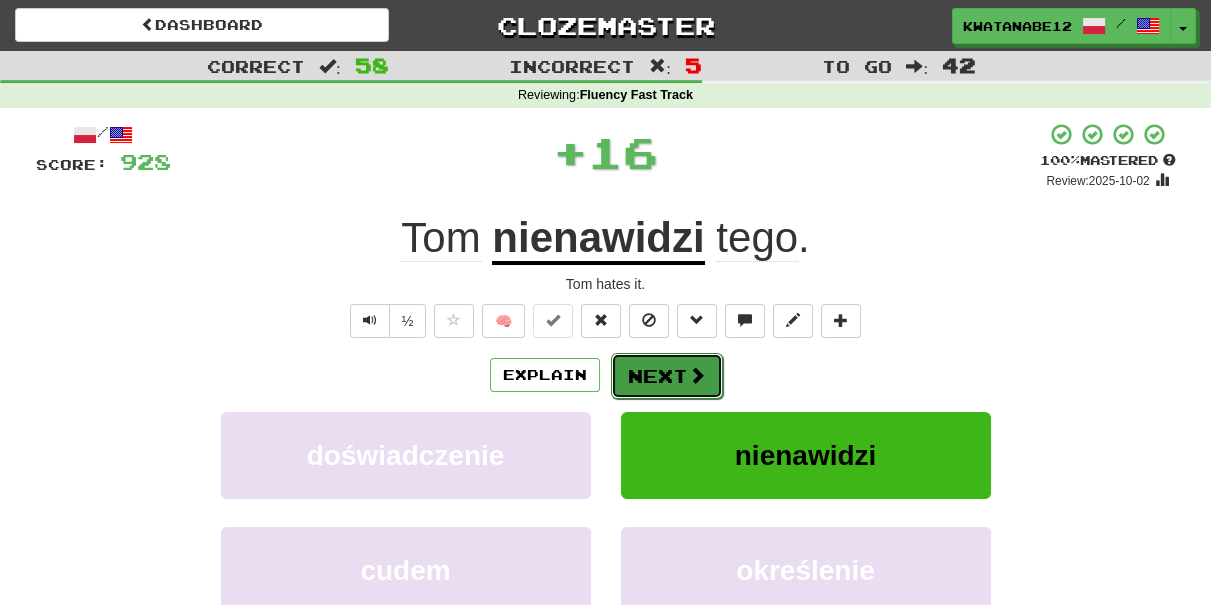 click on "Next" at bounding box center [667, 376] 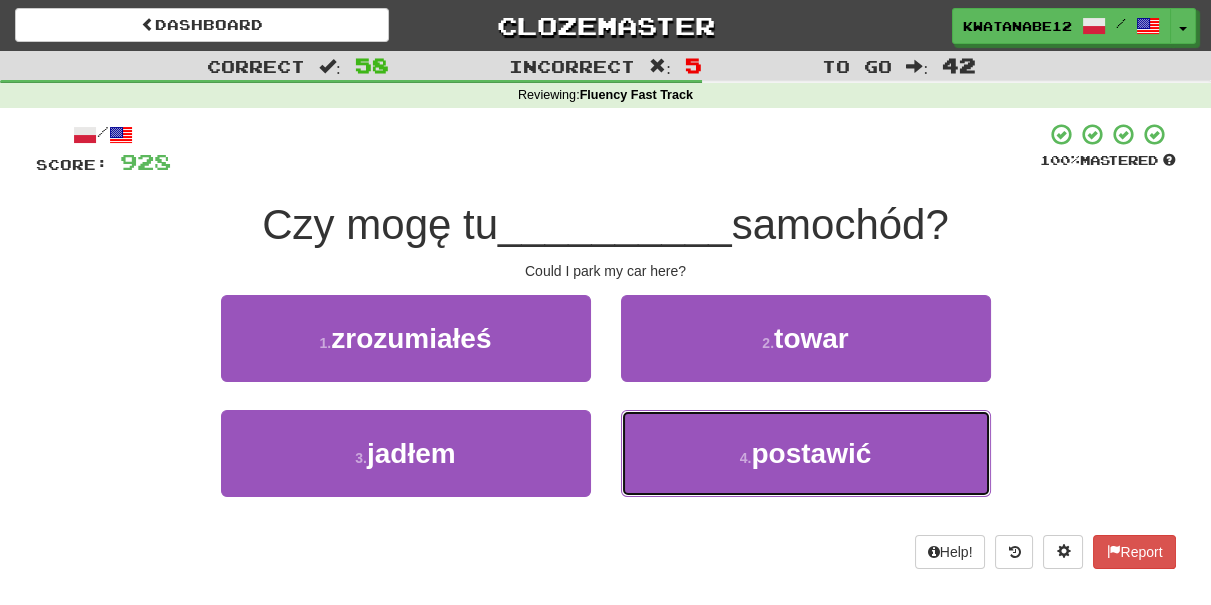 drag, startPoint x: 672, startPoint y: 433, endPoint x: 658, endPoint y: 407, distance: 29.529646 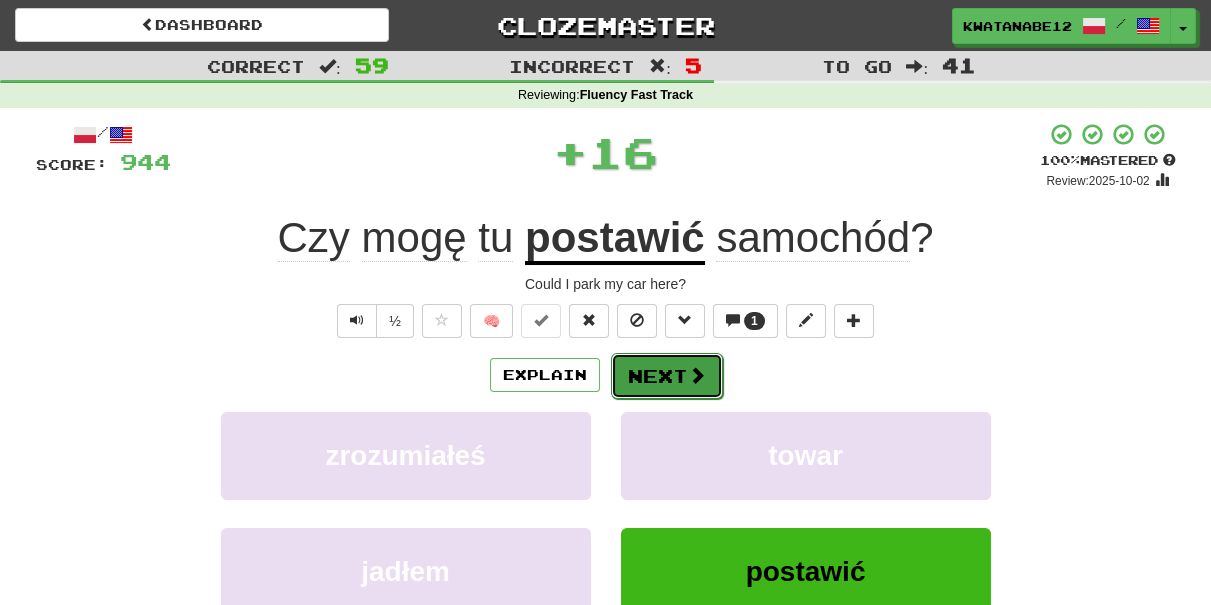 drag, startPoint x: 652, startPoint y: 394, endPoint x: 648, endPoint y: 384, distance: 10.770329 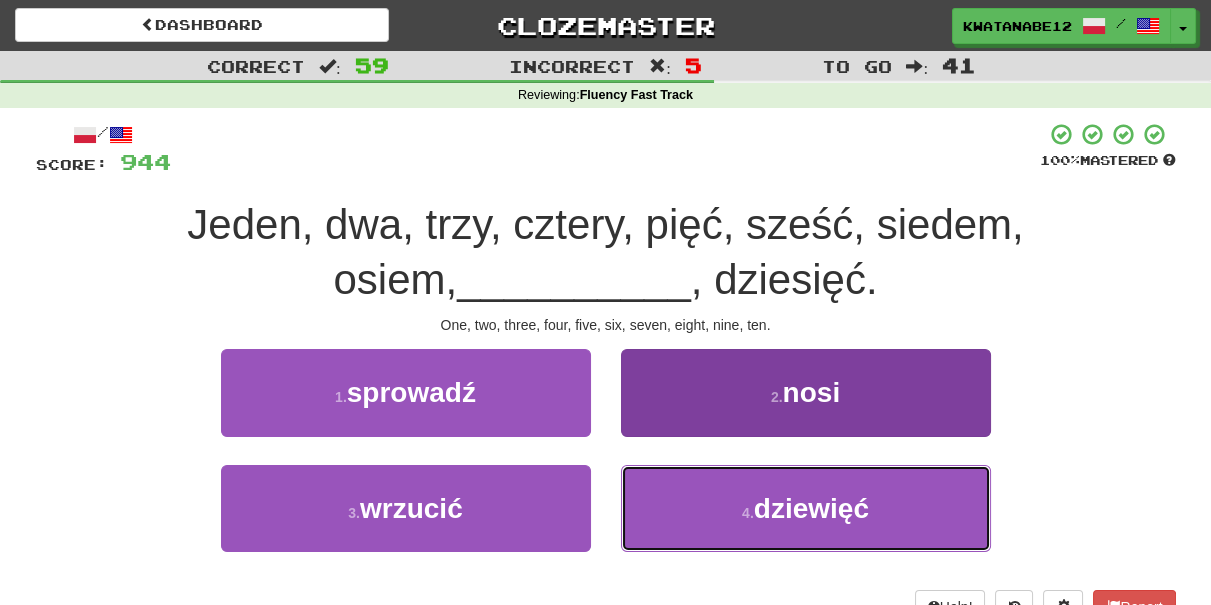 drag, startPoint x: 701, startPoint y: 500, endPoint x: 698, endPoint y: 483, distance: 17.262676 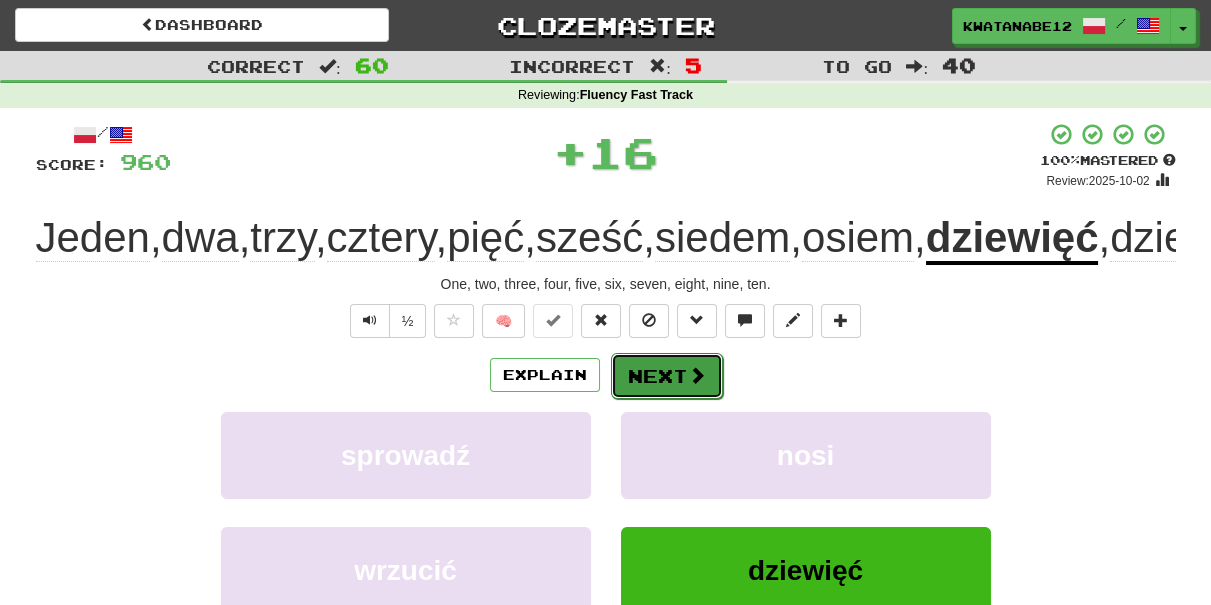 click at bounding box center (697, 375) 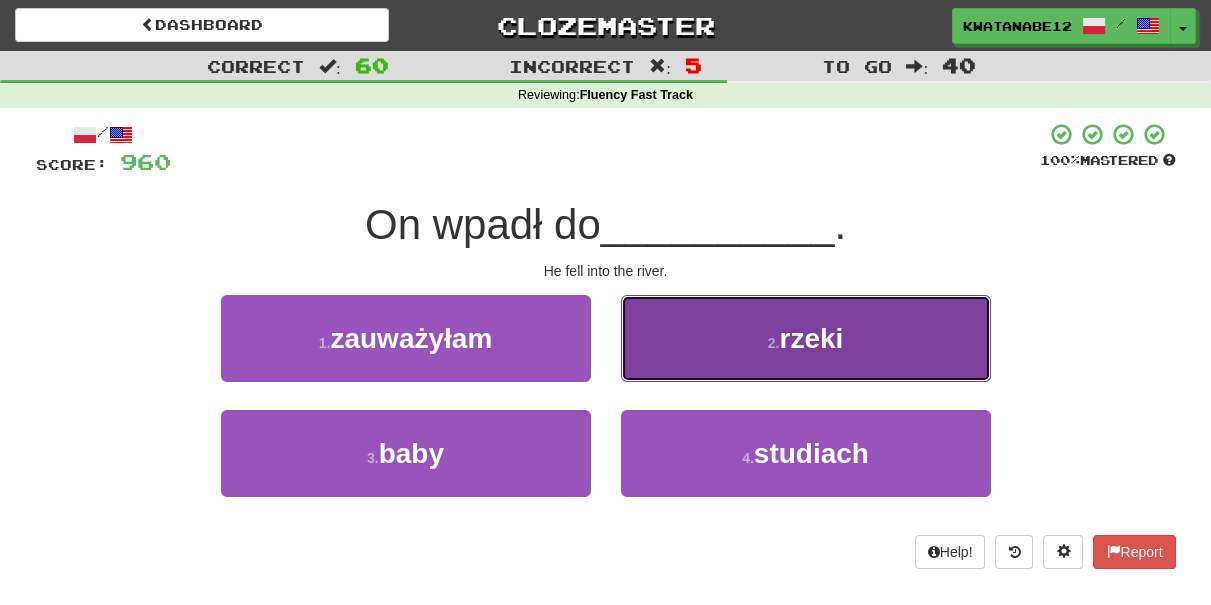 click on "2 .  rzeki" at bounding box center [806, 338] 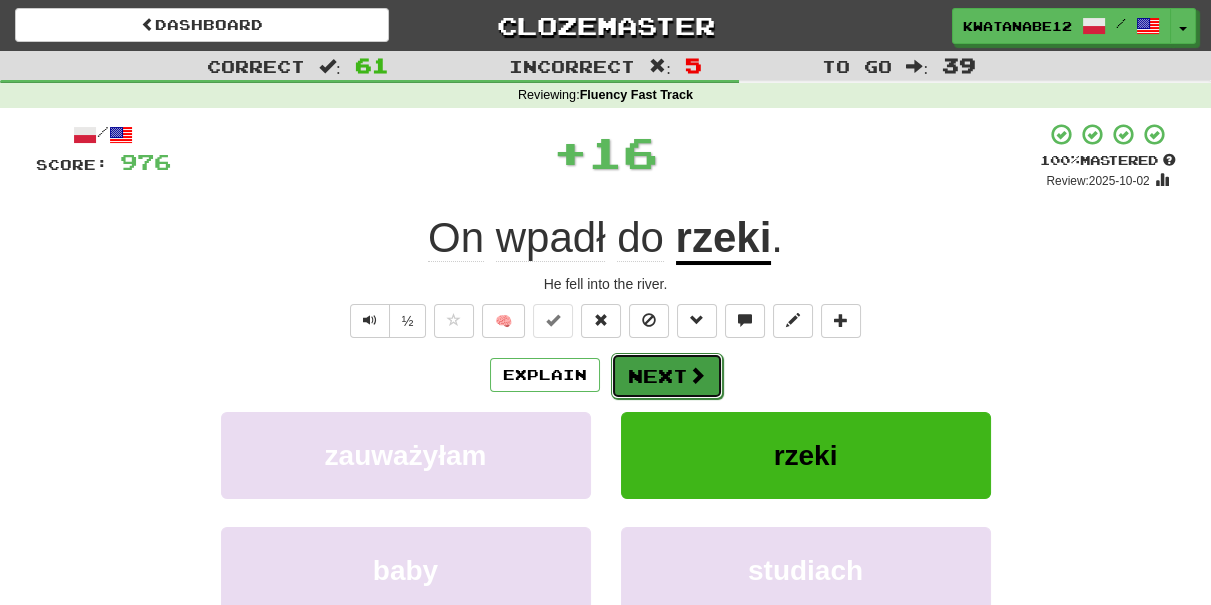 click on "Next" at bounding box center [667, 376] 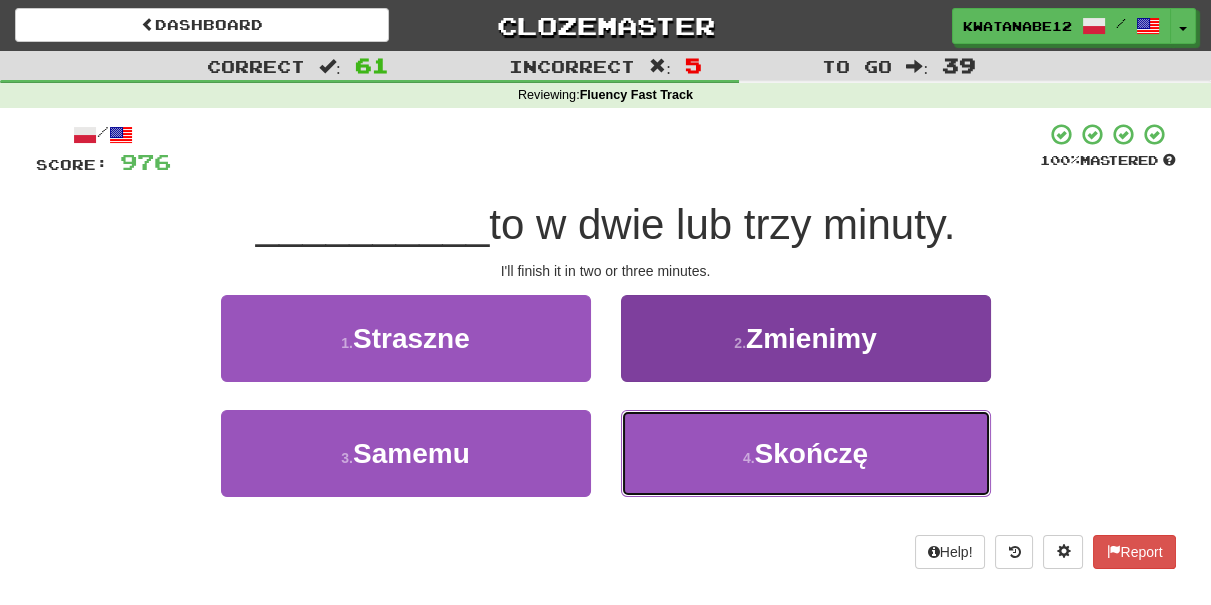 drag, startPoint x: 672, startPoint y: 447, endPoint x: 656, endPoint y: 412, distance: 38.483765 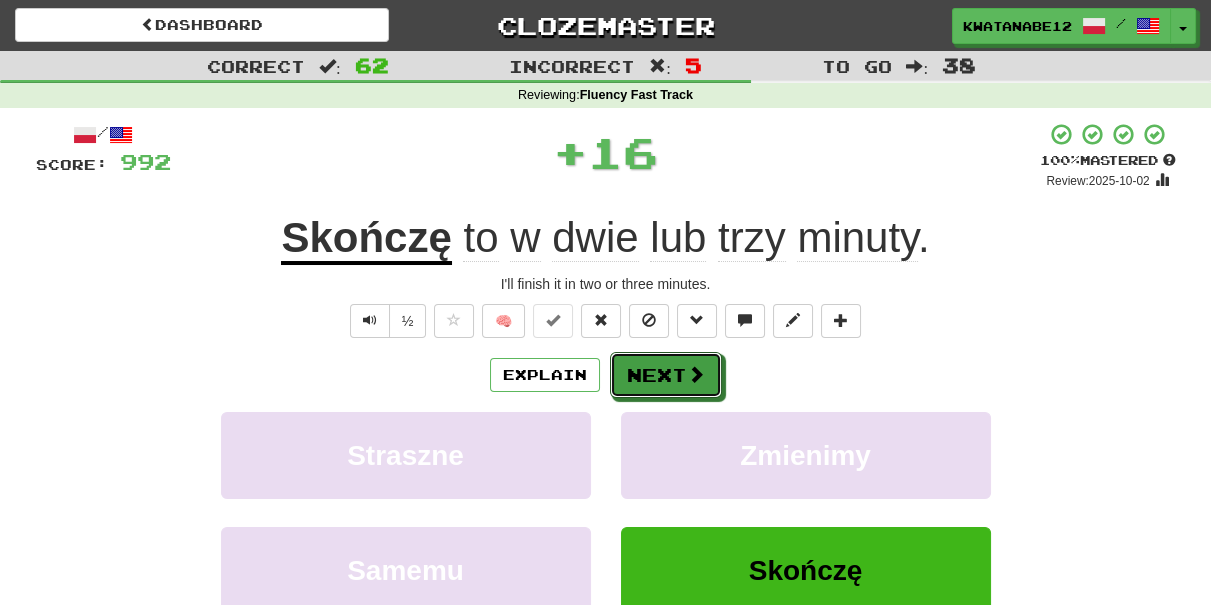 drag, startPoint x: 650, startPoint y: 367, endPoint x: 601, endPoint y: 273, distance: 106.004715 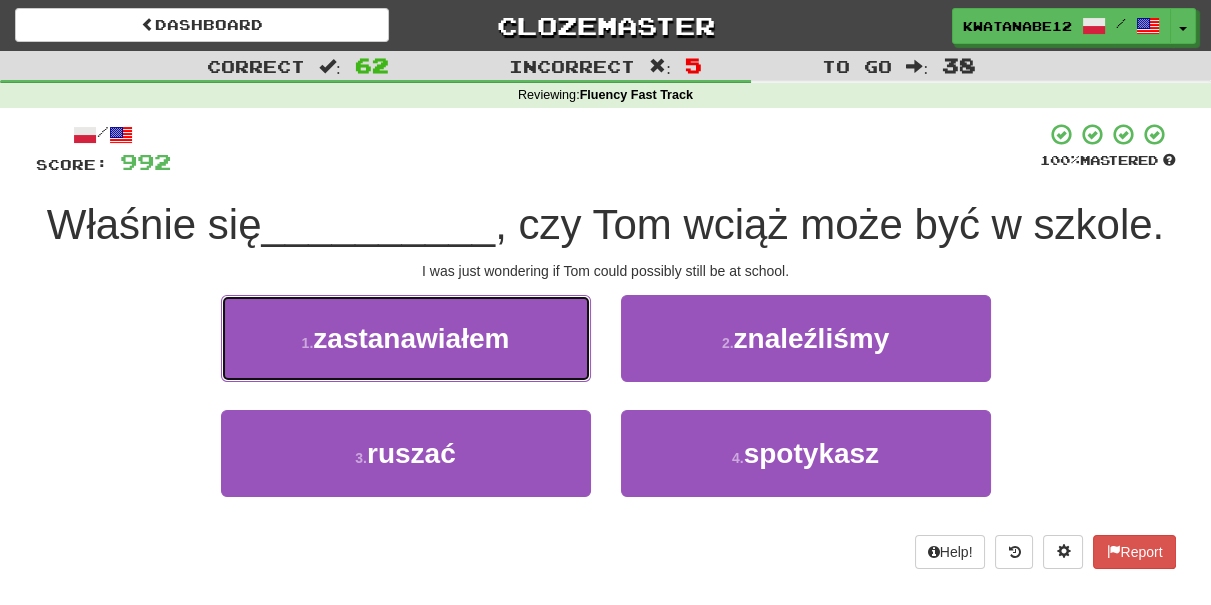 drag, startPoint x: 539, startPoint y: 347, endPoint x: 569, endPoint y: 352, distance: 30.413813 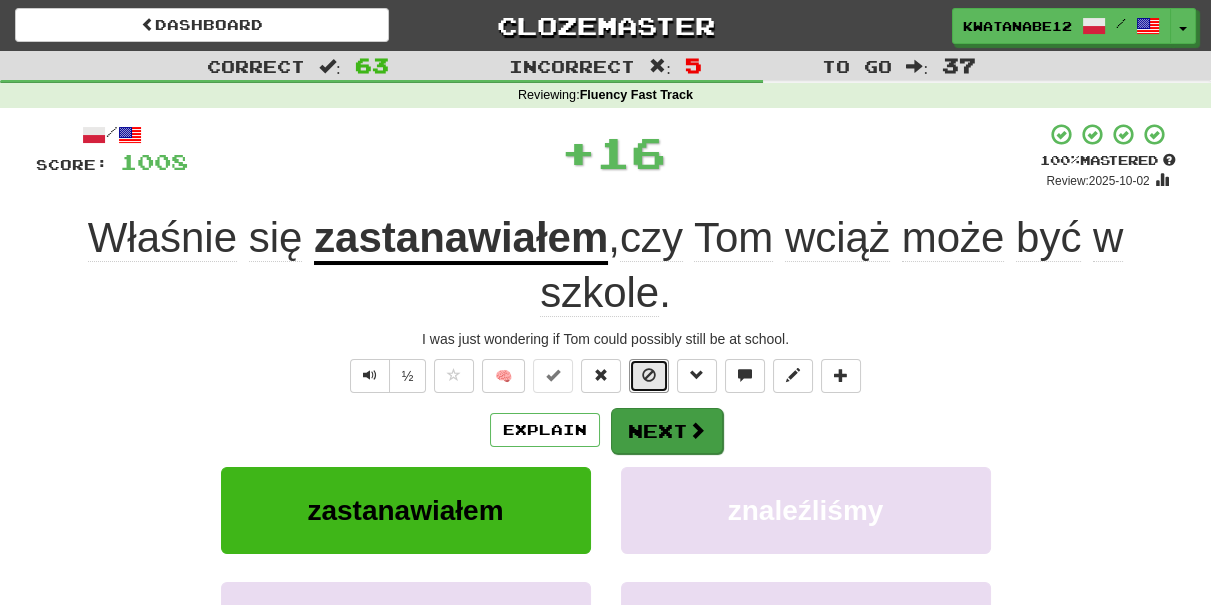 drag, startPoint x: 662, startPoint y: 378, endPoint x: 668, endPoint y: 426, distance: 48.373547 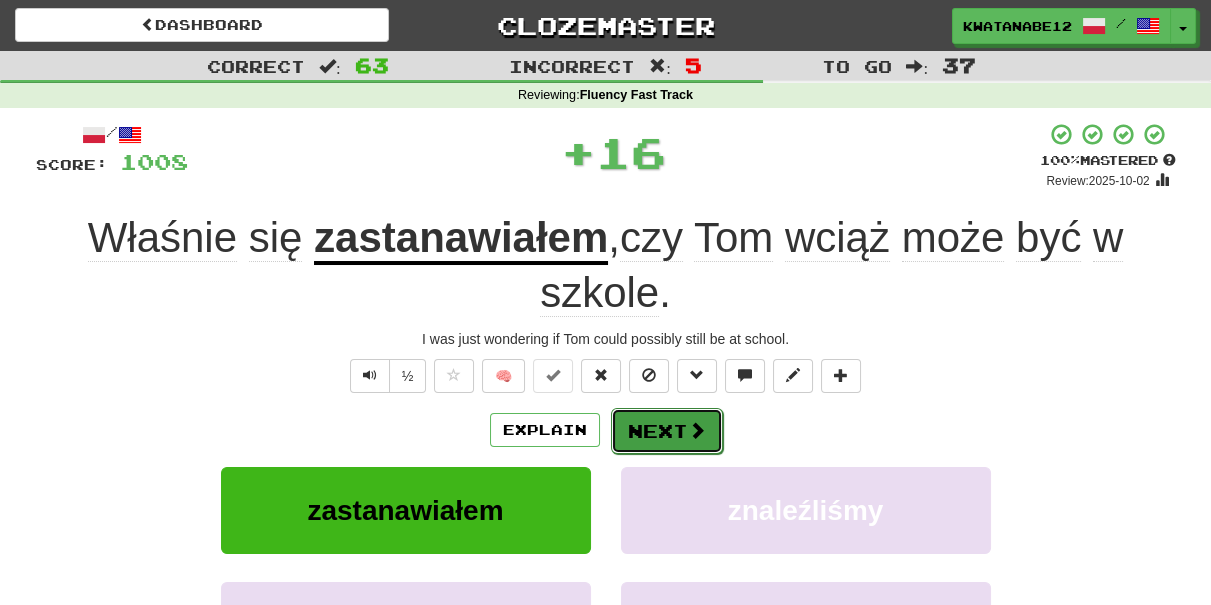 click on "Next" at bounding box center (667, 431) 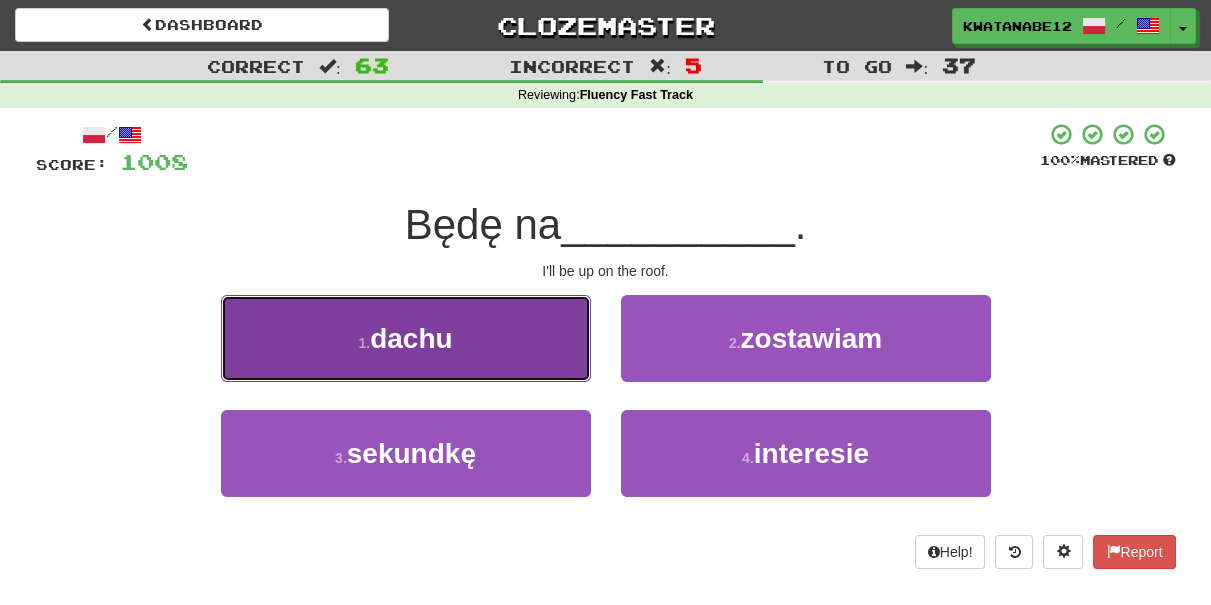 drag, startPoint x: 521, startPoint y: 361, endPoint x: 540, endPoint y: 362, distance: 19.026299 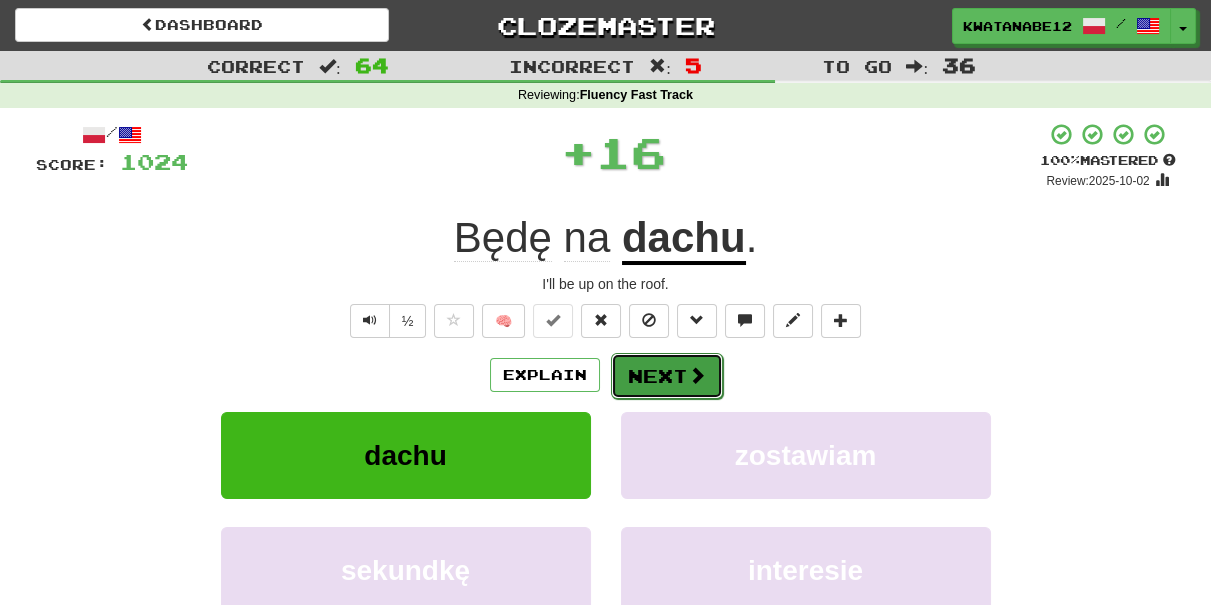 click on "Next" at bounding box center [667, 376] 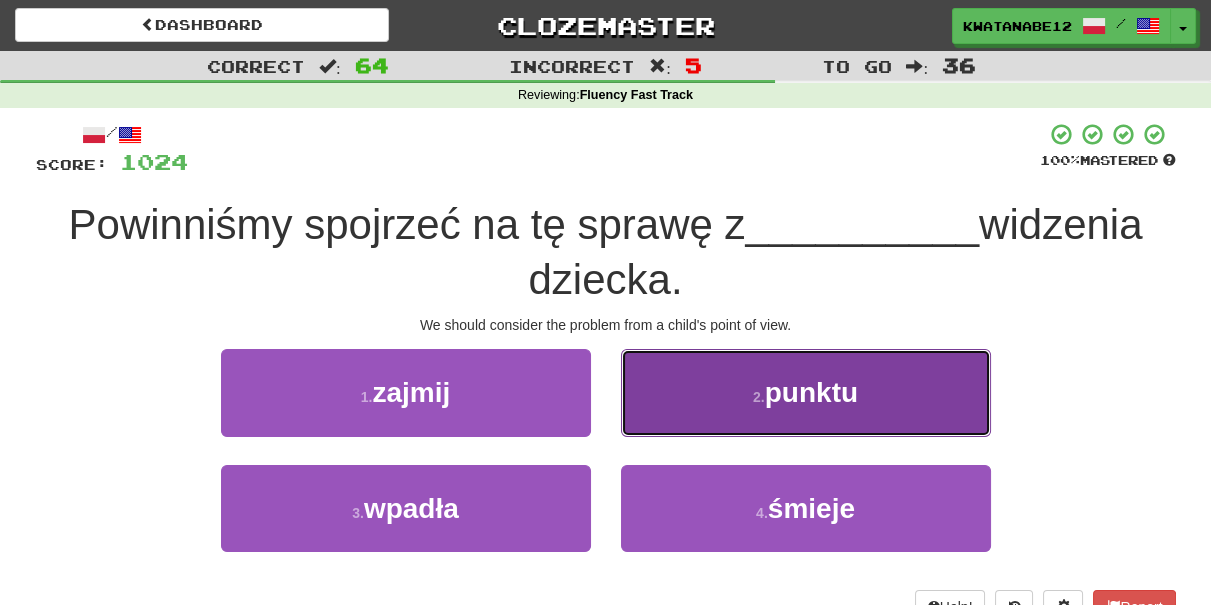 click on "2 .  punktu" at bounding box center (806, 392) 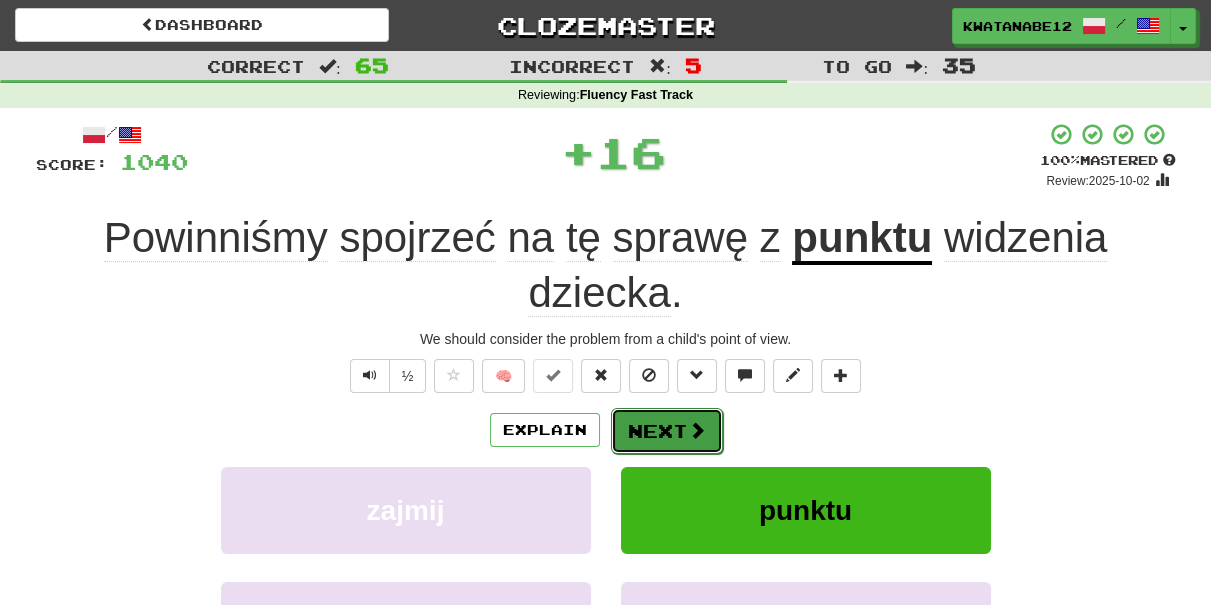 click on "Next" at bounding box center [667, 431] 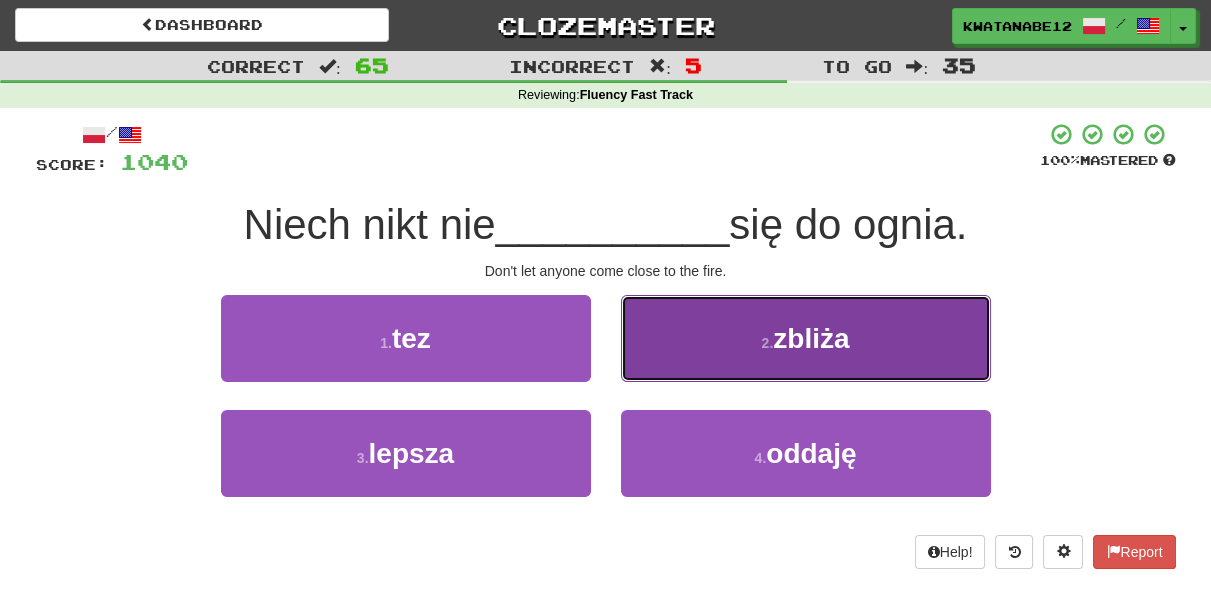 click on "2 .  zbliża" at bounding box center [806, 338] 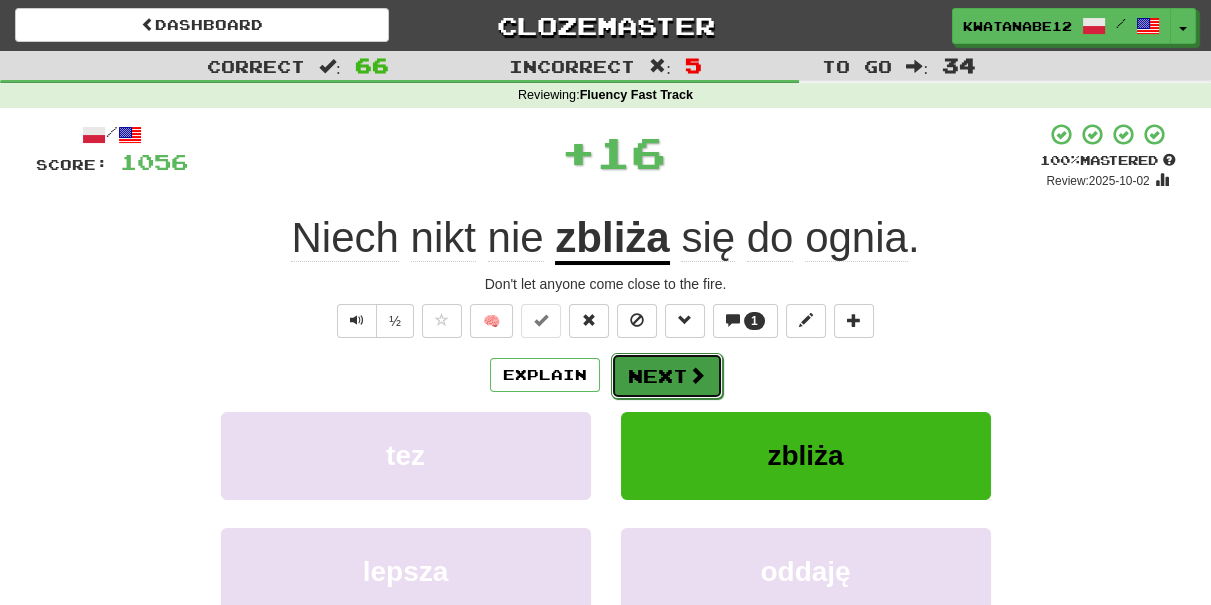 click on "Next" at bounding box center [667, 376] 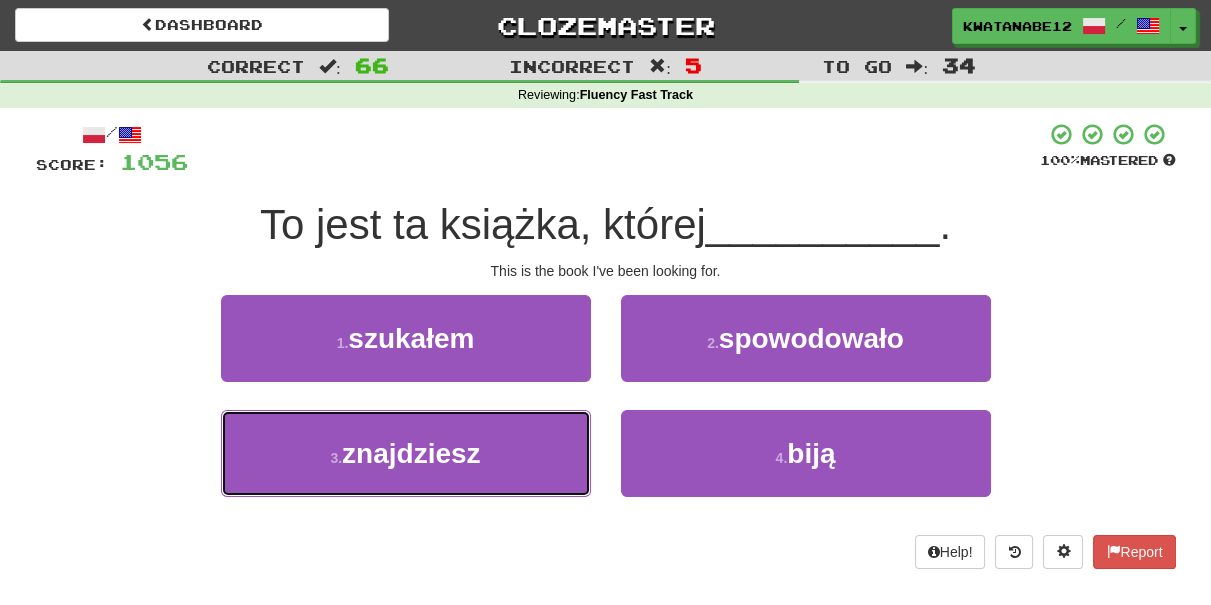 drag, startPoint x: 539, startPoint y: 446, endPoint x: 593, endPoint y: 414, distance: 62.76942 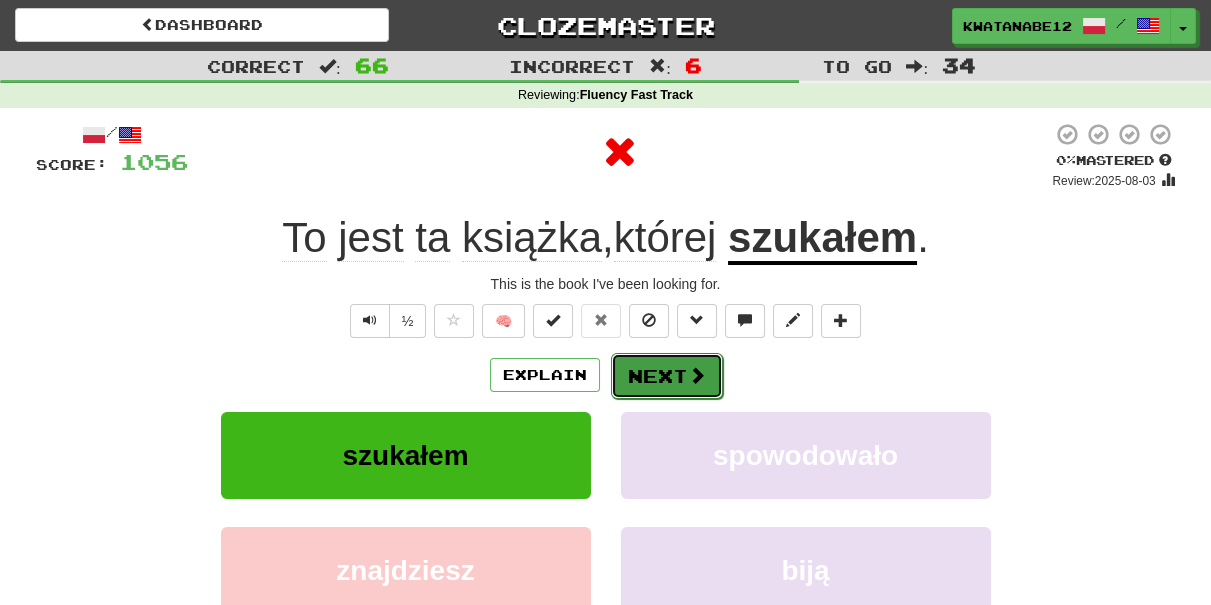 click on "Next" at bounding box center (667, 376) 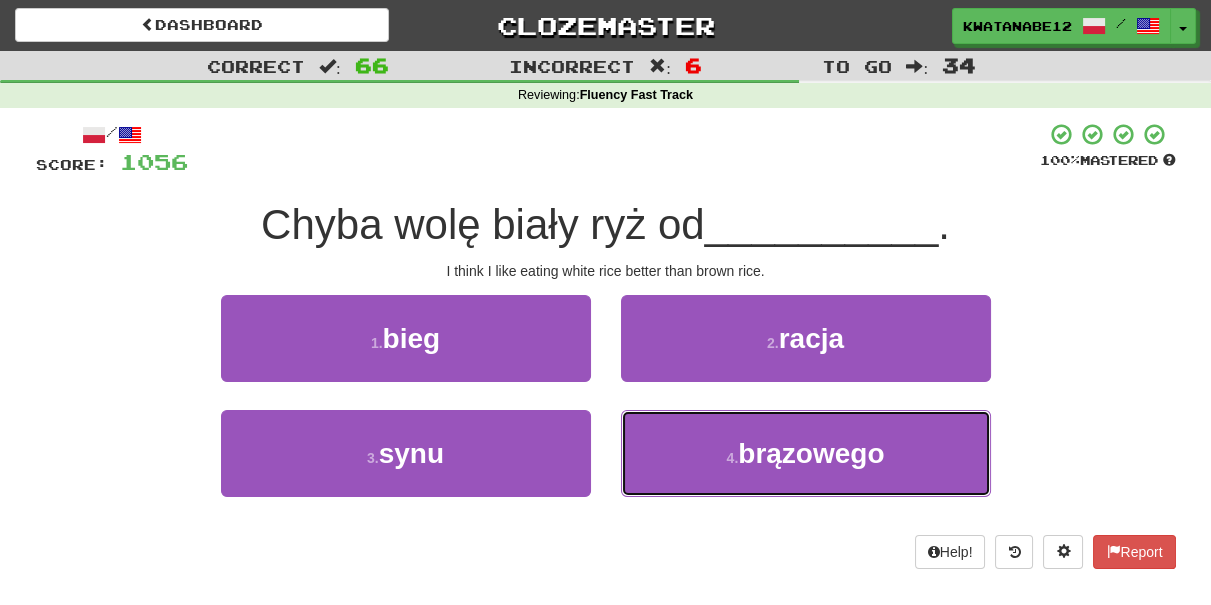 drag, startPoint x: 667, startPoint y: 434, endPoint x: 658, endPoint y: 409, distance: 26.57066 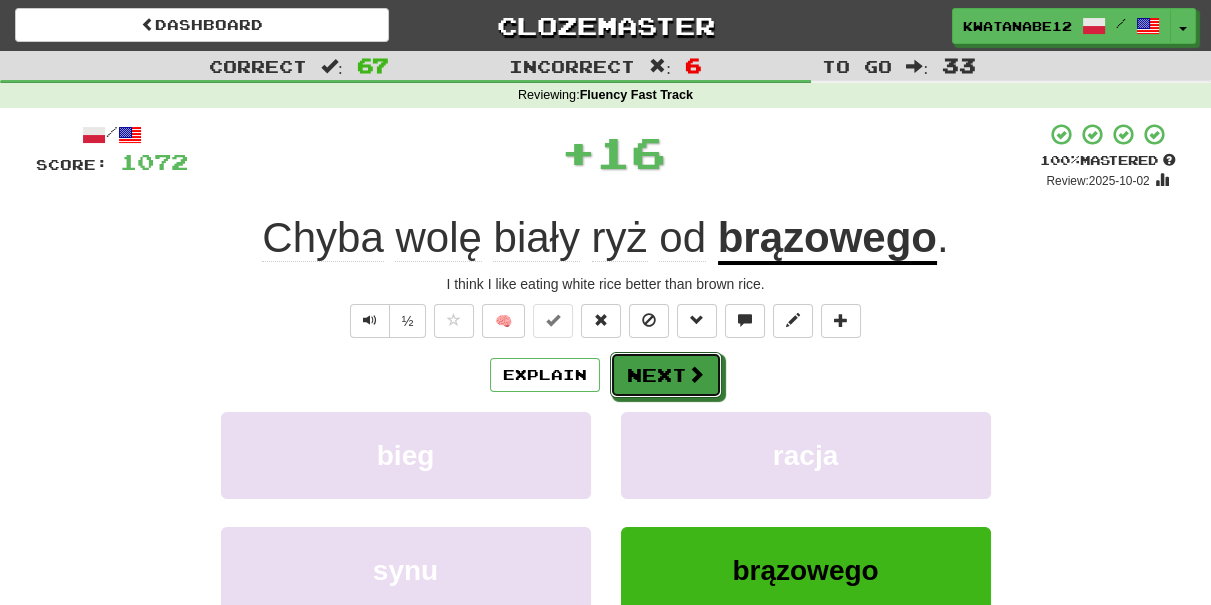 drag, startPoint x: 649, startPoint y: 376, endPoint x: 586, endPoint y: 290, distance: 106.60675 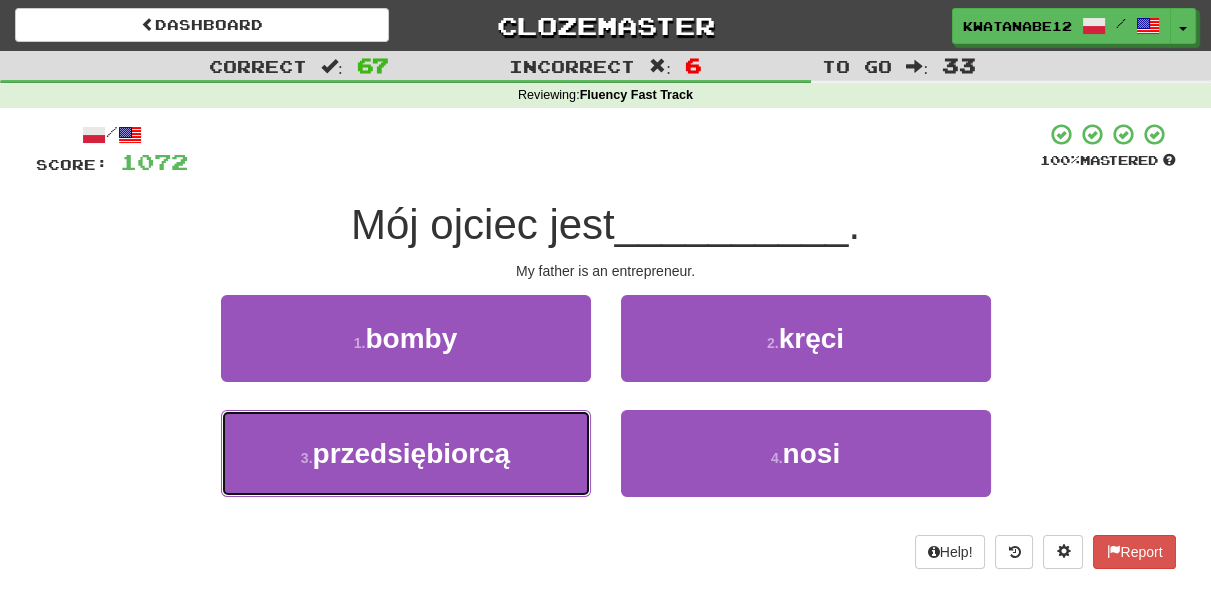 drag, startPoint x: 522, startPoint y: 460, endPoint x: 601, endPoint y: 399, distance: 99.80982 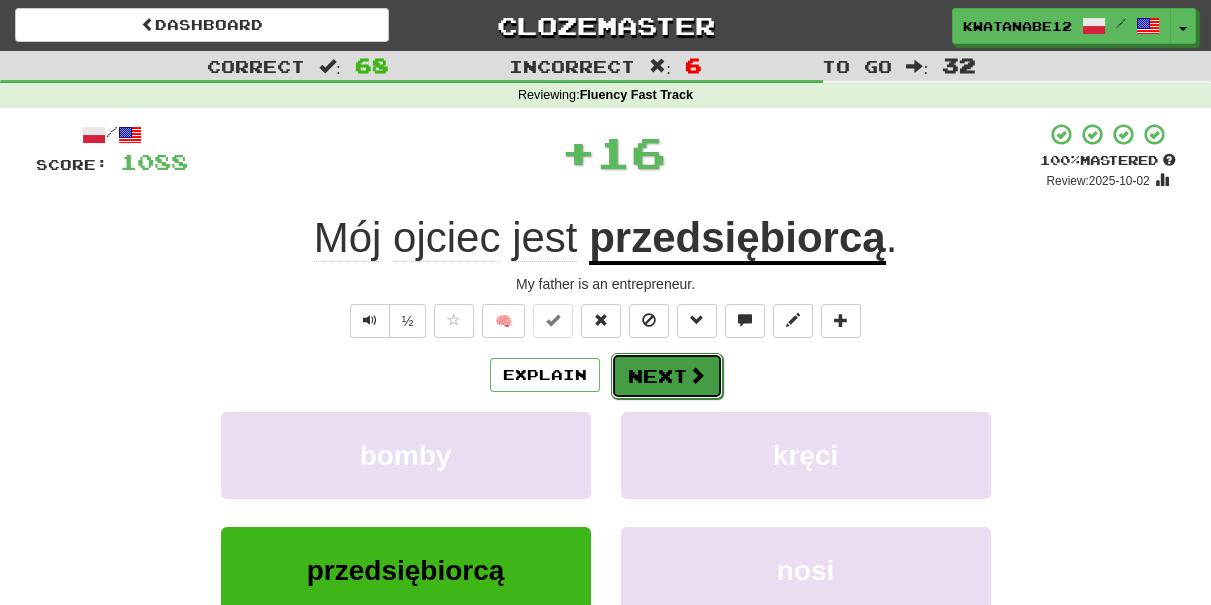 click on "Next" at bounding box center [667, 376] 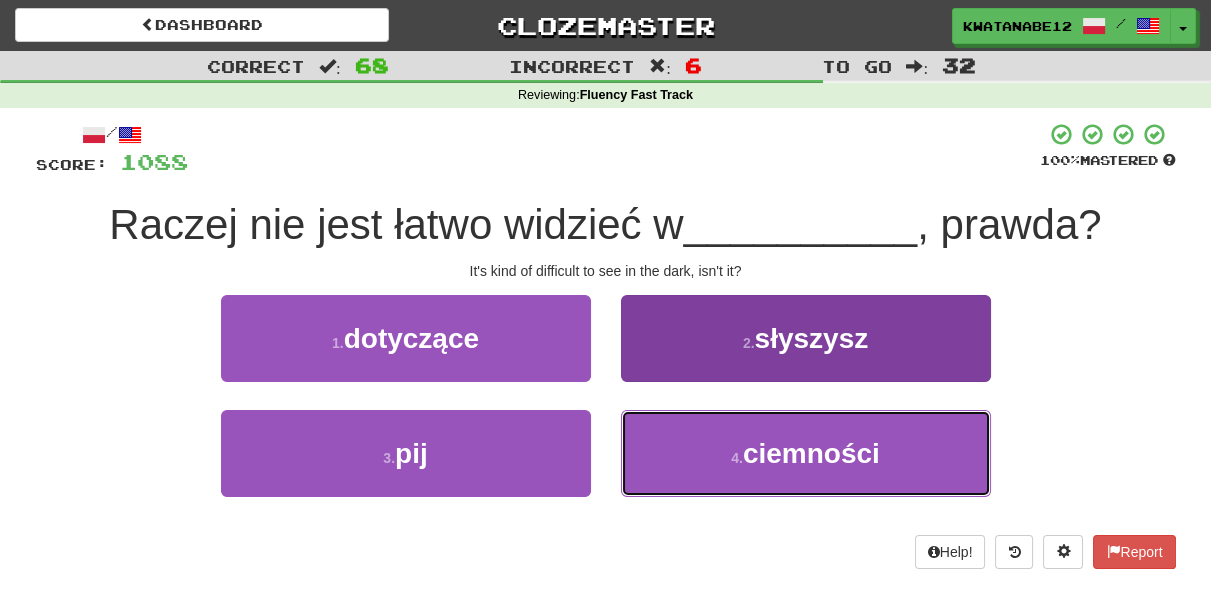 click on "4 .  ciemności" at bounding box center [806, 453] 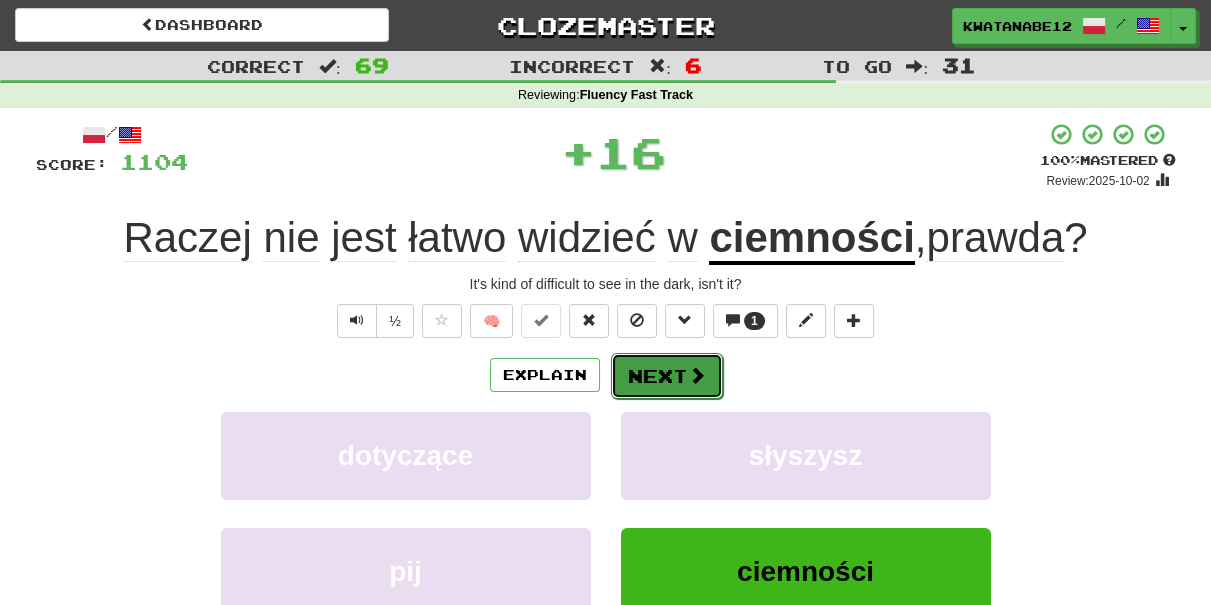 click on "Next" at bounding box center (667, 376) 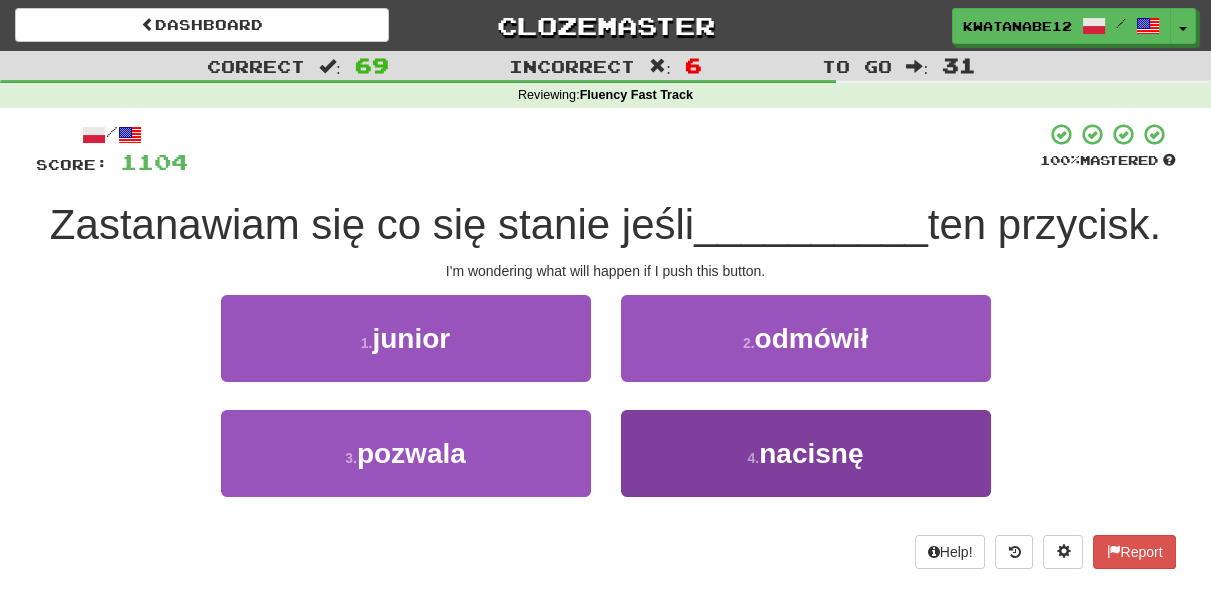 drag, startPoint x: 619, startPoint y: 458, endPoint x: 613, endPoint y: 412, distance: 46.389652 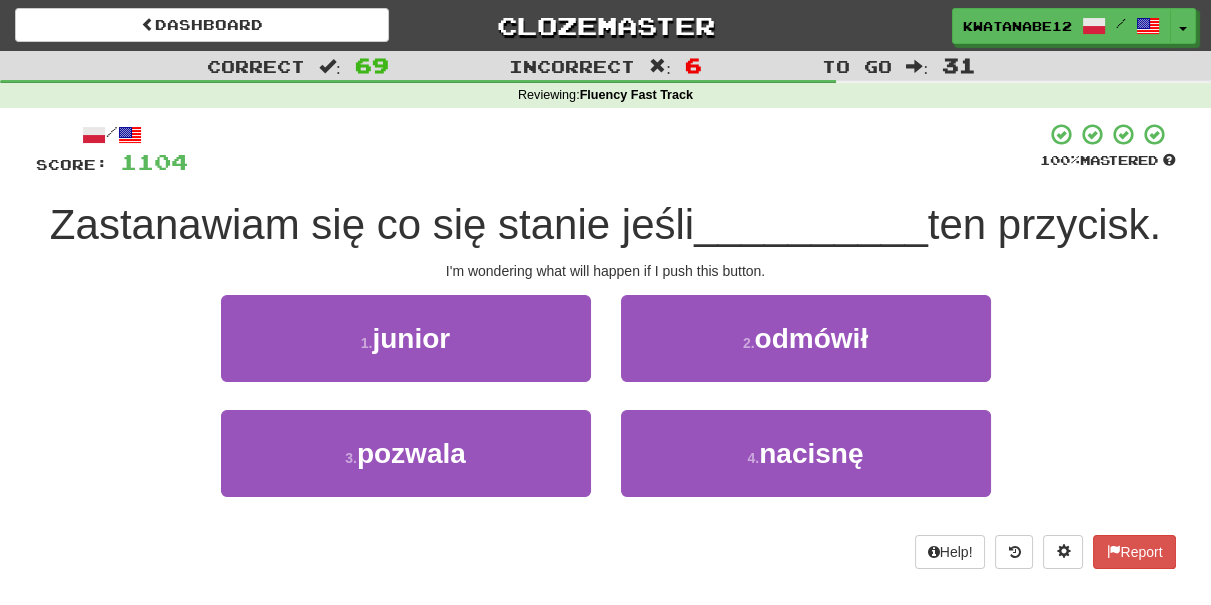 click on "4 .  nacisnę" at bounding box center [806, 467] 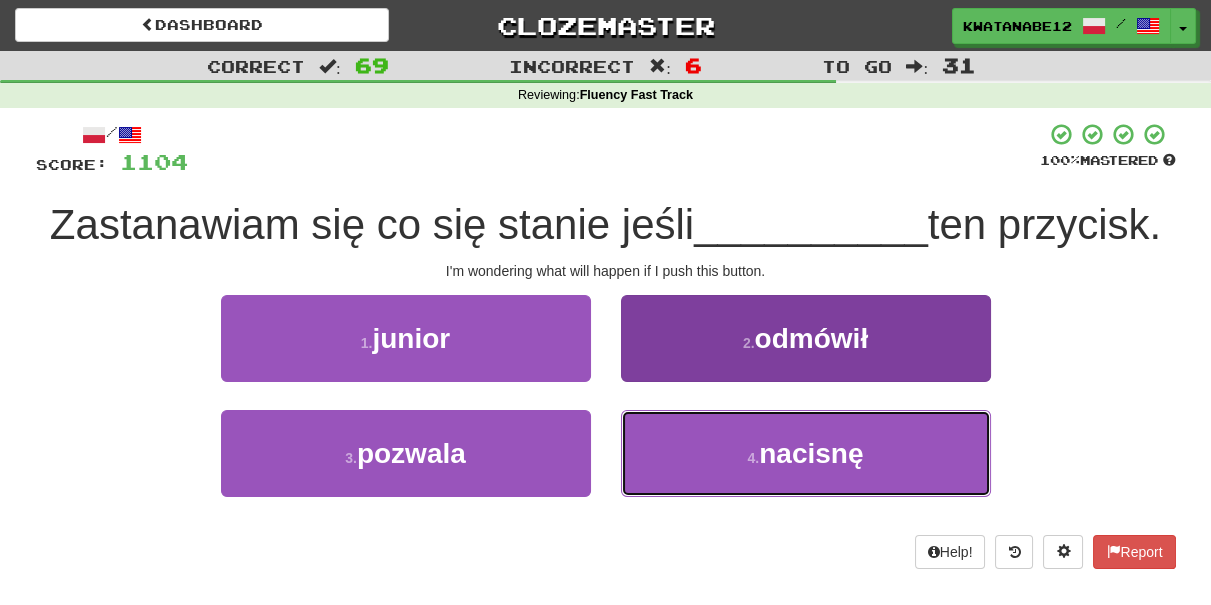 click on "4 .  nacisnę" at bounding box center [806, 453] 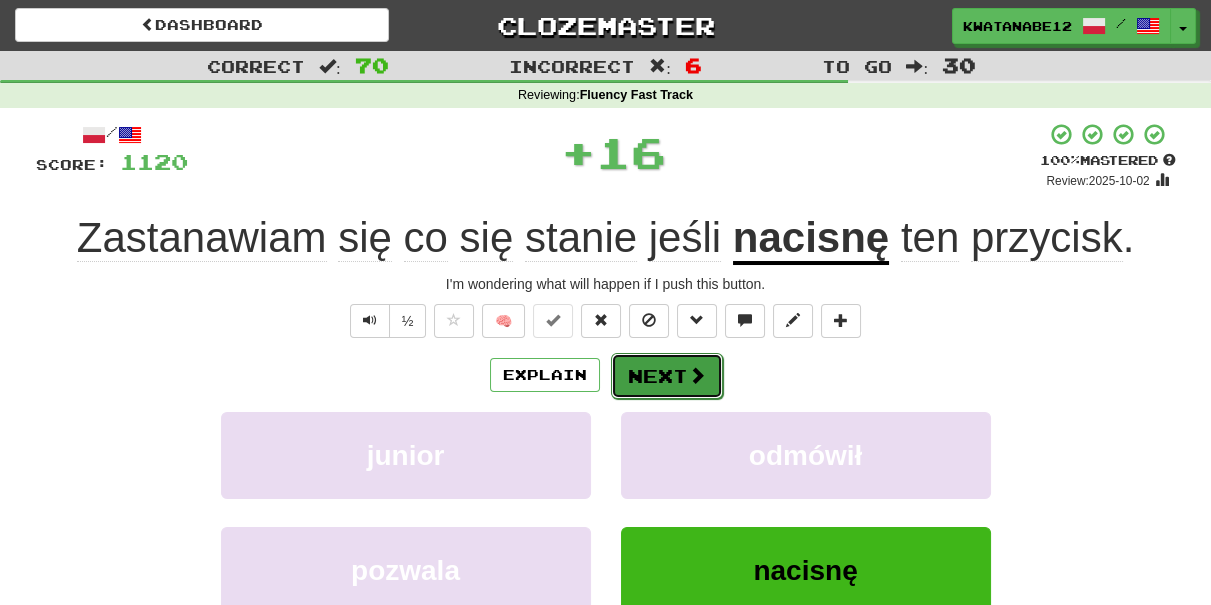 click on "Next" at bounding box center [667, 376] 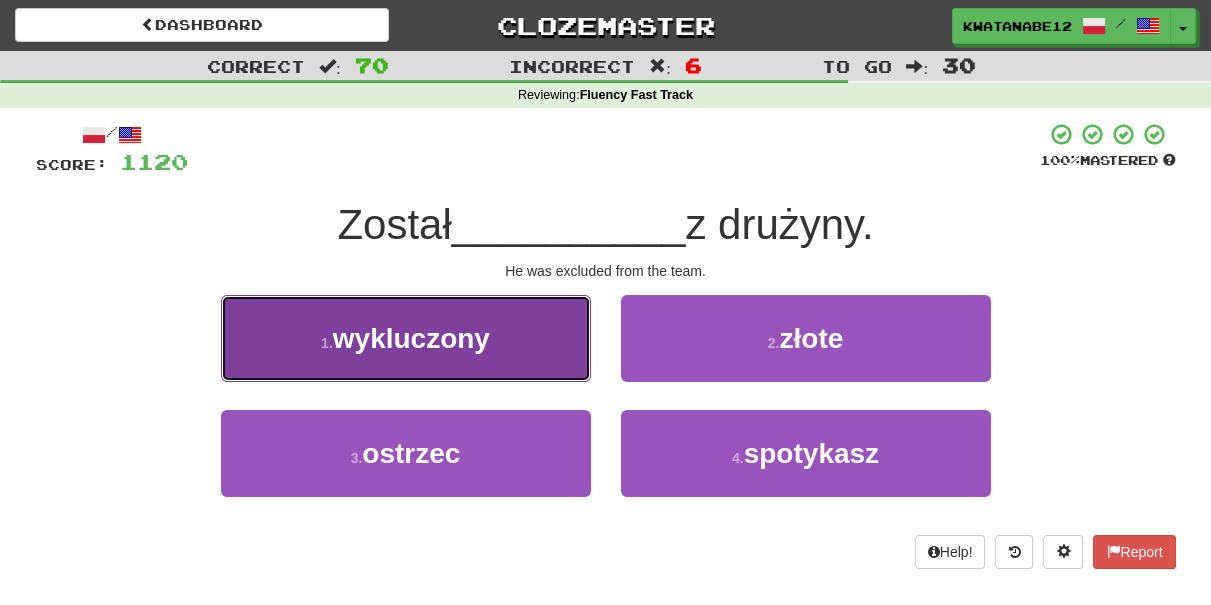 click on "1 .  wykluczony" at bounding box center [406, 338] 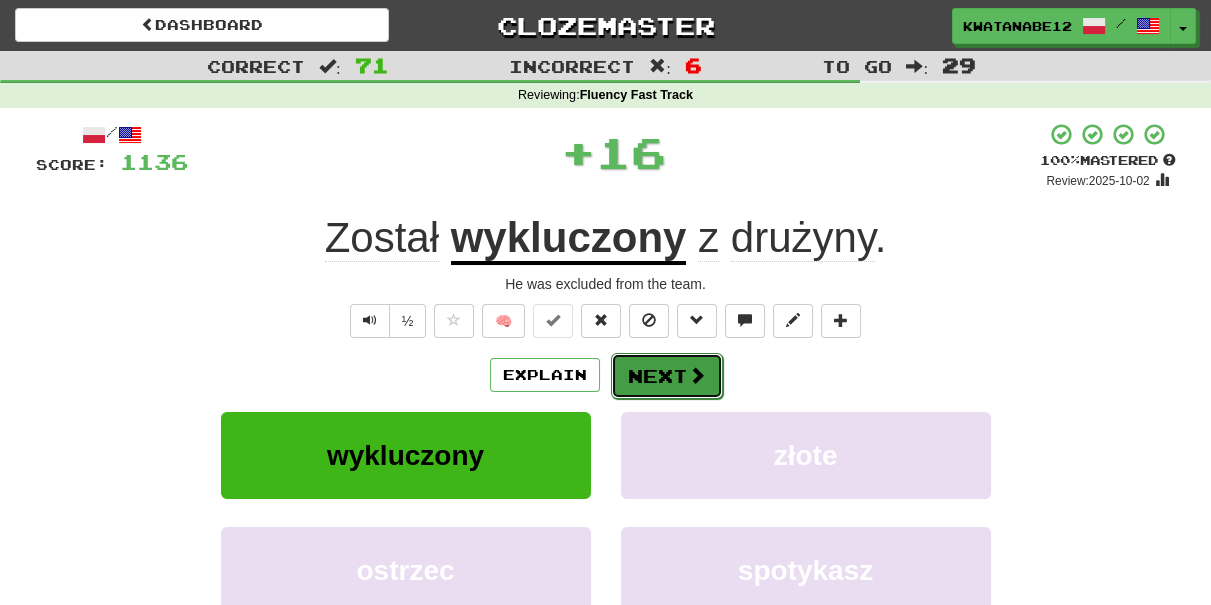 click on "Next" at bounding box center (667, 376) 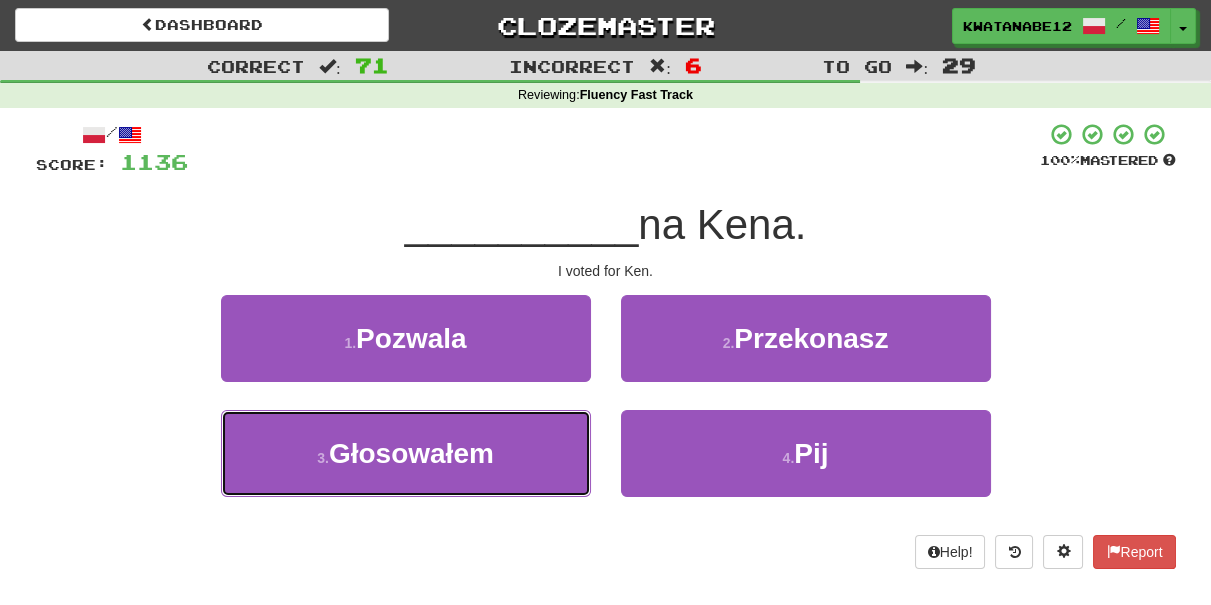 drag, startPoint x: 501, startPoint y: 456, endPoint x: 586, endPoint y: 407, distance: 98.11218 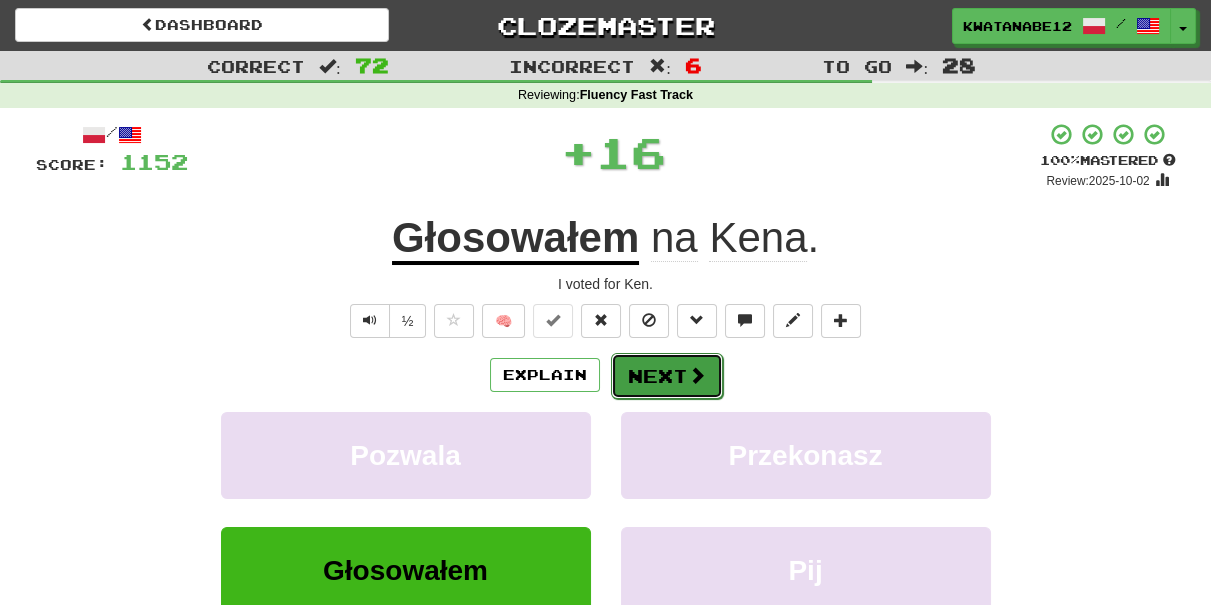 click on "Next" at bounding box center [667, 376] 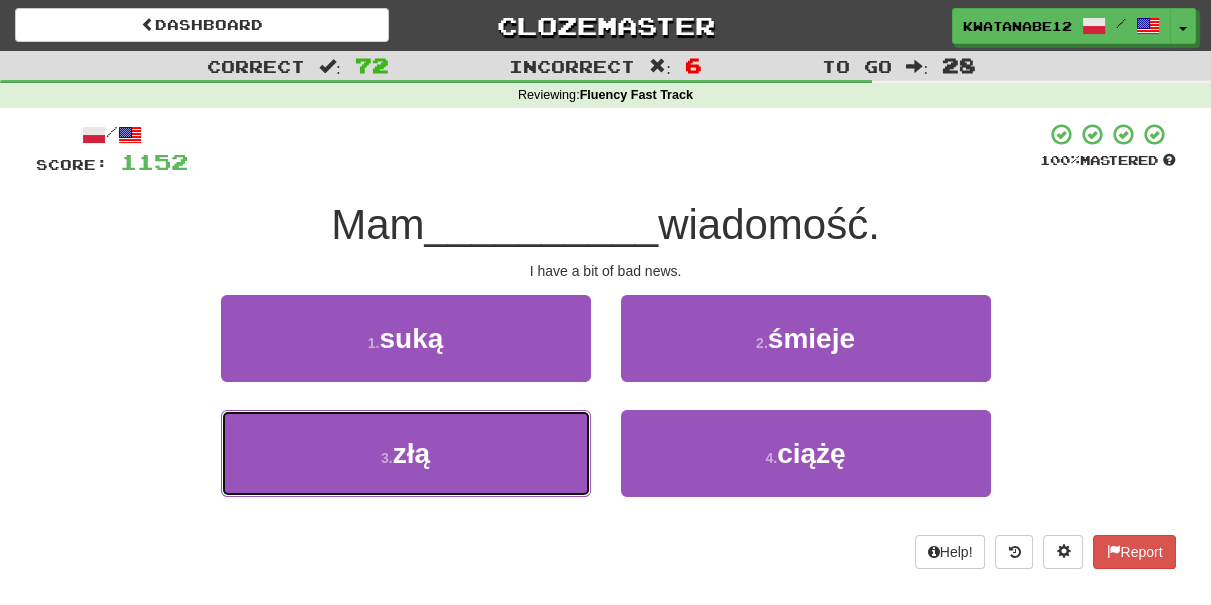drag, startPoint x: 522, startPoint y: 436, endPoint x: 605, endPoint y: 399, distance: 90.873535 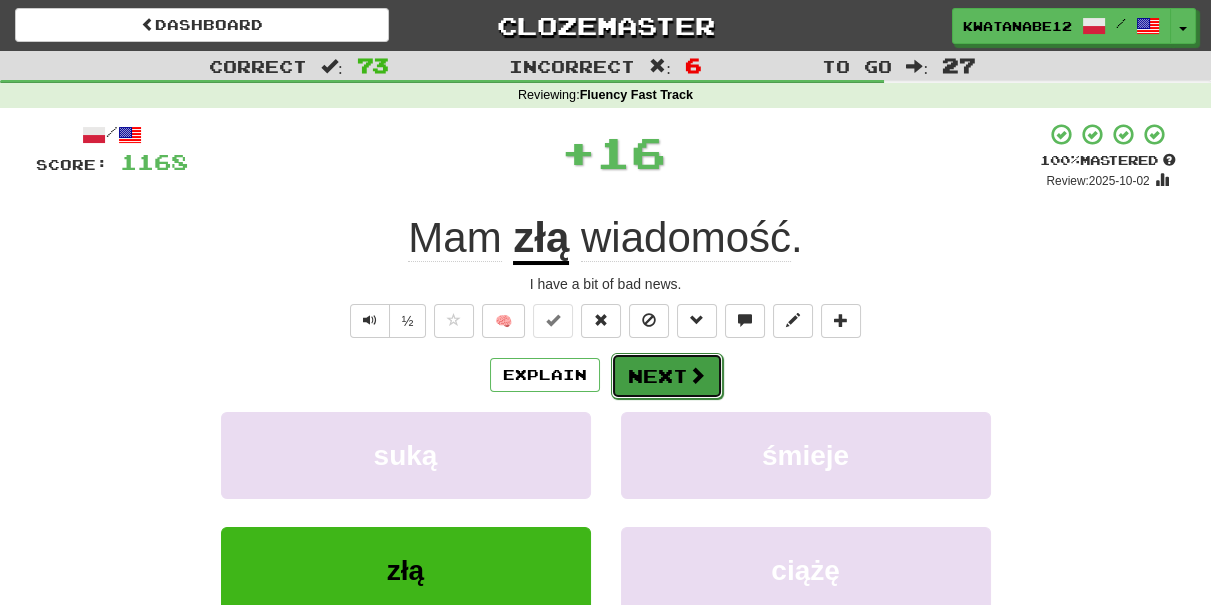 click on "Next" at bounding box center [667, 376] 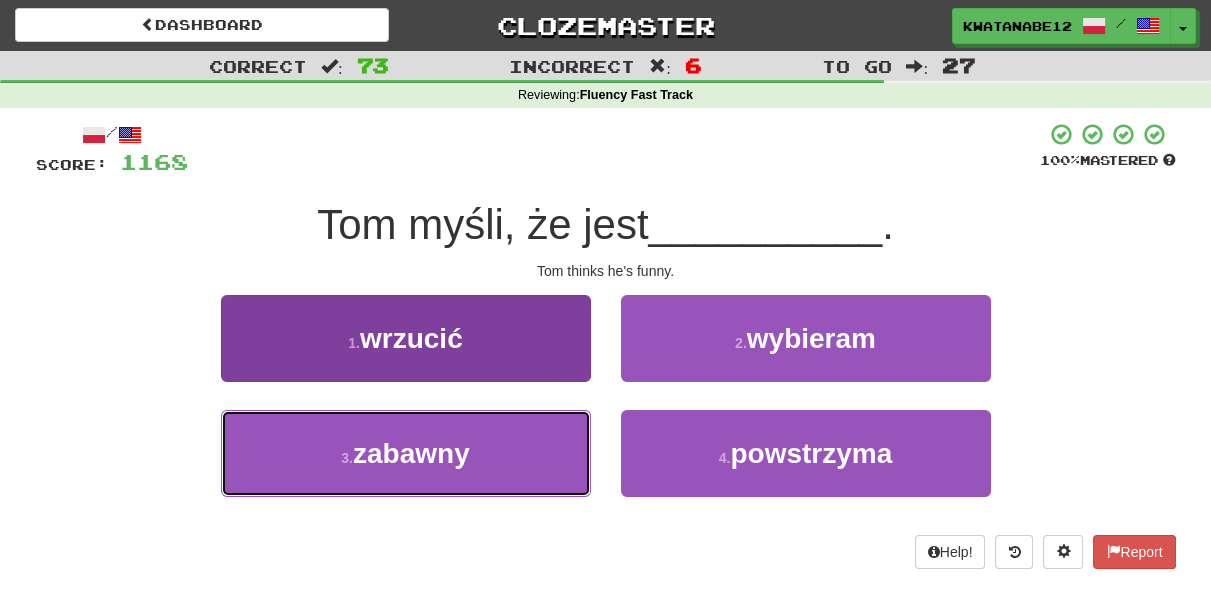 drag, startPoint x: 536, startPoint y: 431, endPoint x: 554, endPoint y: 419, distance: 21.633308 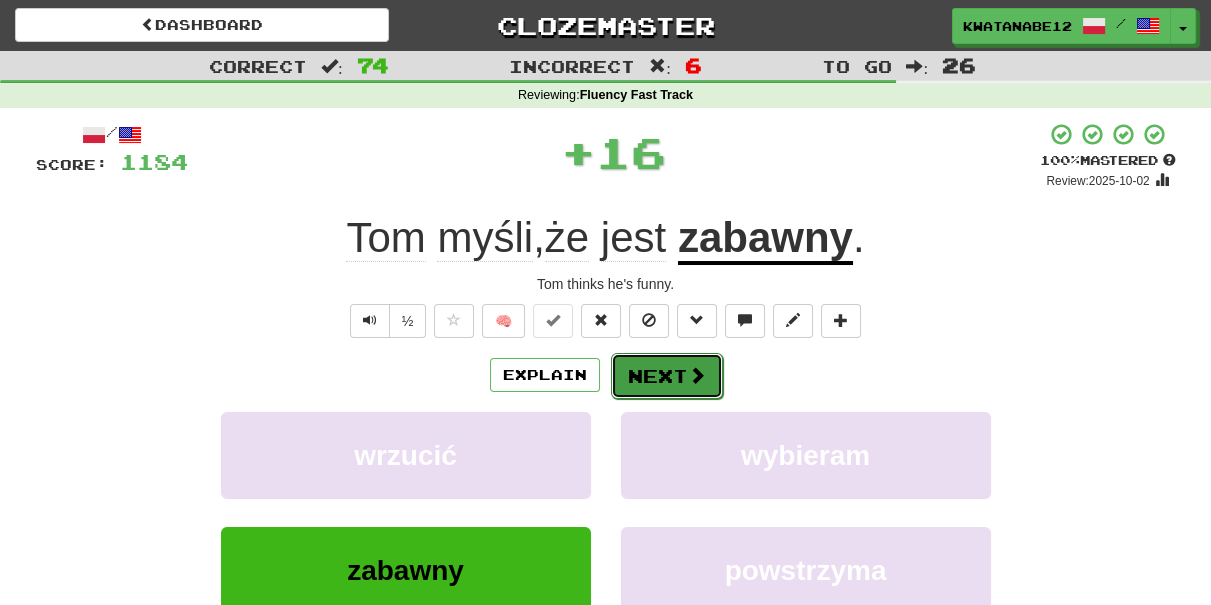 click on "Next" at bounding box center (667, 376) 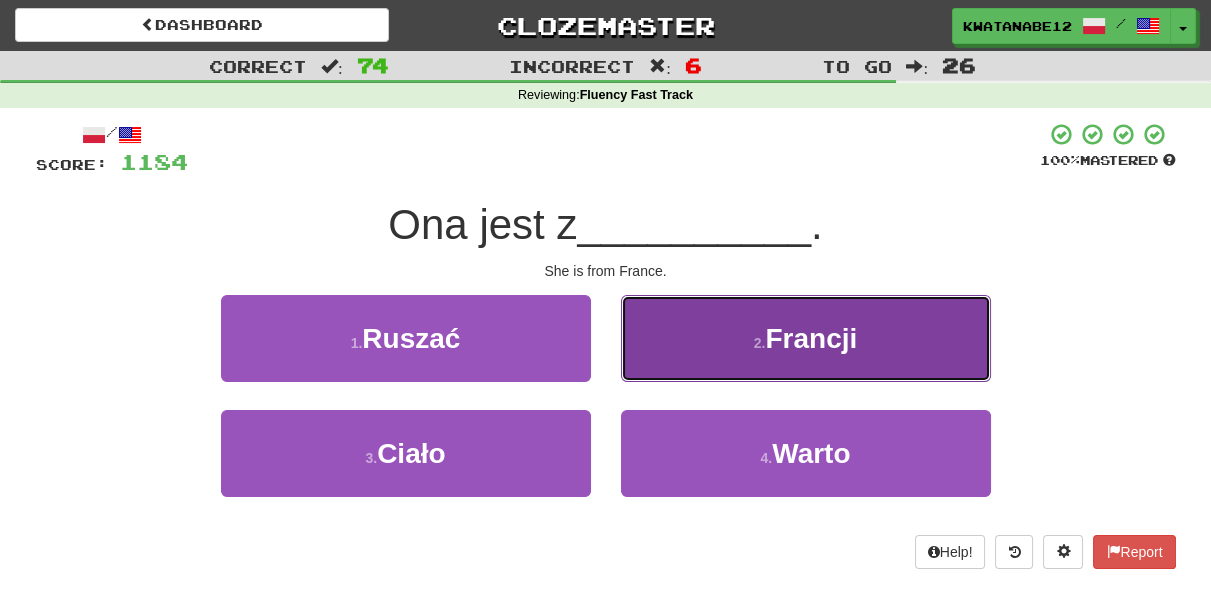 click on "2 .  Francji" at bounding box center (806, 338) 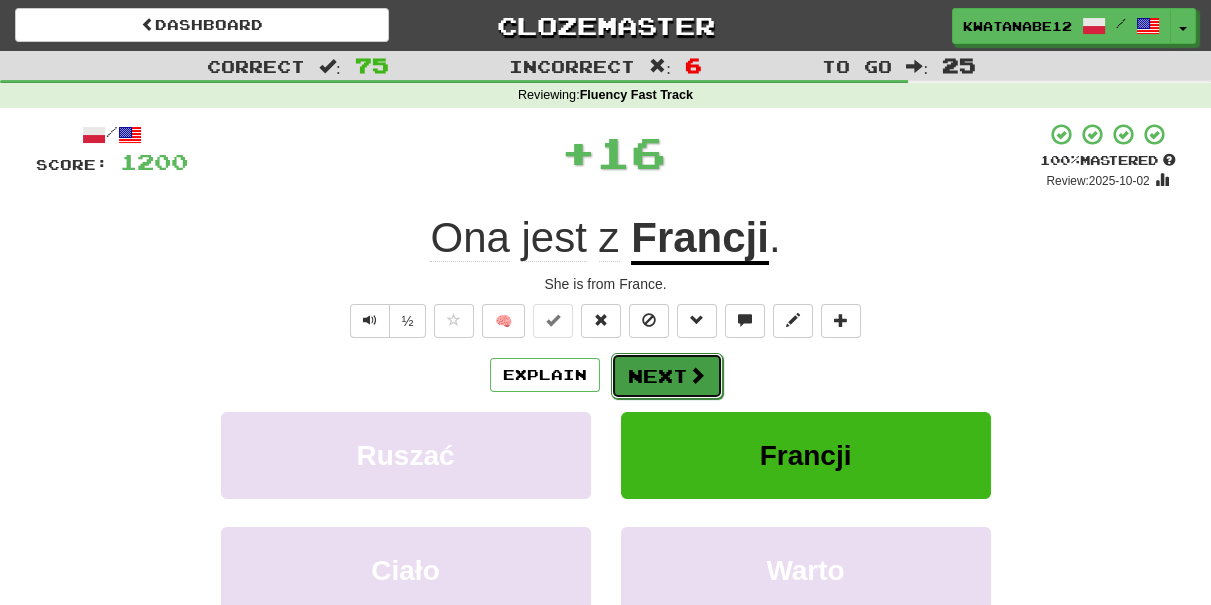 click on "Next" at bounding box center (667, 376) 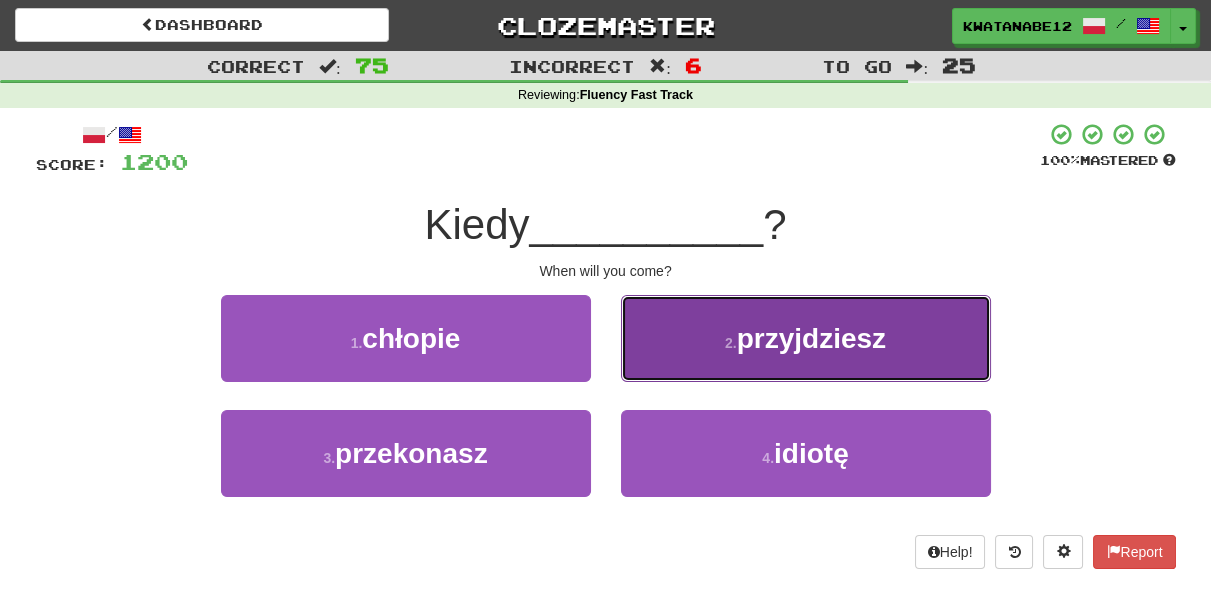 click on "2 .  przyjdziesz" at bounding box center (806, 338) 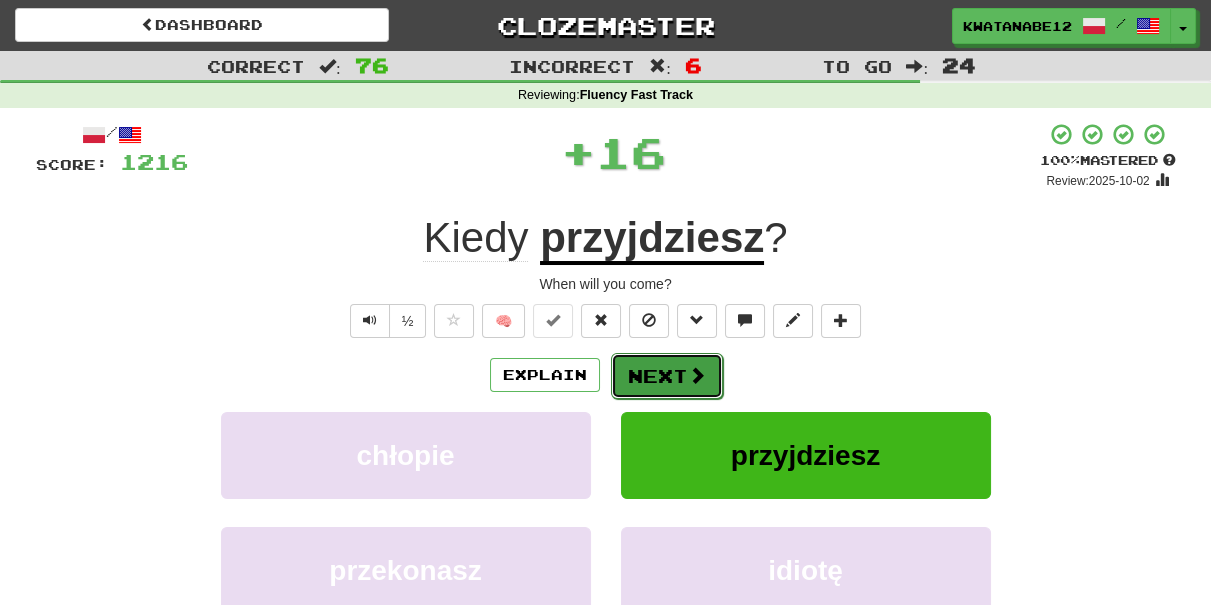 click on "Next" at bounding box center [667, 376] 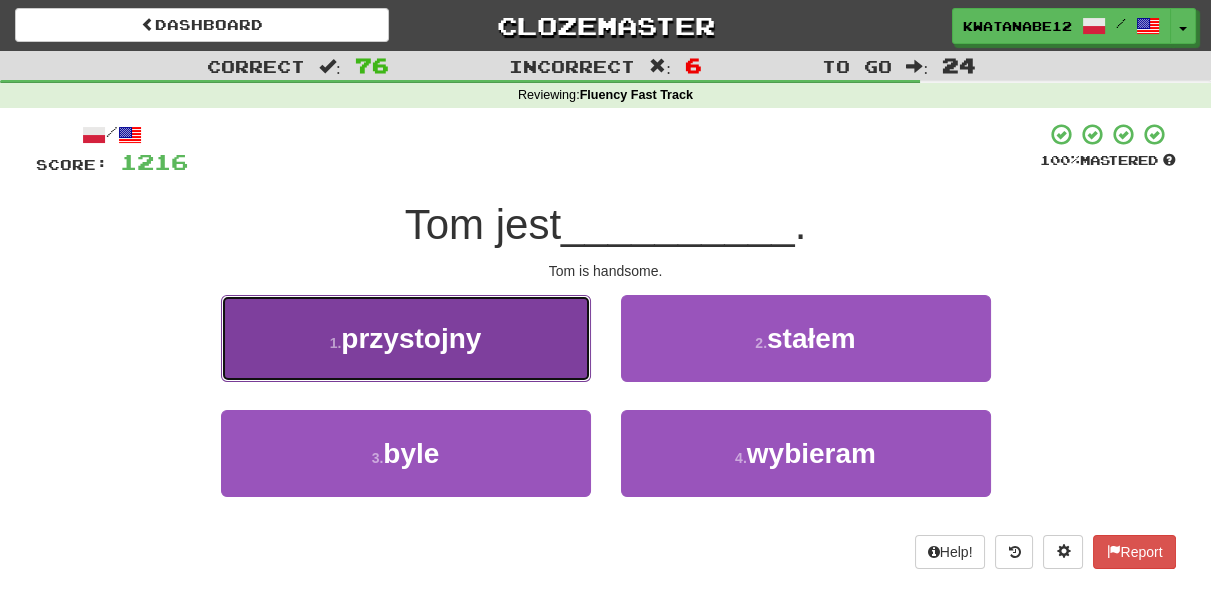 drag, startPoint x: 492, startPoint y: 363, endPoint x: 522, endPoint y: 366, distance: 30.149628 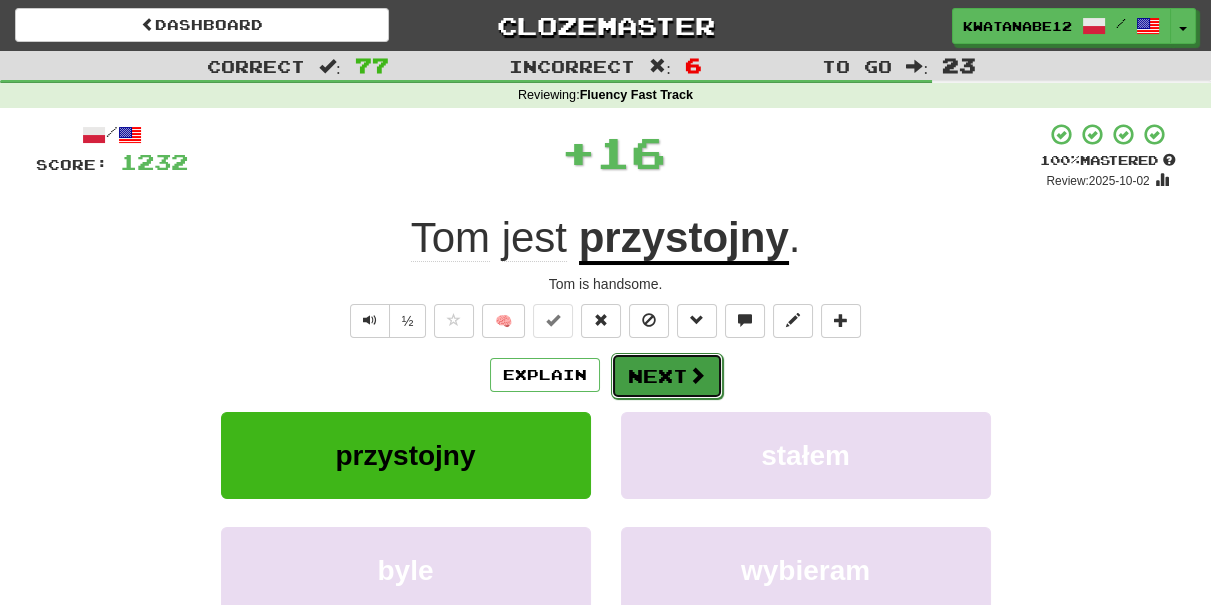 click on "Next" at bounding box center (667, 376) 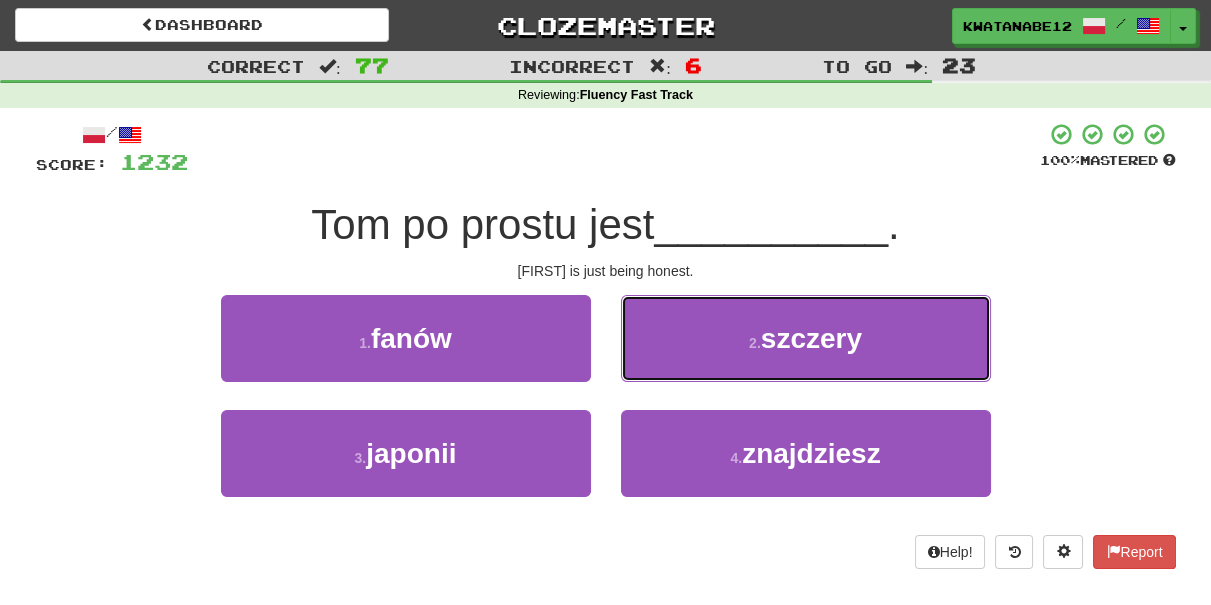 click on "2 .  szczery" at bounding box center [806, 338] 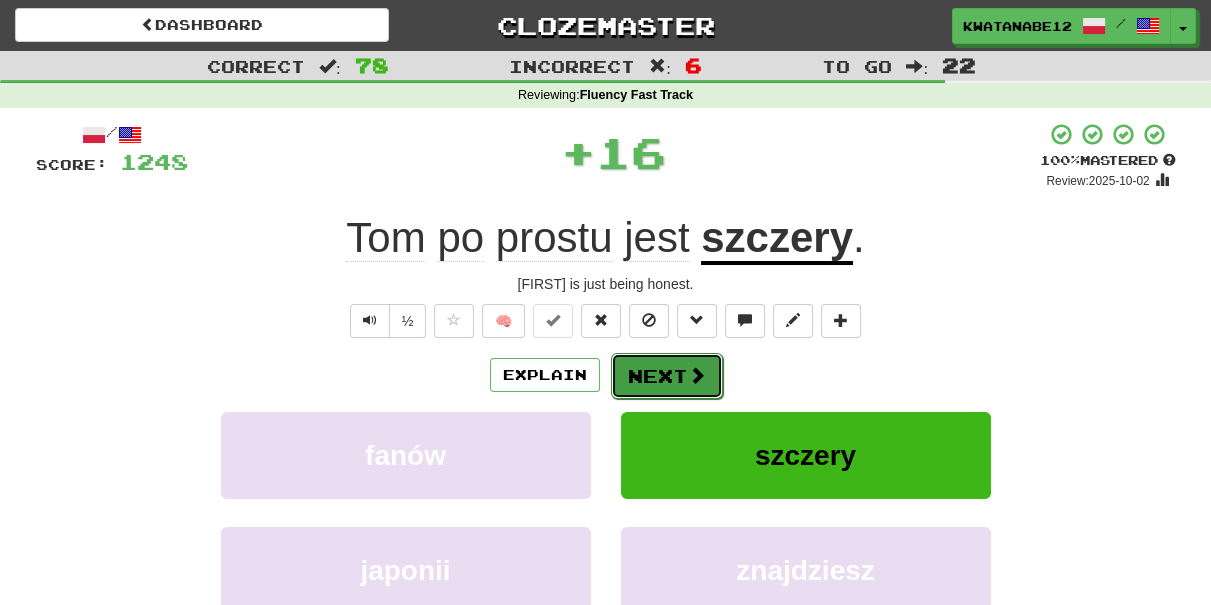 click on "Next" at bounding box center (667, 376) 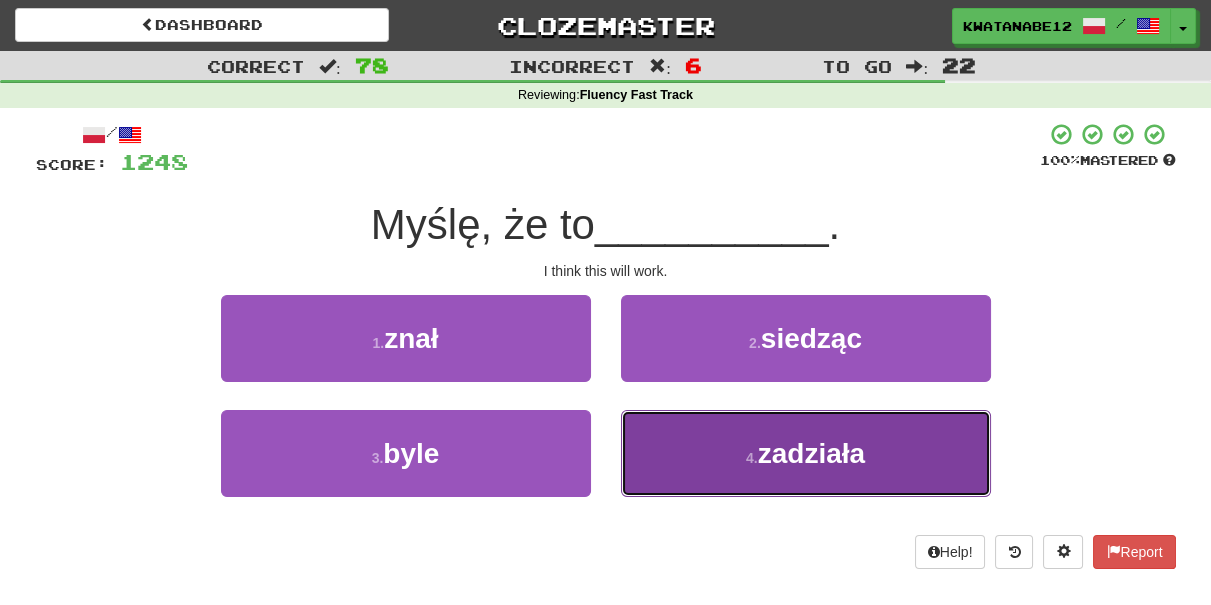 click on "4 .  zadziała" at bounding box center [806, 453] 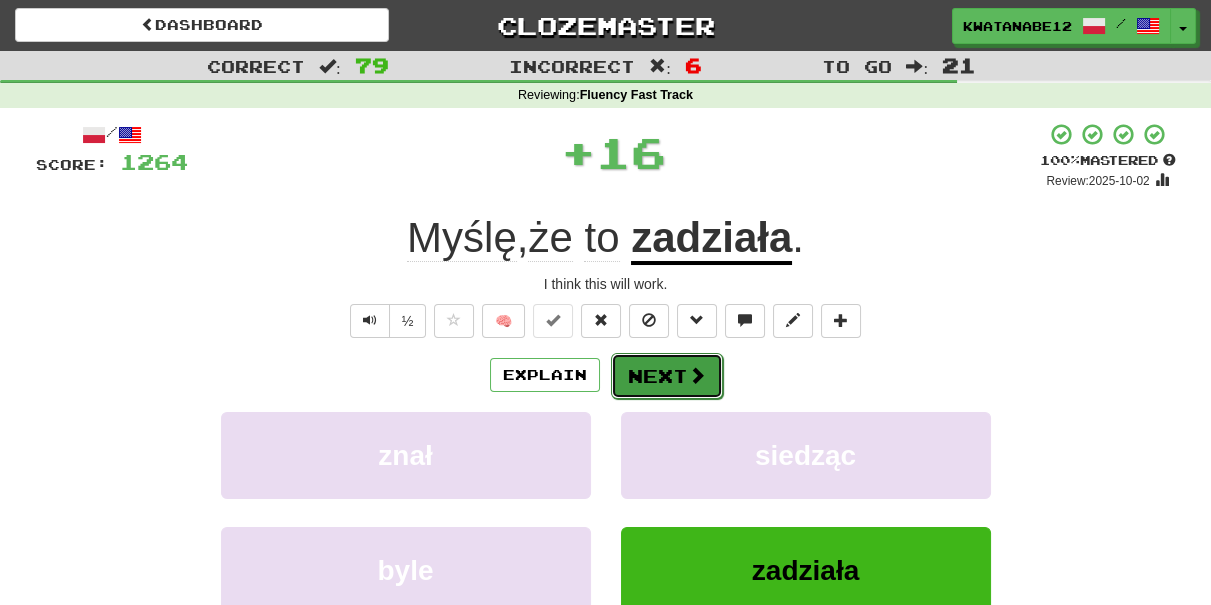 click on "Next" at bounding box center [667, 376] 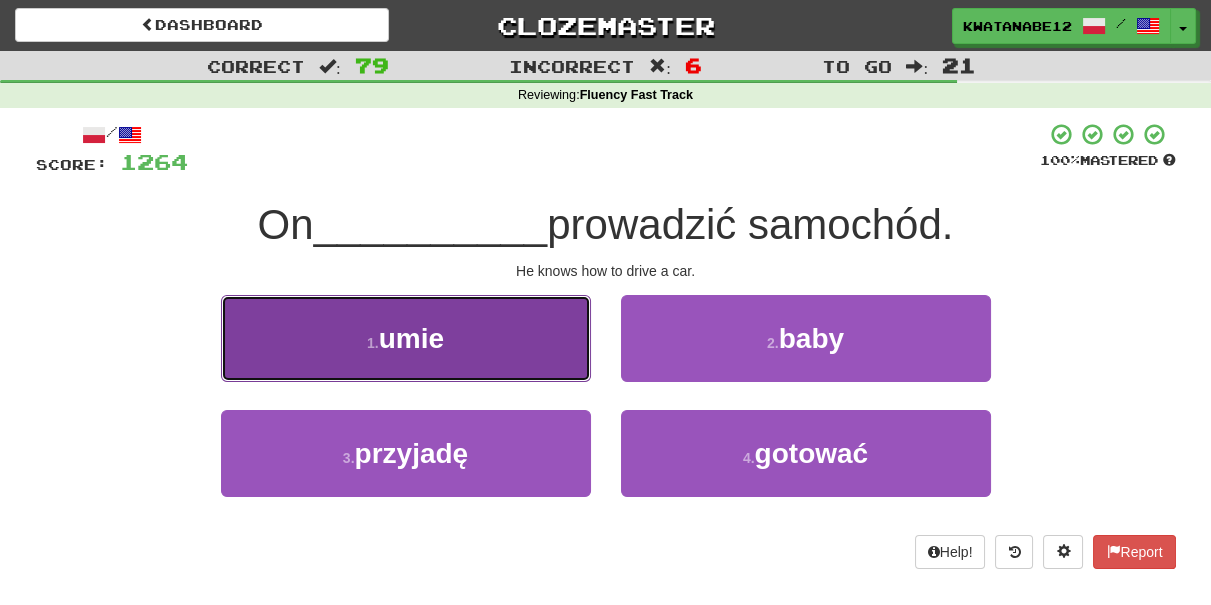 click on "1 .  umie" at bounding box center (406, 338) 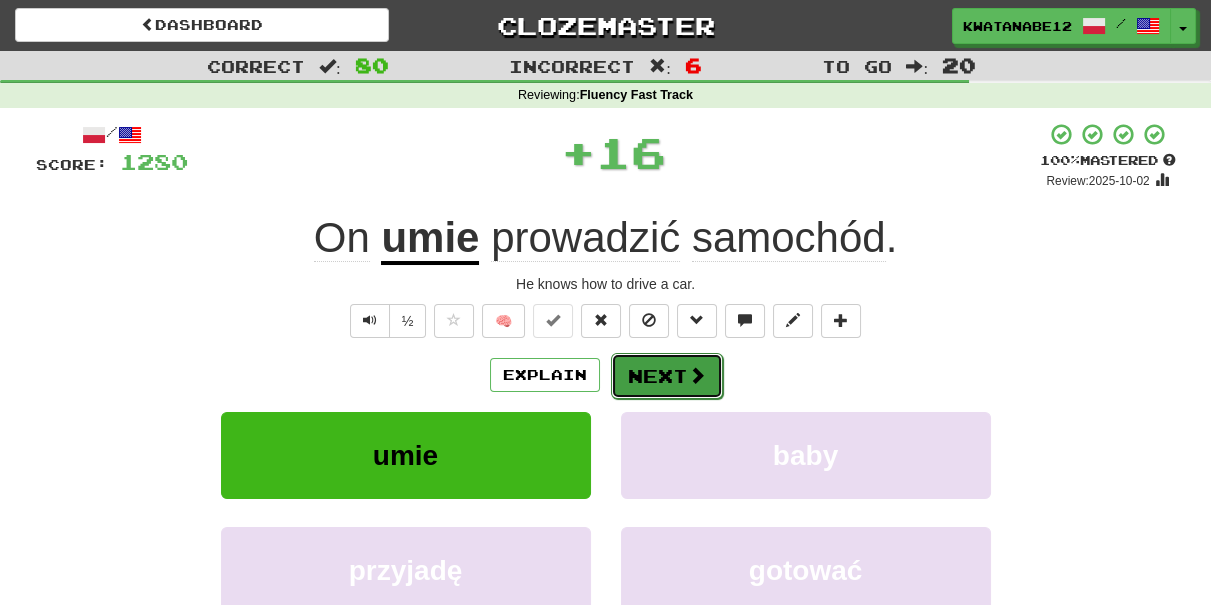 click on "Next" at bounding box center [667, 376] 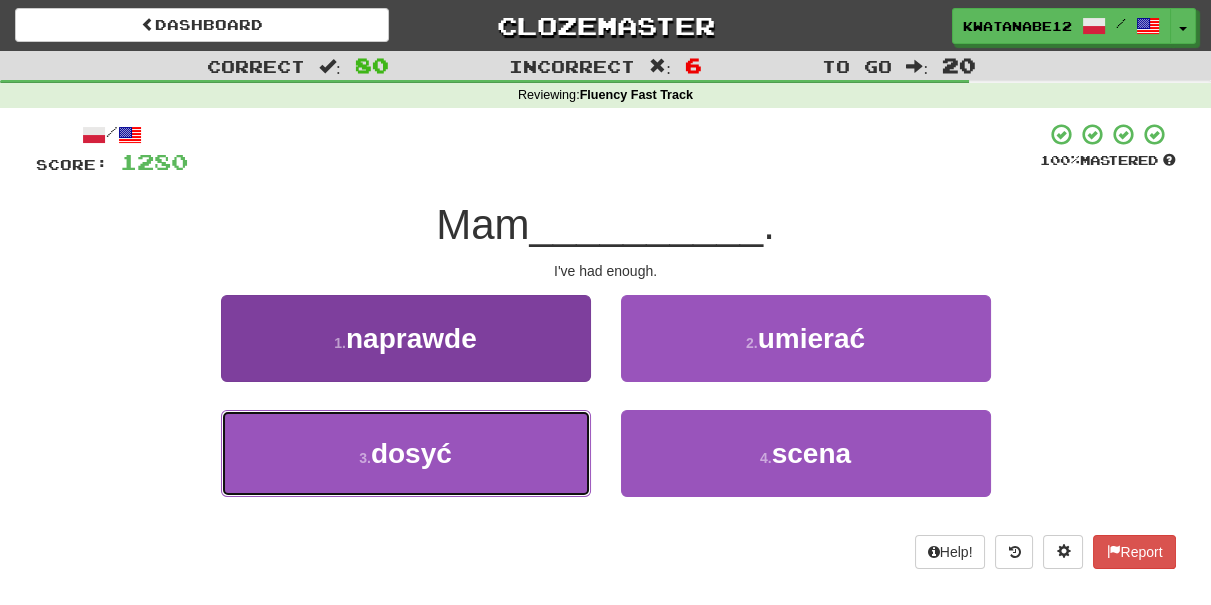 click on "3 .  dosyć" at bounding box center (406, 453) 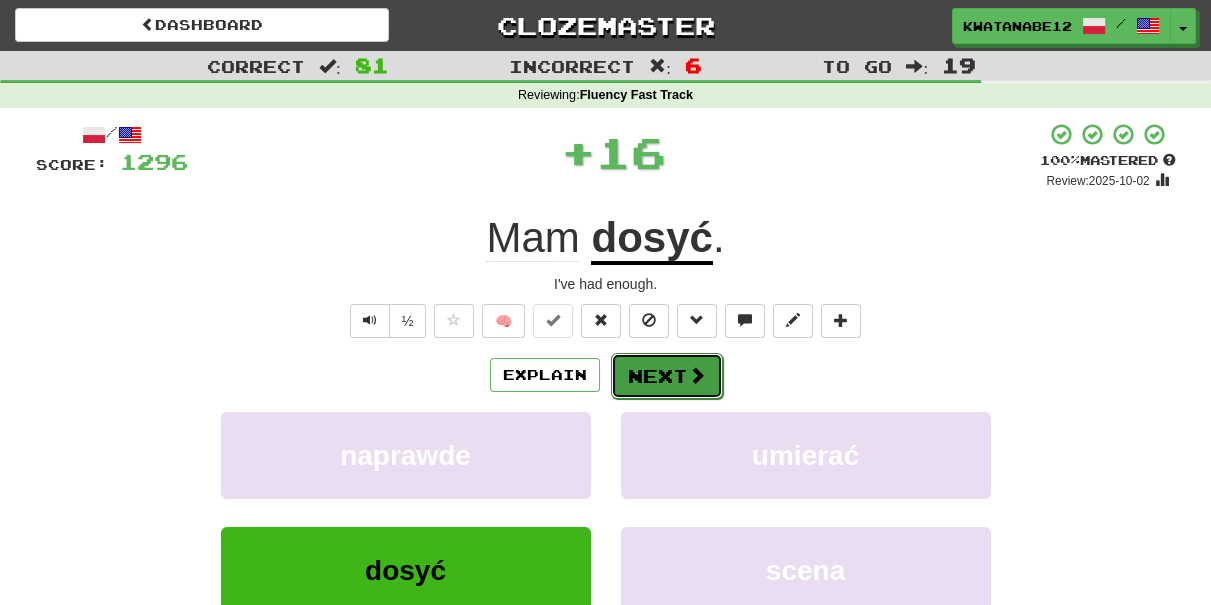 click on "Next" at bounding box center (667, 376) 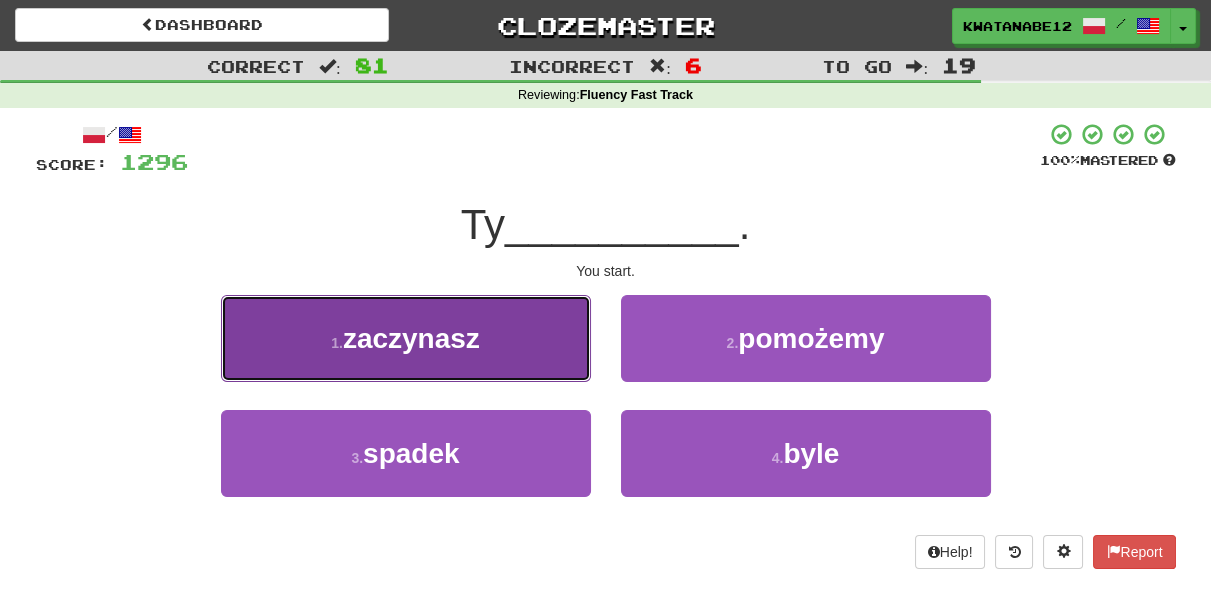 drag, startPoint x: 521, startPoint y: 378, endPoint x: 581, endPoint y: 366, distance: 61.188232 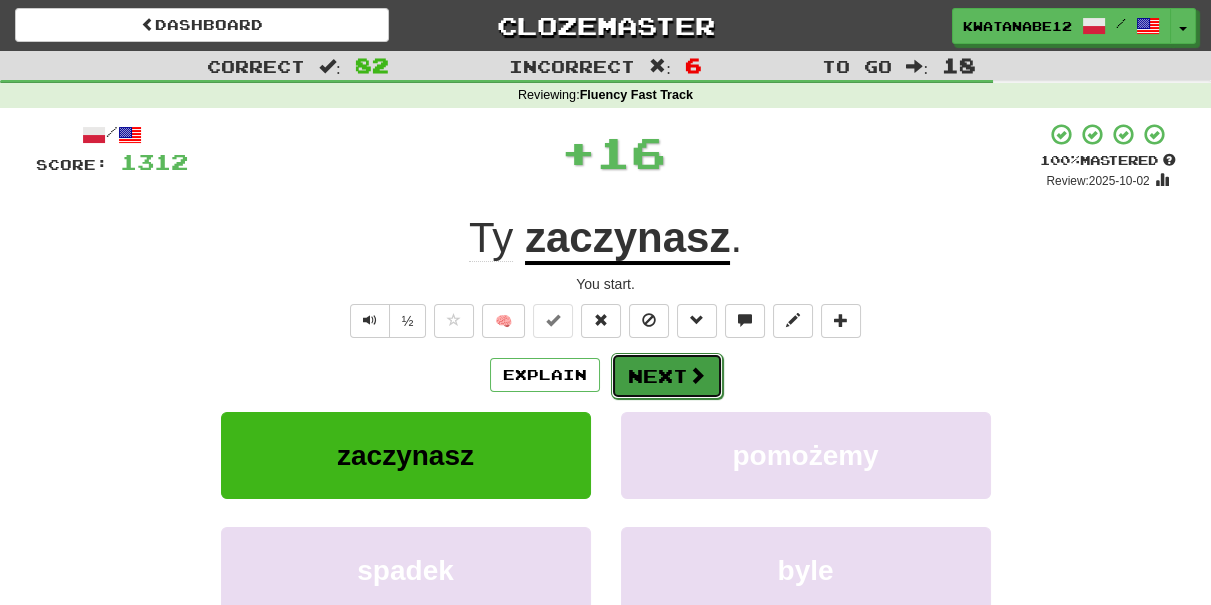 click on "Next" at bounding box center [667, 376] 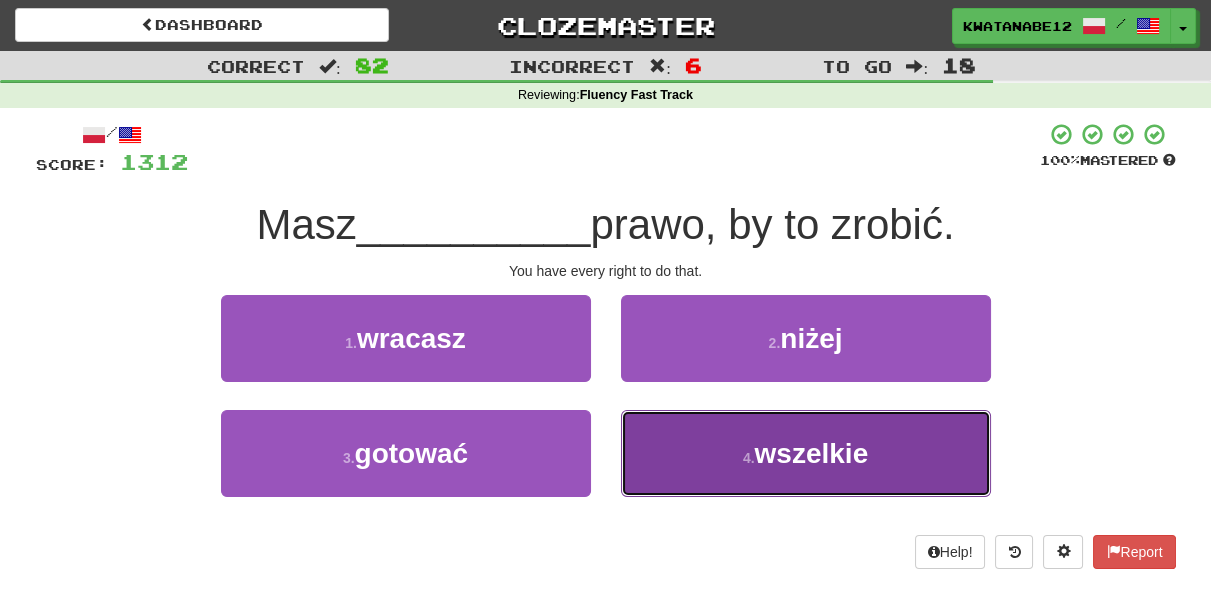 click on "4 .  wszelkie" at bounding box center (806, 453) 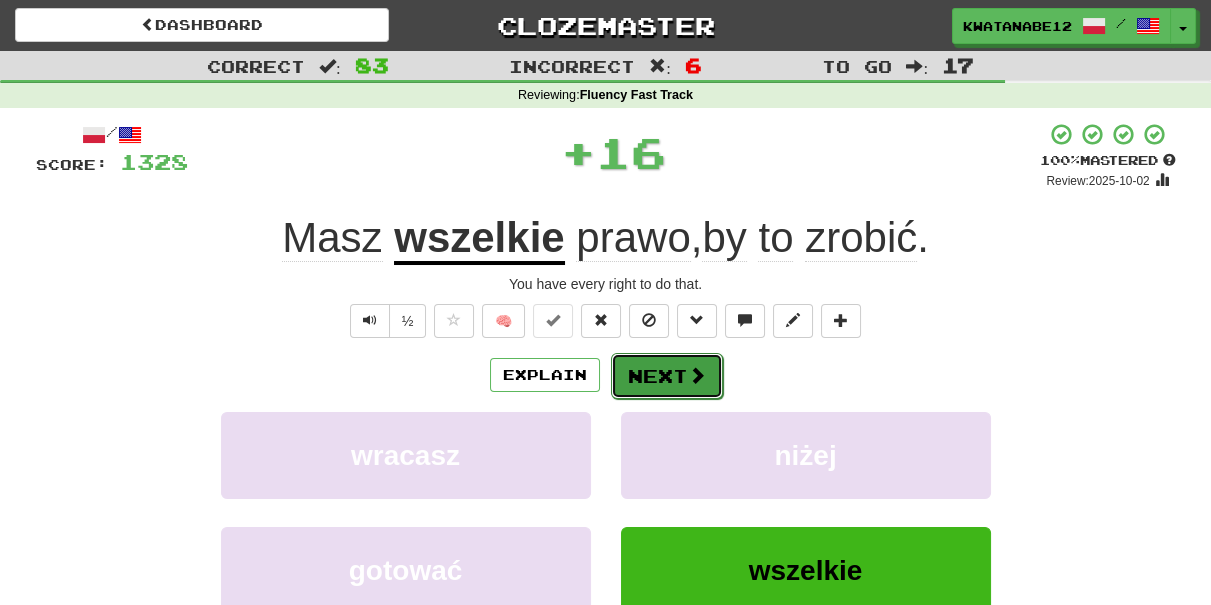click on "Next" at bounding box center [667, 376] 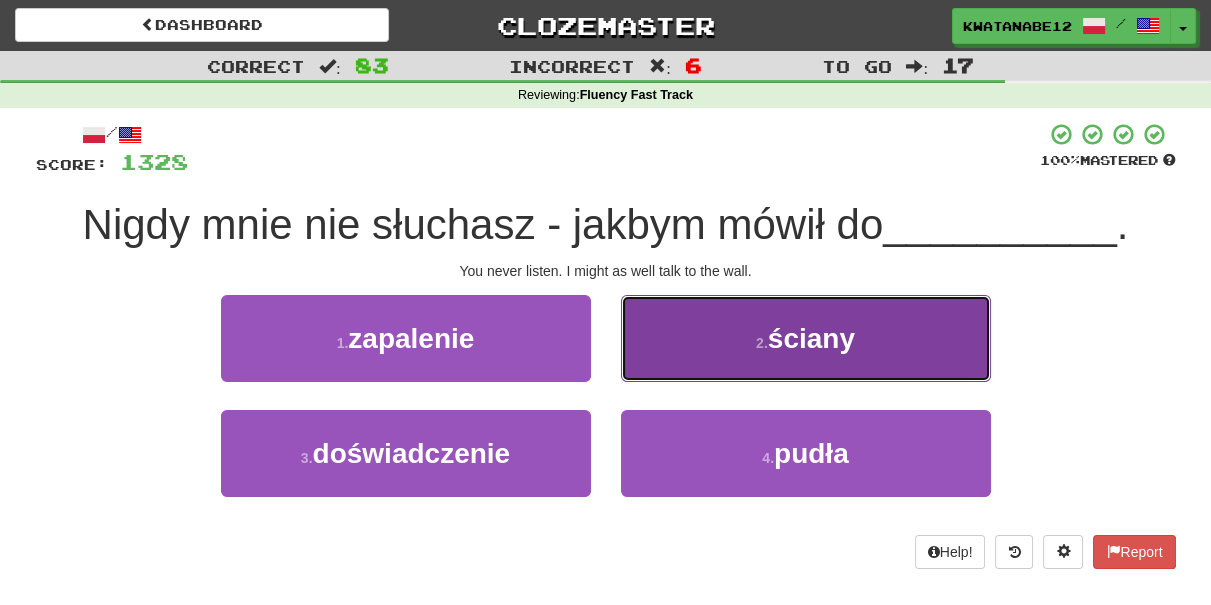 click on "2 .  ściany" at bounding box center [806, 338] 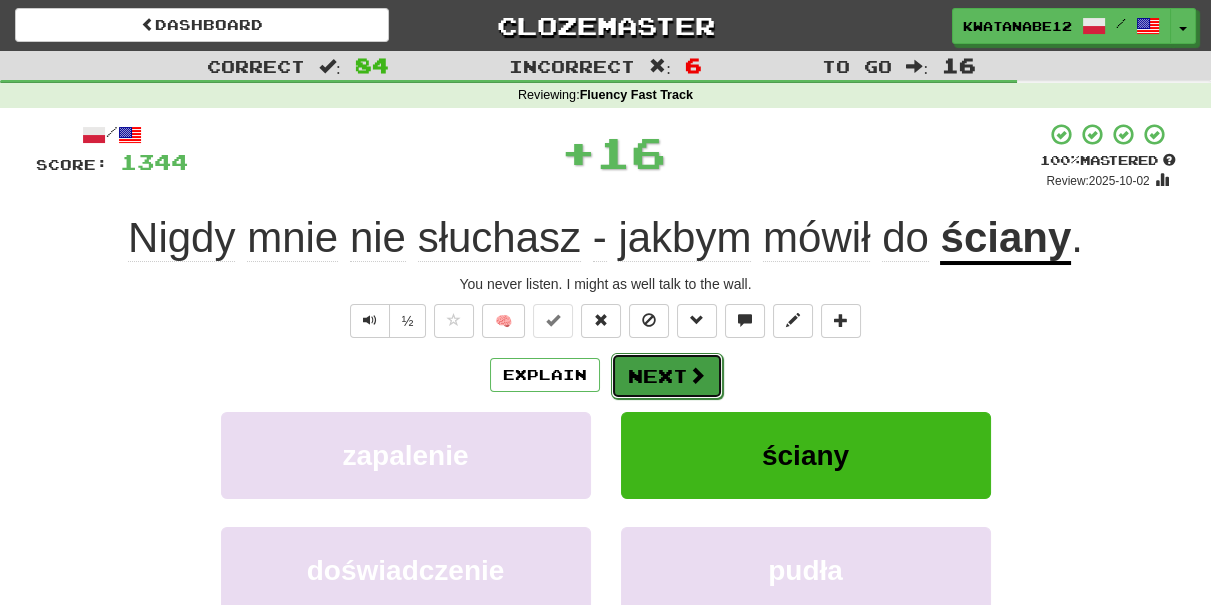 drag, startPoint x: 651, startPoint y: 357, endPoint x: 642, endPoint y: 376, distance: 21.023796 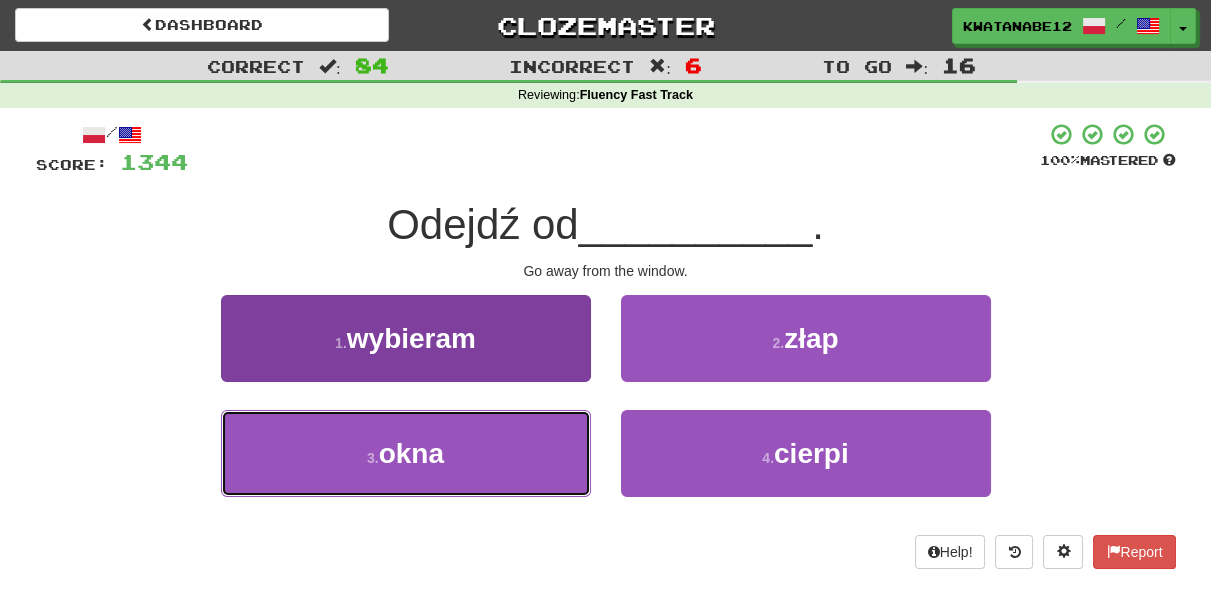 drag, startPoint x: 498, startPoint y: 452, endPoint x: 566, endPoint y: 431, distance: 71.168816 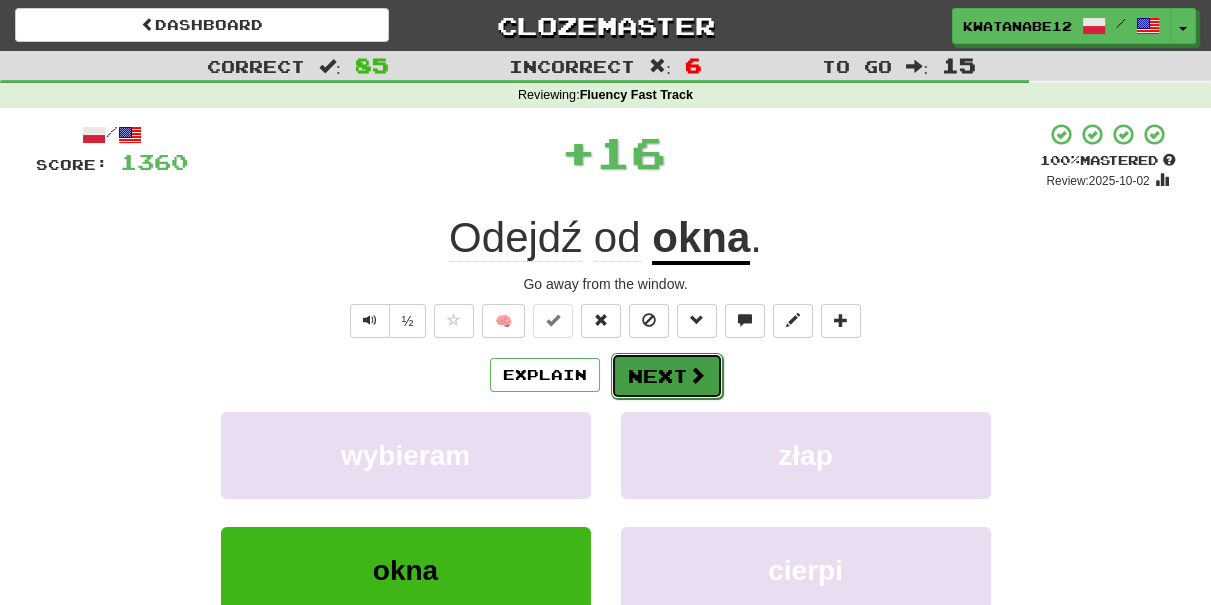 click on "Next" at bounding box center [667, 376] 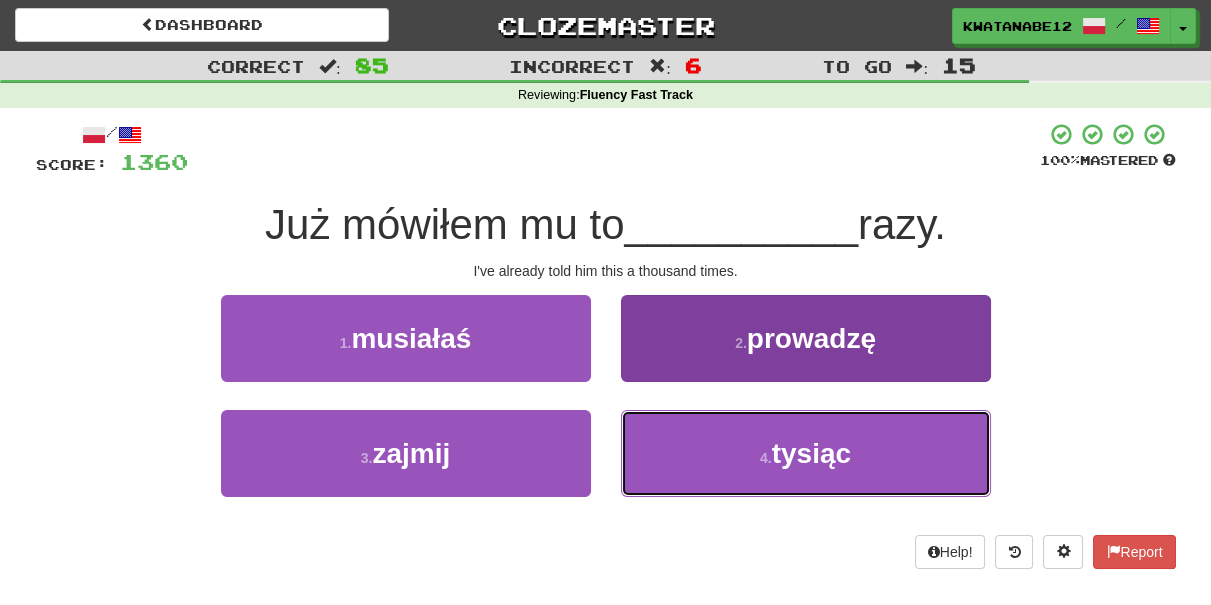 drag, startPoint x: 669, startPoint y: 462, endPoint x: 661, endPoint y: 442, distance: 21.540659 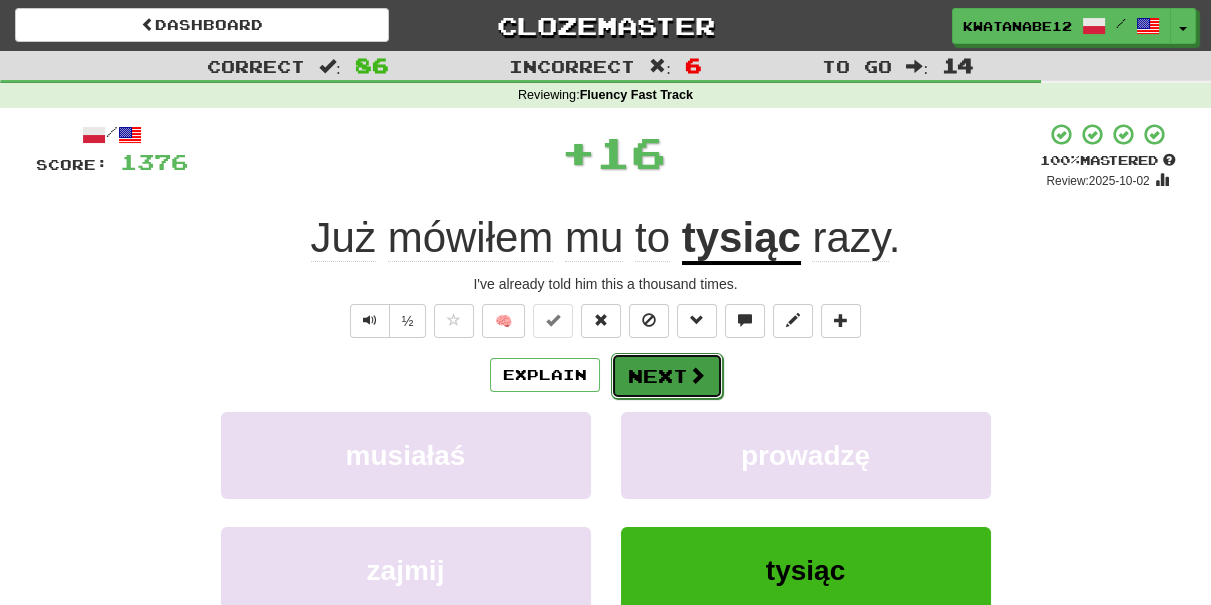 click on "Next" at bounding box center [667, 376] 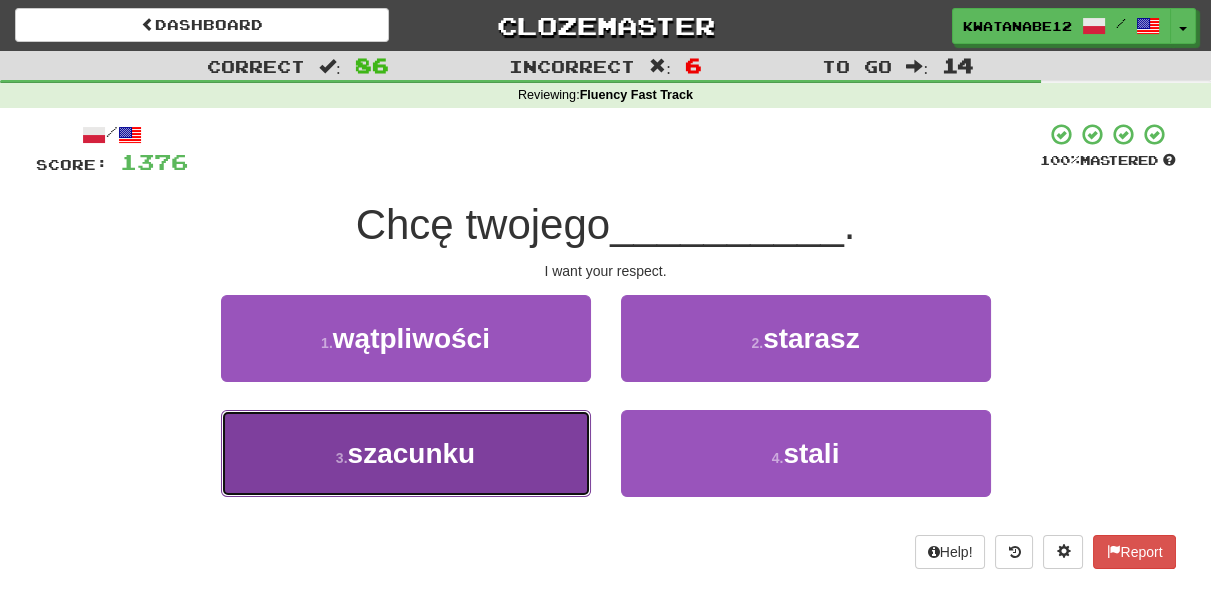 drag, startPoint x: 498, startPoint y: 451, endPoint x: 529, endPoint y: 435, distance: 34.88553 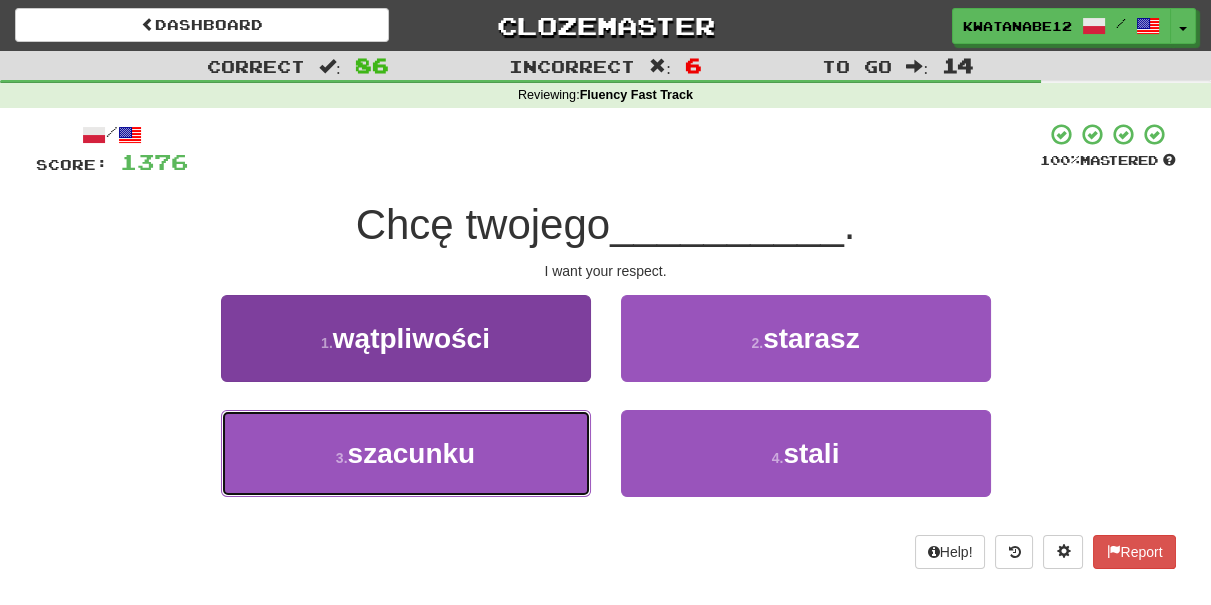 click on "3 .  szacunku" at bounding box center [406, 453] 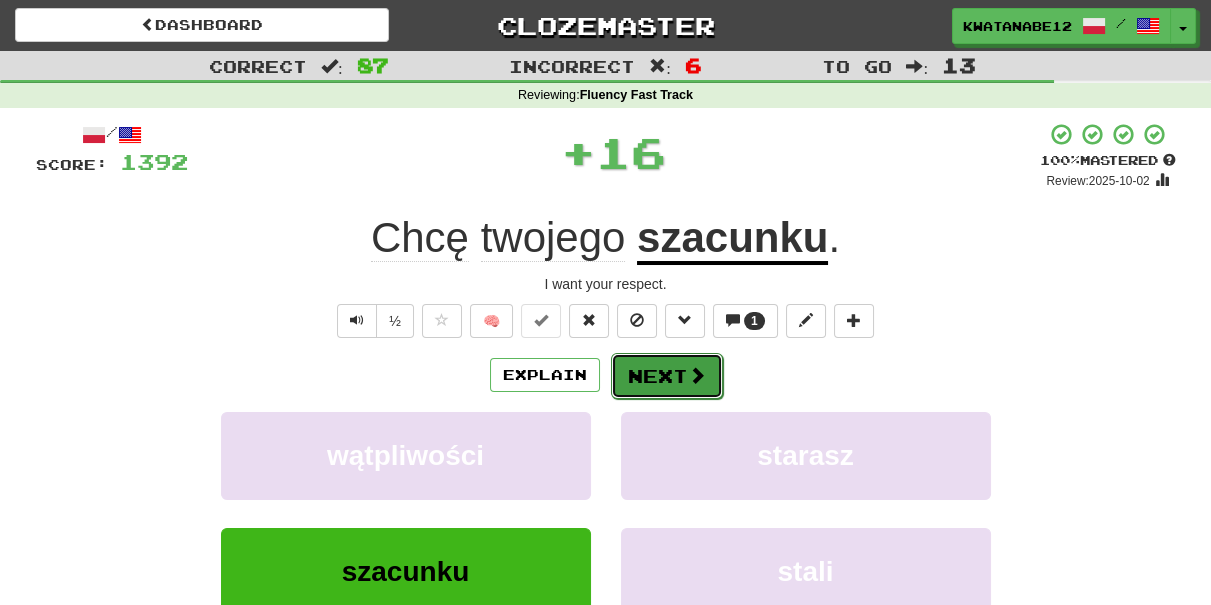 click on "Next" at bounding box center (667, 376) 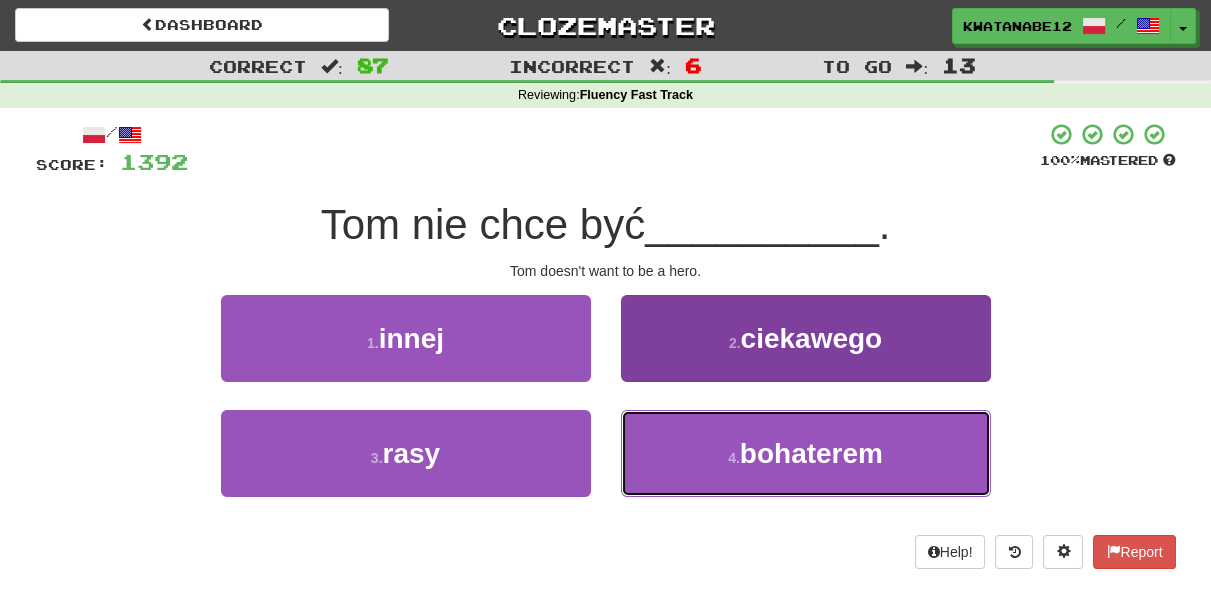 drag, startPoint x: 687, startPoint y: 445, endPoint x: 682, endPoint y: 434, distance: 12.083046 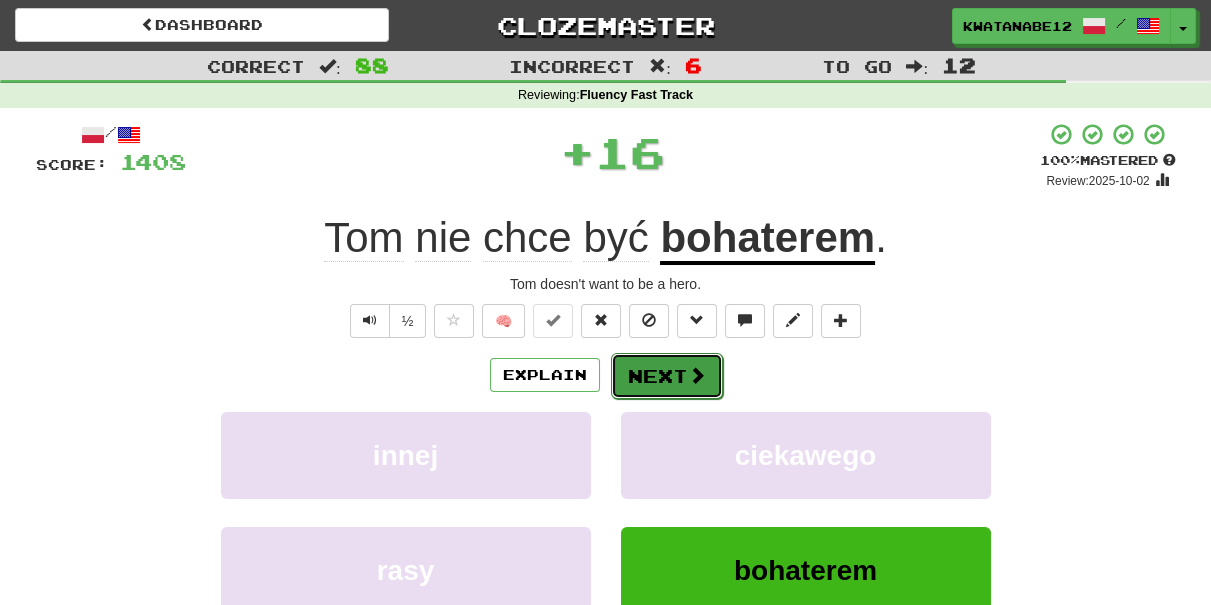 click on "Next" at bounding box center [667, 376] 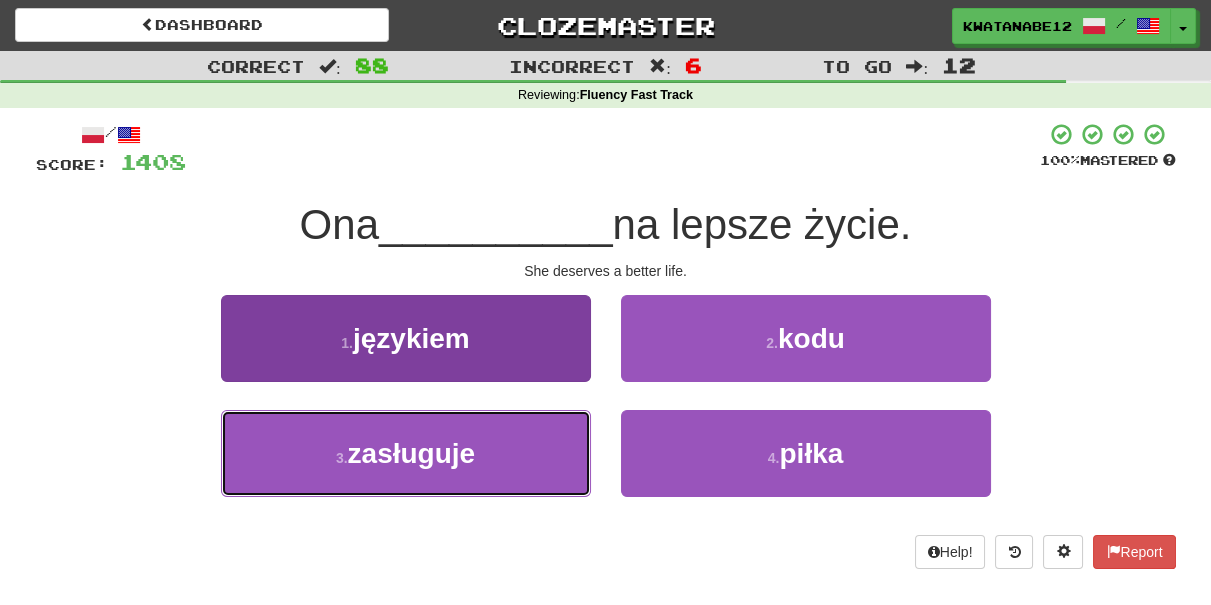 drag, startPoint x: 532, startPoint y: 442, endPoint x: 583, endPoint y: 423, distance: 54.42426 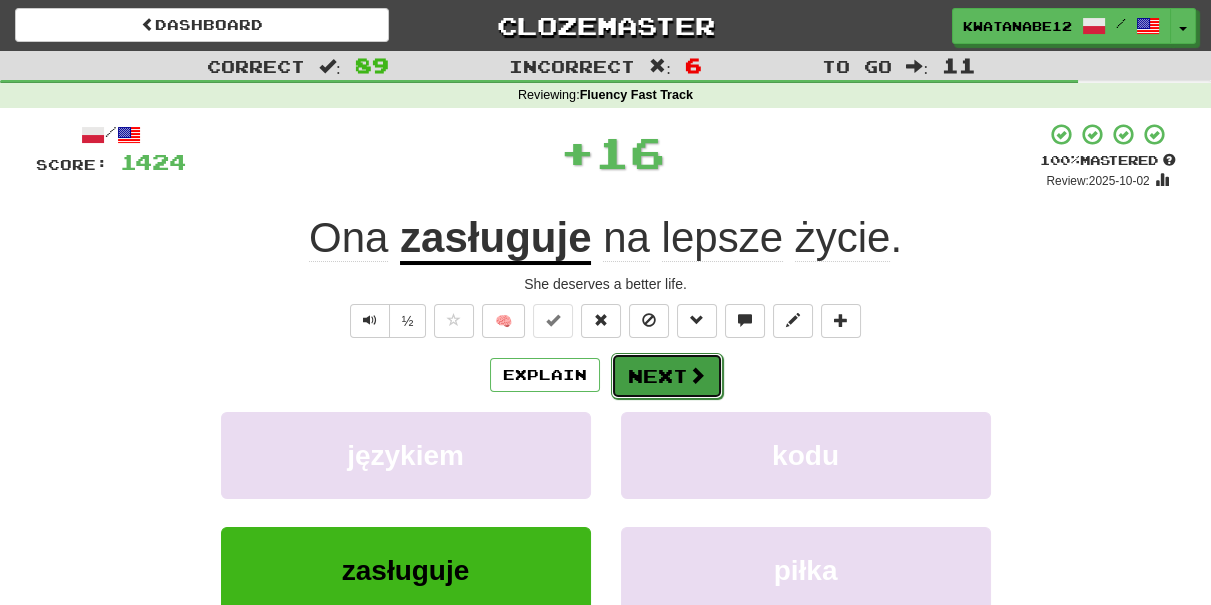 click on "Next" at bounding box center (667, 376) 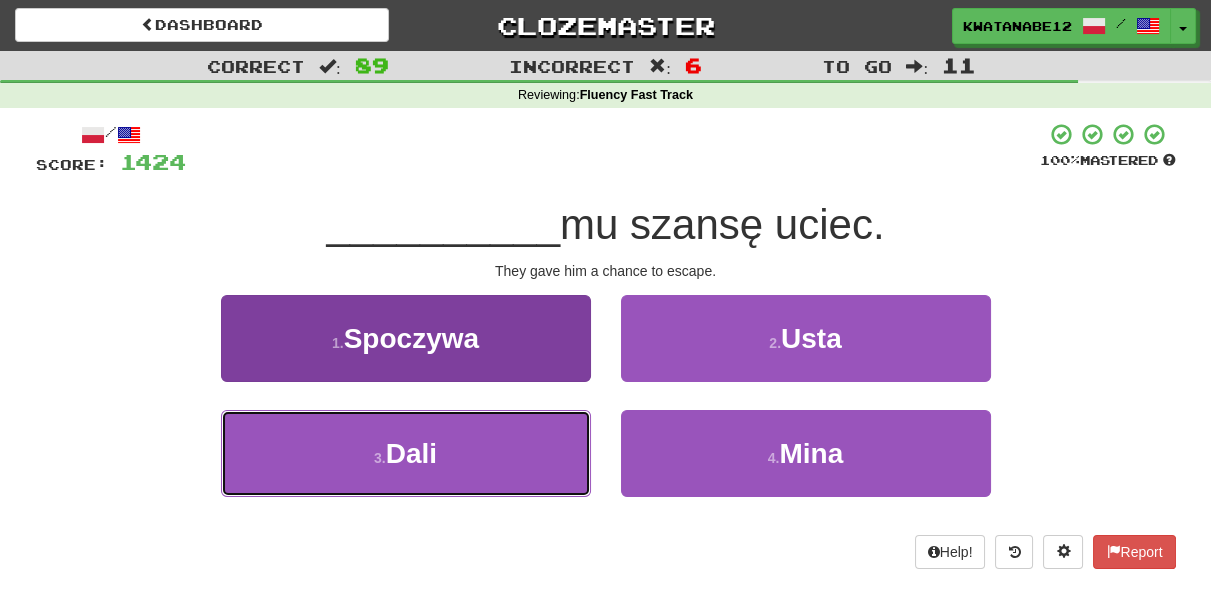 drag, startPoint x: 509, startPoint y: 441, endPoint x: 568, endPoint y: 423, distance: 61.68468 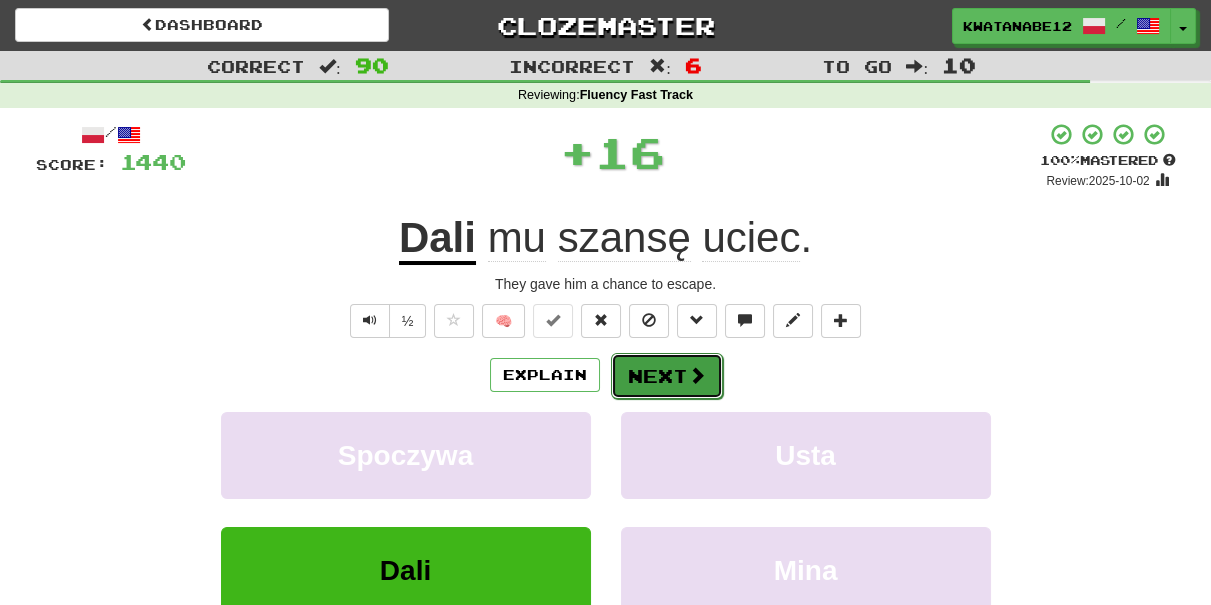 click on "Next" at bounding box center (667, 376) 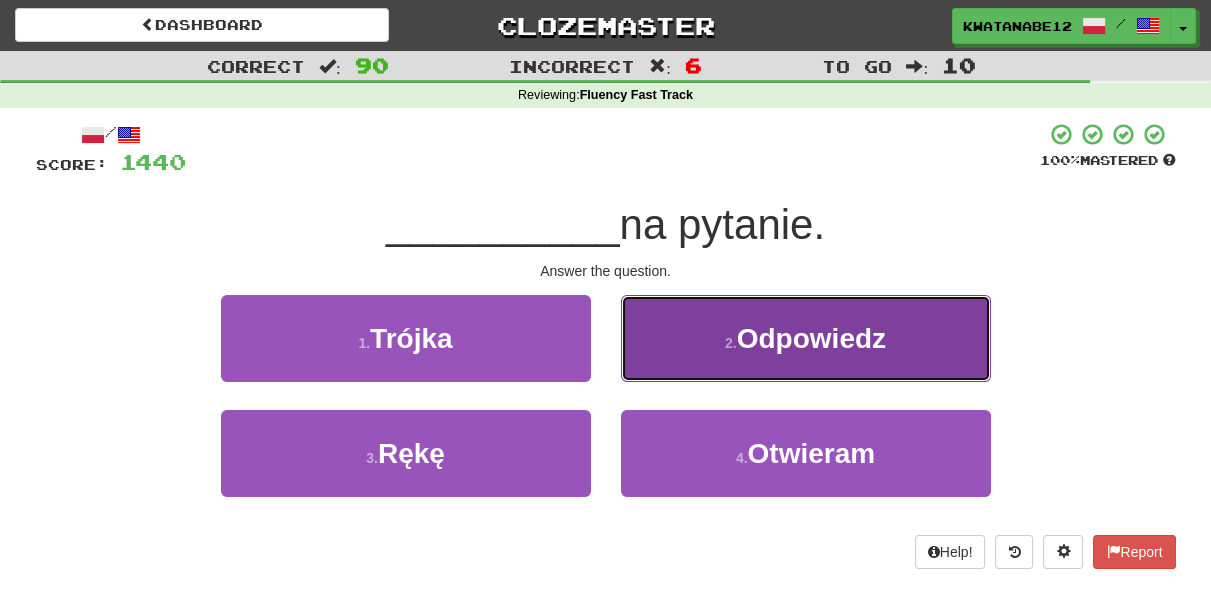 drag, startPoint x: 664, startPoint y: 342, endPoint x: 655, endPoint y: 356, distance: 16.643316 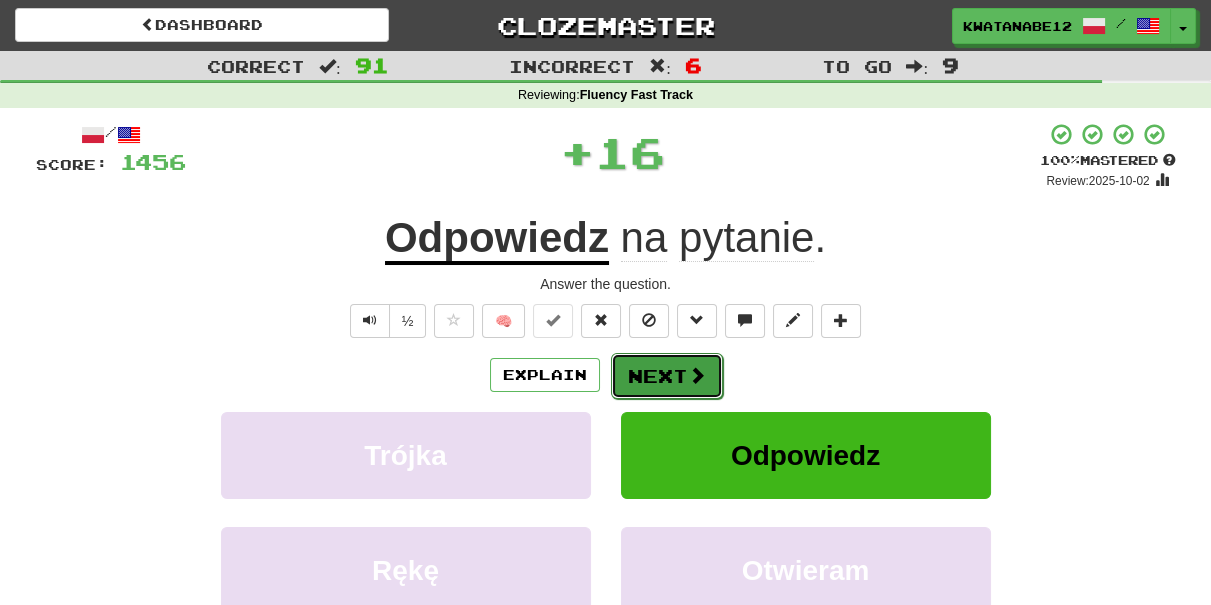 click on "Next" at bounding box center (667, 376) 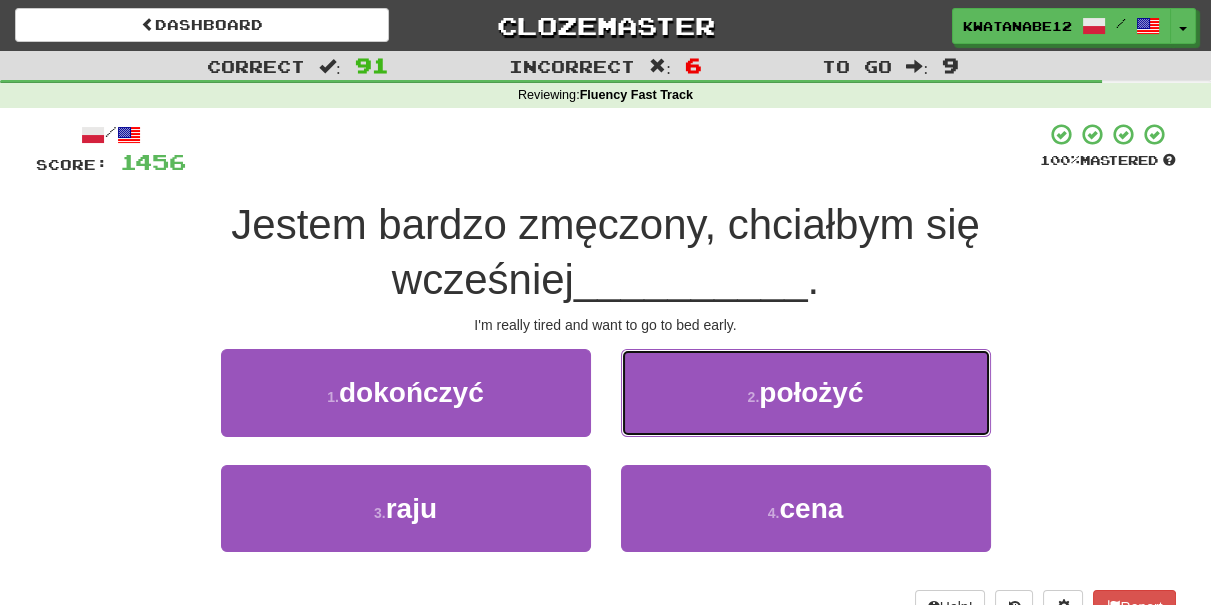 drag, startPoint x: 696, startPoint y: 367, endPoint x: 682, endPoint y: 407, distance: 42.379242 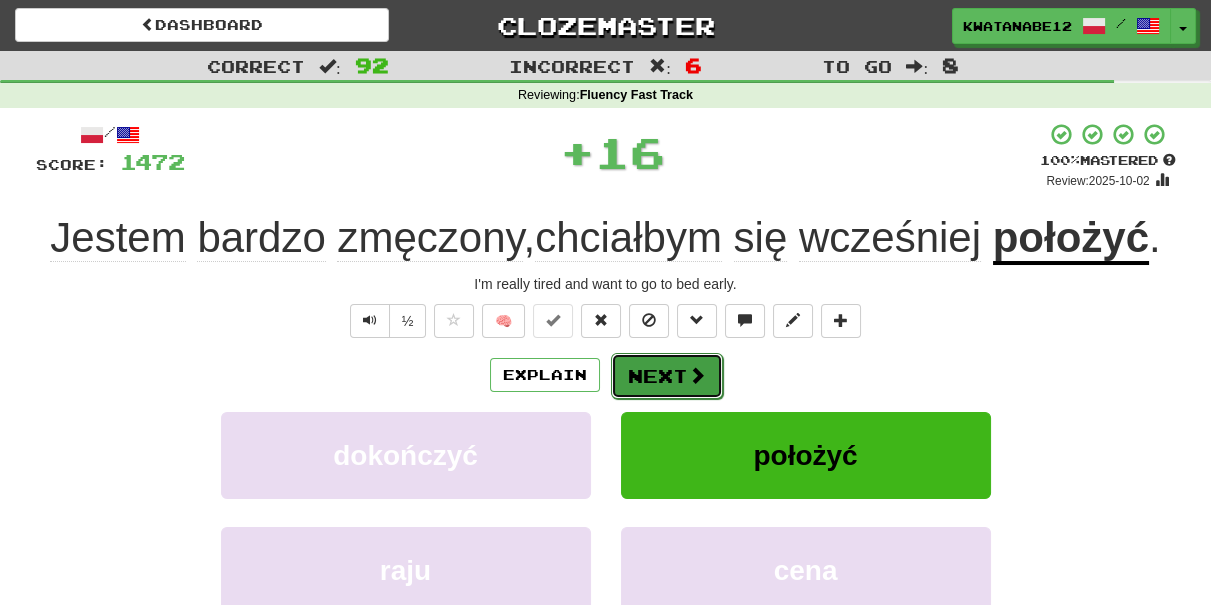 click on "Next" at bounding box center (667, 376) 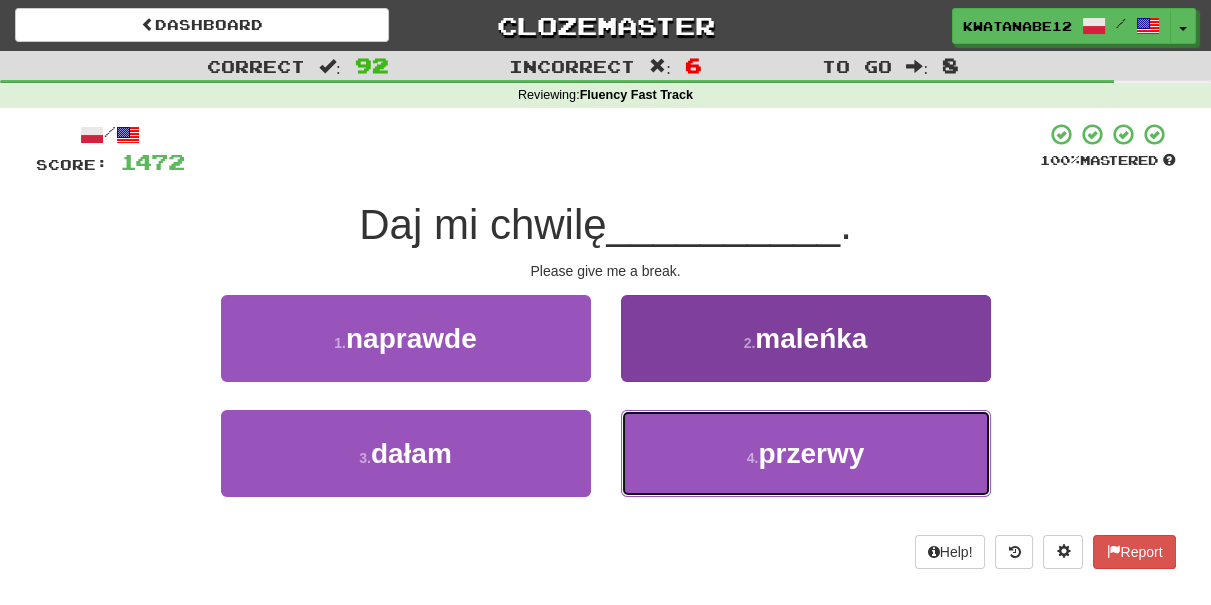 click on "4 .  przerwy" at bounding box center (806, 453) 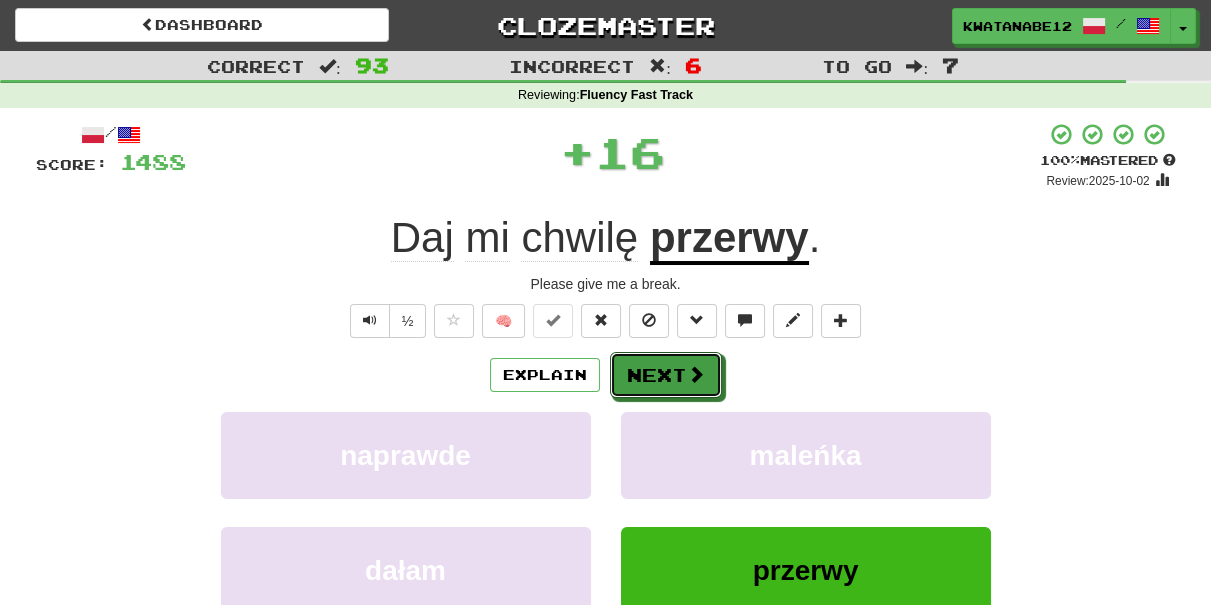 drag, startPoint x: 611, startPoint y: 363, endPoint x: 605, endPoint y: 330, distance: 33.54102 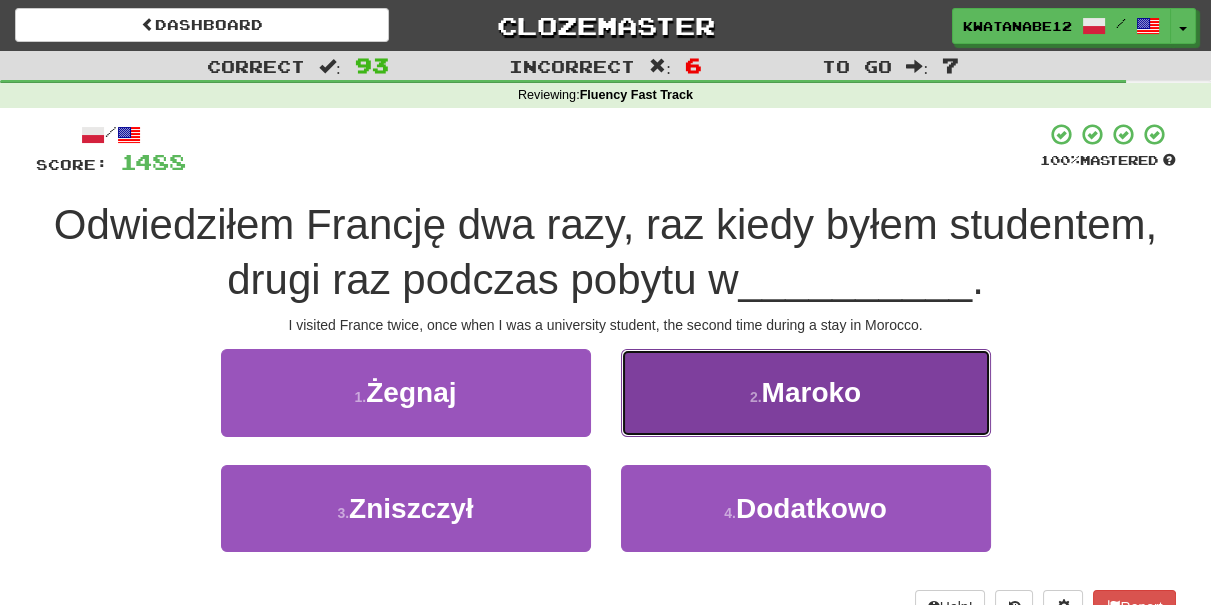 drag, startPoint x: 653, startPoint y: 401, endPoint x: 633, endPoint y: 412, distance: 22.825424 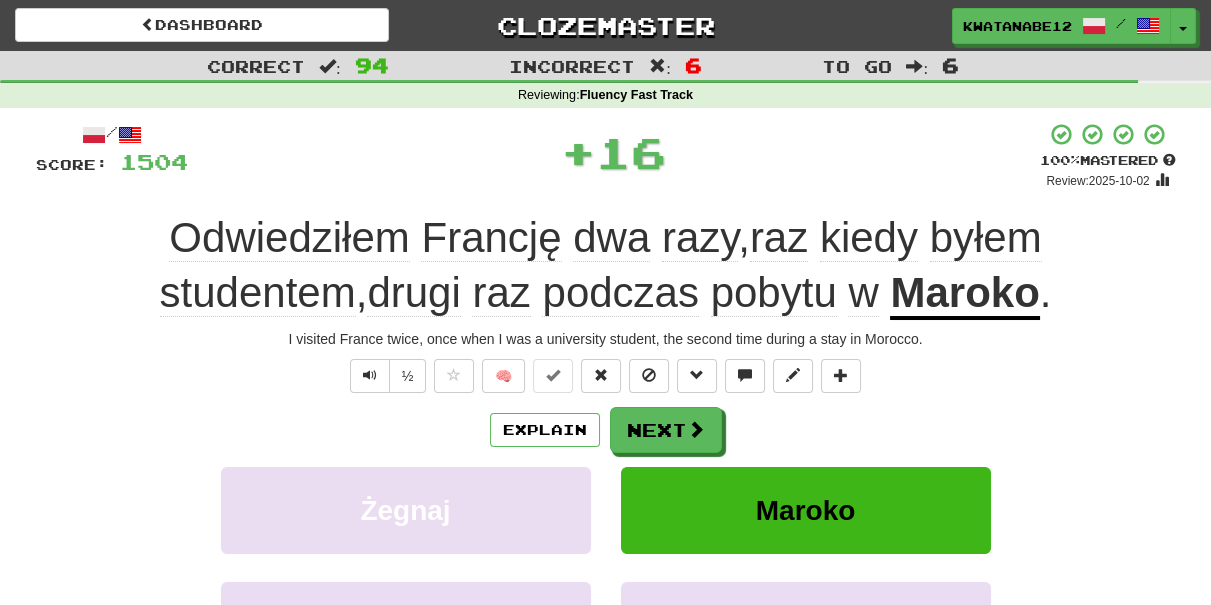 click on "Explain Next" at bounding box center (606, 430) 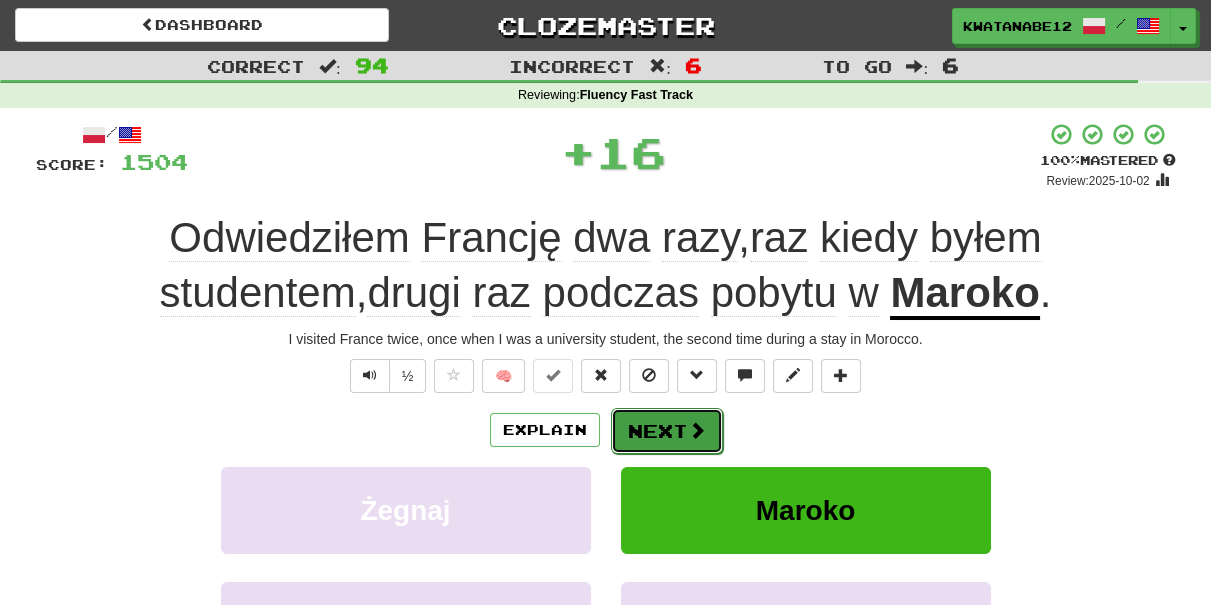 click on "Next" at bounding box center (667, 431) 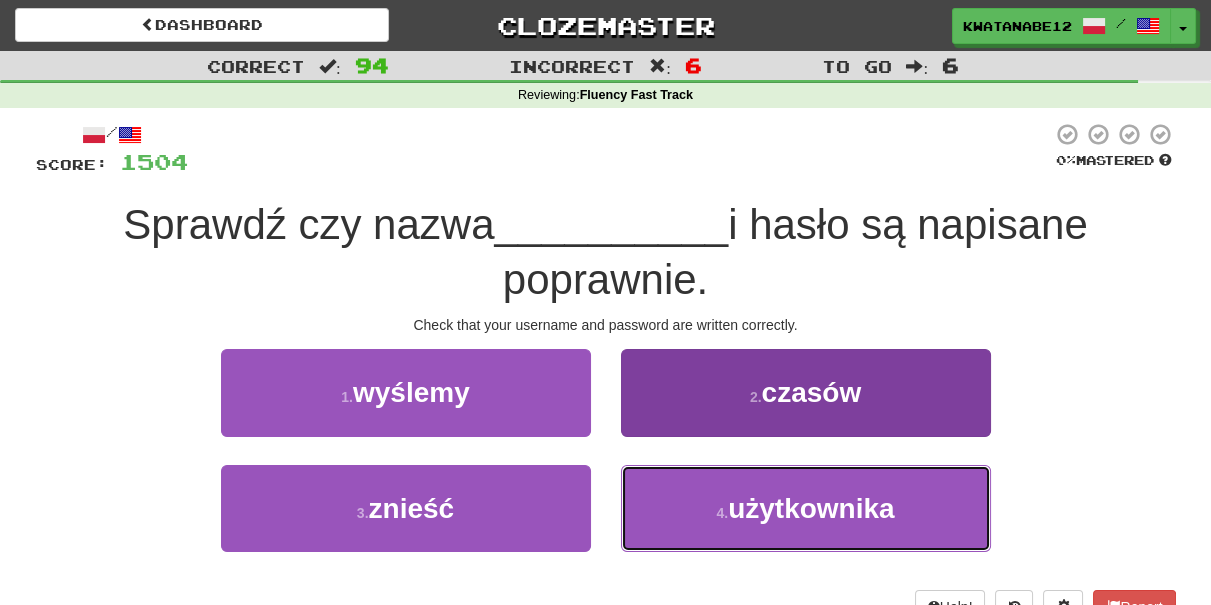 drag, startPoint x: 673, startPoint y: 511, endPoint x: 666, endPoint y: 483, distance: 28.86174 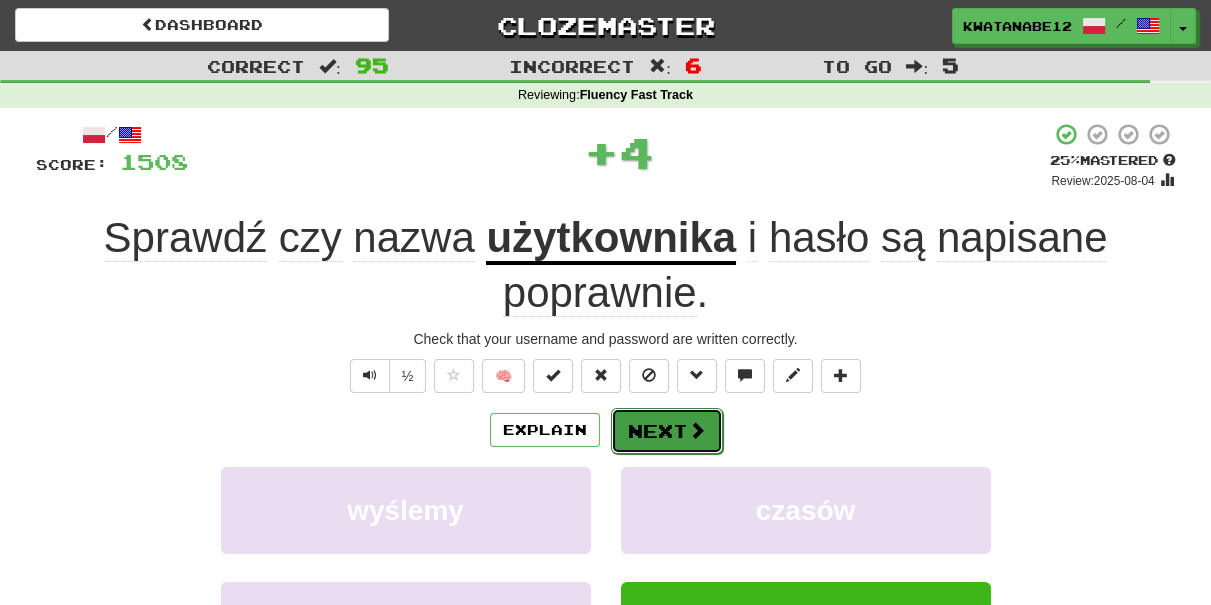 click on "Next" at bounding box center [667, 431] 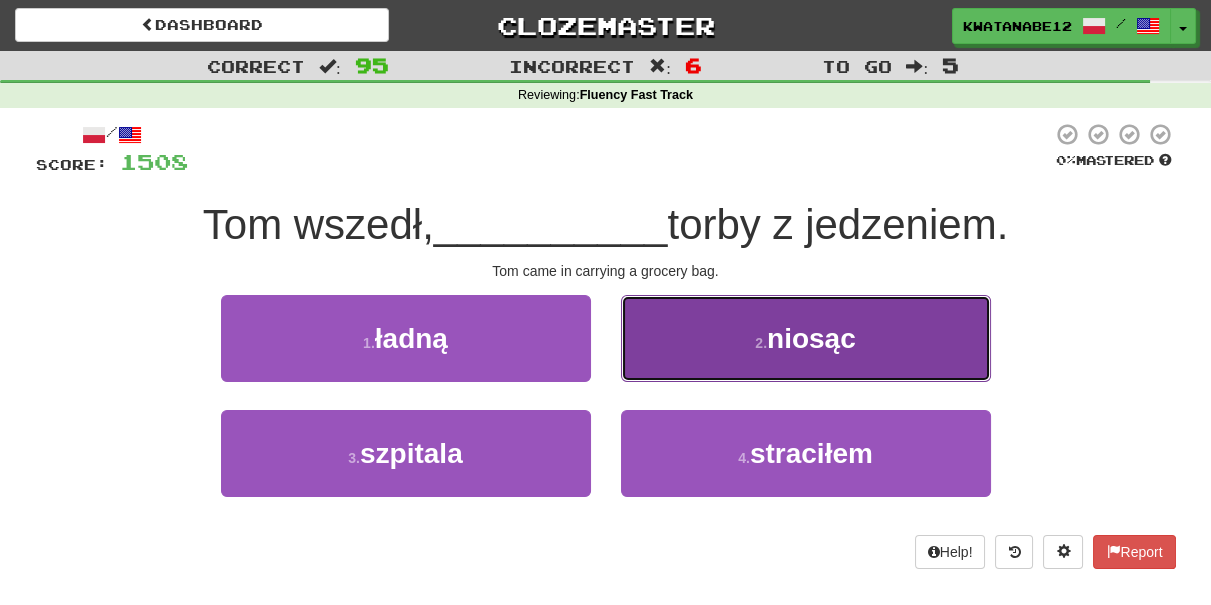 click on "2 .  niosąc" at bounding box center (806, 338) 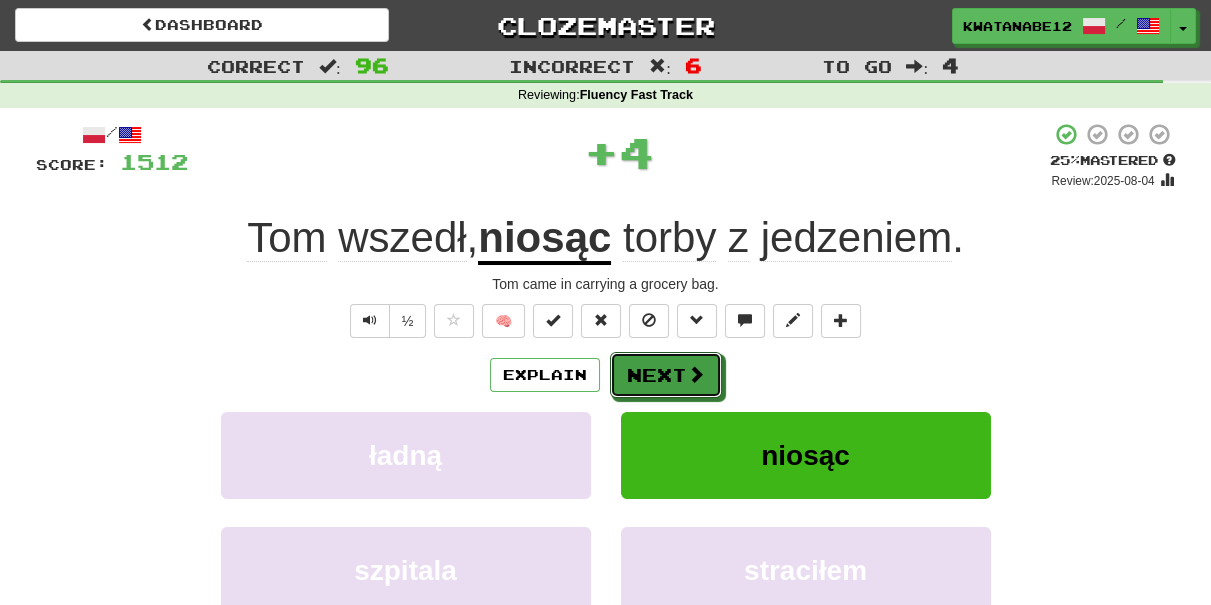 click on "Next" at bounding box center (666, 375) 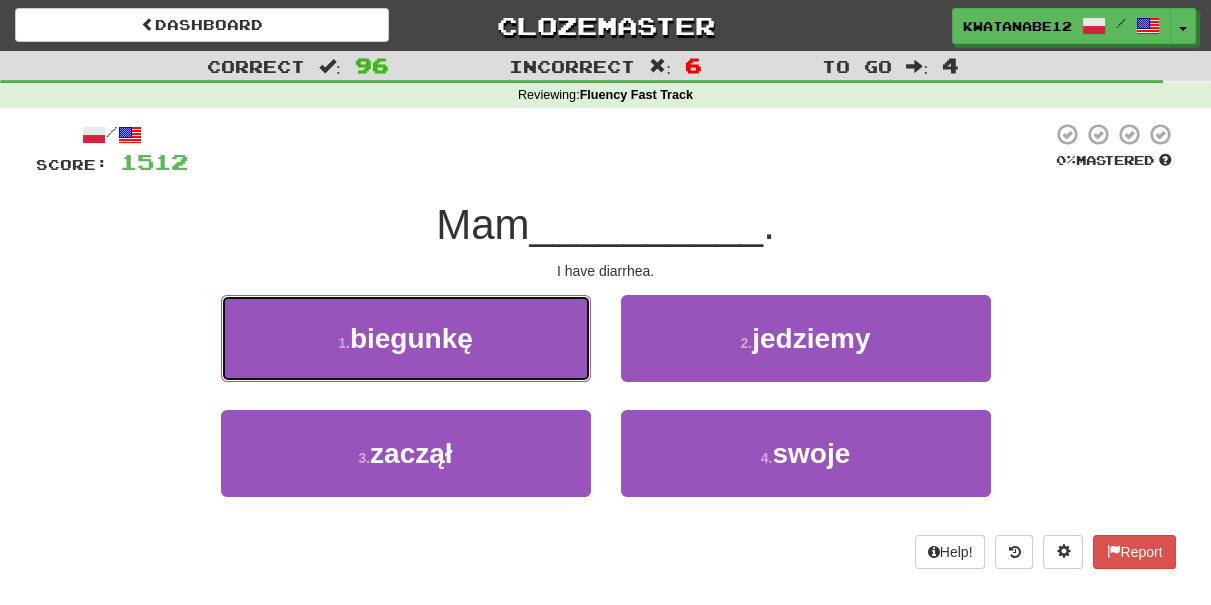 drag, startPoint x: 514, startPoint y: 352, endPoint x: 557, endPoint y: 348, distance: 43.185646 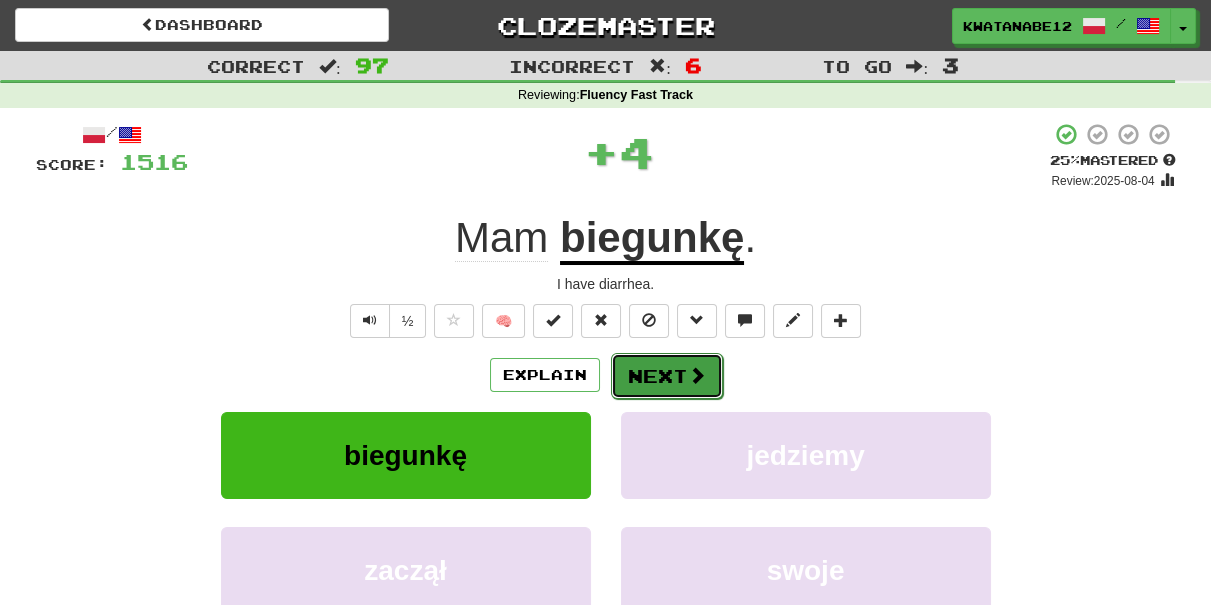 click on "Next" at bounding box center (667, 376) 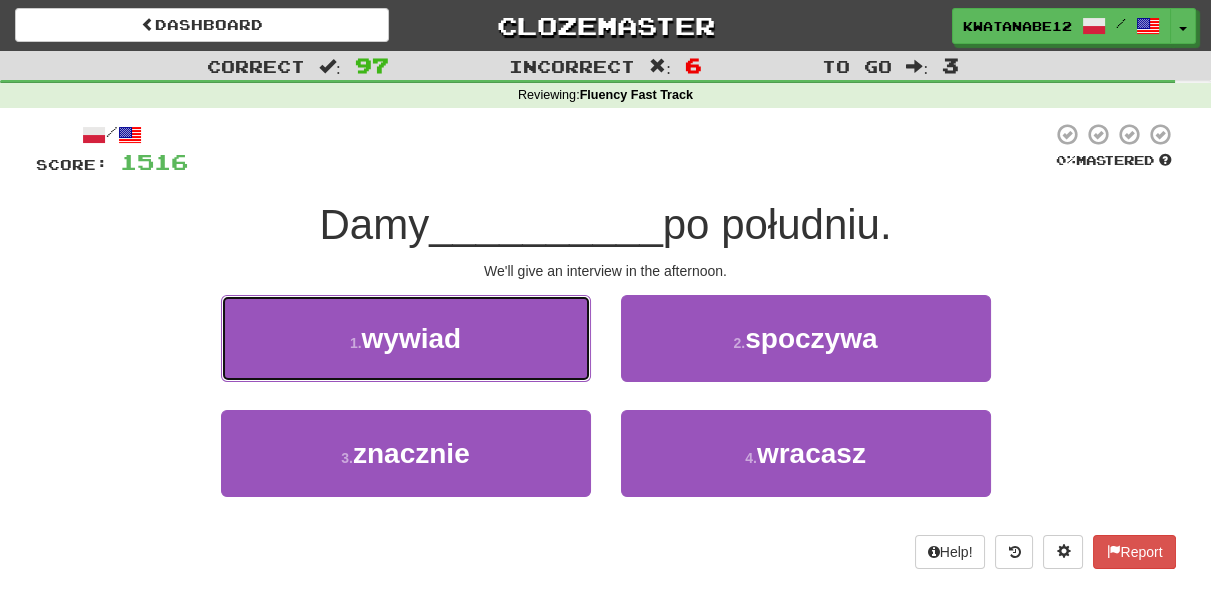 click on "1 .  wywiad" at bounding box center (406, 338) 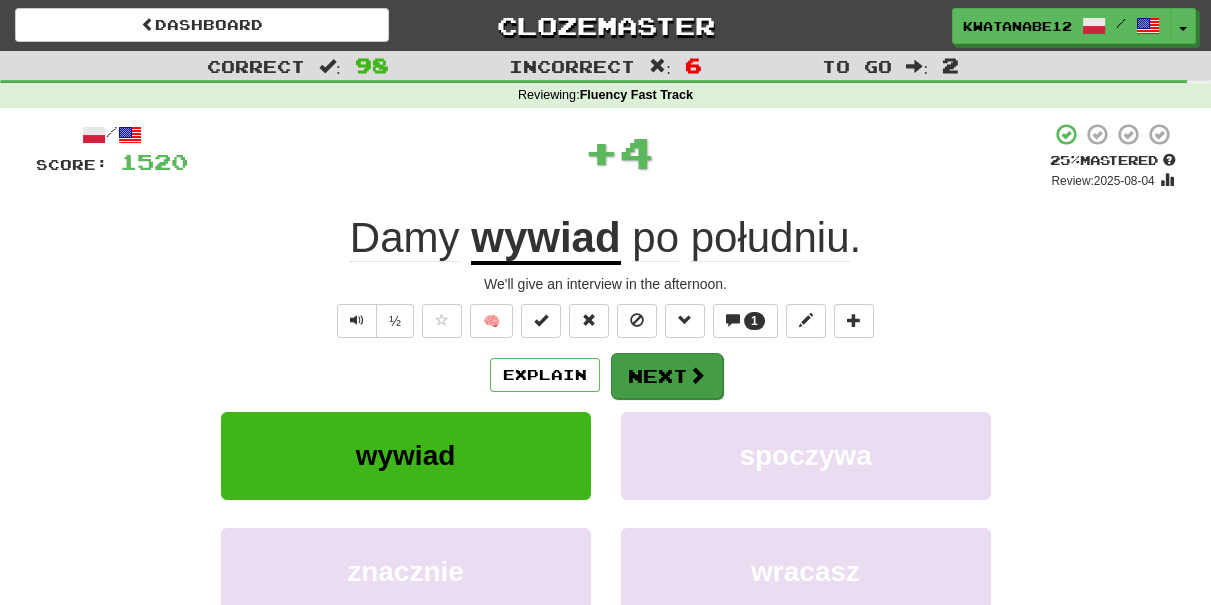 drag, startPoint x: 668, startPoint y: 349, endPoint x: 659, endPoint y: 379, distance: 31.320919 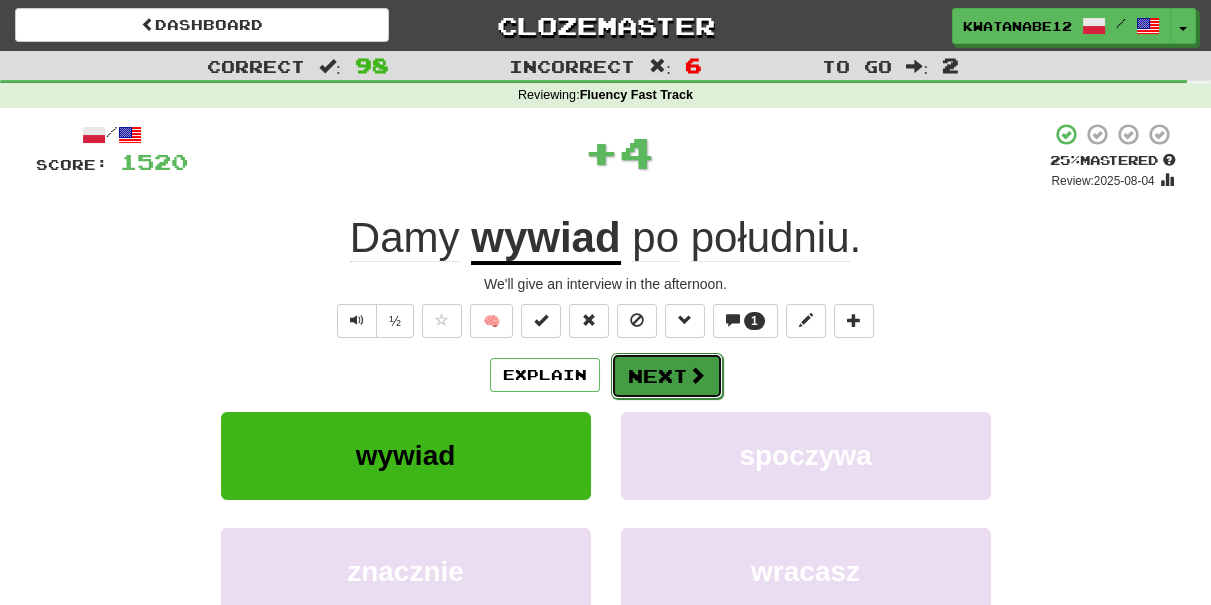 click on "Next" at bounding box center [667, 376] 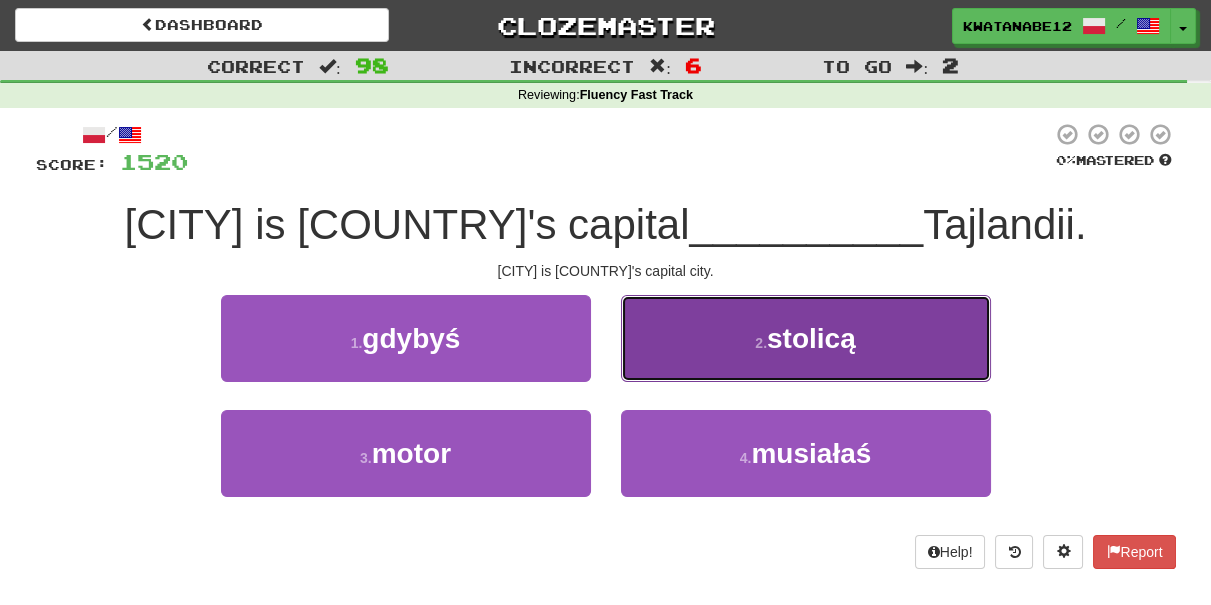 click on "2 .  stolicą" at bounding box center [806, 338] 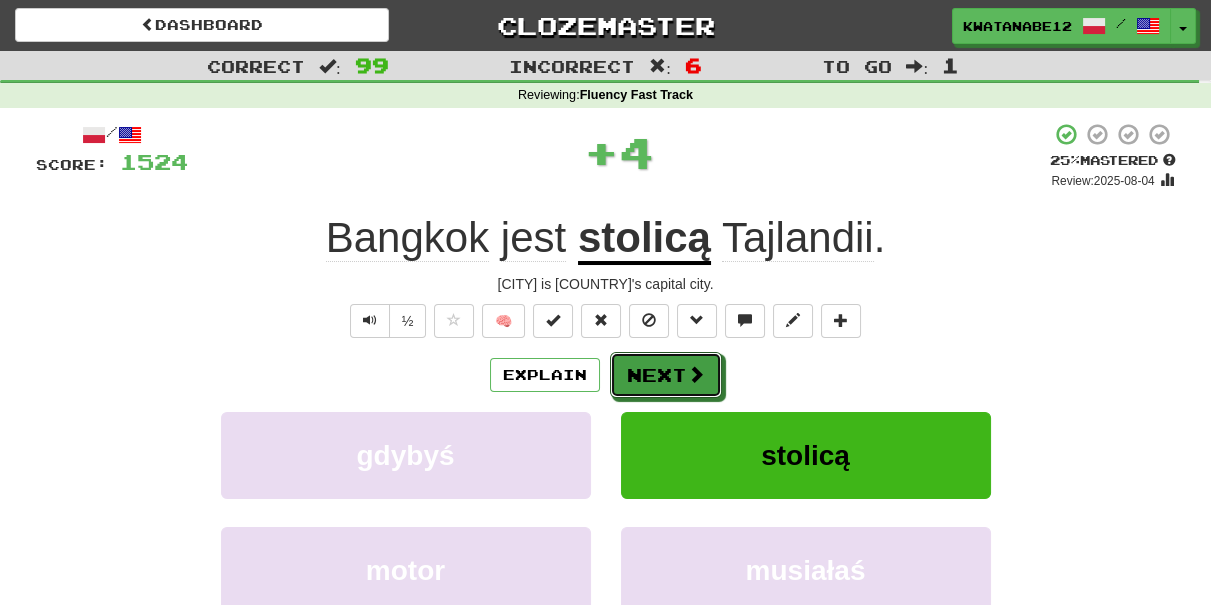 click on "Next" at bounding box center (666, 375) 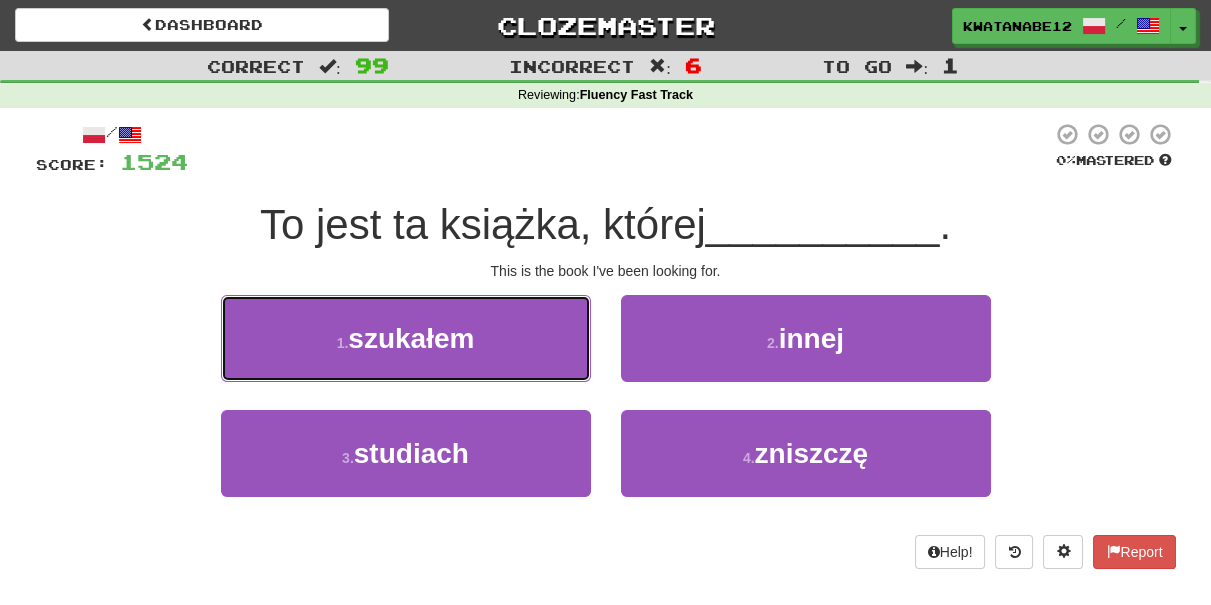 click on "1 .  szukałem" at bounding box center [406, 338] 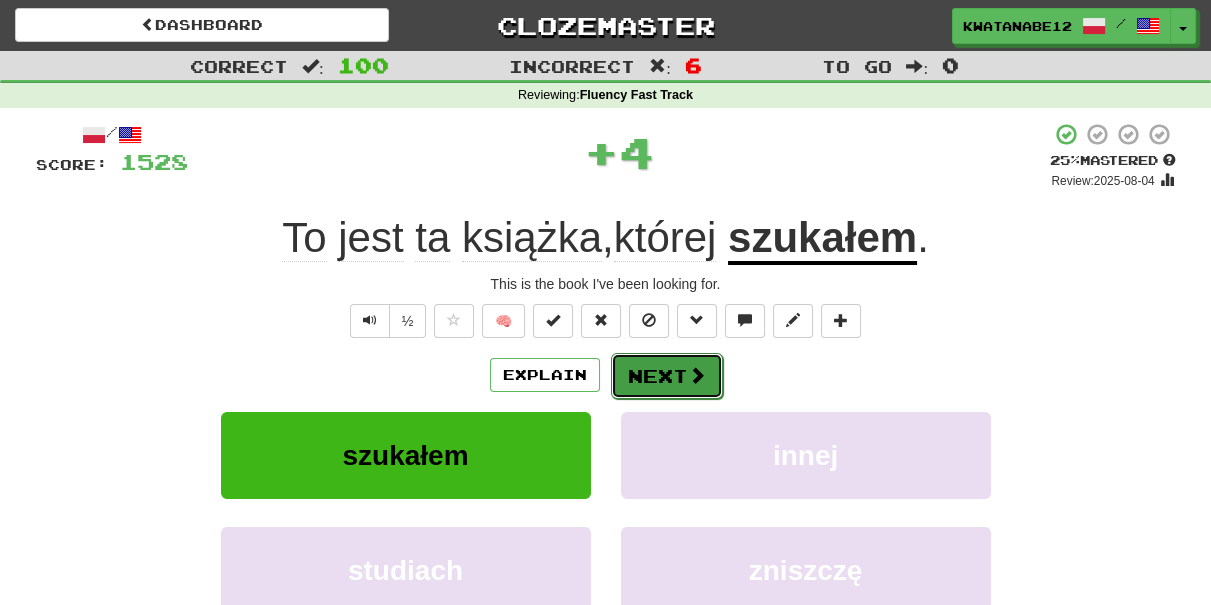 click on "Next" at bounding box center [667, 376] 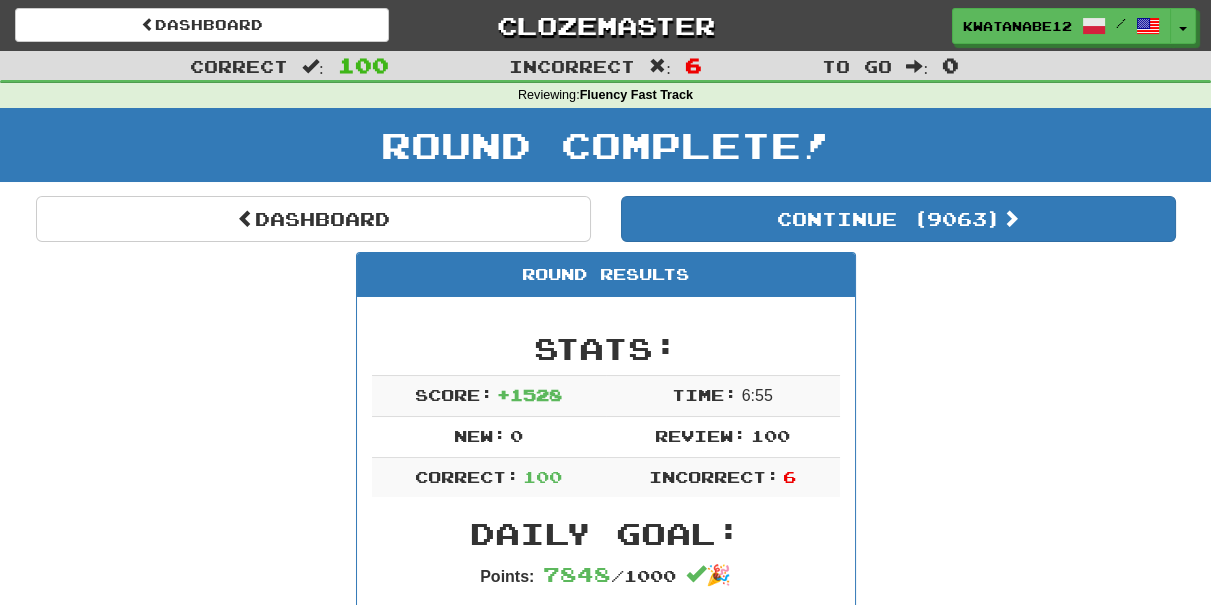 click on "Round Complete!" at bounding box center (605, 152) 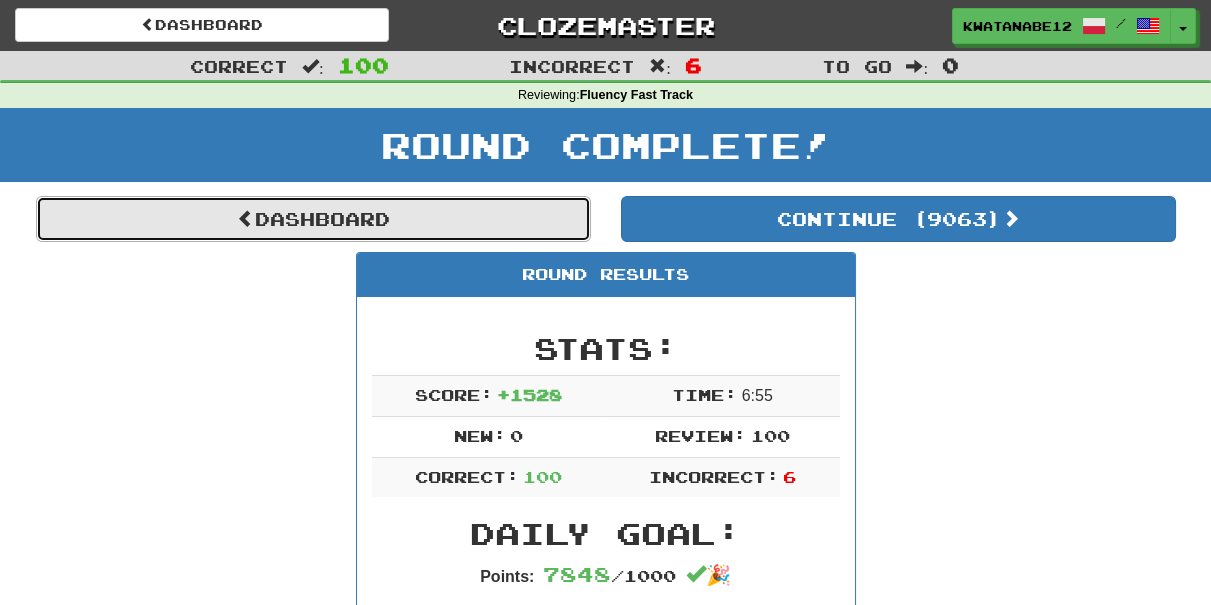 click on "Dashboard" at bounding box center (313, 219) 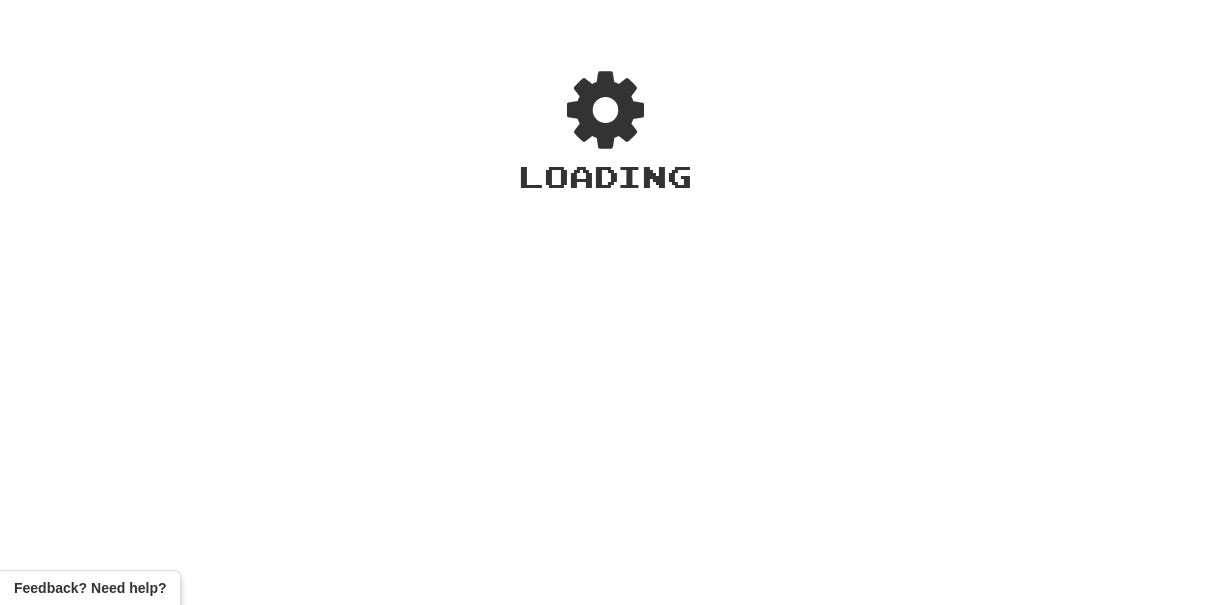 scroll, scrollTop: 0, scrollLeft: 0, axis: both 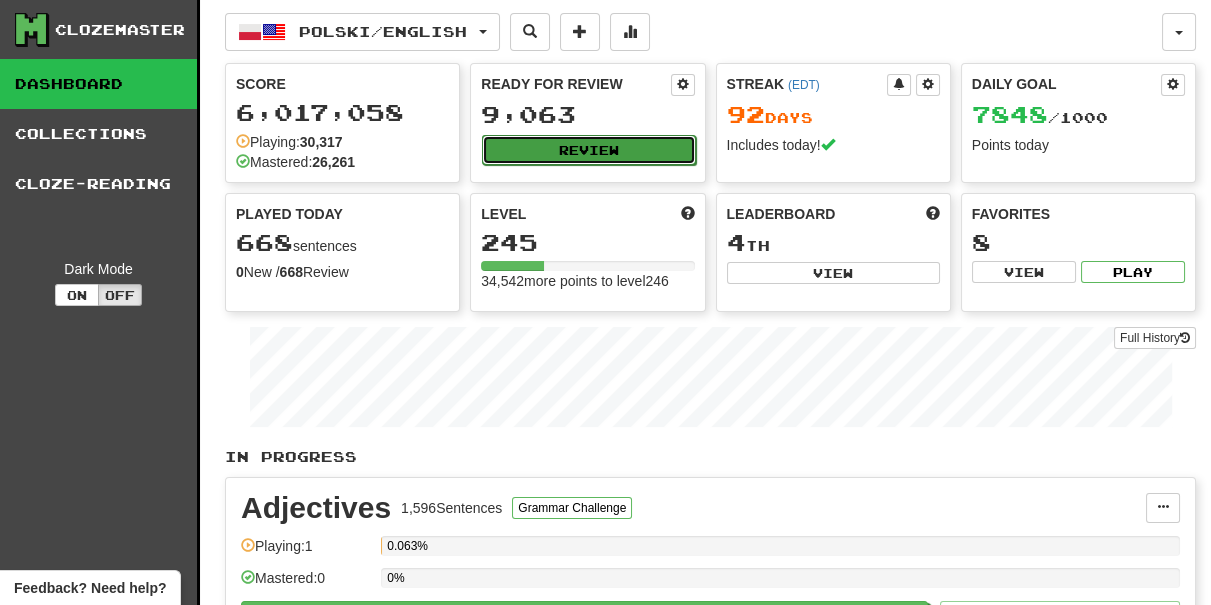 click on "Review" at bounding box center [588, 150] 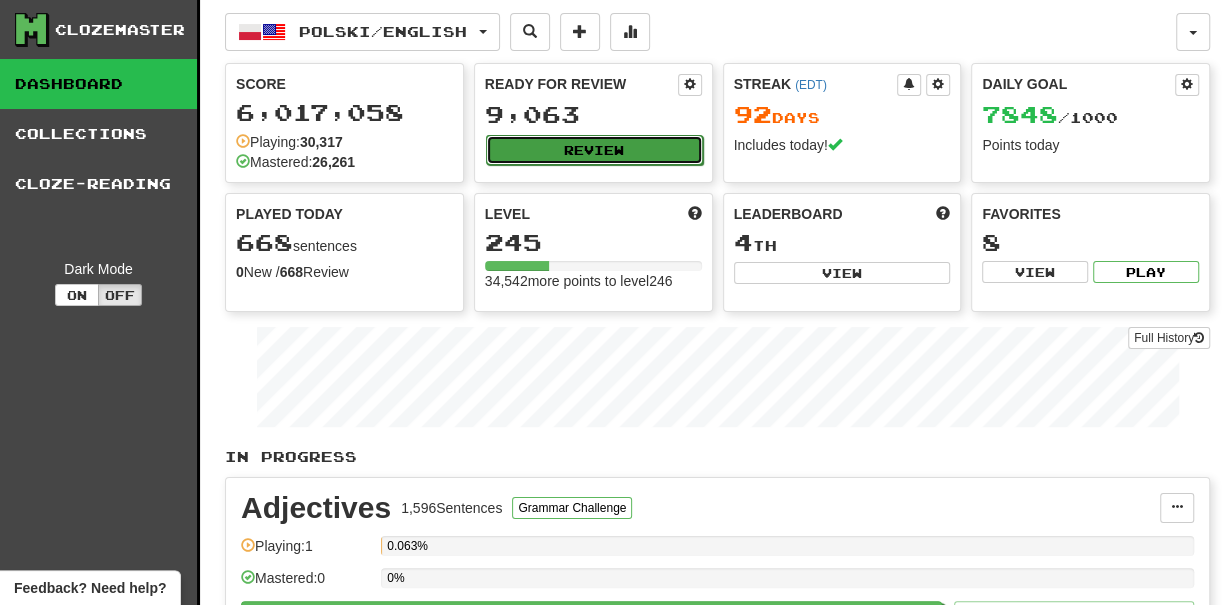 select on "***" 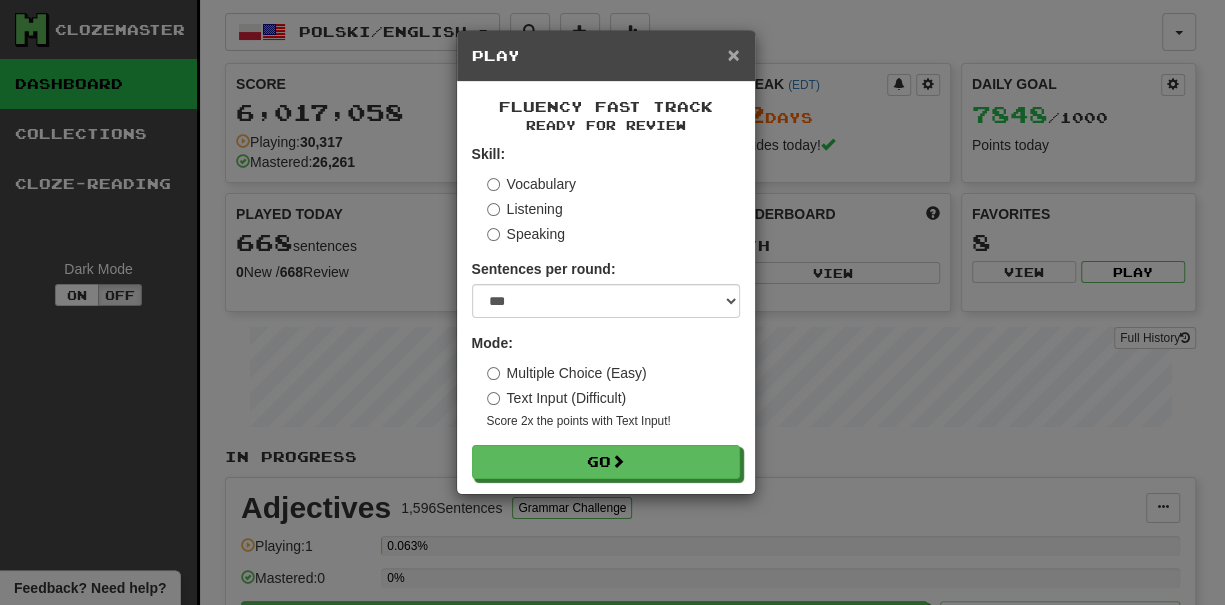 click on "×" at bounding box center (733, 54) 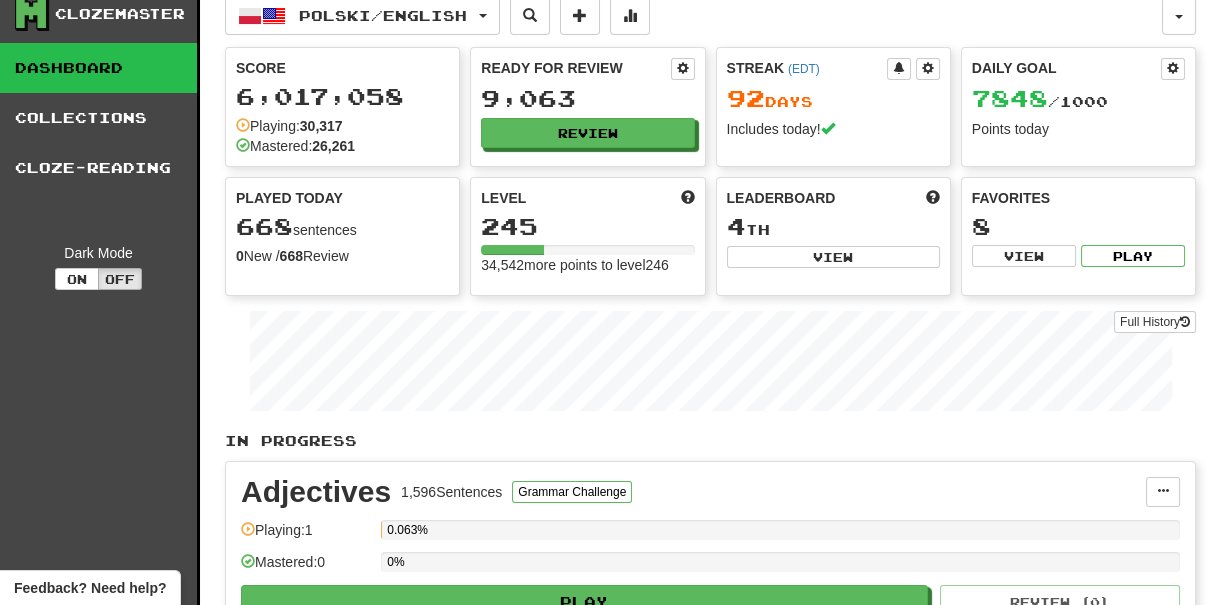 scroll, scrollTop: 0, scrollLeft: 0, axis: both 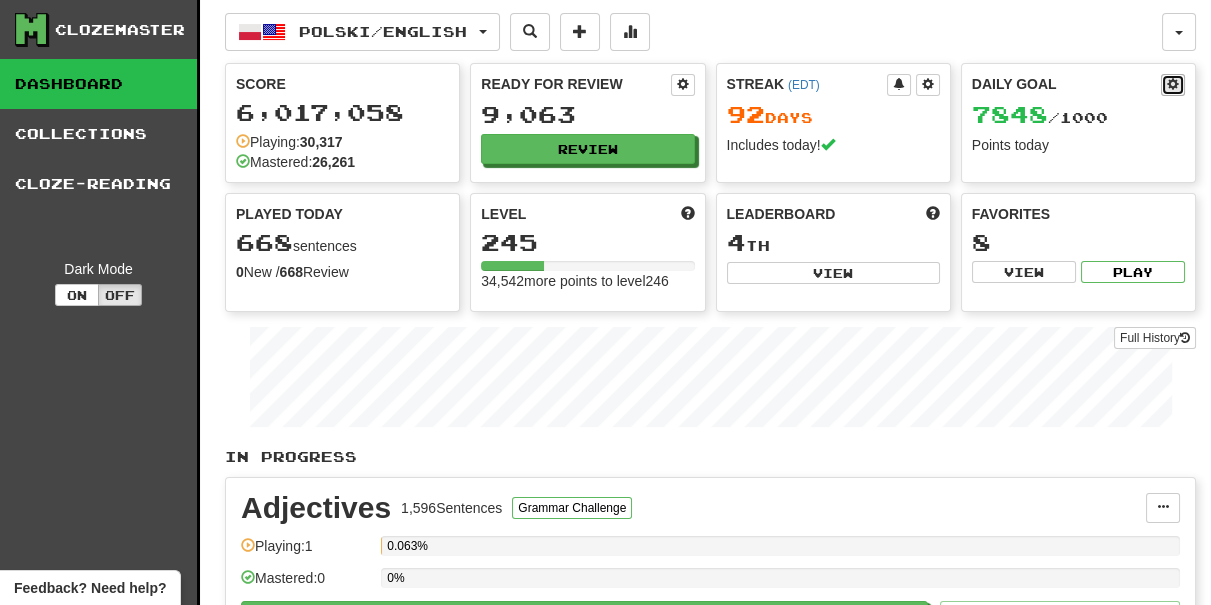 click at bounding box center [1173, 85] 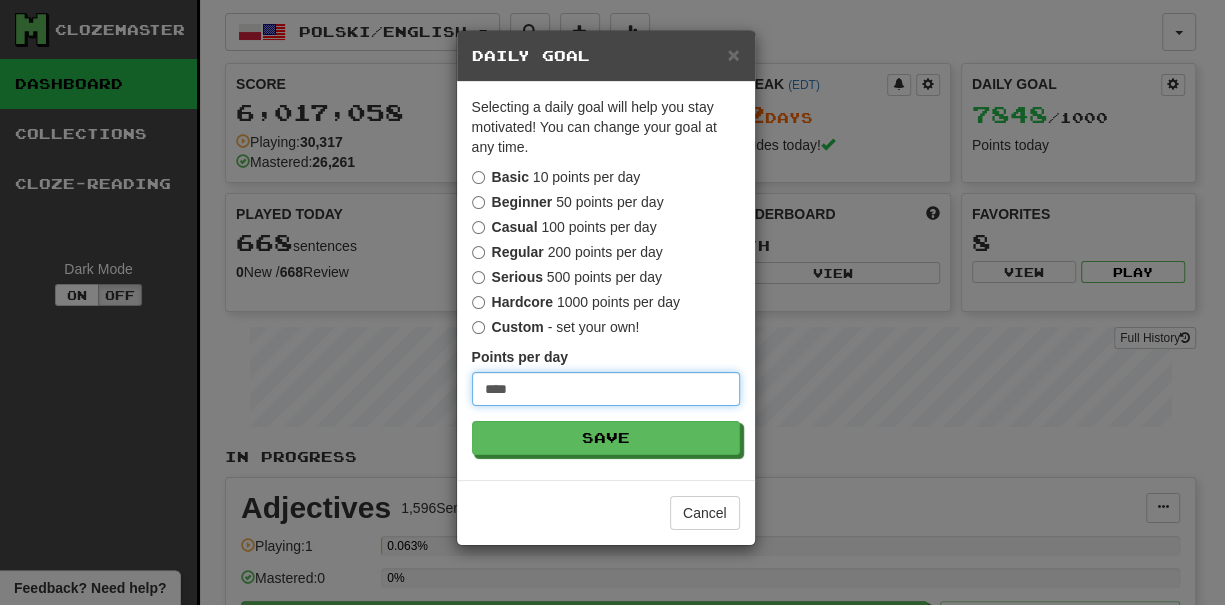 click on "****" at bounding box center [606, 389] 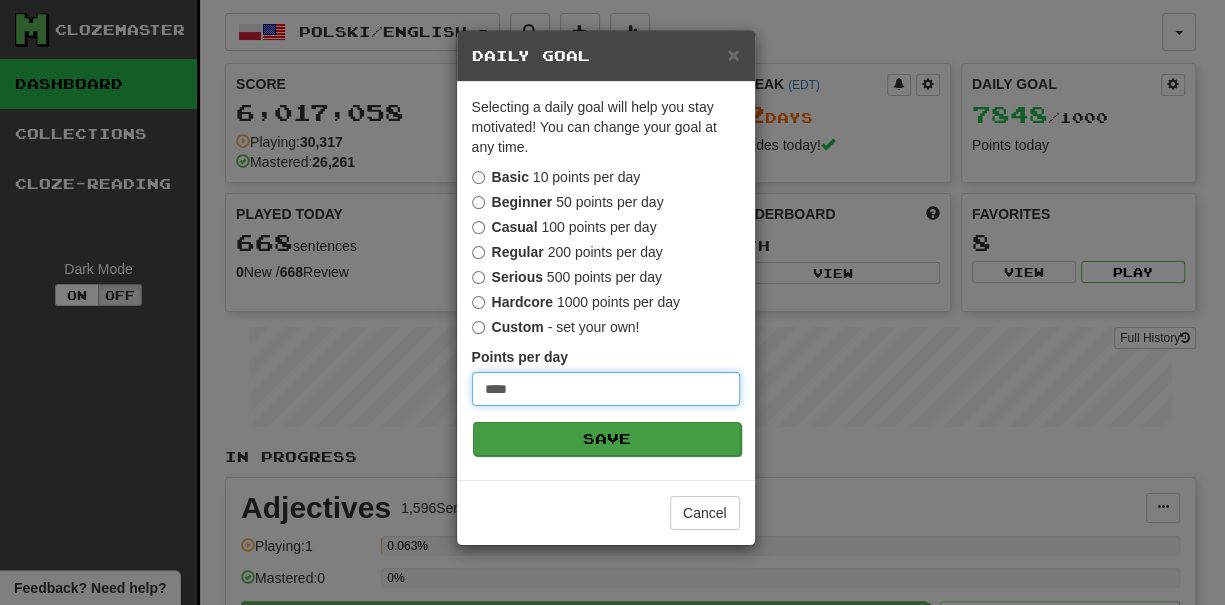 type on "****" 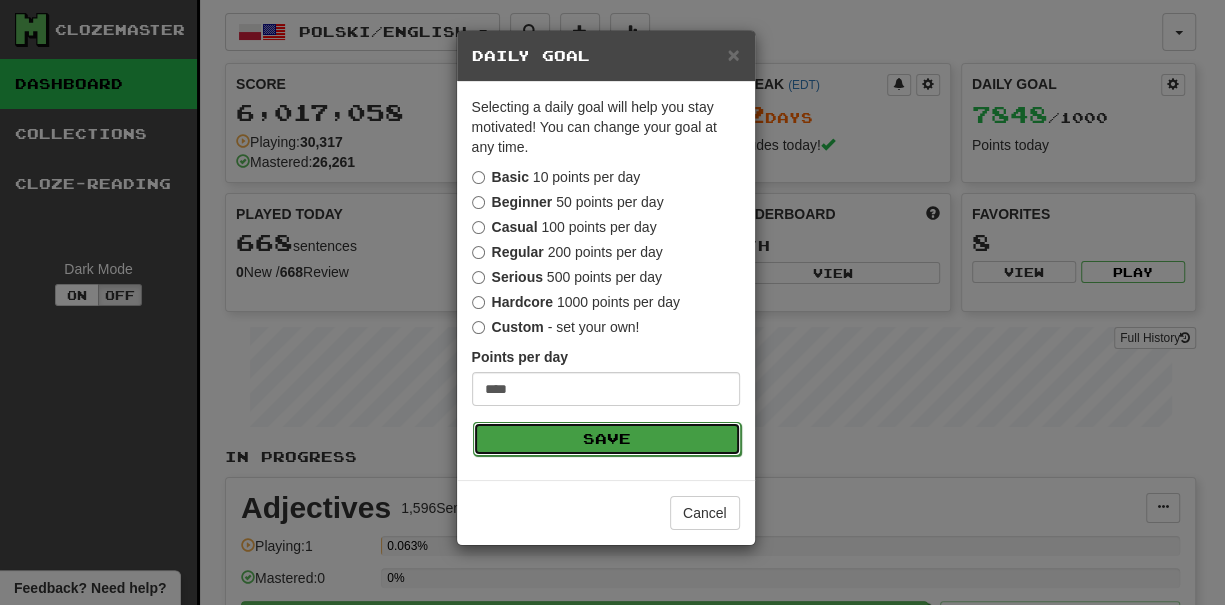click on "Save" at bounding box center [607, 439] 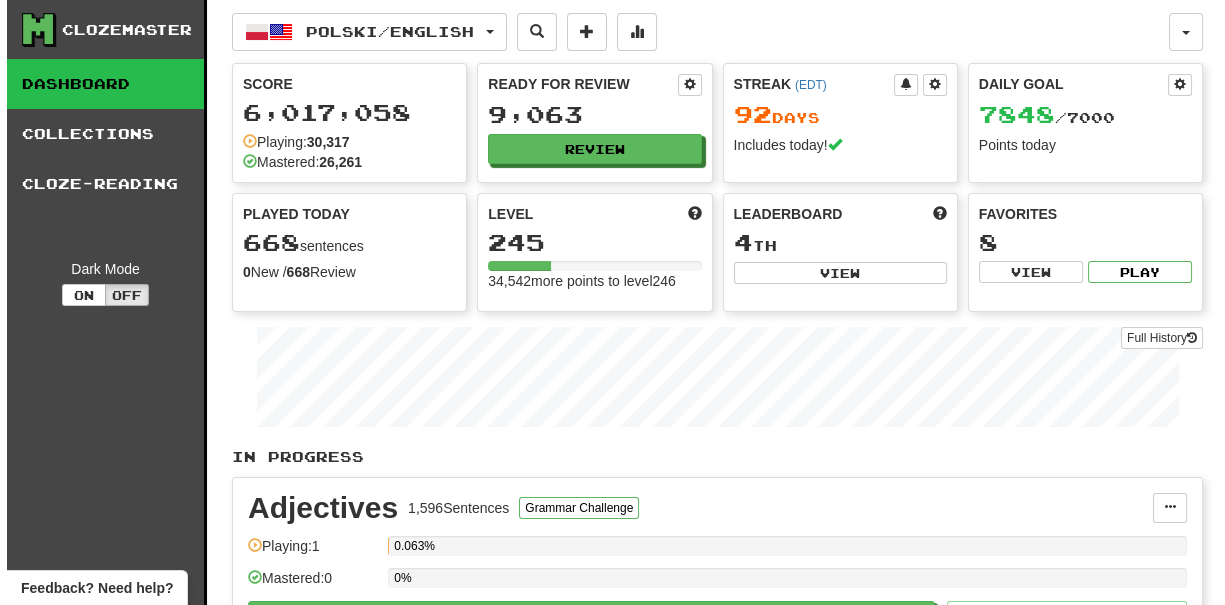 scroll, scrollTop: 0, scrollLeft: 0, axis: both 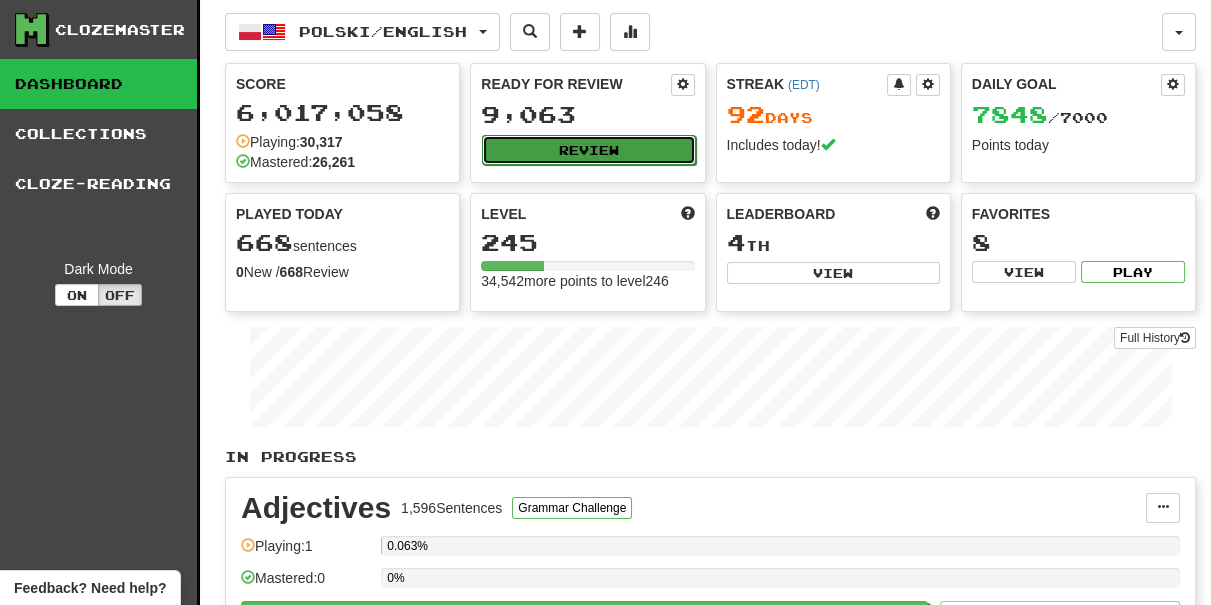 click on "Review" at bounding box center (588, 150) 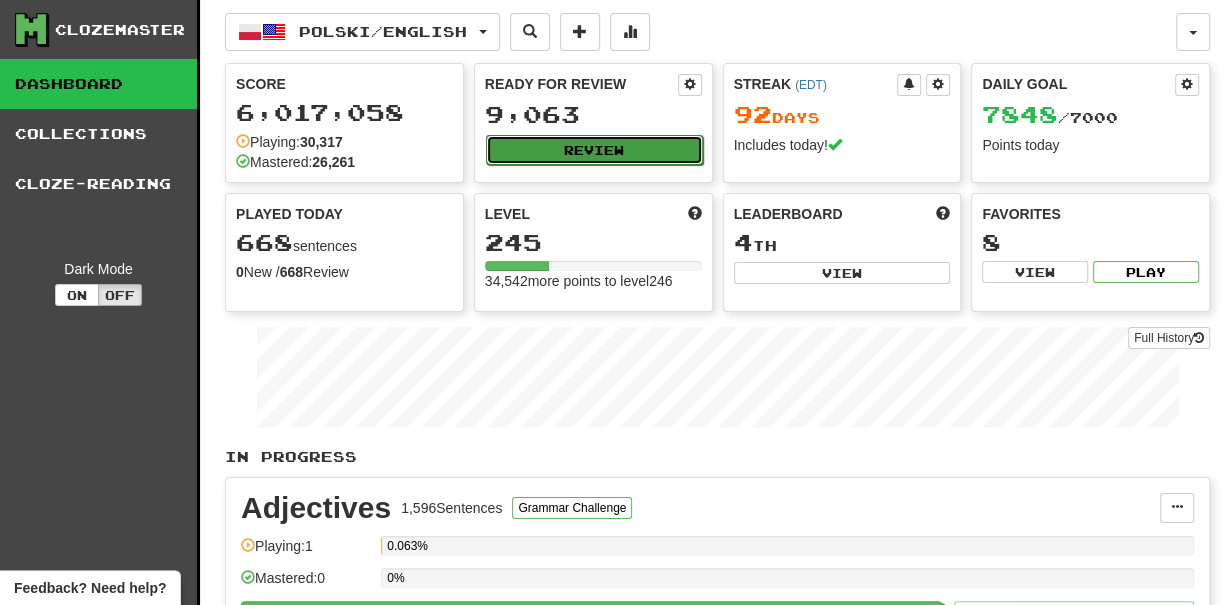 select on "***" 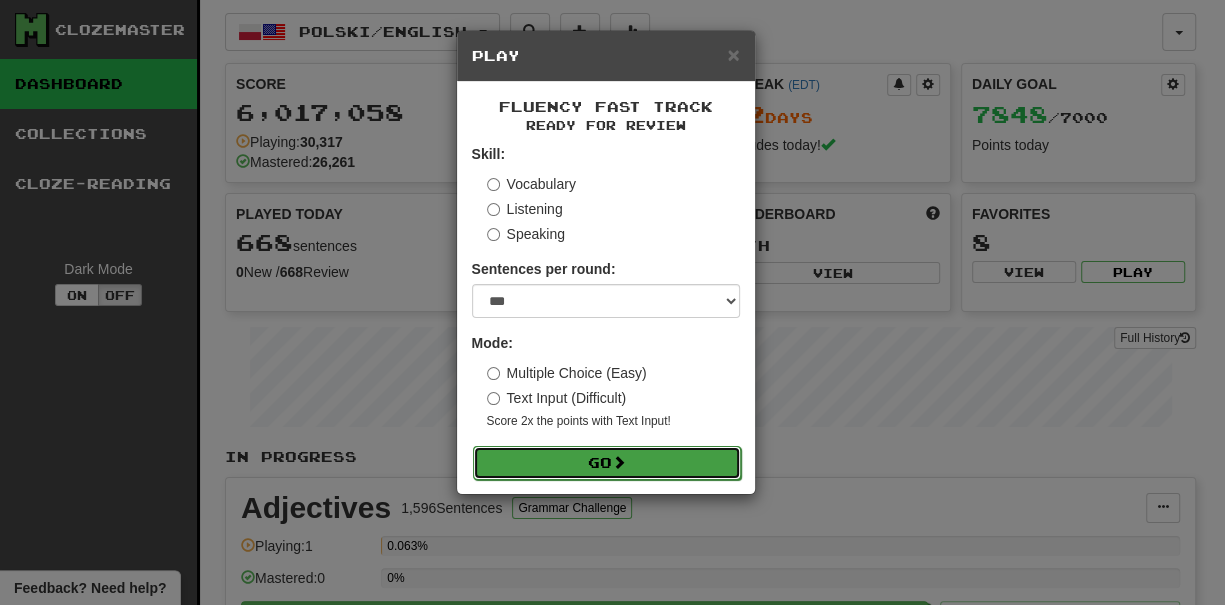 click on "Go" at bounding box center [607, 463] 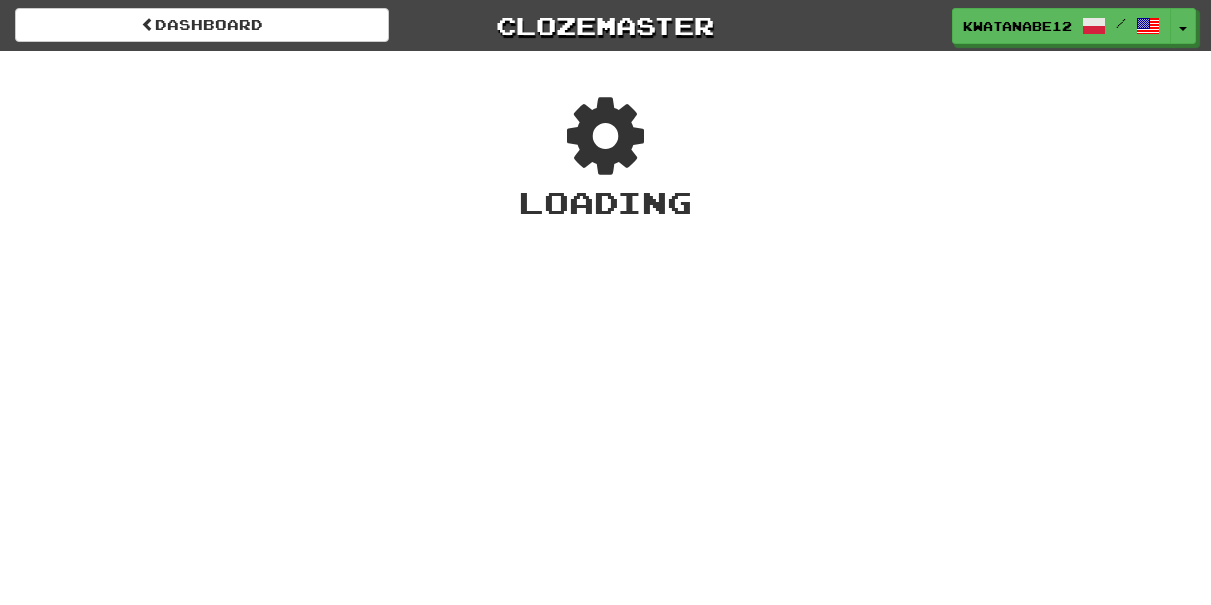 scroll, scrollTop: 0, scrollLeft: 0, axis: both 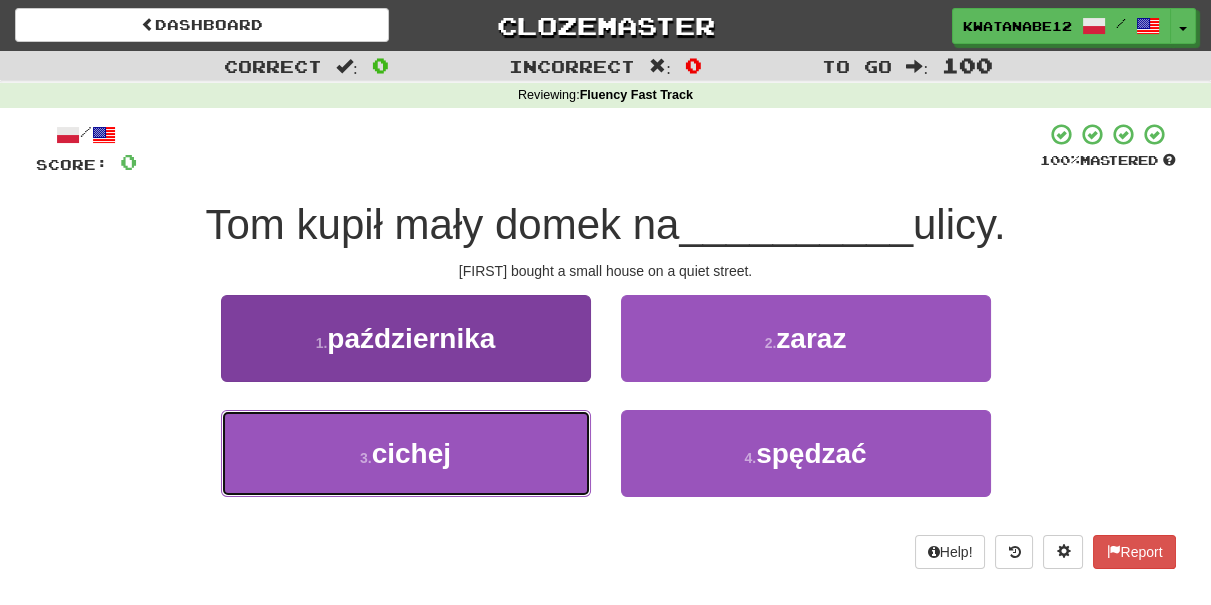 click on "3 .  cichej" at bounding box center (406, 453) 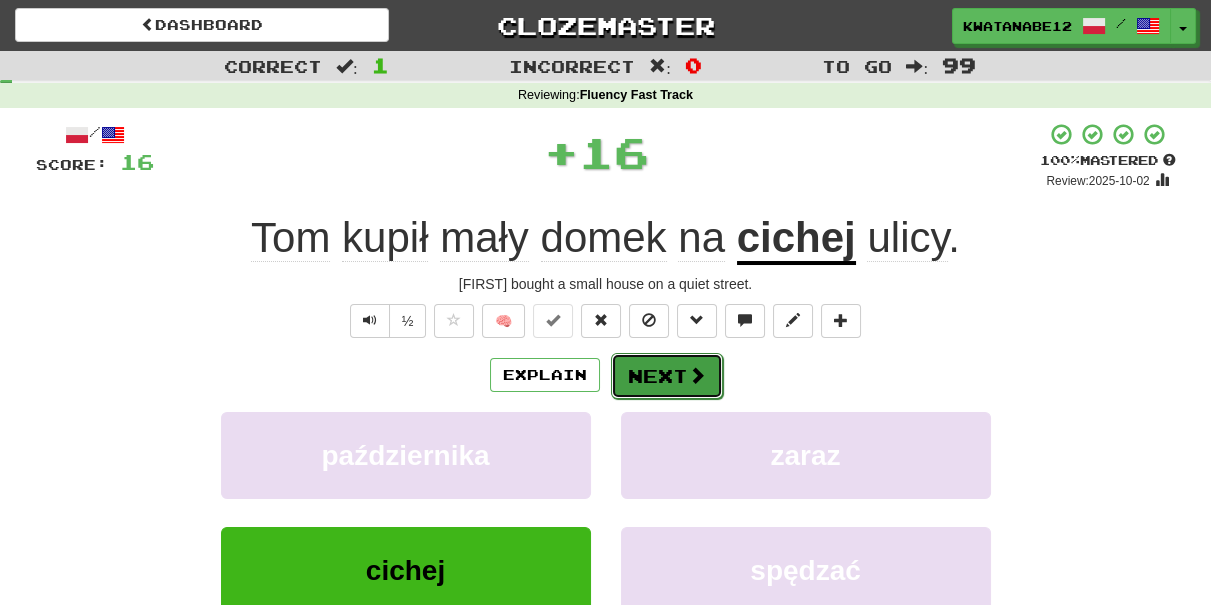 click on "Next" at bounding box center (667, 376) 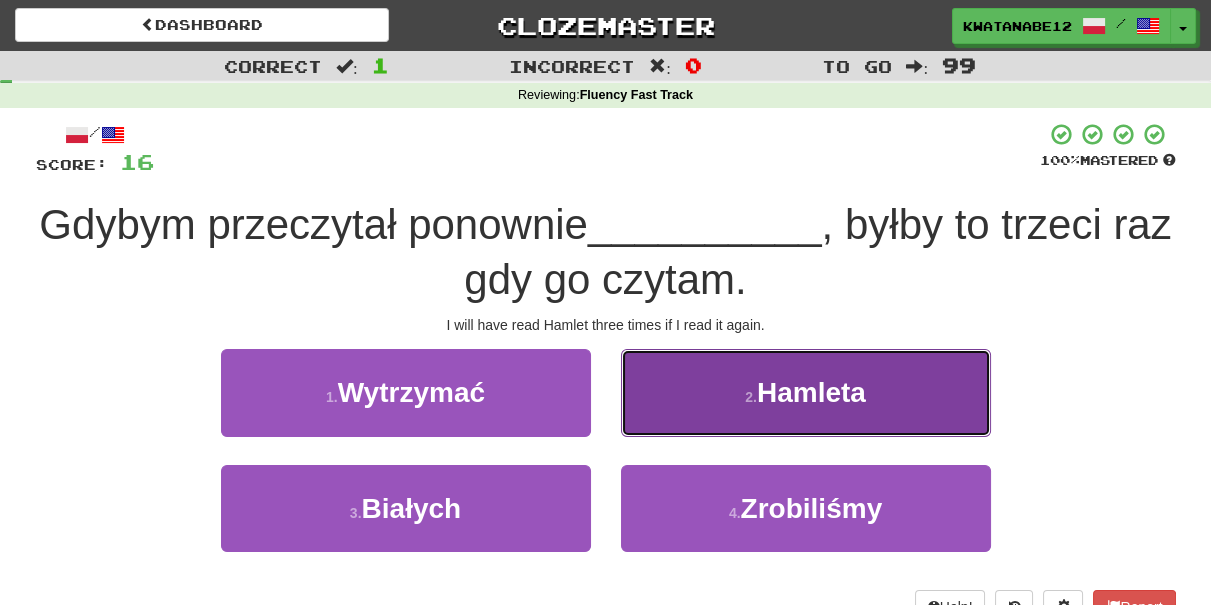 click on "2 .  Hamleta" at bounding box center [806, 392] 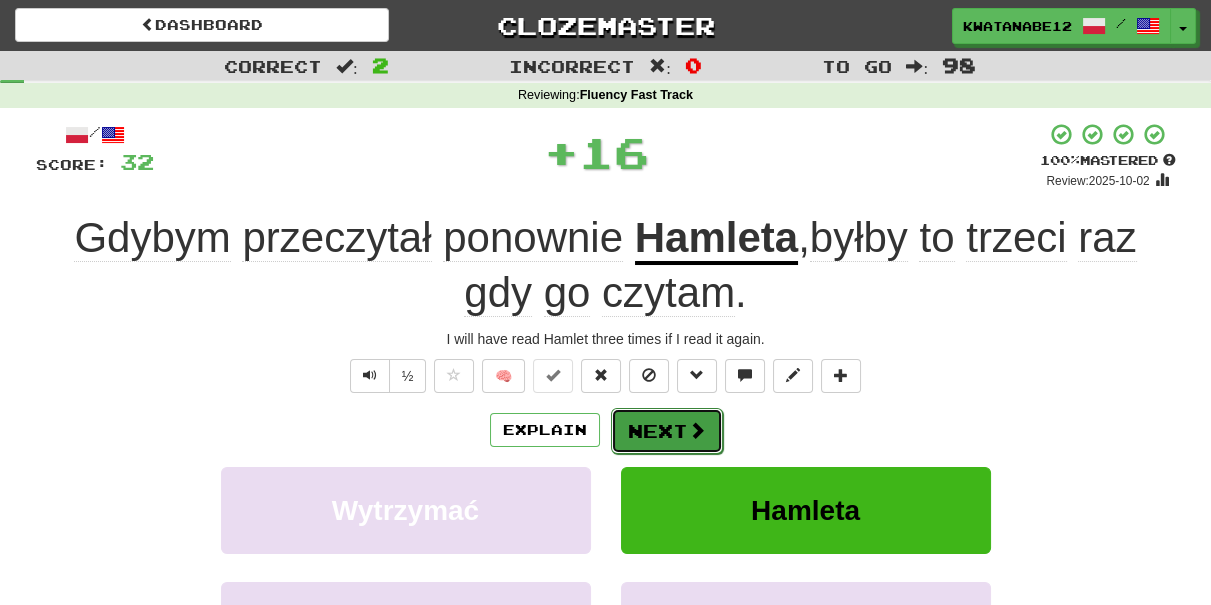 click on "Next" at bounding box center [667, 431] 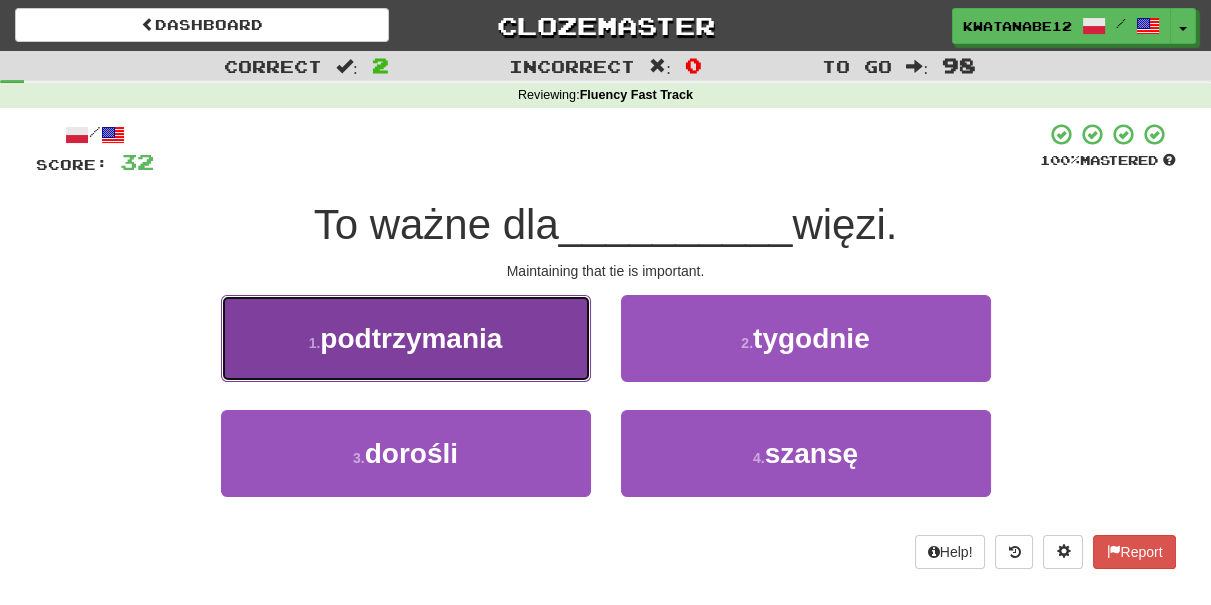 click on "1 .  podtrzymania" at bounding box center (406, 338) 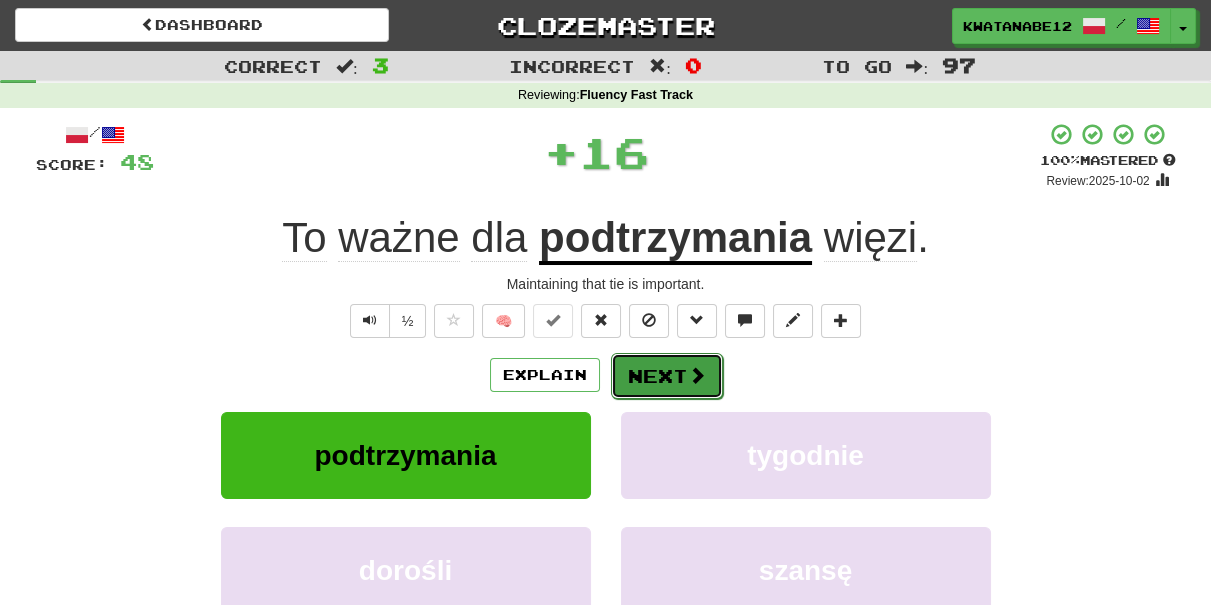 click on "Next" at bounding box center (667, 376) 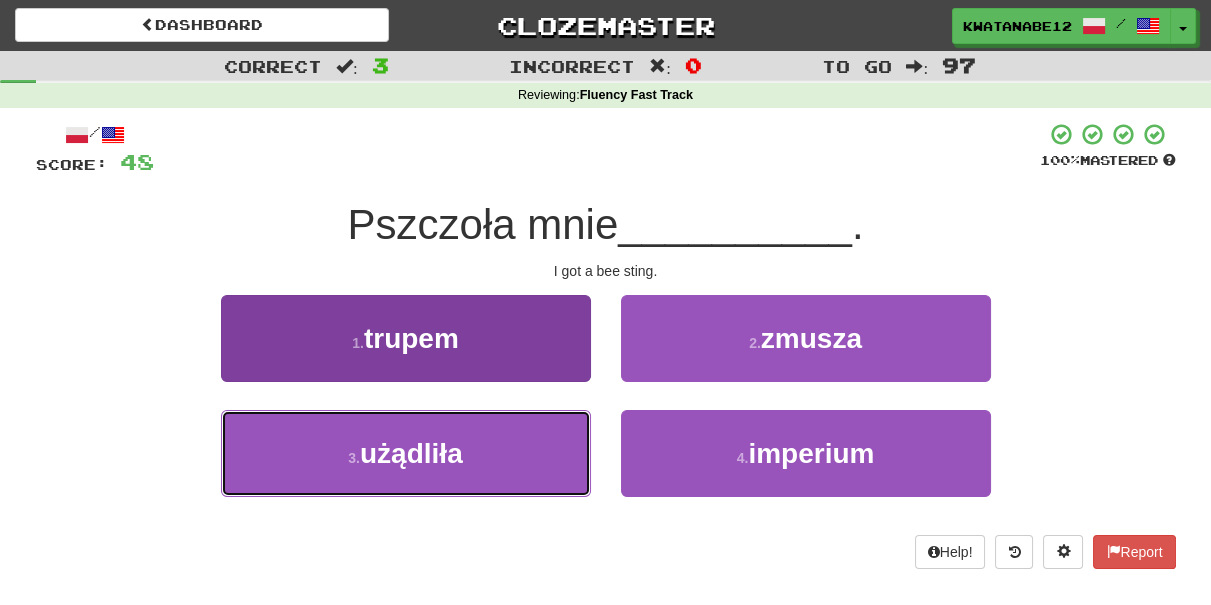 drag, startPoint x: 504, startPoint y: 460, endPoint x: 555, endPoint y: 429, distance: 59.682495 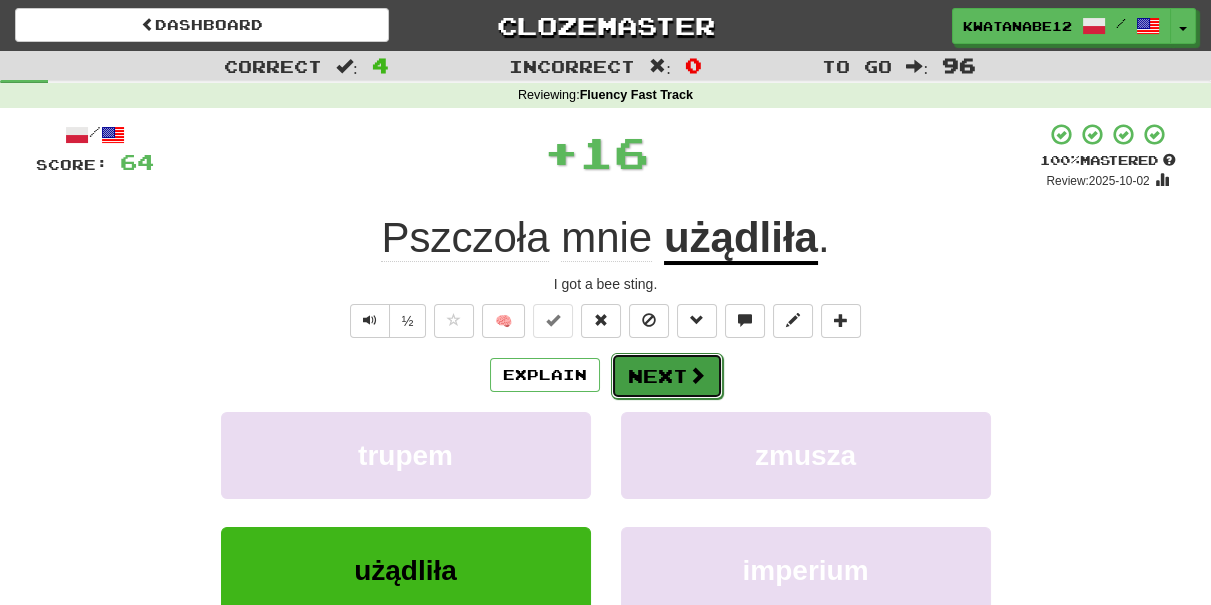 click on "Next" at bounding box center (667, 376) 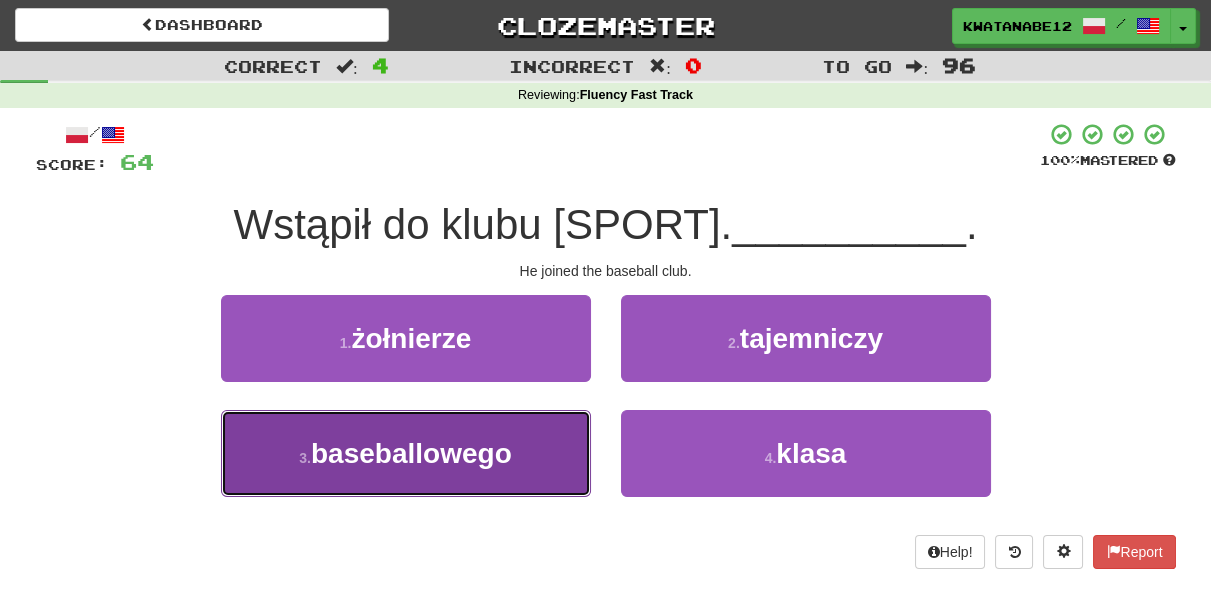 drag, startPoint x: 536, startPoint y: 439, endPoint x: 593, endPoint y: 401, distance: 68.50548 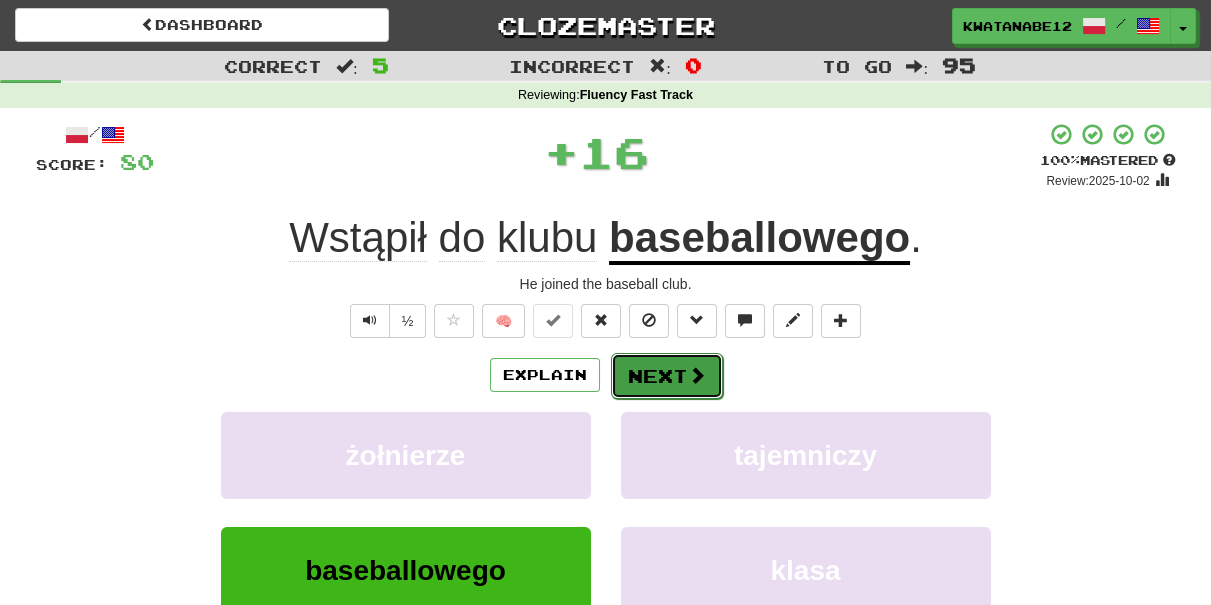 click on "Next" at bounding box center [667, 376] 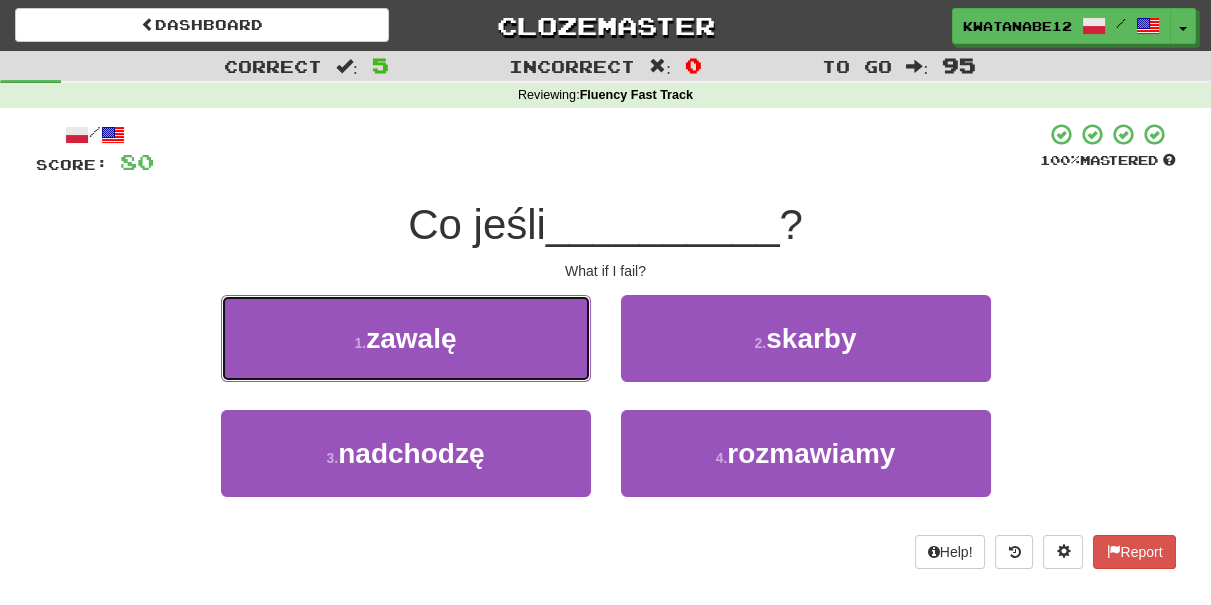 drag, startPoint x: 545, startPoint y: 342, endPoint x: 583, endPoint y: 345, distance: 38.118237 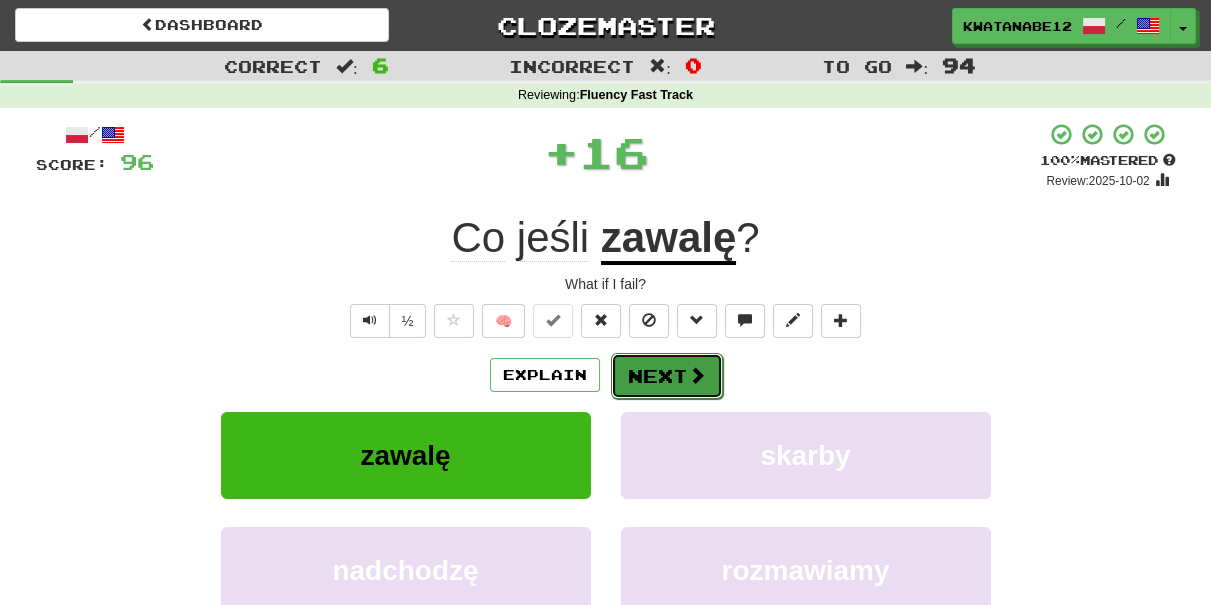 click on "Next" at bounding box center [667, 376] 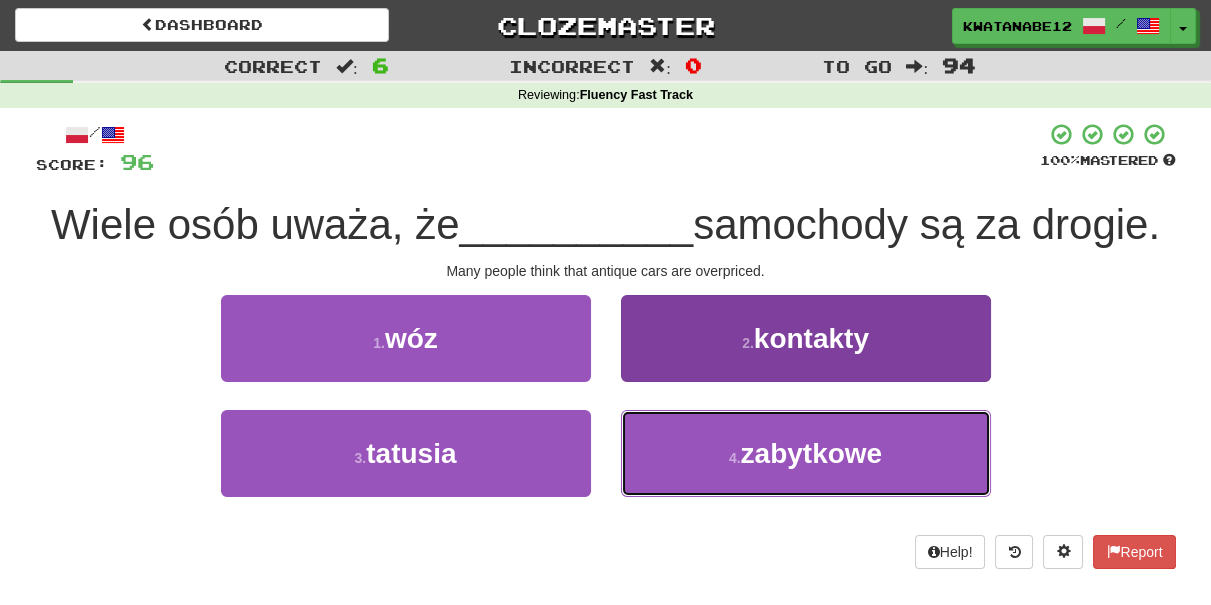drag, startPoint x: 660, startPoint y: 438, endPoint x: 651, endPoint y: 416, distance: 23.769728 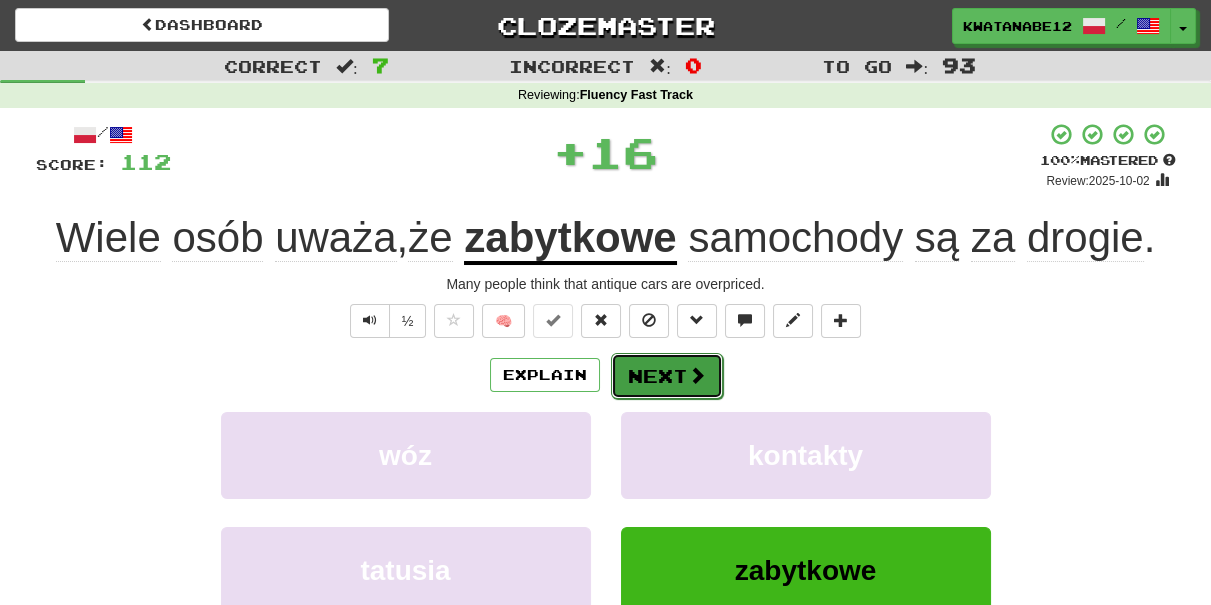 click on "Next" at bounding box center (667, 376) 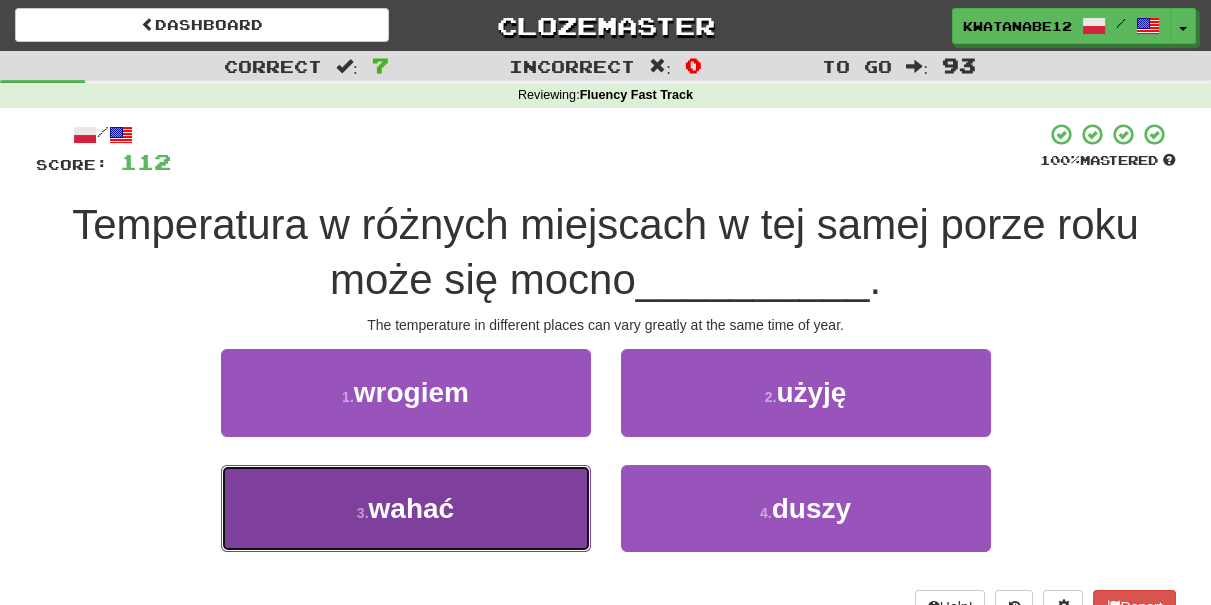 click on "3 .  wahać" at bounding box center (406, 508) 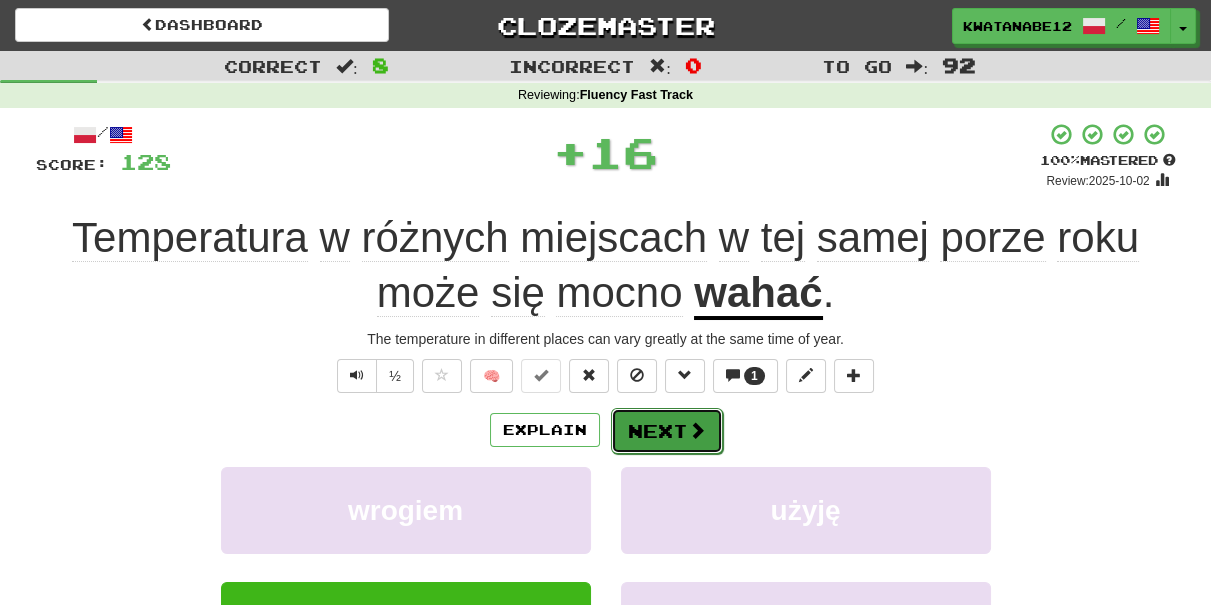 click on "Next" at bounding box center (667, 431) 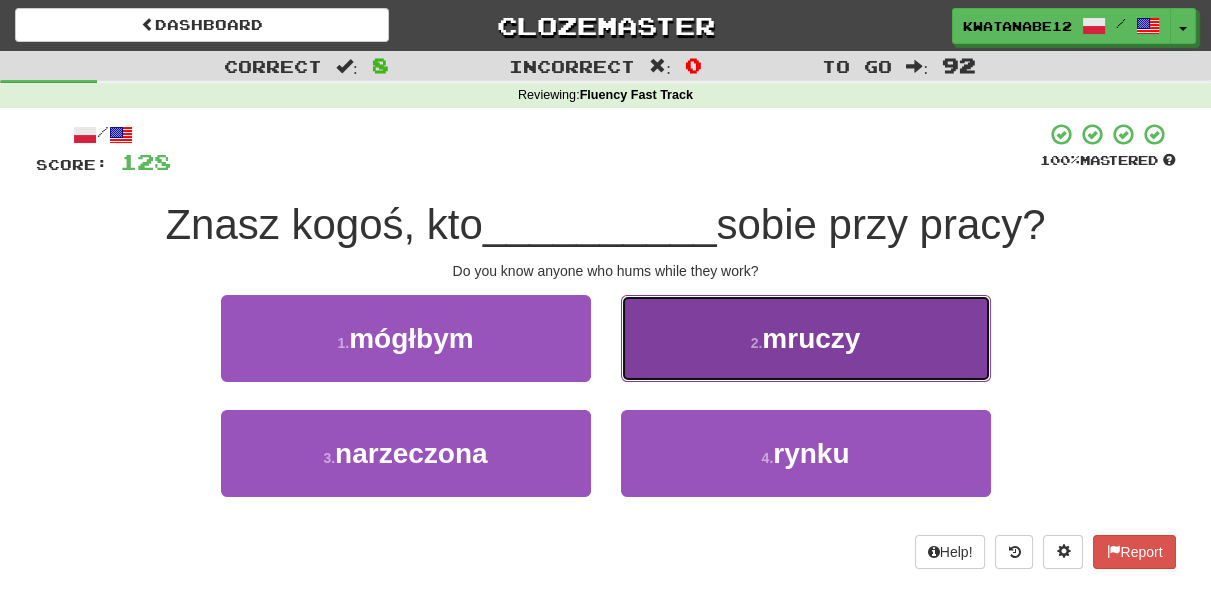 click on "2 .  mruczy" at bounding box center [806, 338] 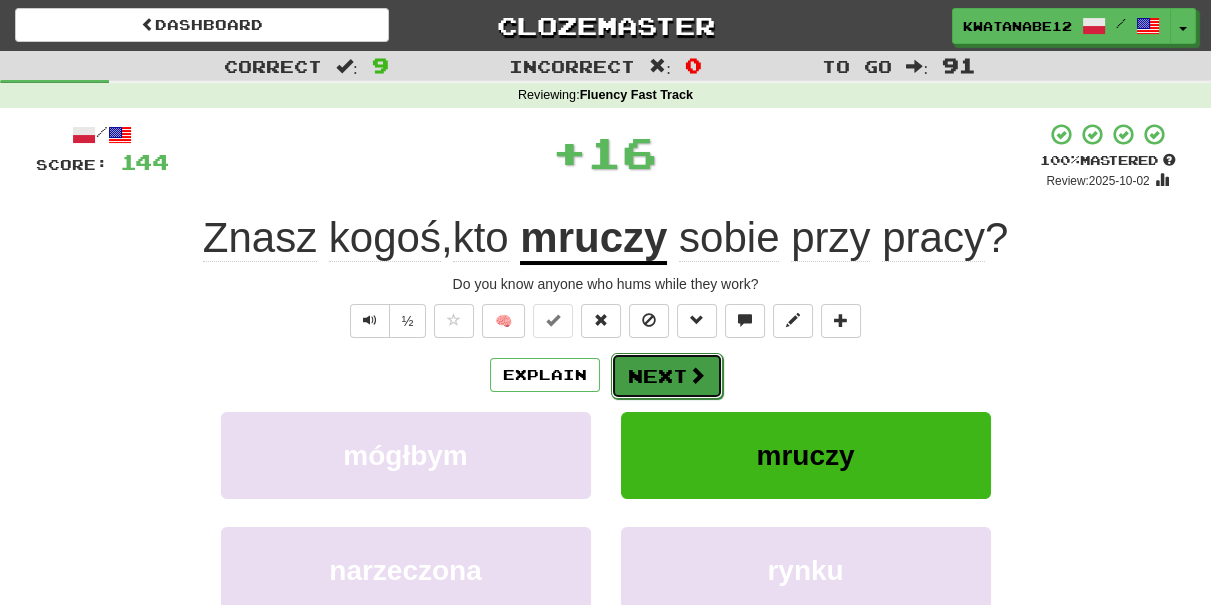 click on "Next" at bounding box center [667, 376] 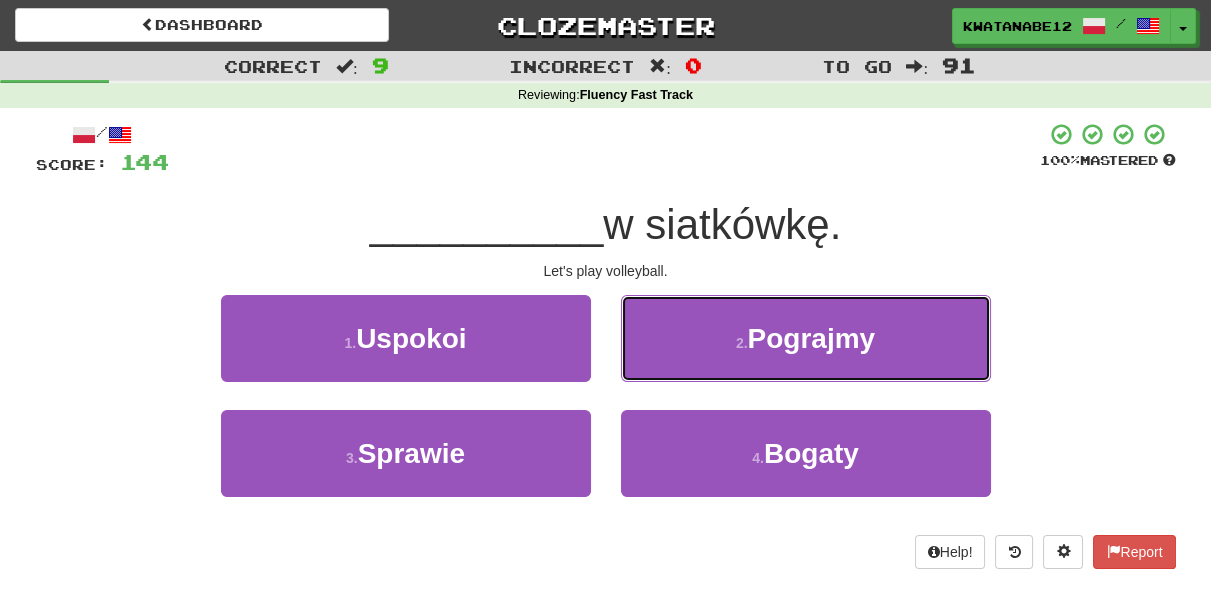 click on "2 .  Pograjmy" at bounding box center (806, 338) 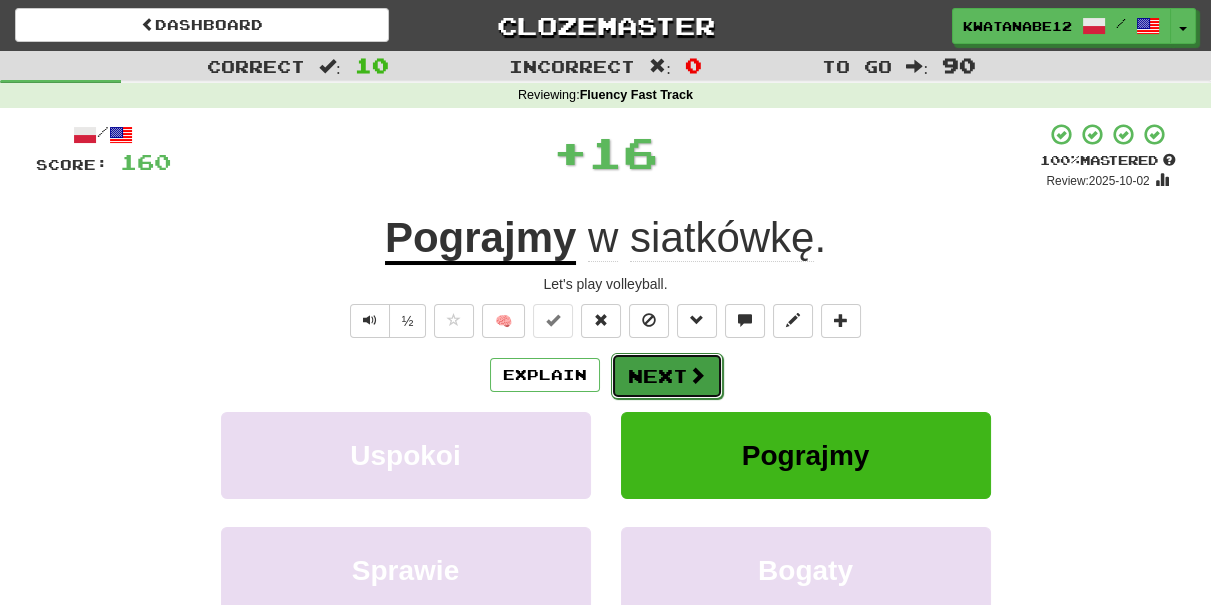 click on "Next" at bounding box center (667, 376) 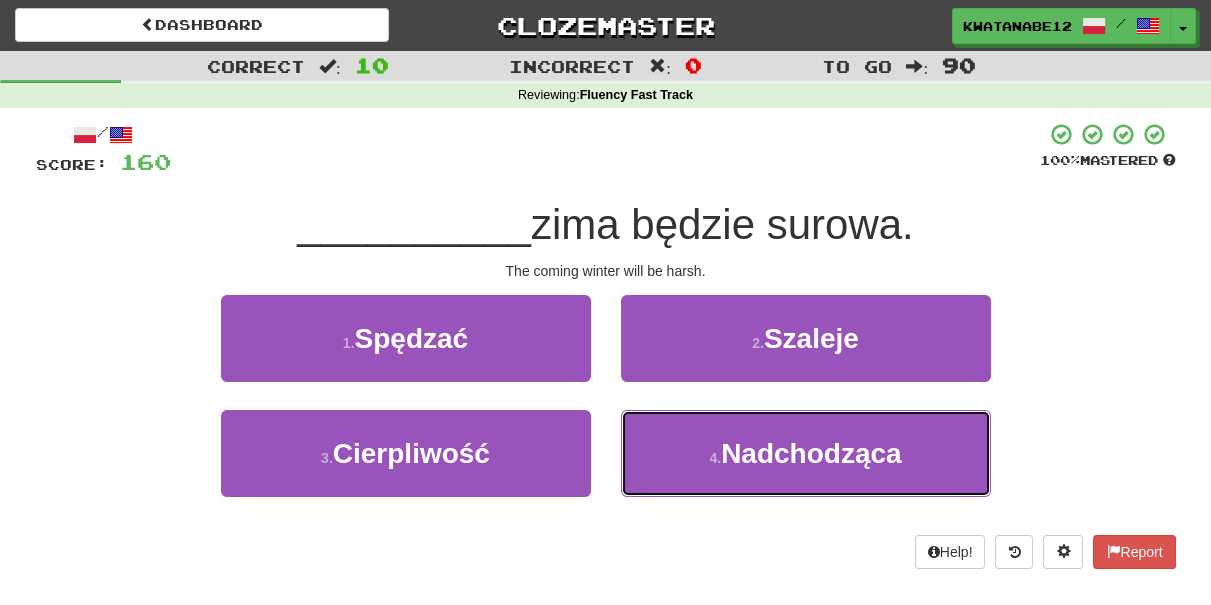 drag, startPoint x: 660, startPoint y: 415, endPoint x: 656, endPoint y: 399, distance: 16.492422 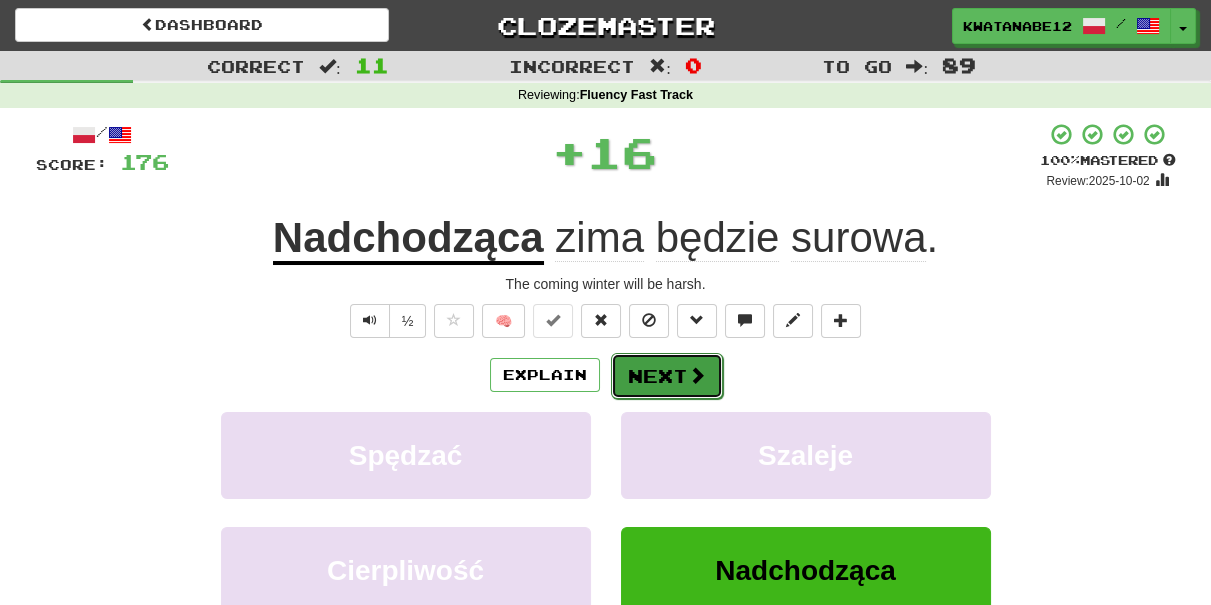 click on "Next" at bounding box center [667, 376] 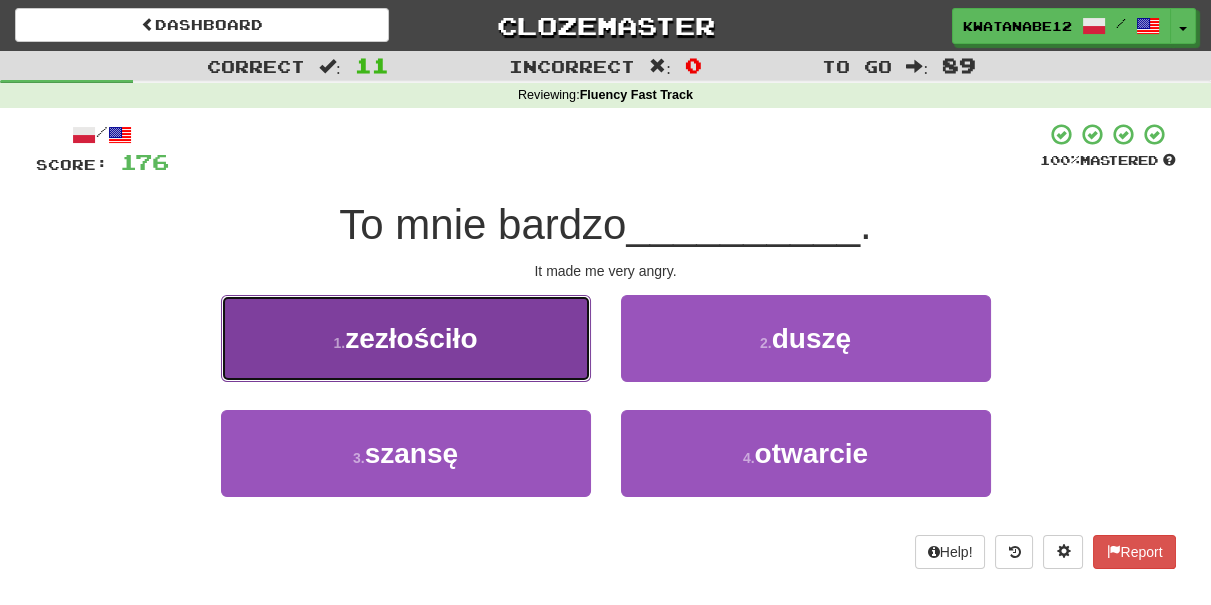 click on "1 .  zezłościło" at bounding box center [406, 338] 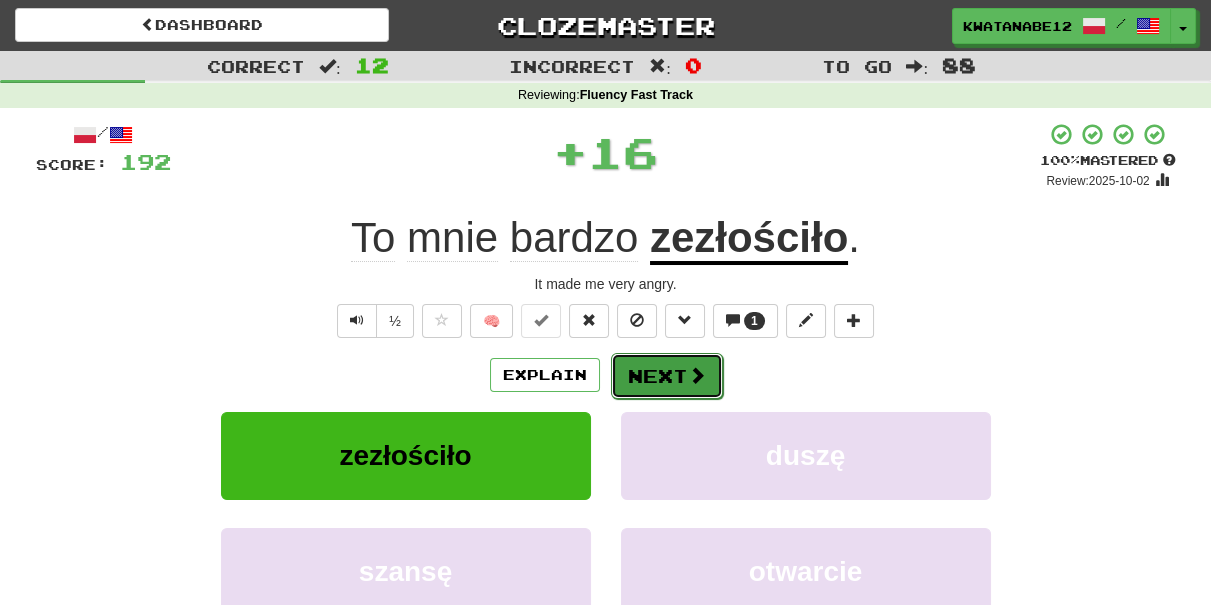 click on "Next" at bounding box center (667, 376) 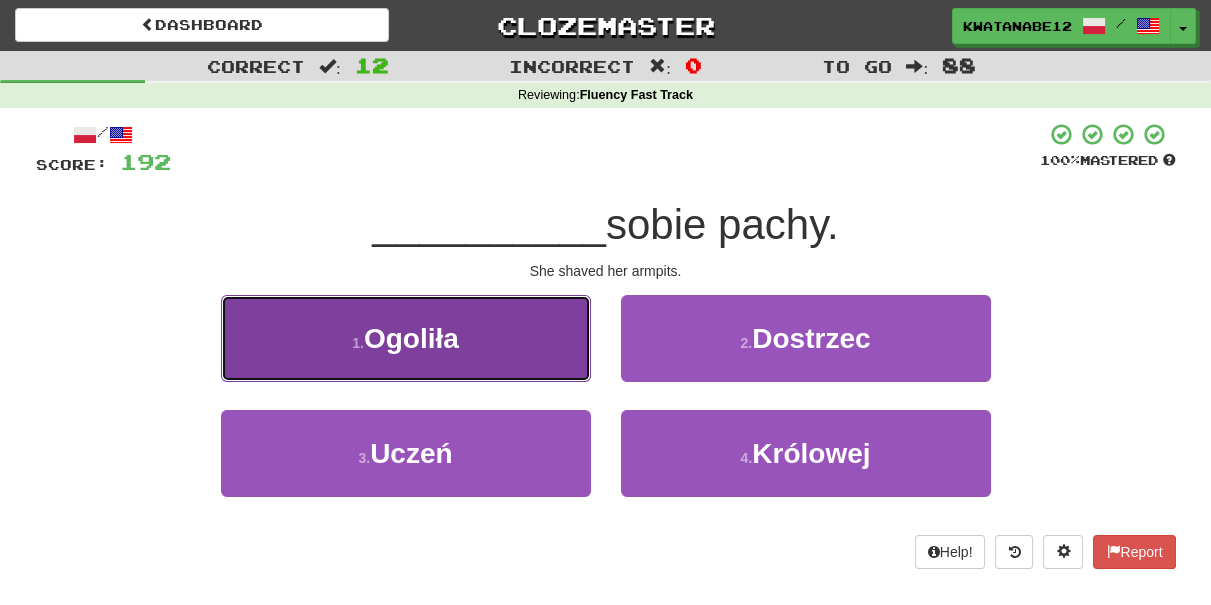 click on "1 .  Ogoliła" at bounding box center [406, 338] 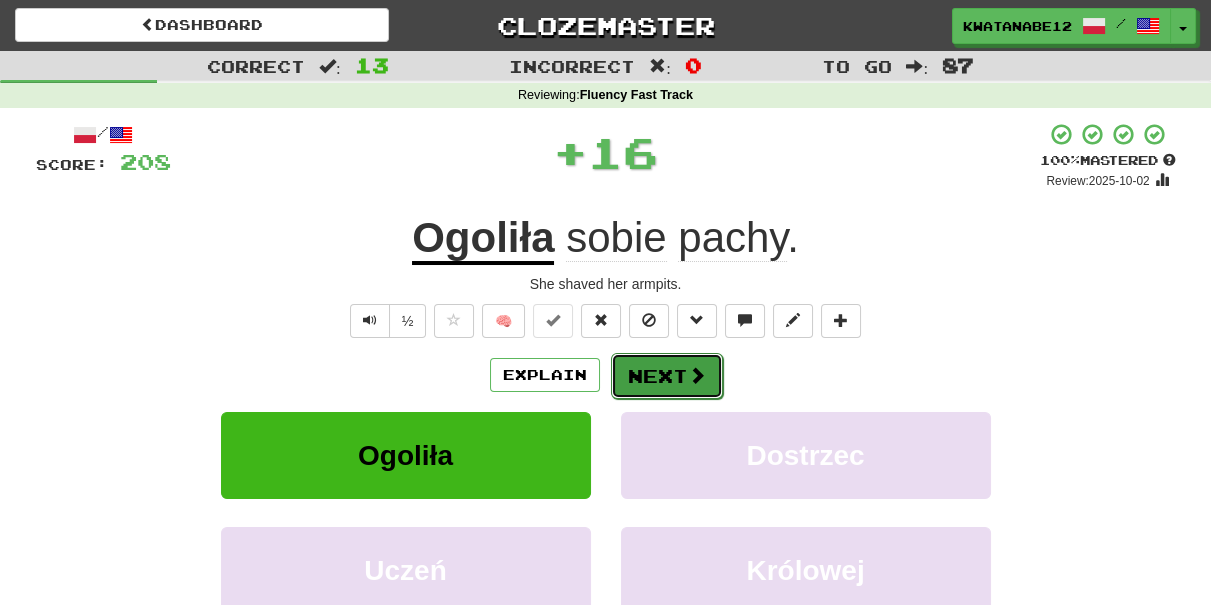 click on "Next" at bounding box center [667, 376] 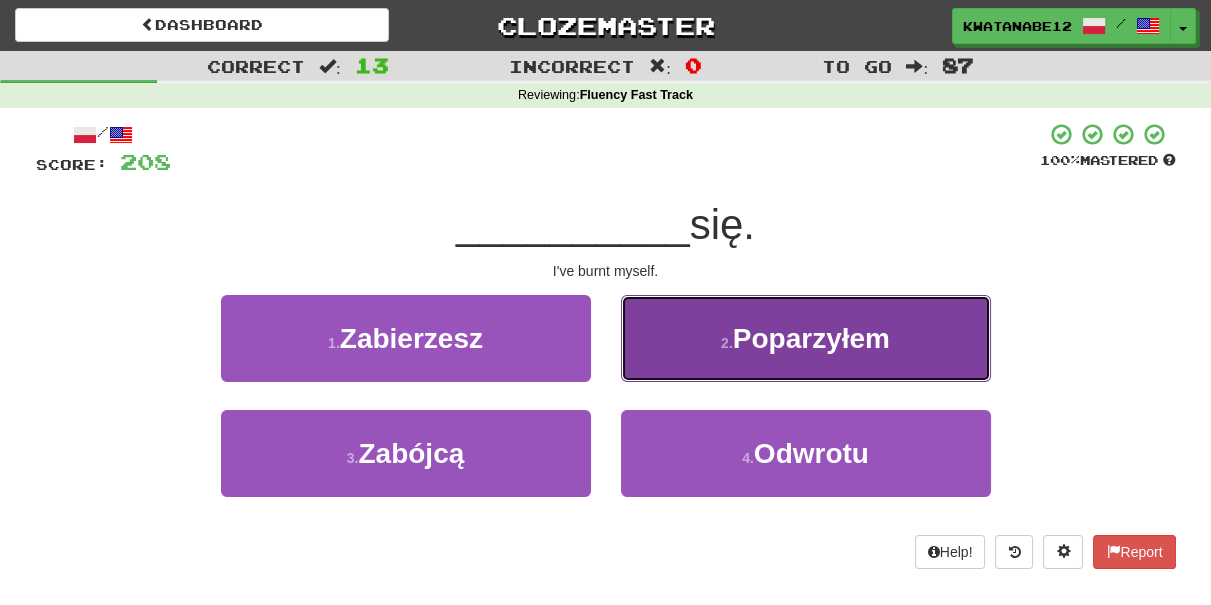 click on "2 .  Poparzyłem" at bounding box center [806, 338] 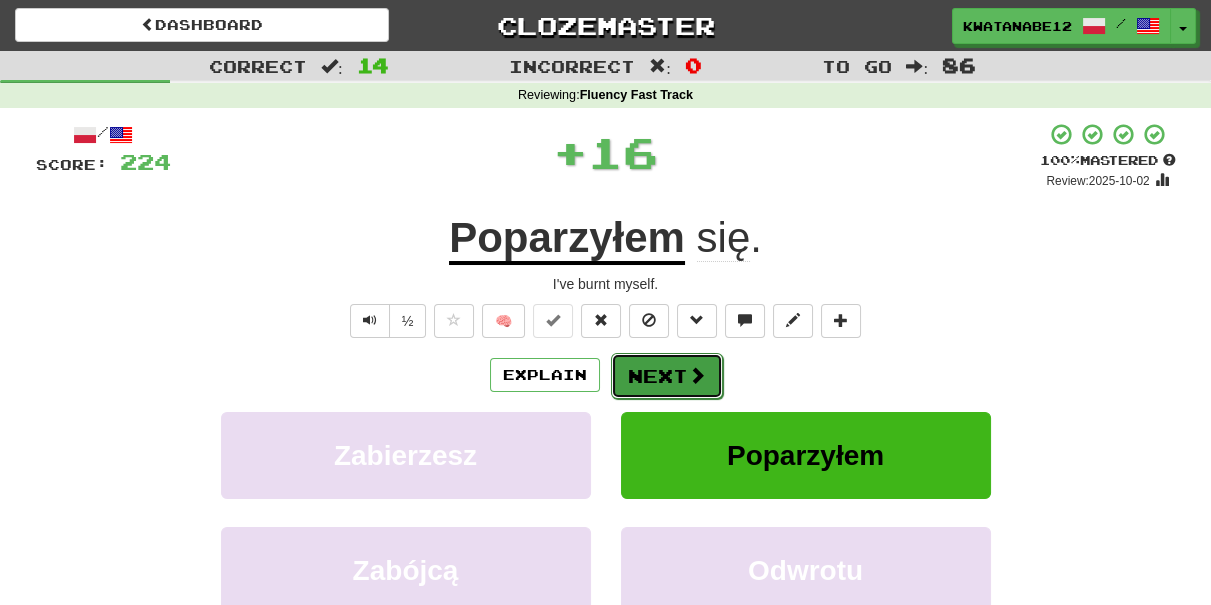 click on "Next" at bounding box center (667, 376) 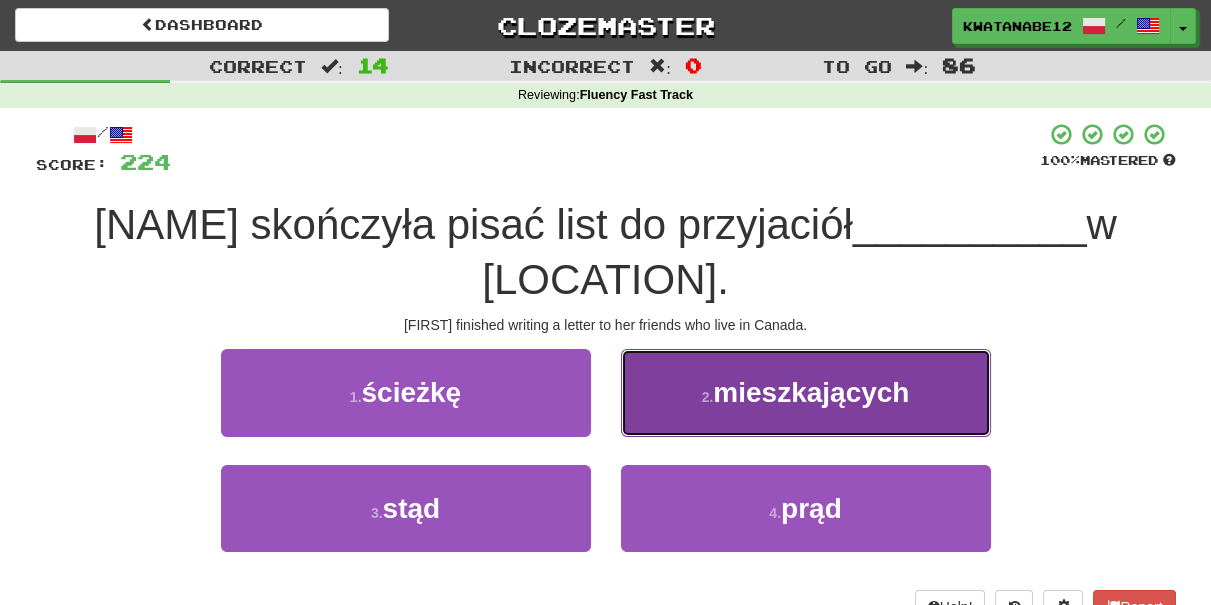 click on "2 .  mieszkających" at bounding box center (806, 392) 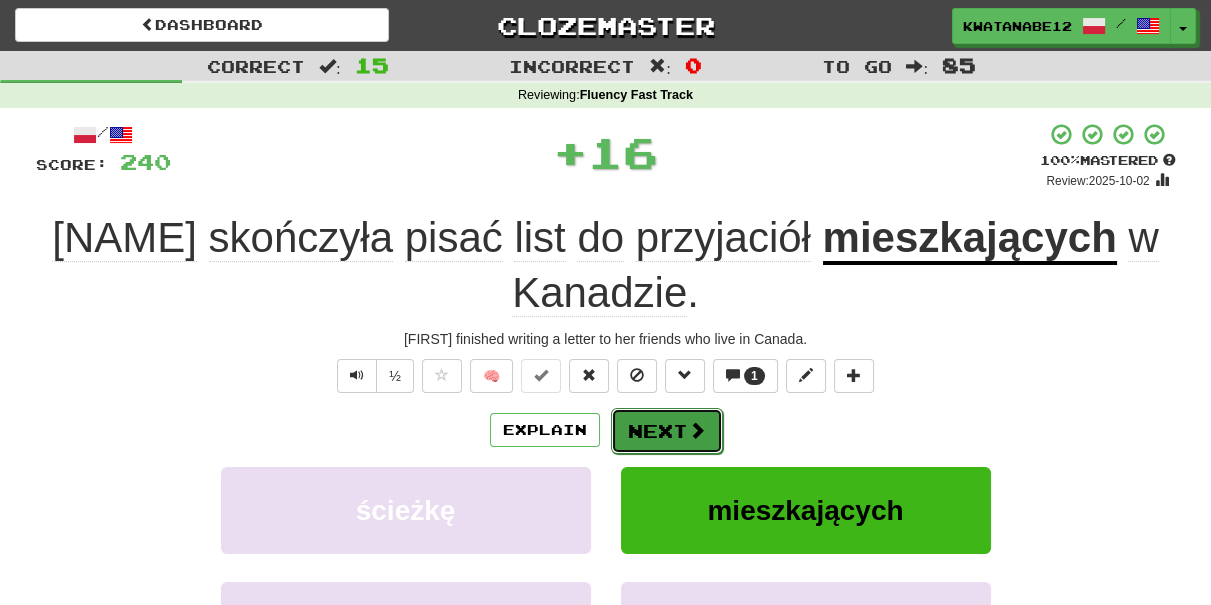 click on "Next" at bounding box center (667, 431) 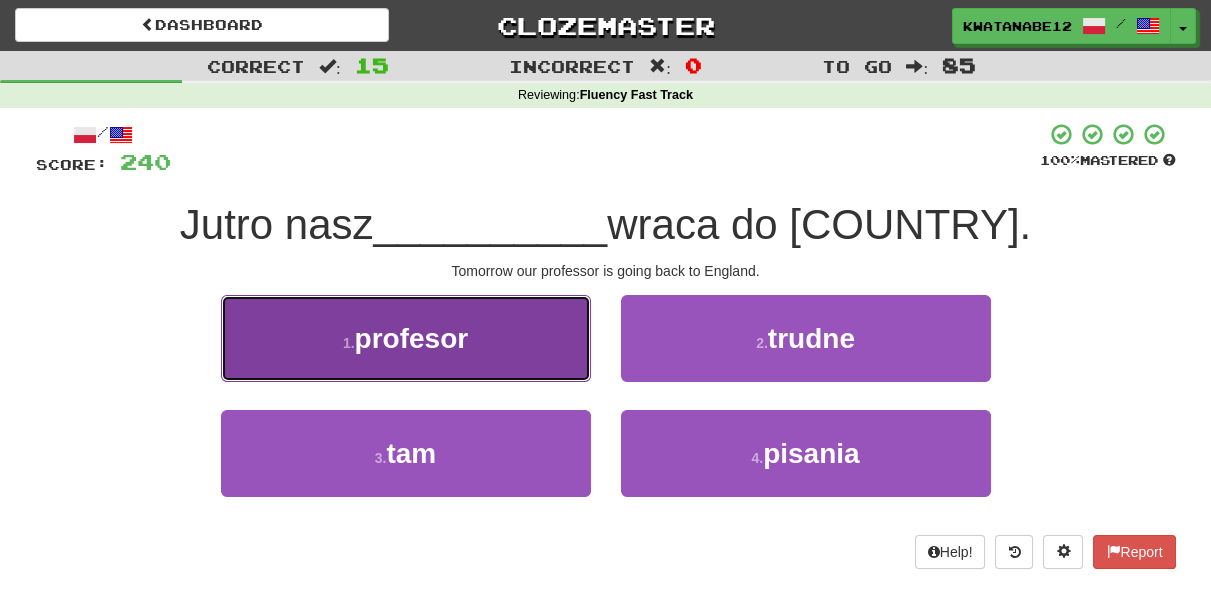 click on "1 .  profesor" at bounding box center [406, 338] 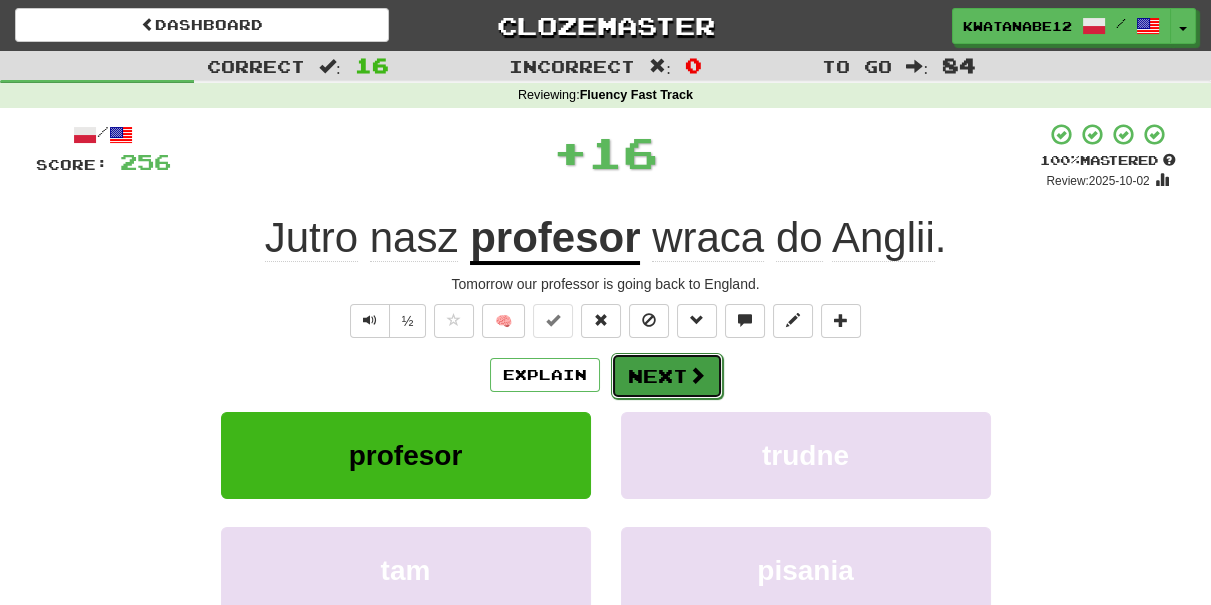 click on "Next" at bounding box center (667, 376) 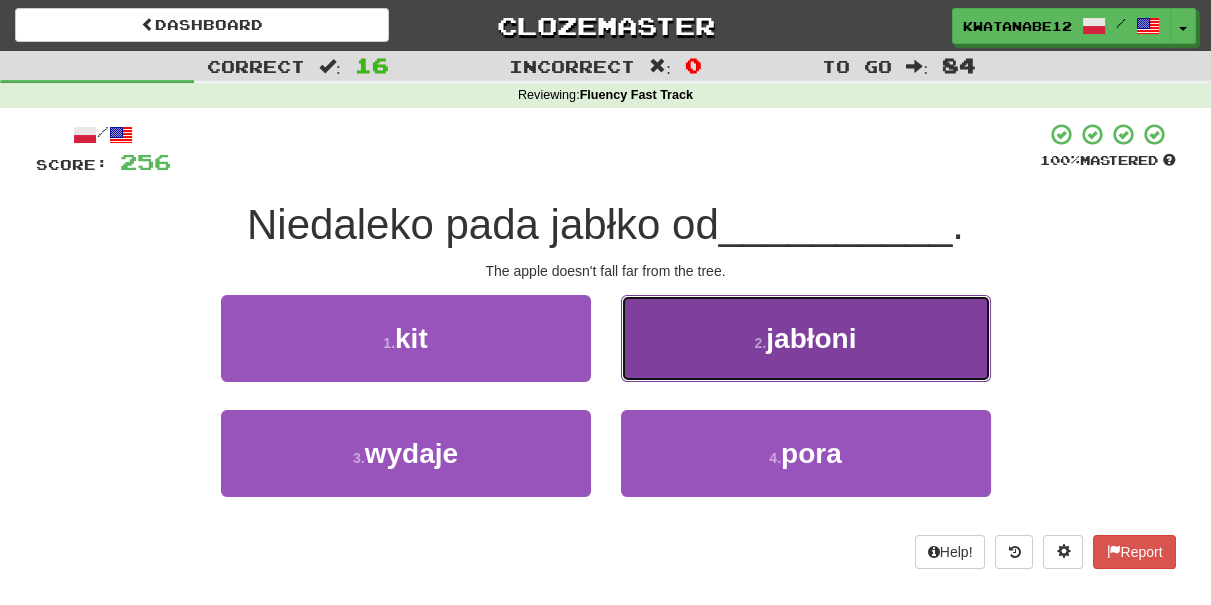 click on "2 .  jabłoni" at bounding box center (806, 338) 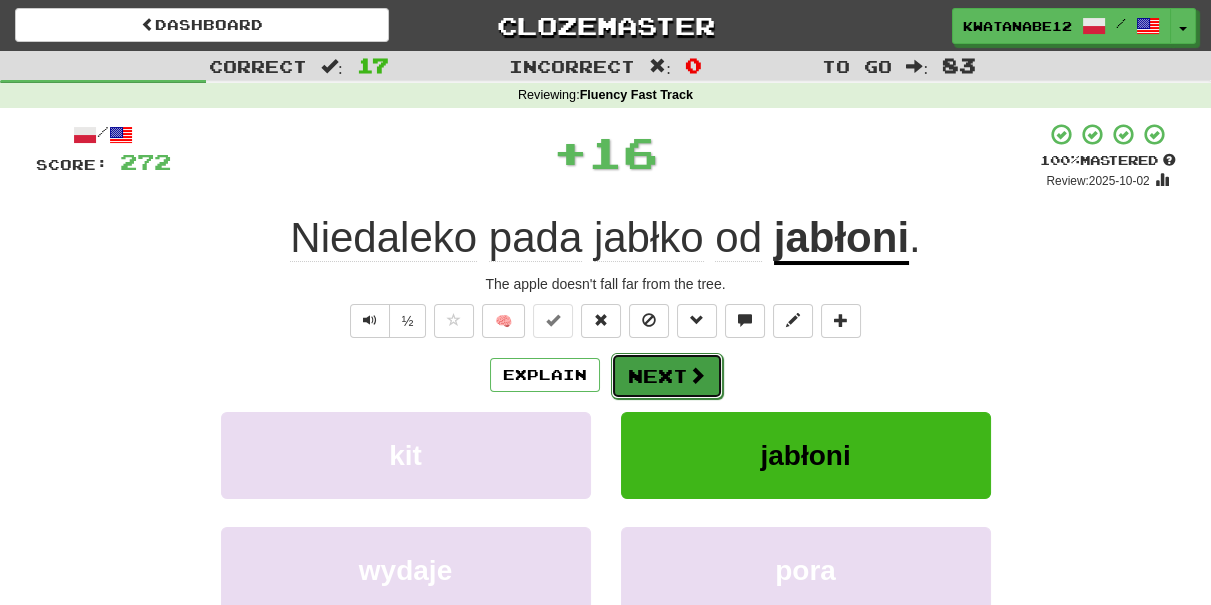 click on "Next" at bounding box center [667, 376] 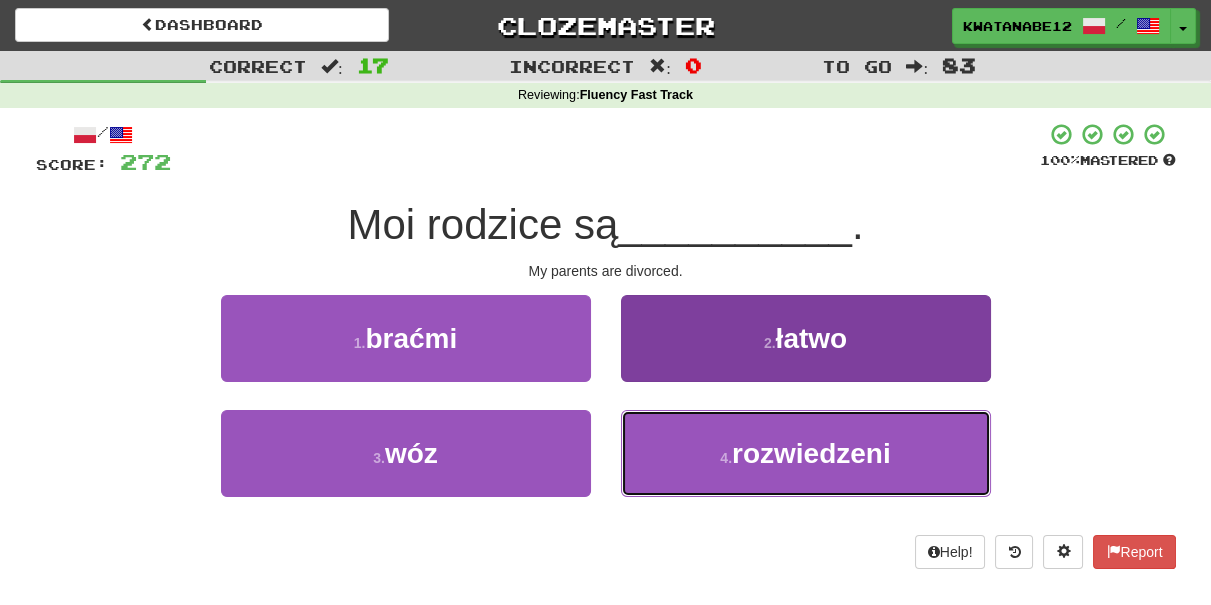 drag, startPoint x: 686, startPoint y: 442, endPoint x: 662, endPoint y: 411, distance: 39.20459 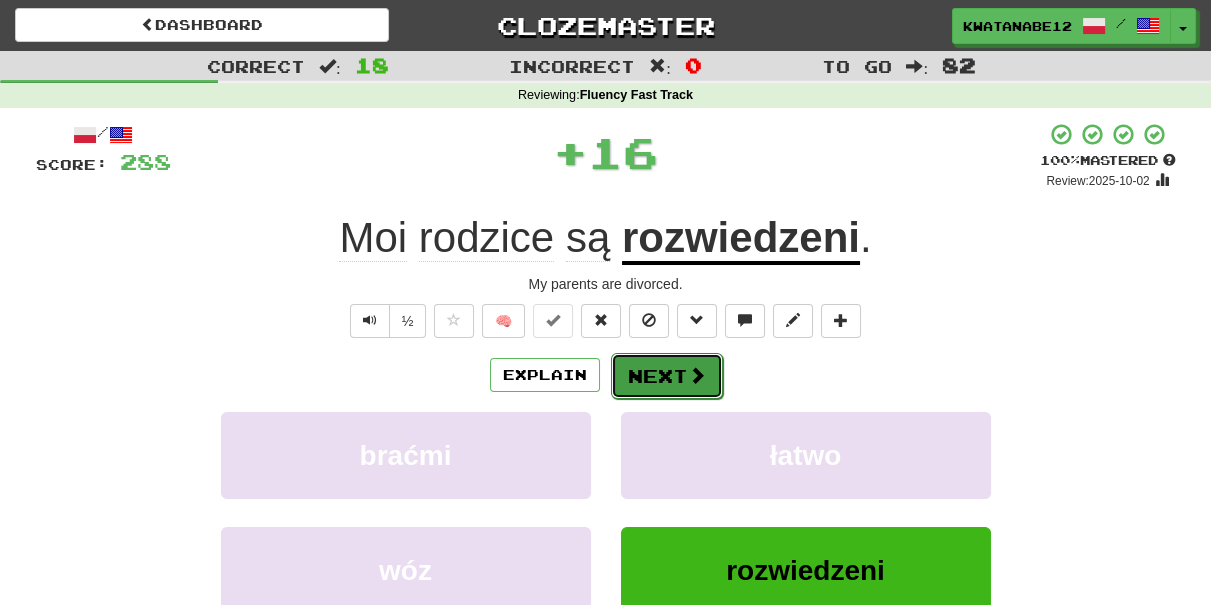 click on "Next" at bounding box center [667, 376] 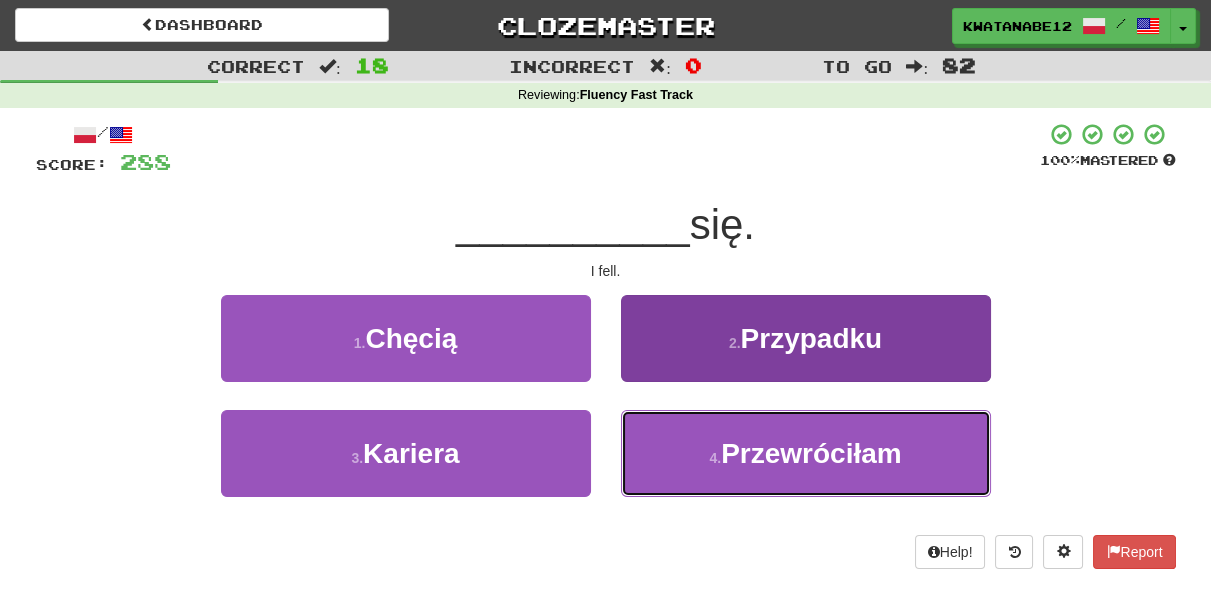 click on "4 .  Przewróciłam" at bounding box center [806, 453] 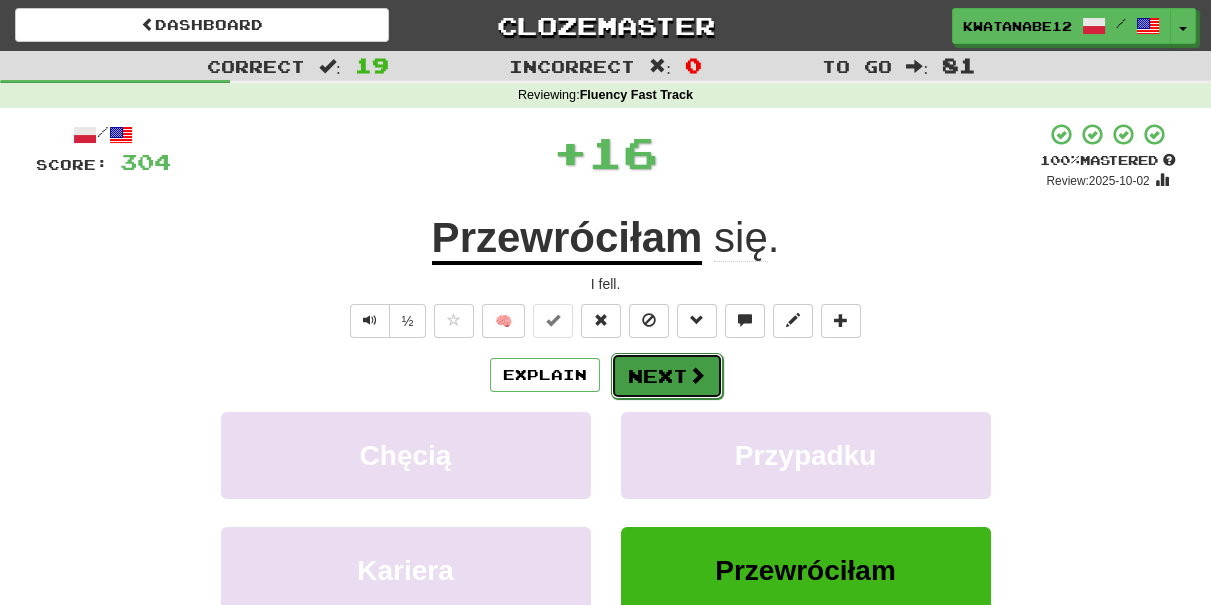 click on "Next" at bounding box center (667, 376) 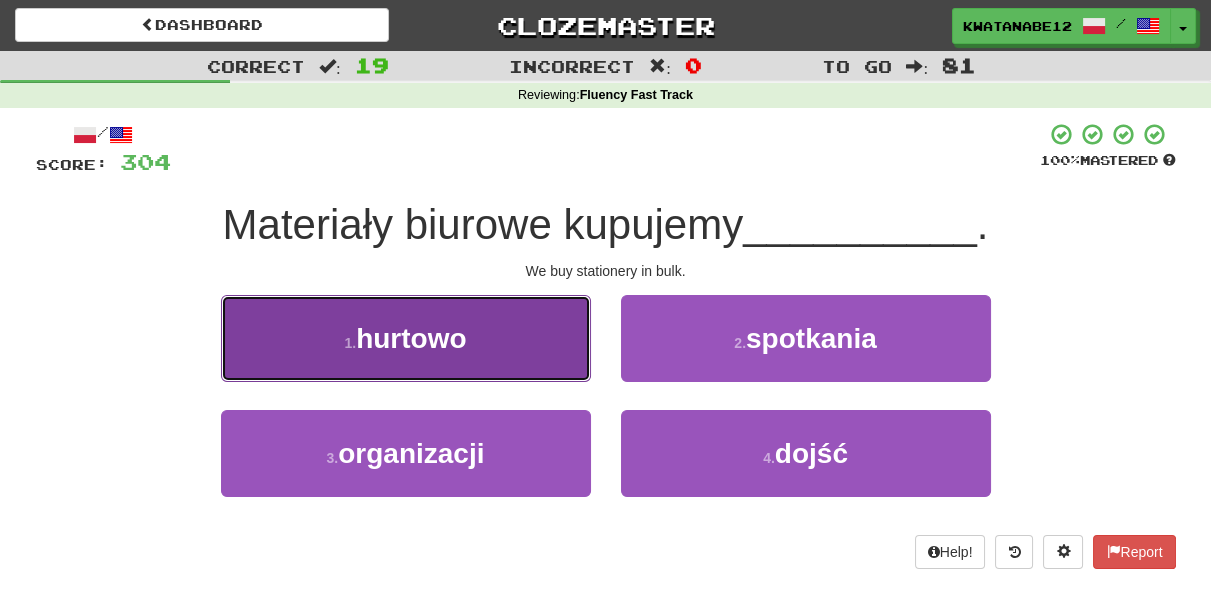 click on "1 .  hurtowo" at bounding box center (406, 338) 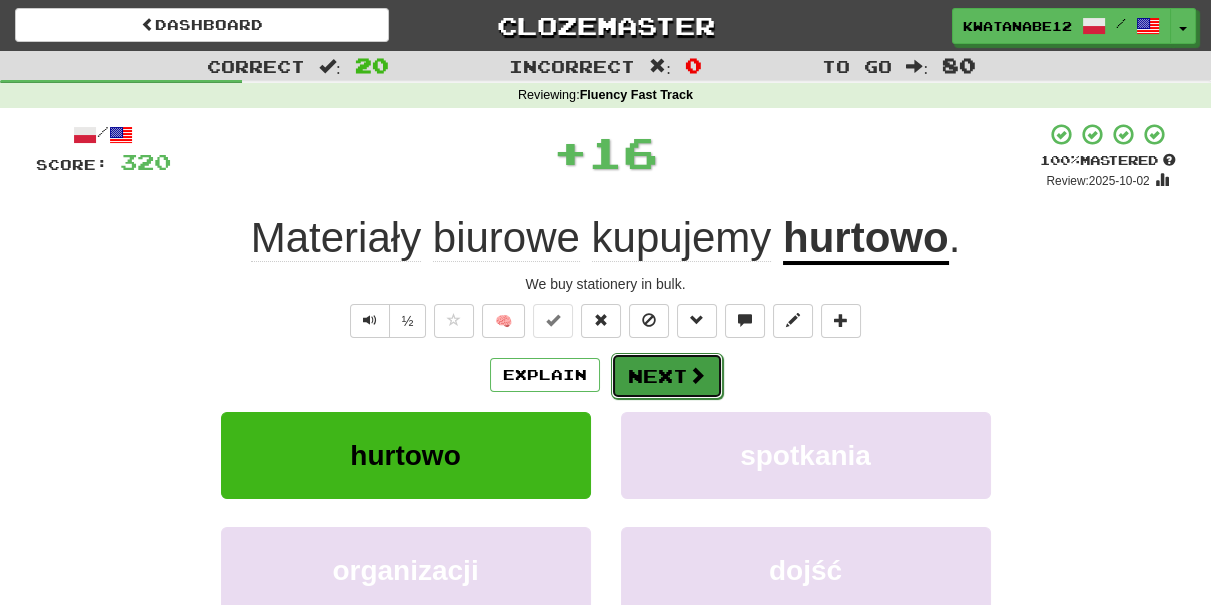 click on "Next" at bounding box center (667, 376) 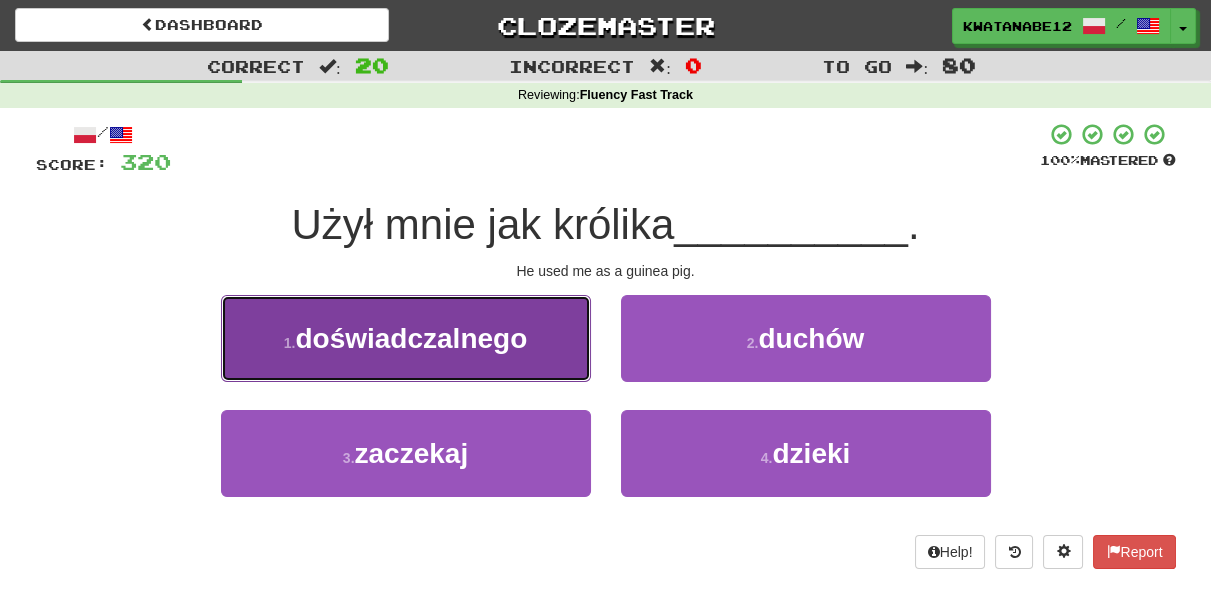 click on "1 .  doświadczalnego" at bounding box center [406, 338] 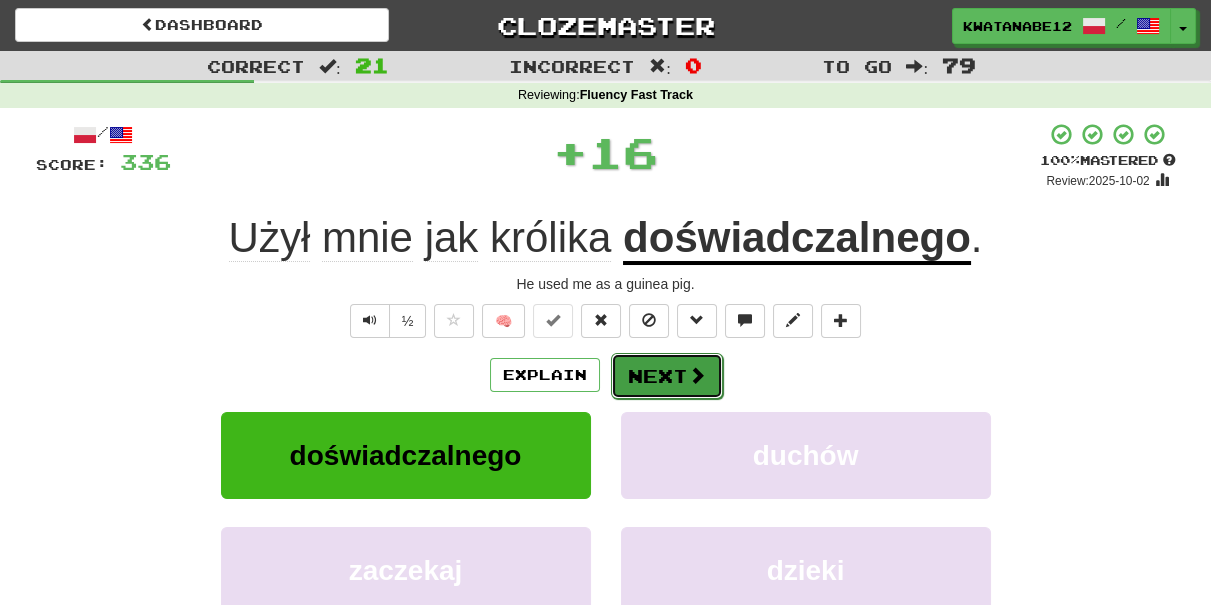 click on "Next" at bounding box center [667, 376] 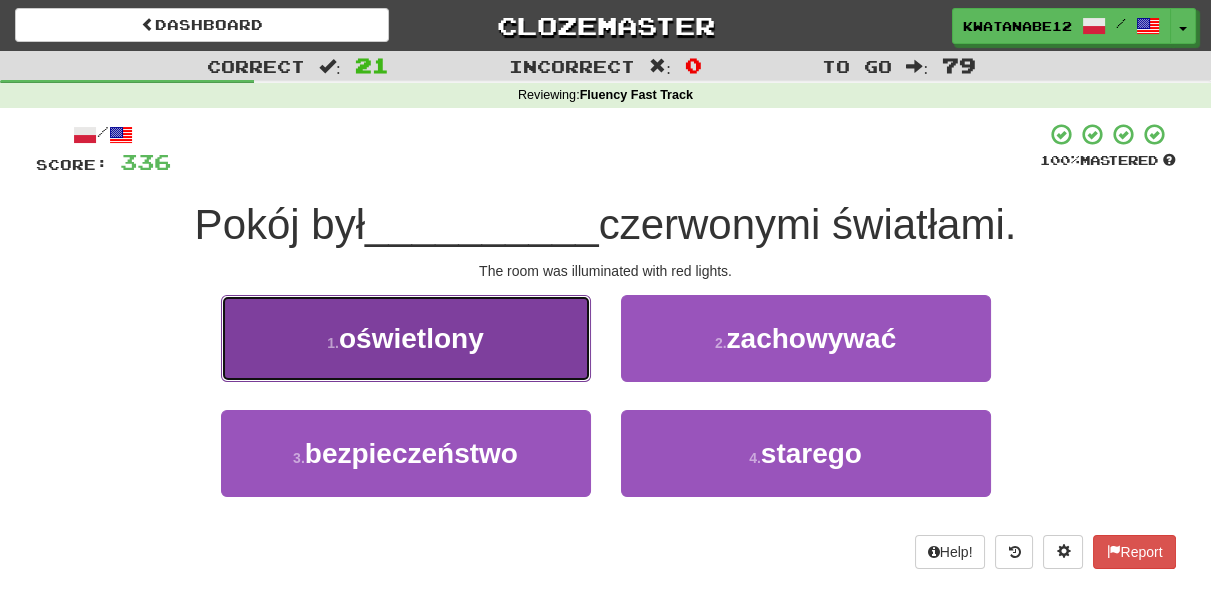 click on "1 .  oświetlony" at bounding box center (406, 338) 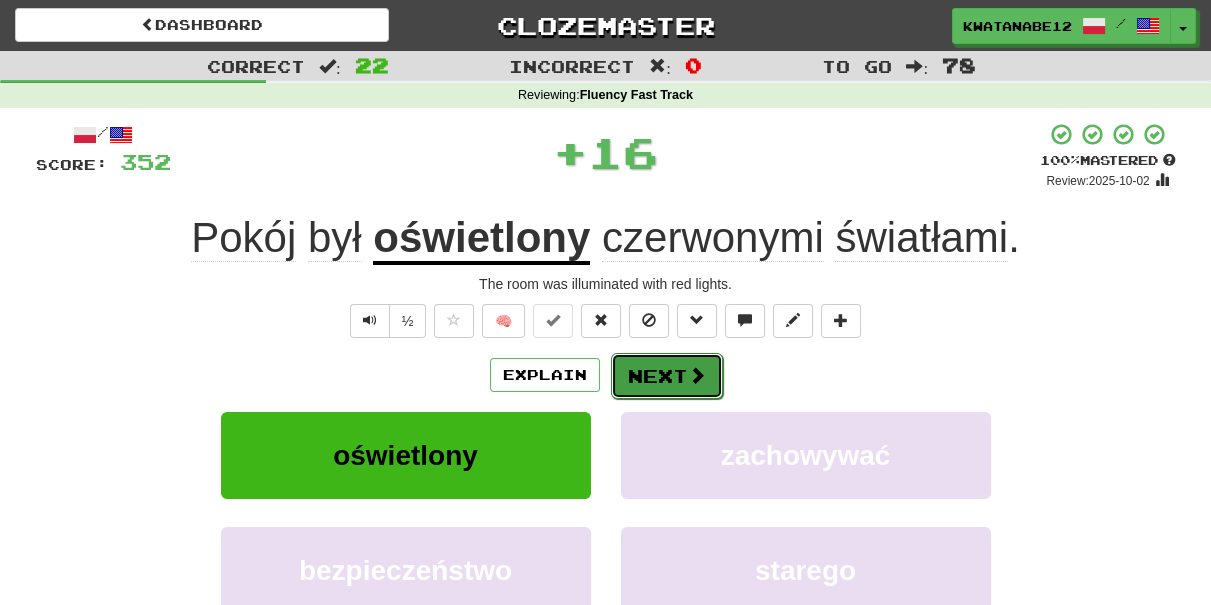 click on "Next" at bounding box center [667, 376] 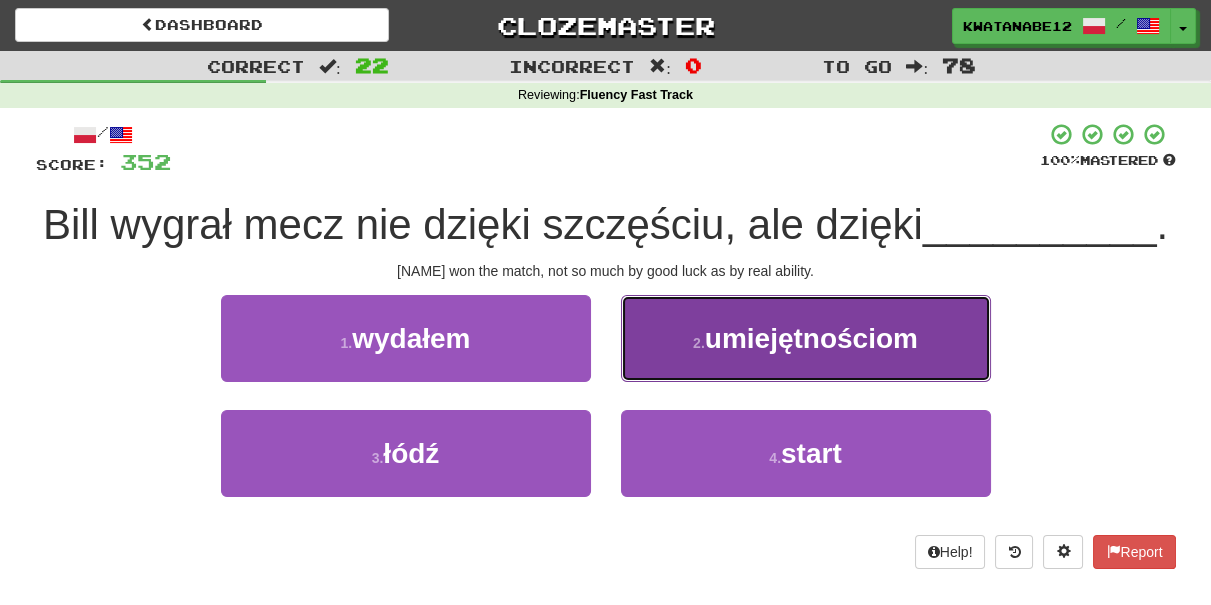 click on "2 .  umiejętnościom" at bounding box center (806, 338) 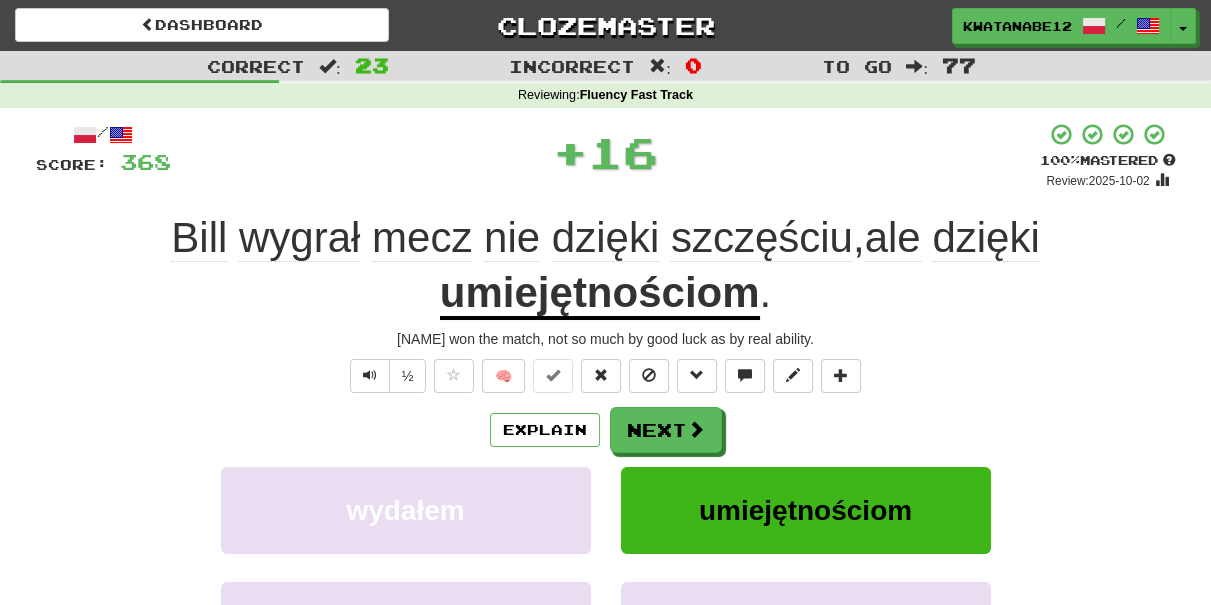 click on "🧠" at bounding box center [647, 374] 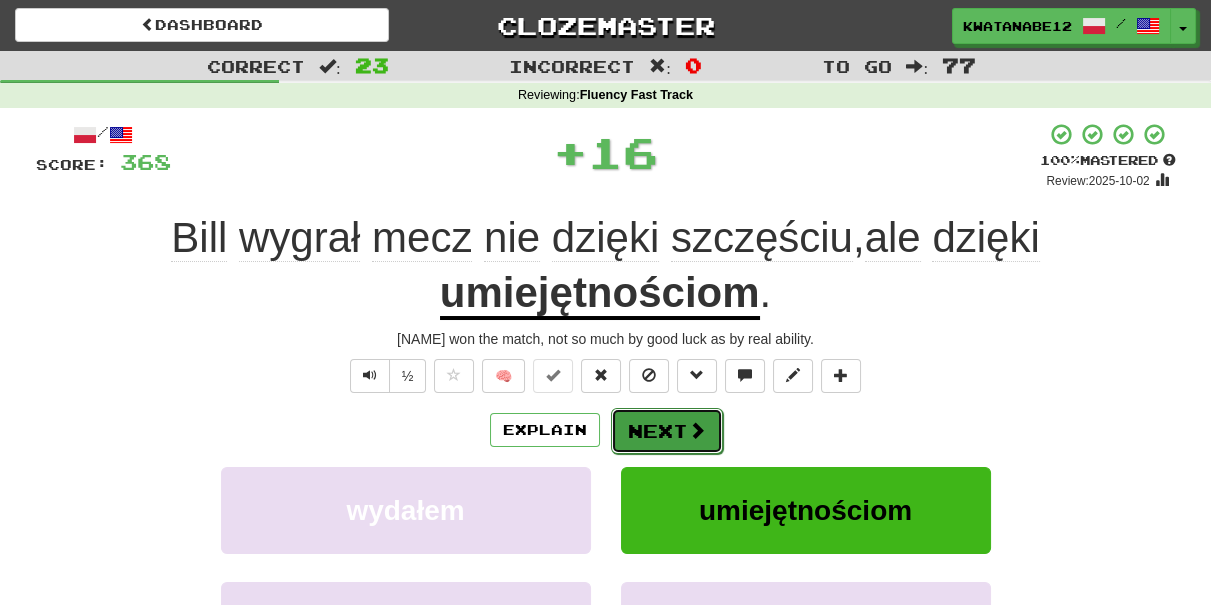 click on "Next" at bounding box center (667, 431) 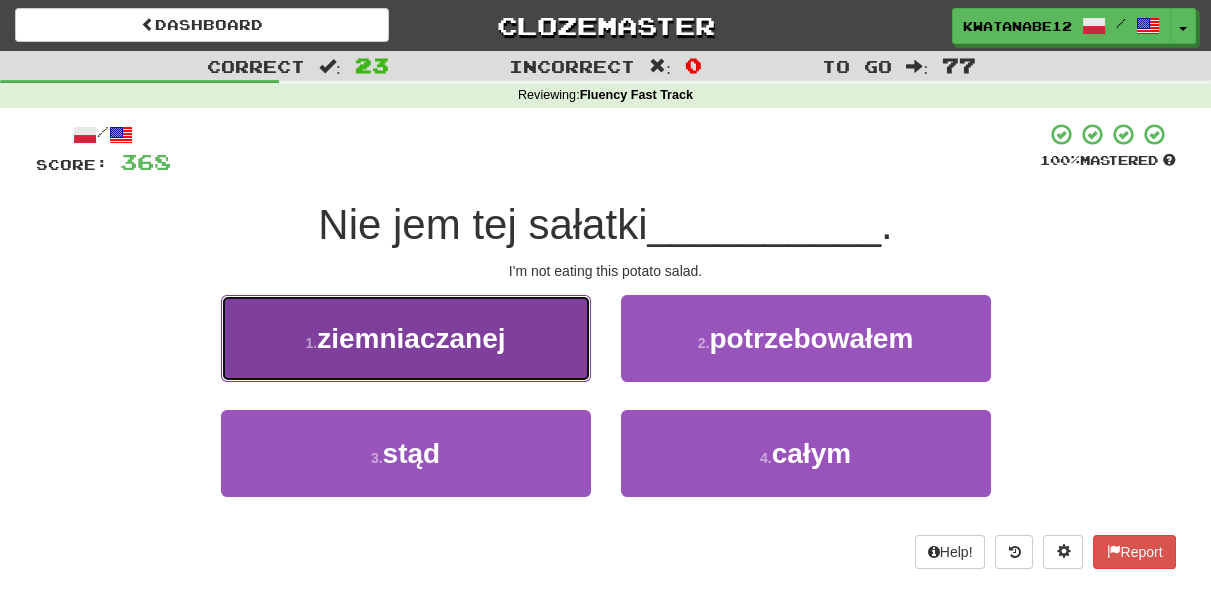 click on "1 .  ziemniaczanej" at bounding box center (406, 338) 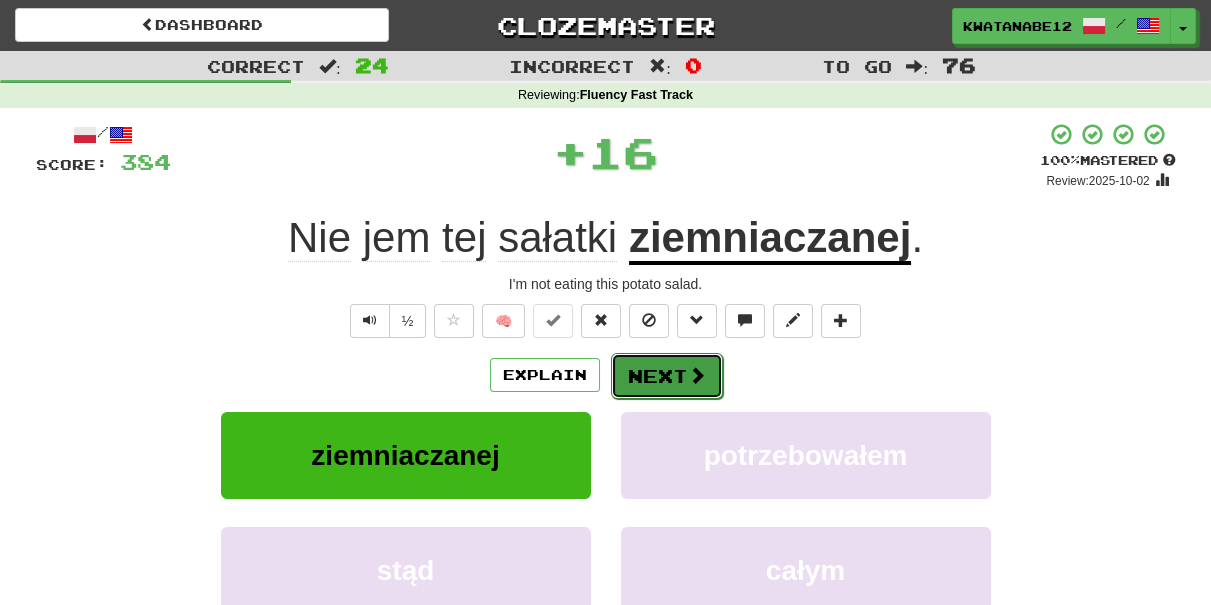click on "Next" at bounding box center [667, 376] 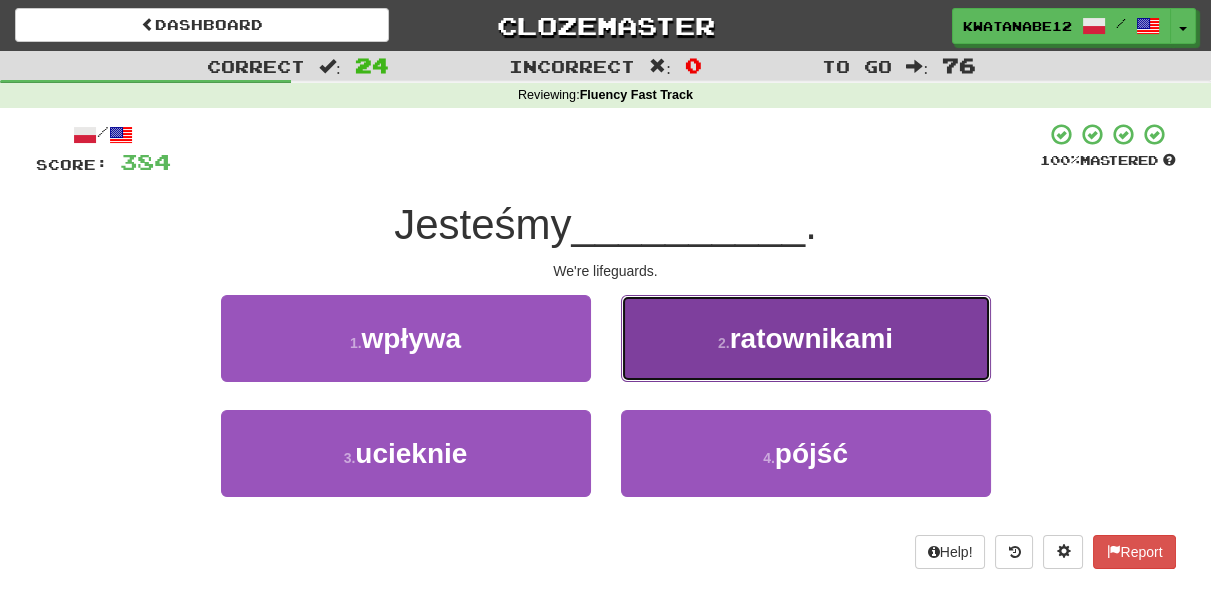 drag, startPoint x: 658, startPoint y: 369, endPoint x: 646, endPoint y: 372, distance: 12.369317 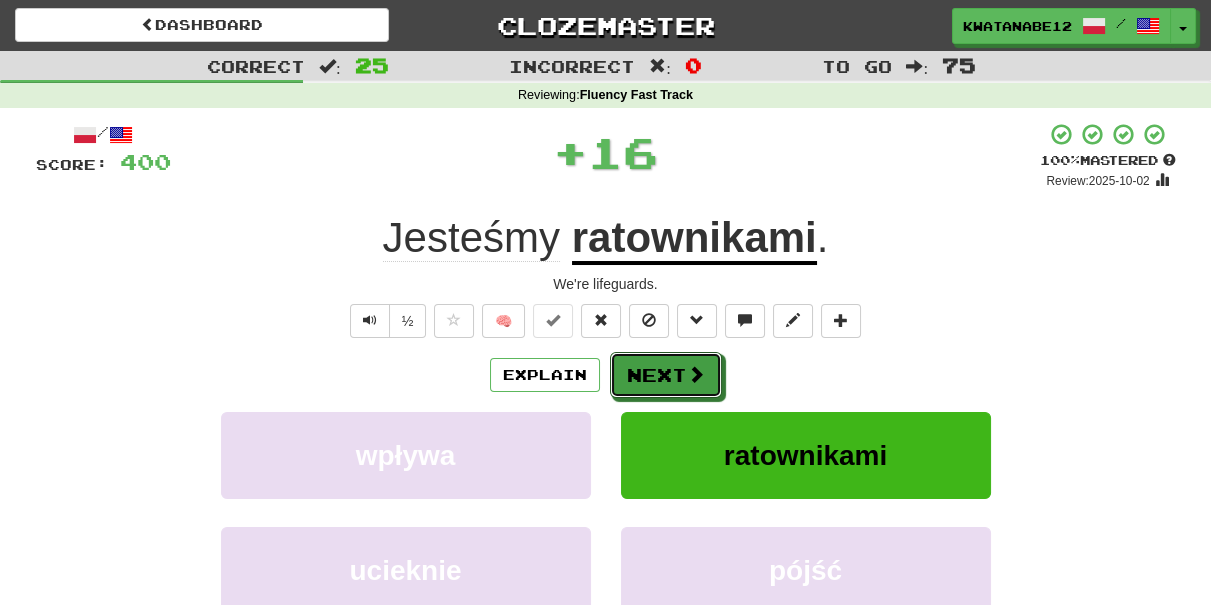 click on "Next" at bounding box center (666, 375) 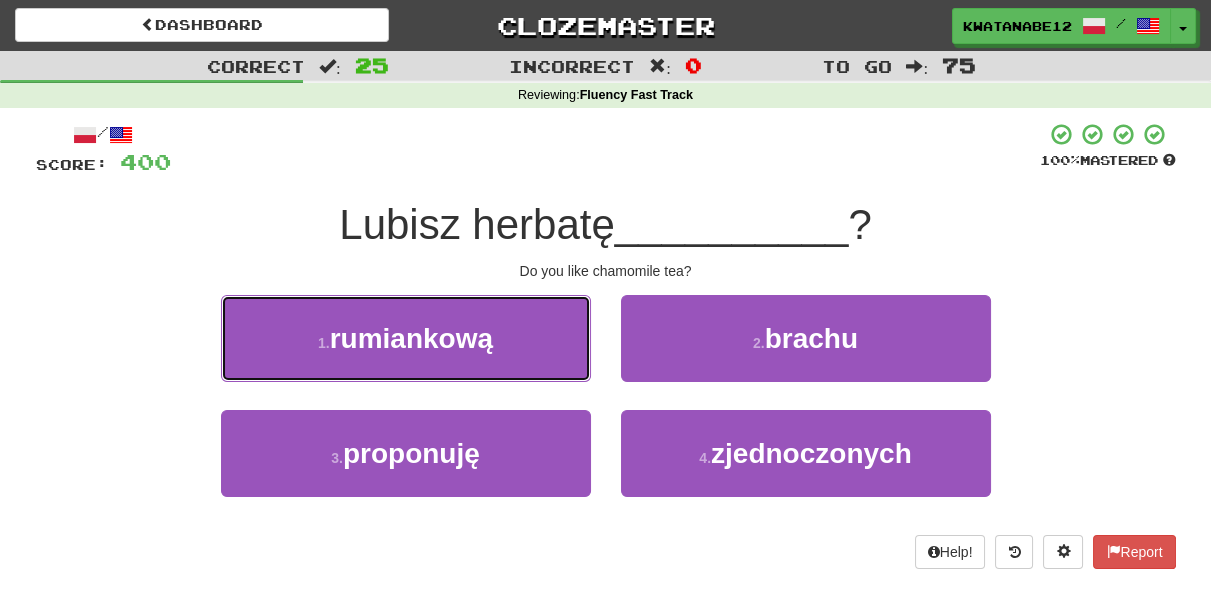 drag, startPoint x: 474, startPoint y: 325, endPoint x: 514, endPoint y: 345, distance: 44.72136 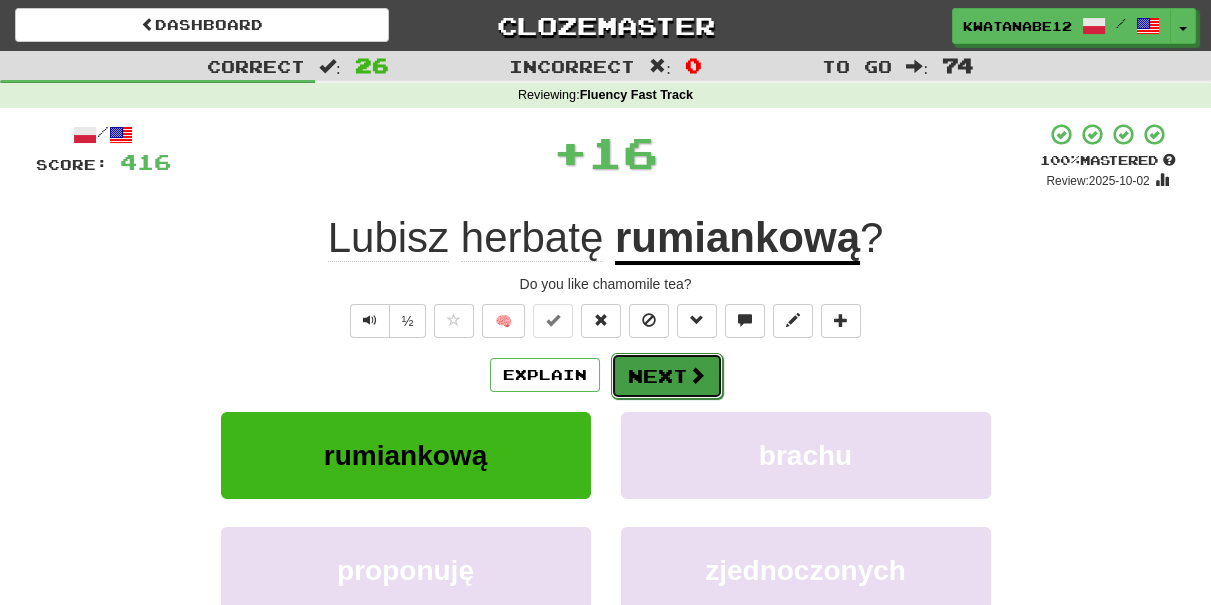 click on "Next" at bounding box center [667, 376] 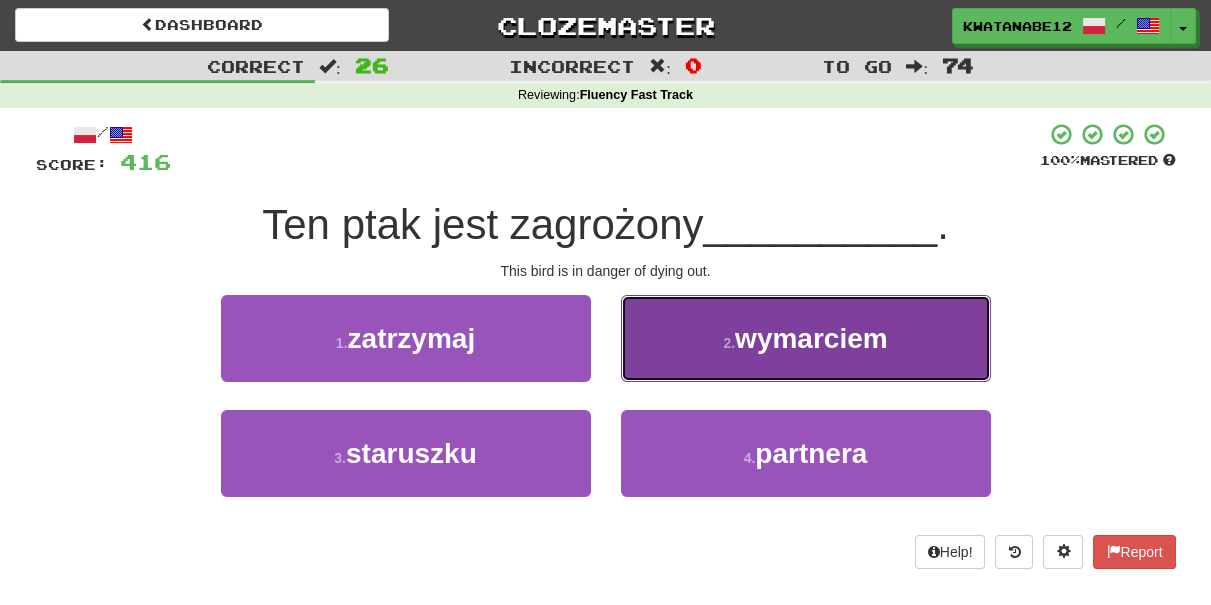 drag, startPoint x: 658, startPoint y: 340, endPoint x: 649, endPoint y: 351, distance: 14.21267 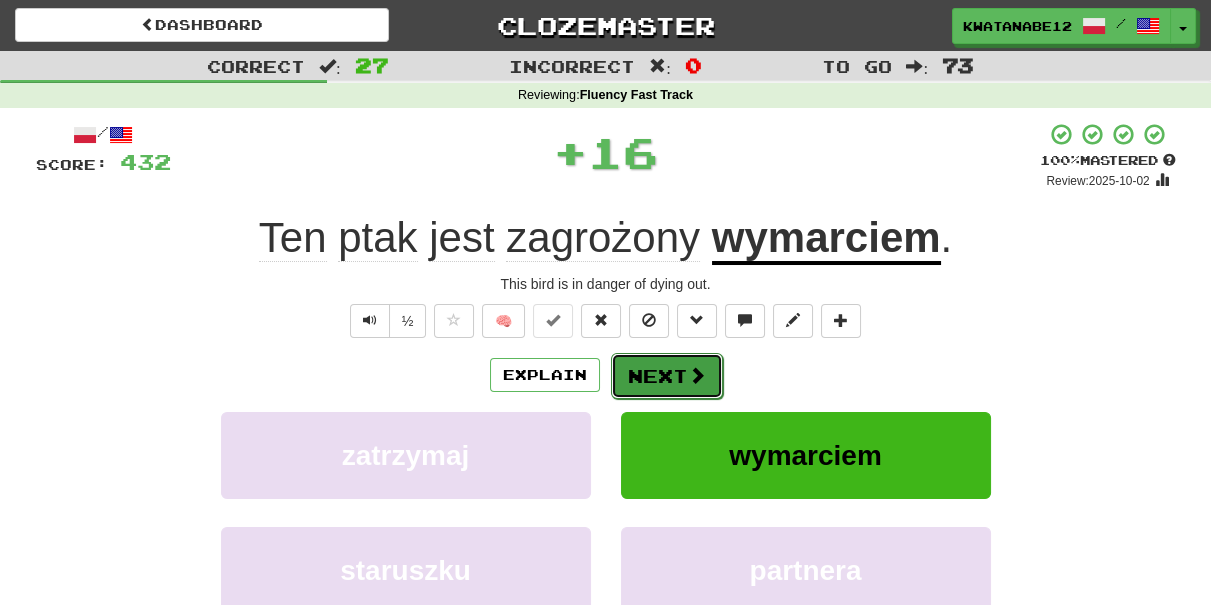click on "Next" at bounding box center (667, 376) 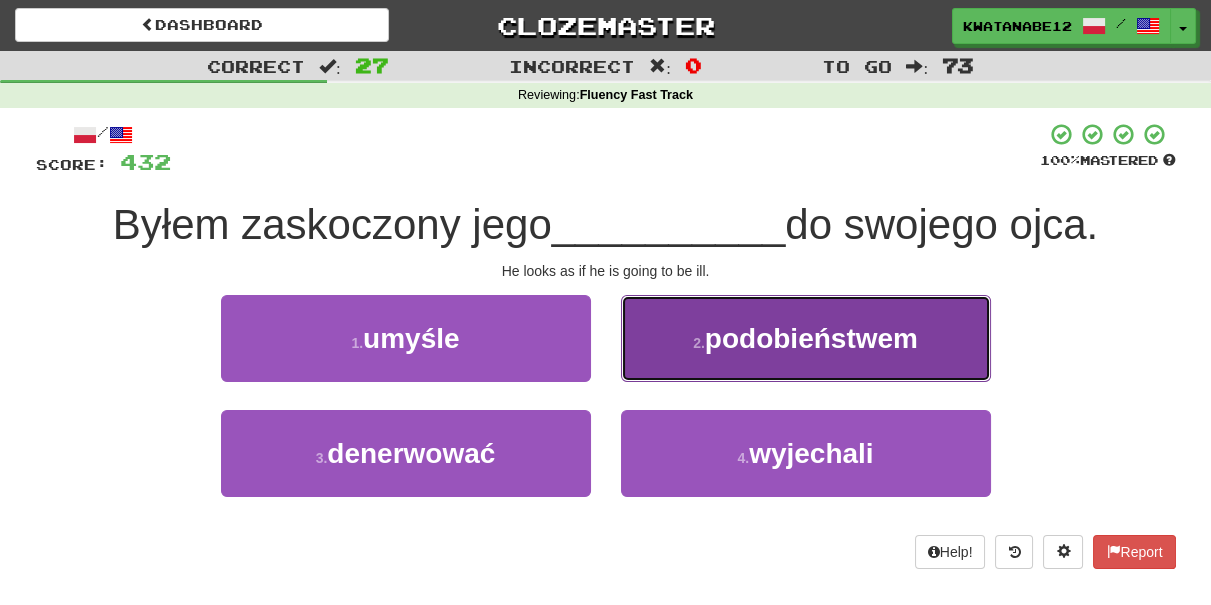drag, startPoint x: 621, startPoint y: 343, endPoint x: 626, endPoint y: 354, distance: 12.083046 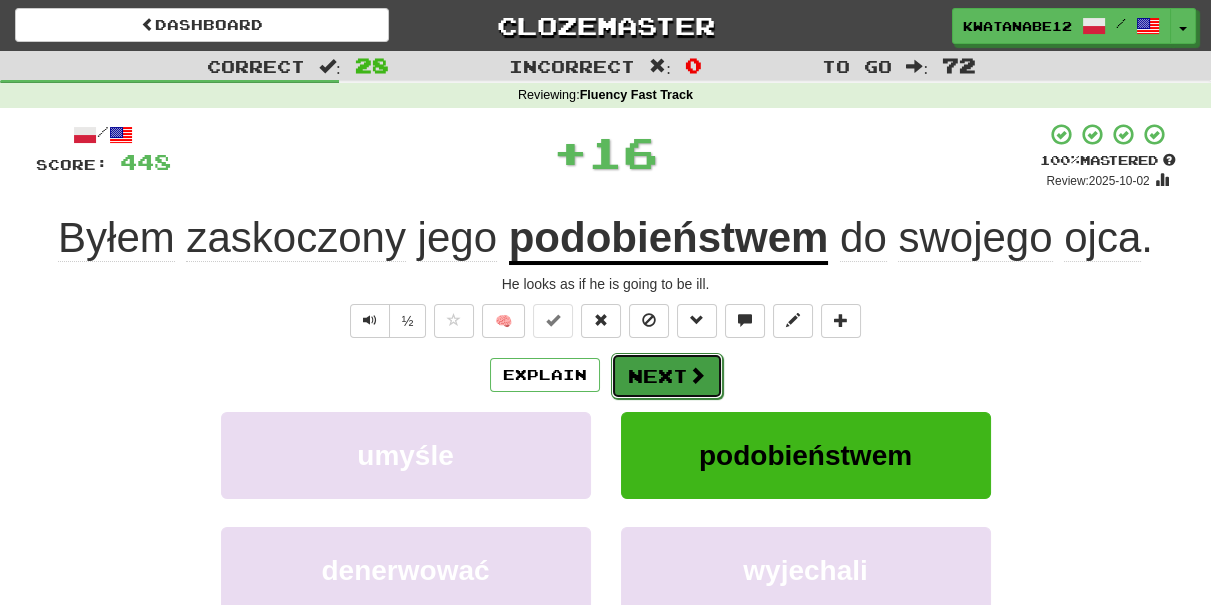 click on "Next" at bounding box center [667, 376] 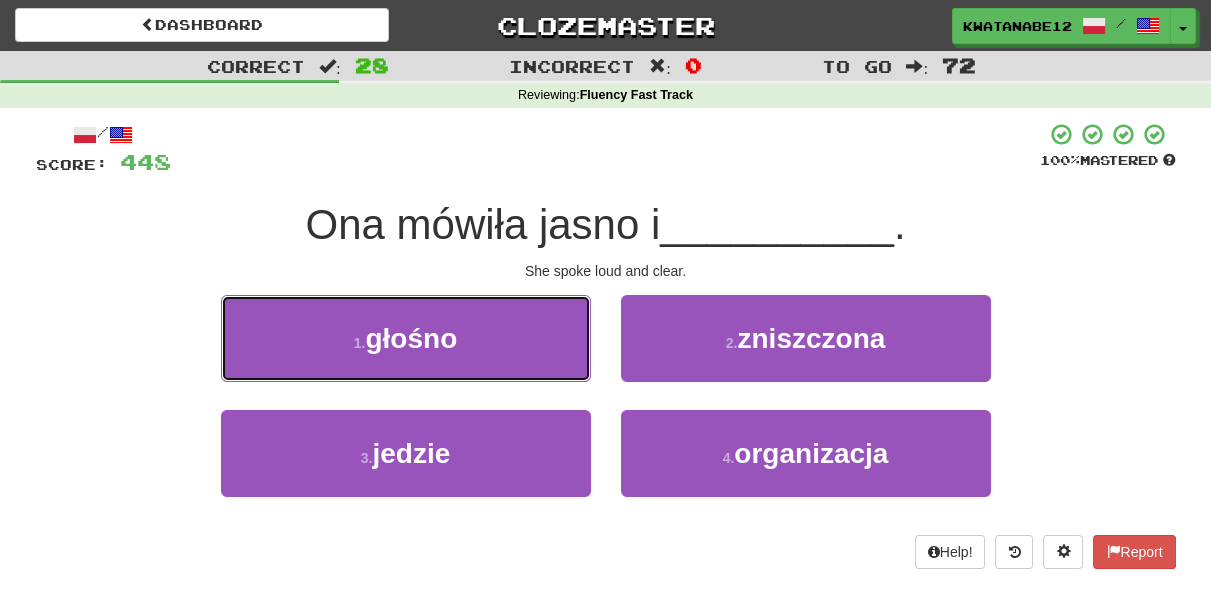 drag, startPoint x: 529, startPoint y: 340, endPoint x: 617, endPoint y: 345, distance: 88.14193 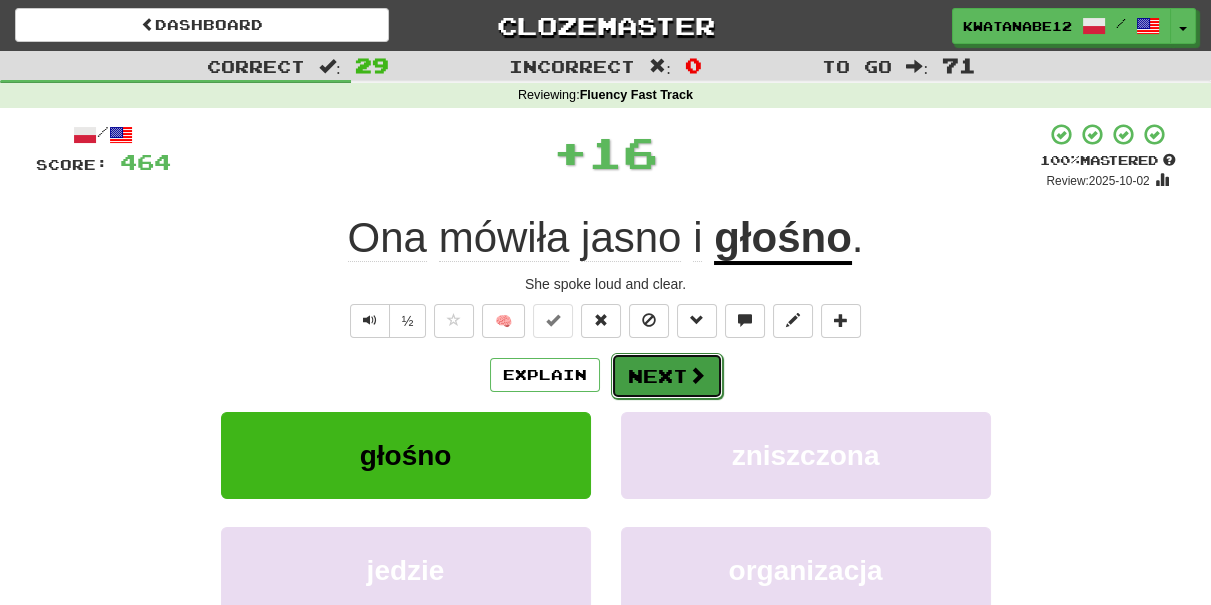 click on "Next" at bounding box center [667, 376] 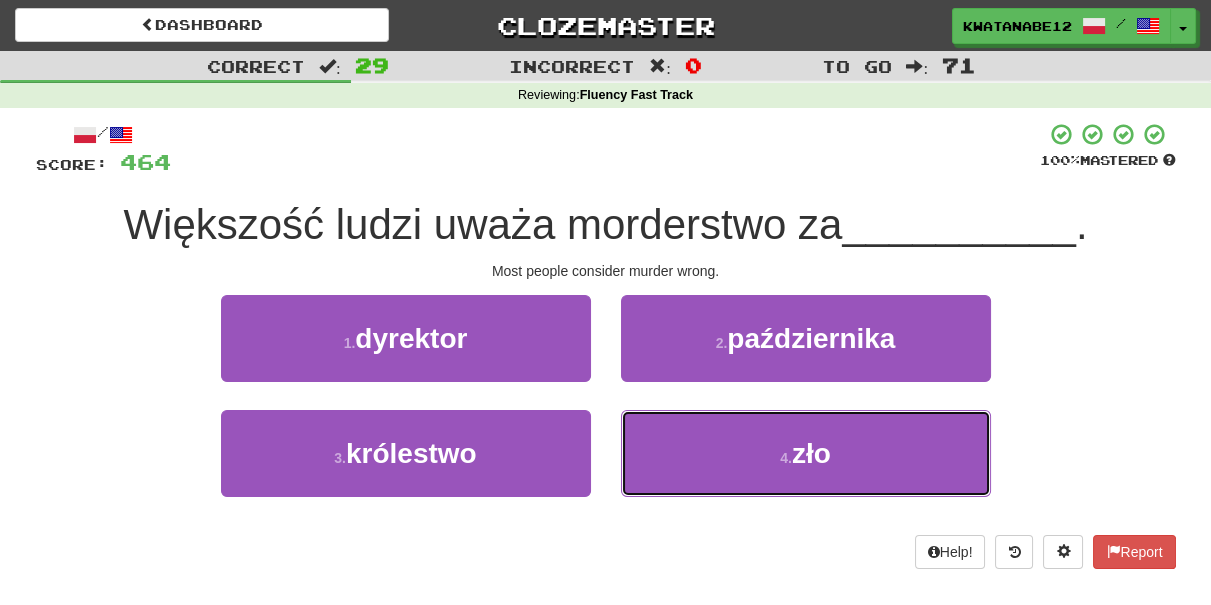 drag, startPoint x: 661, startPoint y: 443, endPoint x: 656, endPoint y: 402, distance: 41.303753 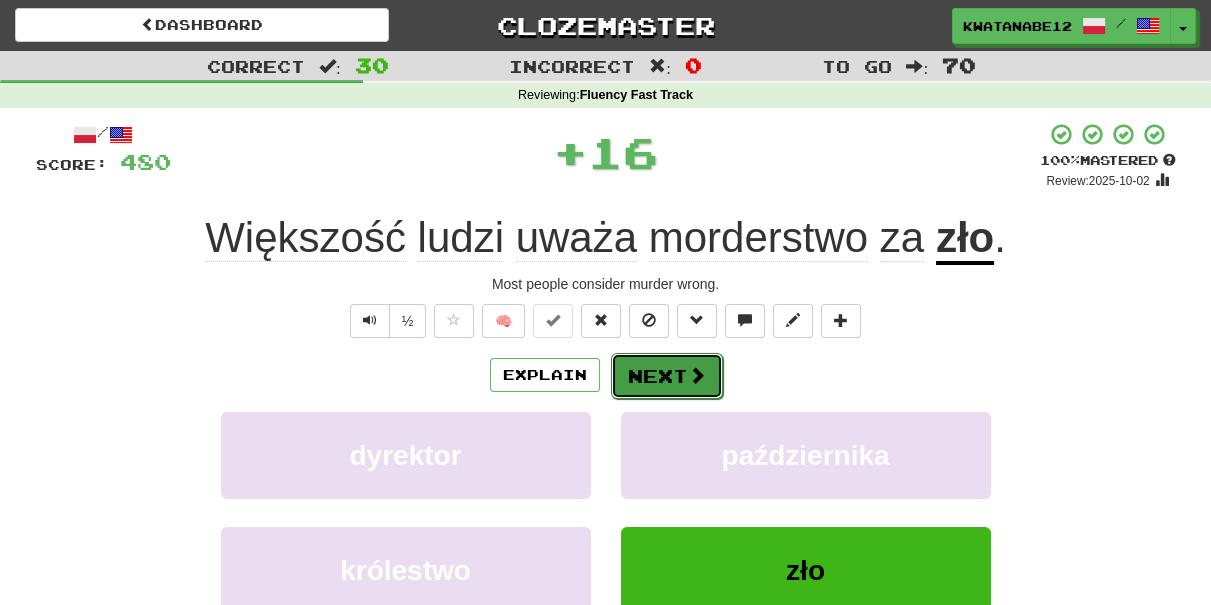 click on "Next" at bounding box center [667, 376] 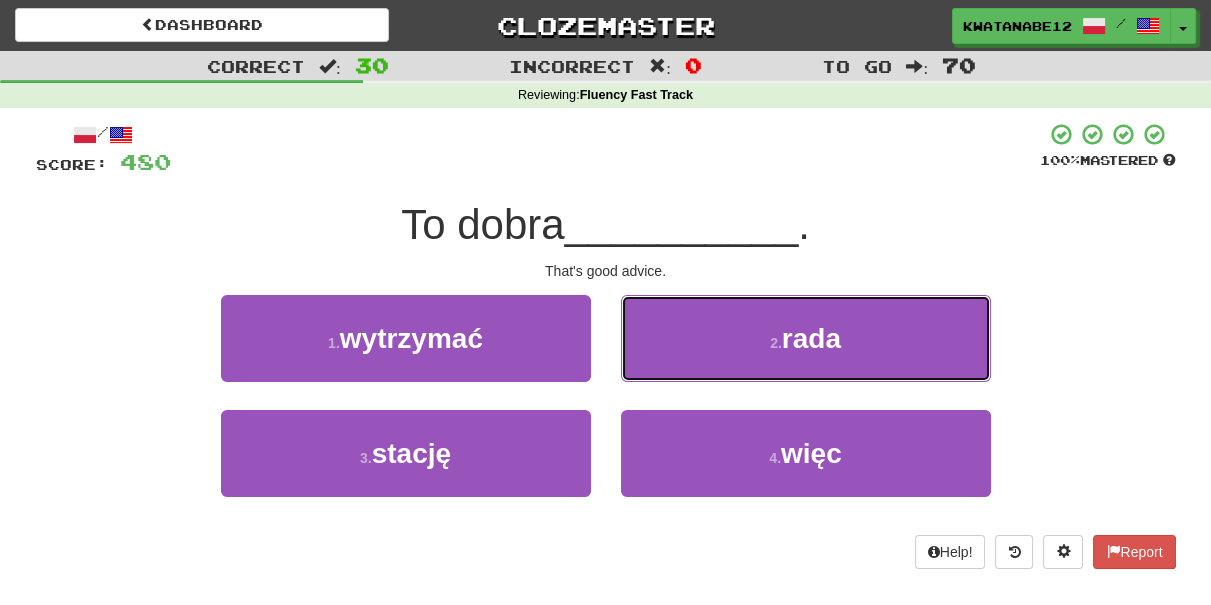 drag, startPoint x: 680, startPoint y: 326, endPoint x: 677, endPoint y: 337, distance: 11.401754 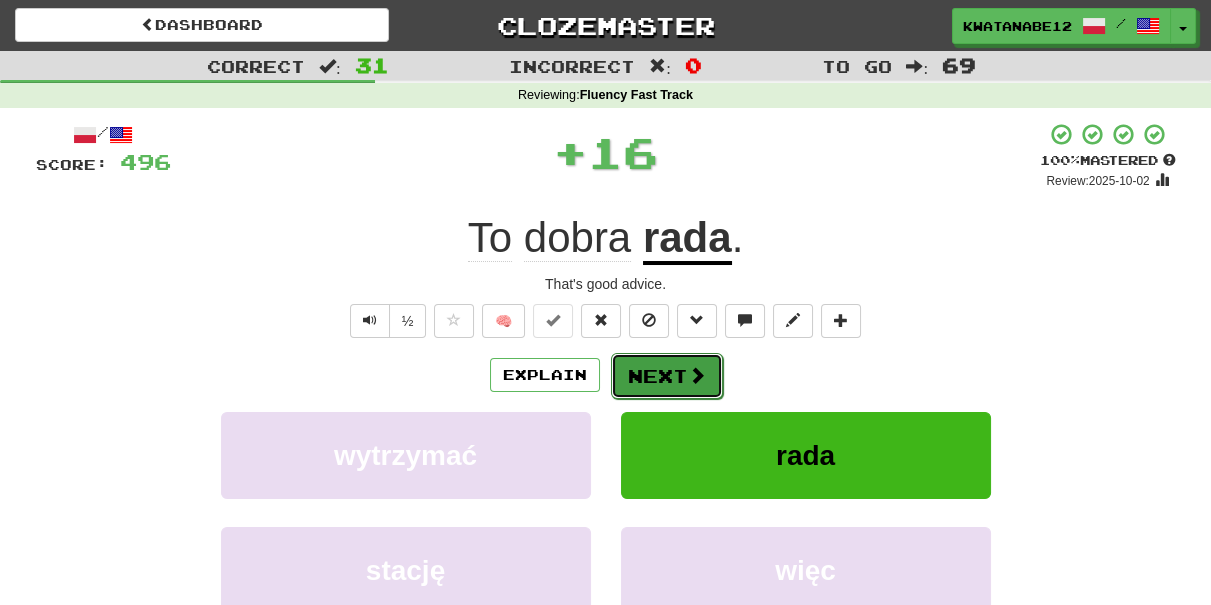 click on "Next" at bounding box center (667, 376) 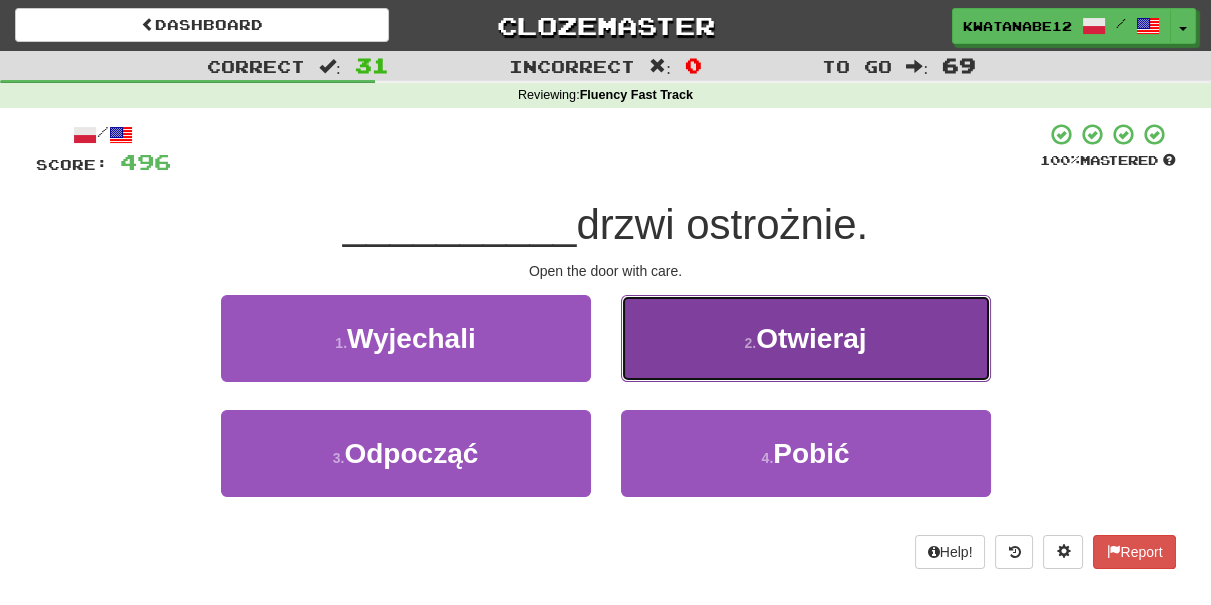 click on "2 .  Otwieraj" at bounding box center (806, 338) 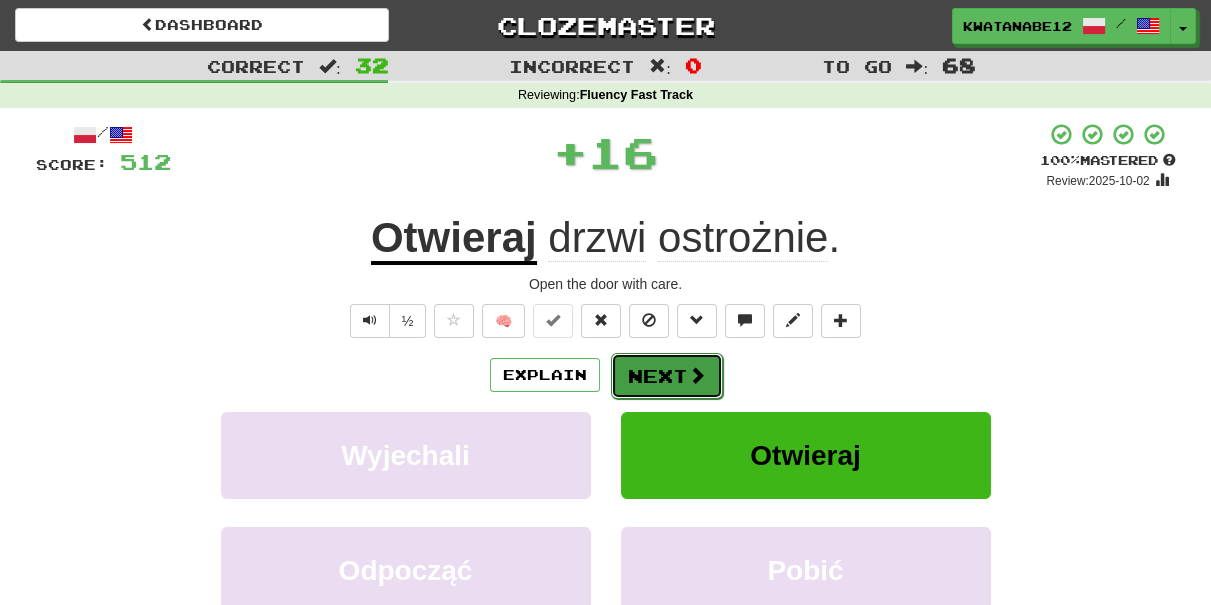 click on "Next" at bounding box center [667, 376] 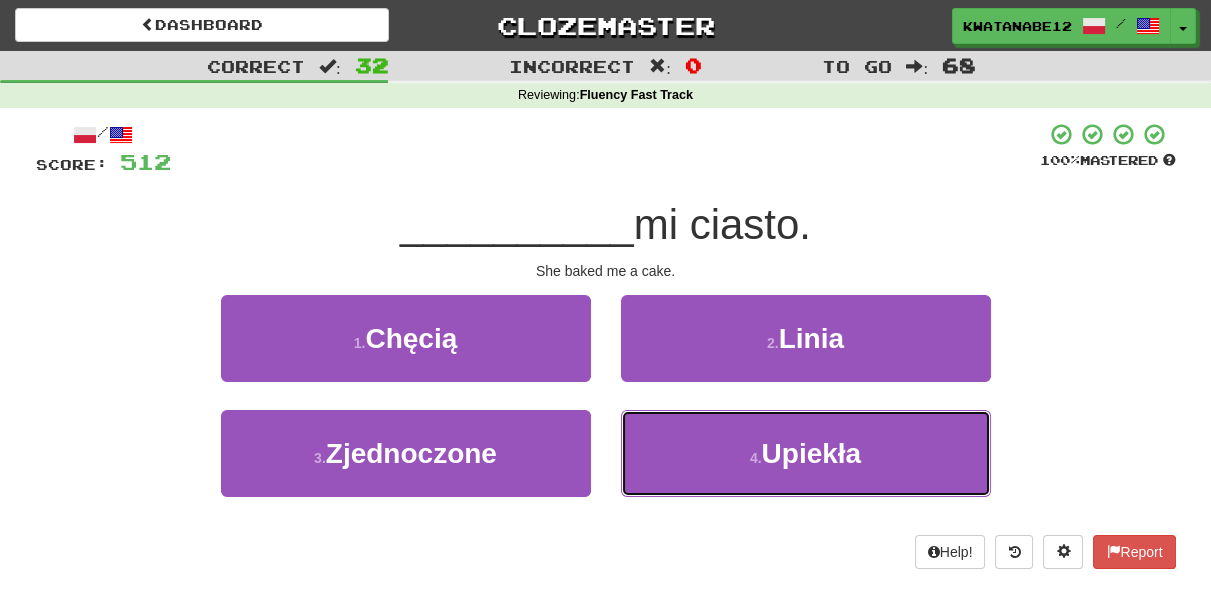 drag, startPoint x: 658, startPoint y: 437, endPoint x: 626, endPoint y: 397, distance: 51.224995 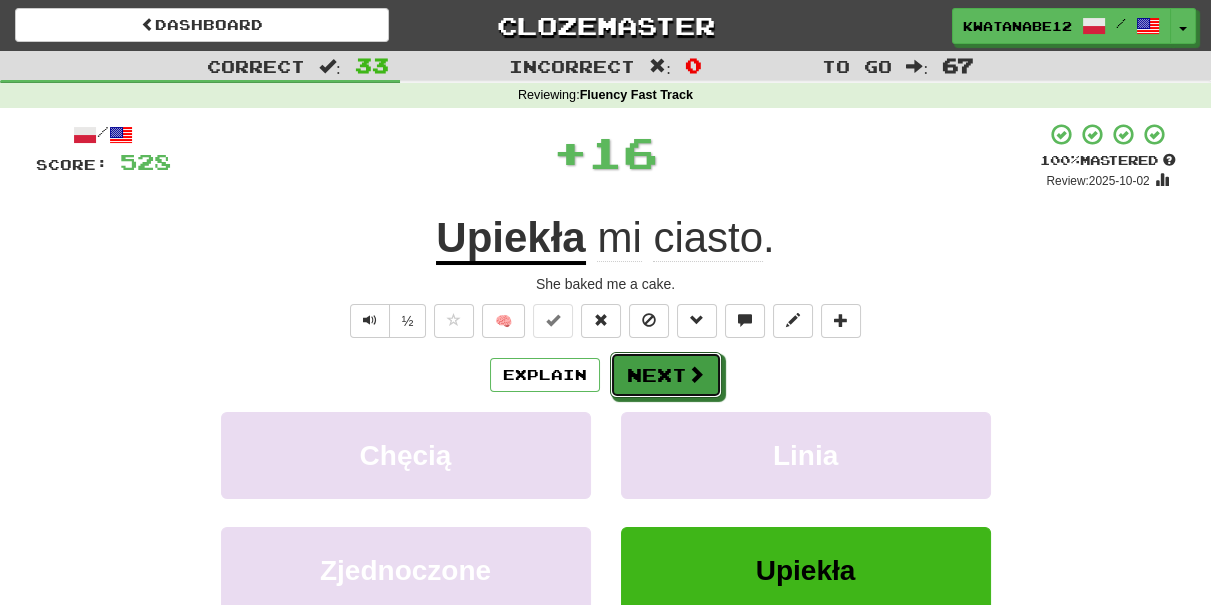 drag, startPoint x: 624, startPoint y: 375, endPoint x: 568, endPoint y: 324, distance: 75.74299 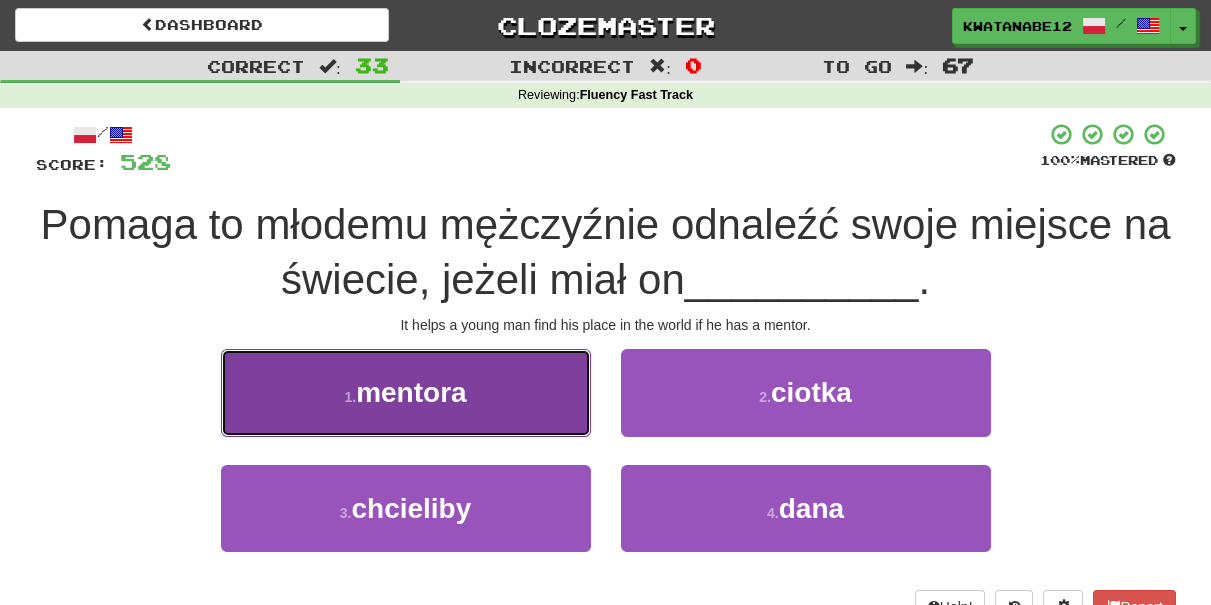 drag, startPoint x: 511, startPoint y: 410, endPoint x: 559, endPoint y: 409, distance: 48.010414 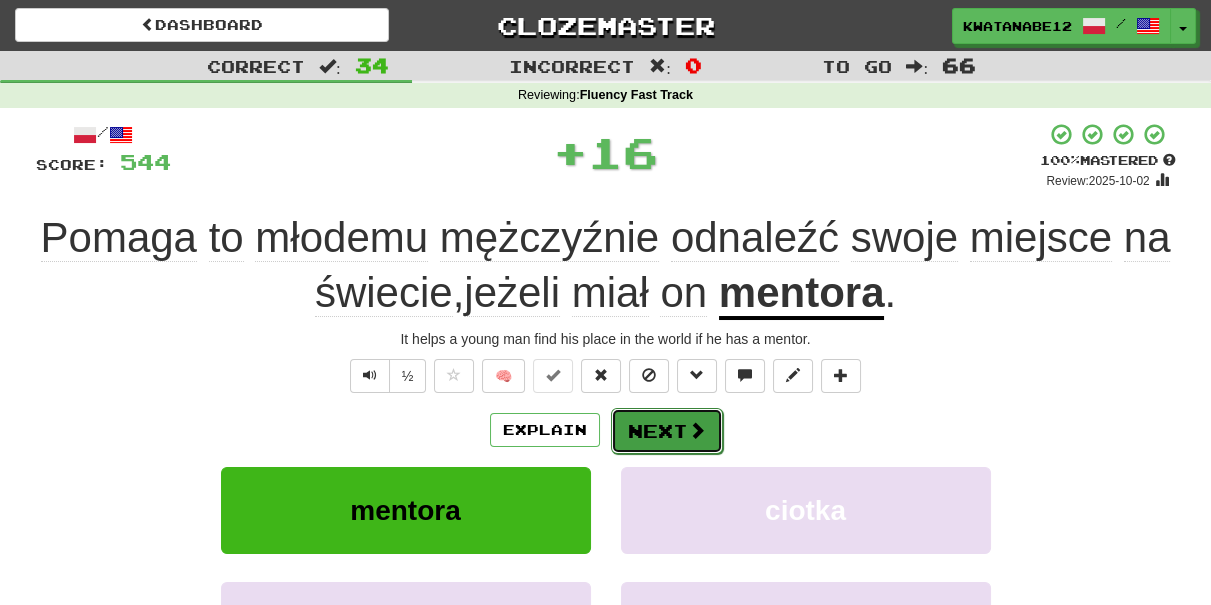 click on "Next" at bounding box center (667, 431) 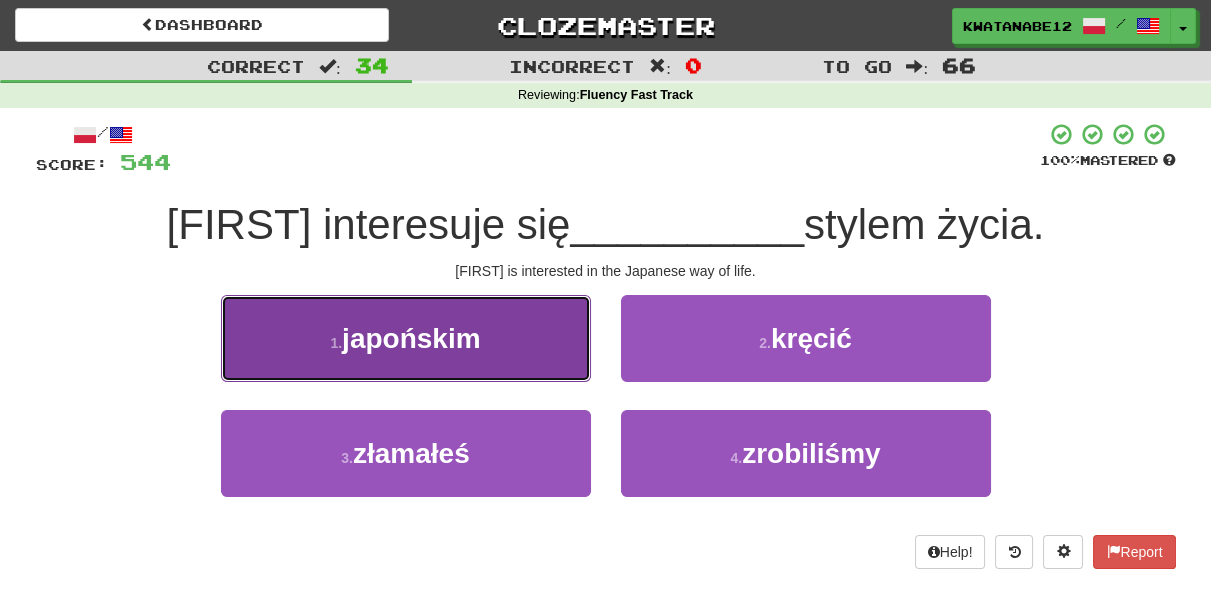 click on "1 .  japońskim" at bounding box center (406, 338) 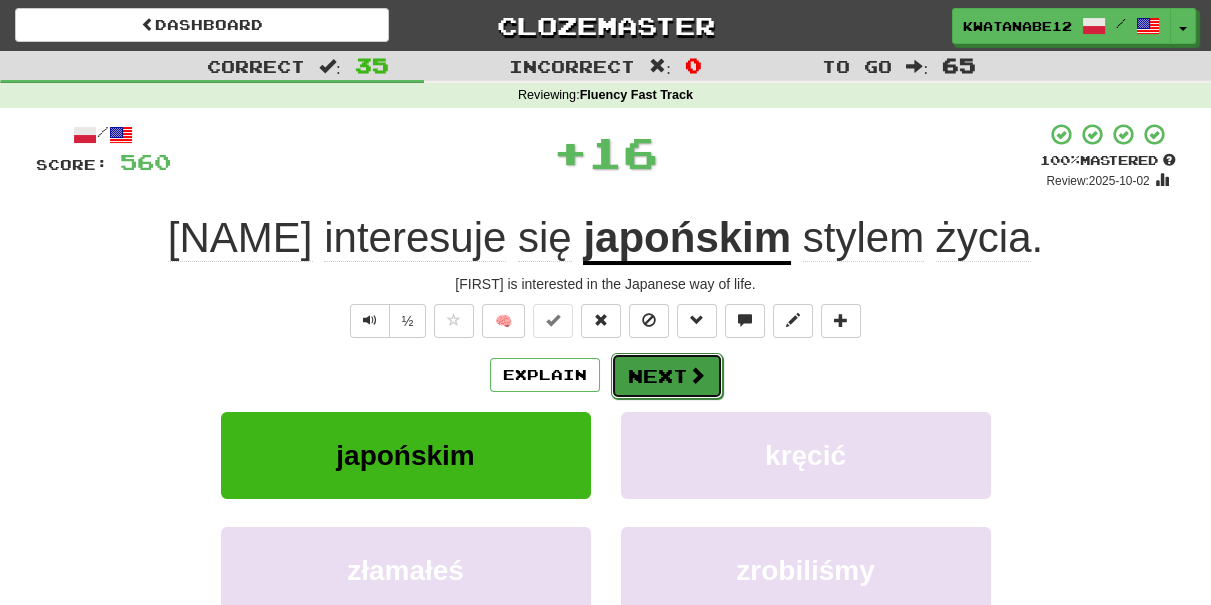 click on "Next" at bounding box center (667, 376) 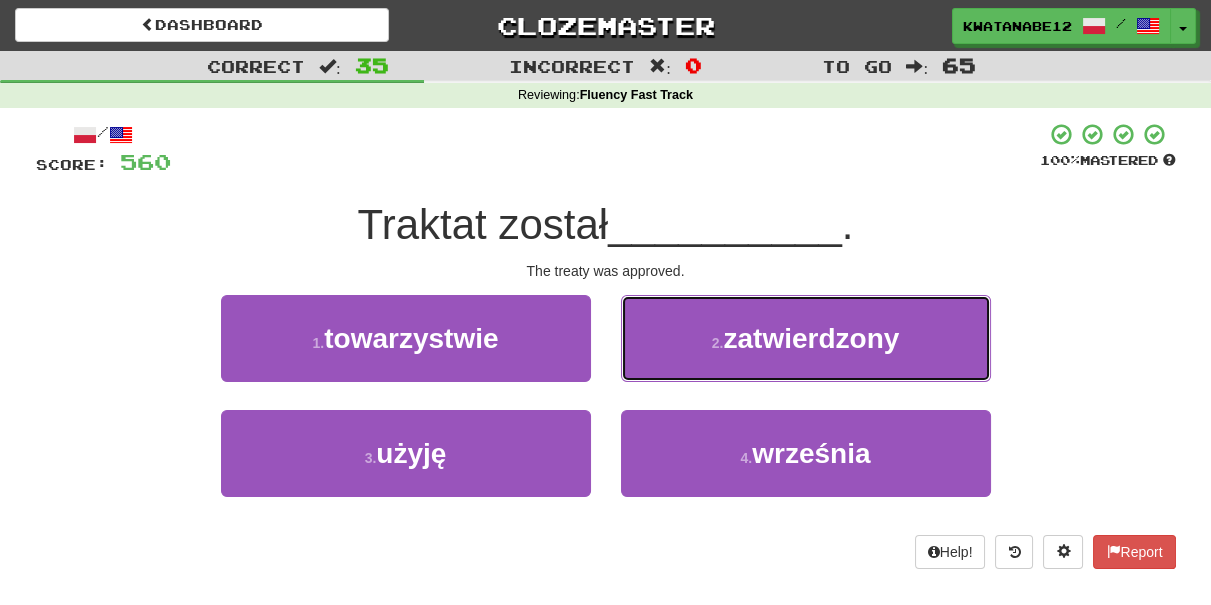 drag, startPoint x: 654, startPoint y: 330, endPoint x: 656, endPoint y: 344, distance: 14.142136 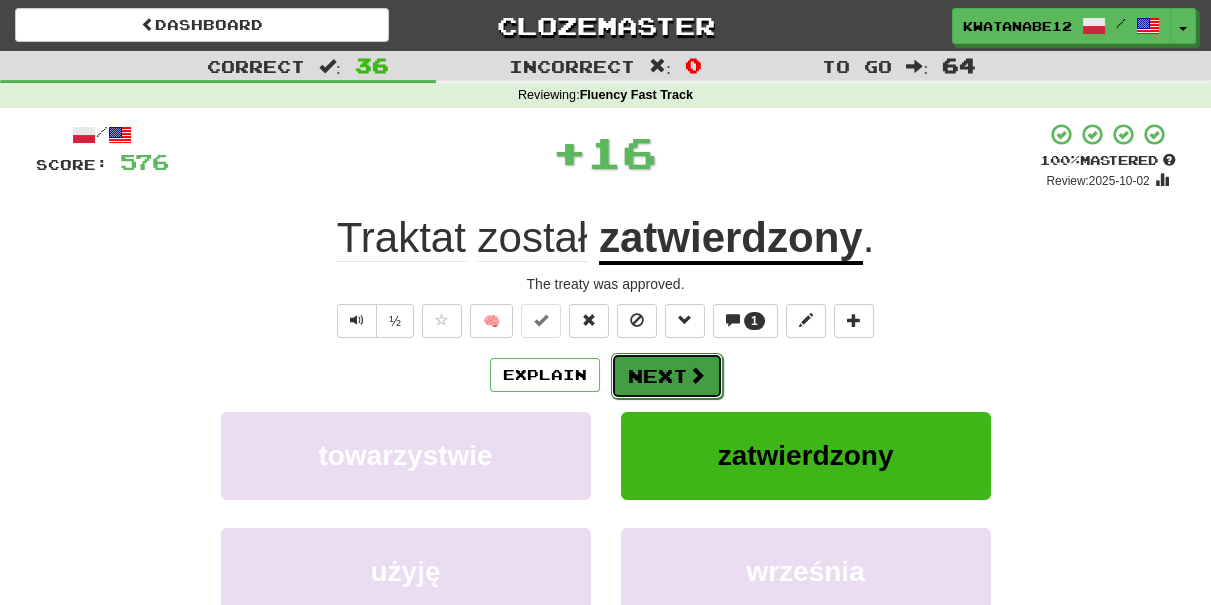 click on "Next" at bounding box center [667, 376] 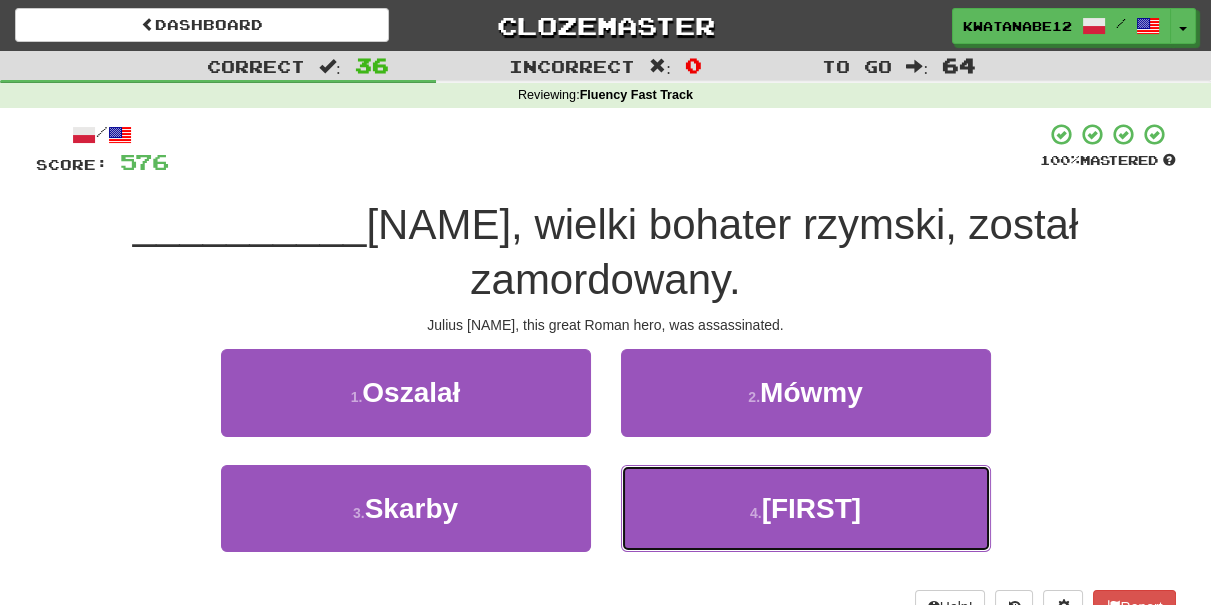 click on "4 .  Juliusz" at bounding box center [806, 508] 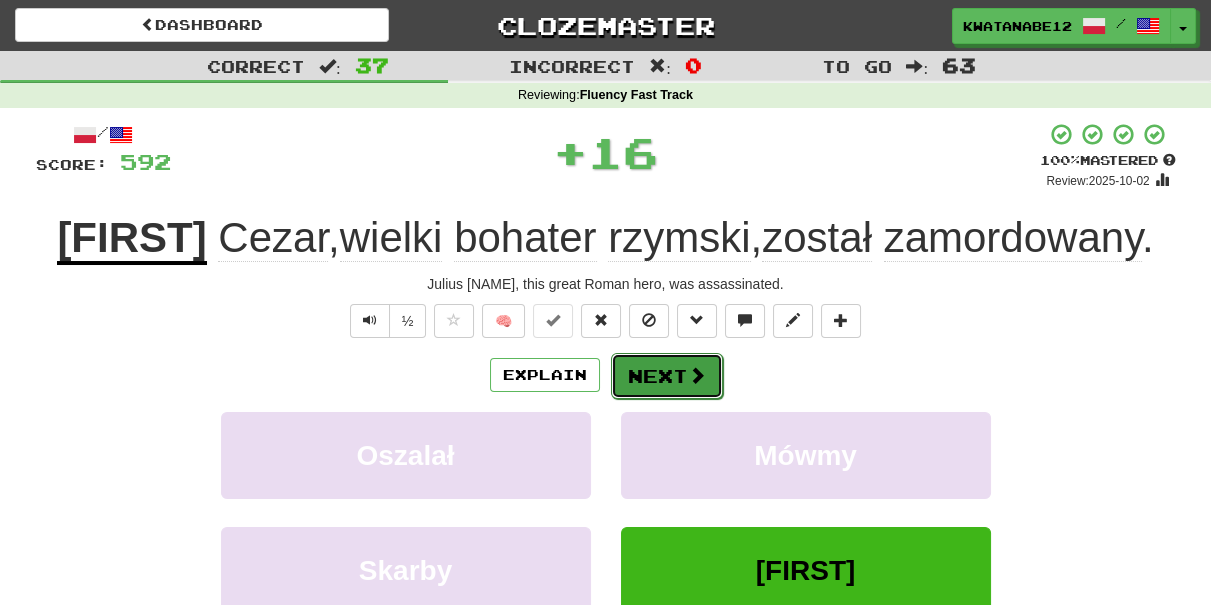 click on "Next" at bounding box center (667, 376) 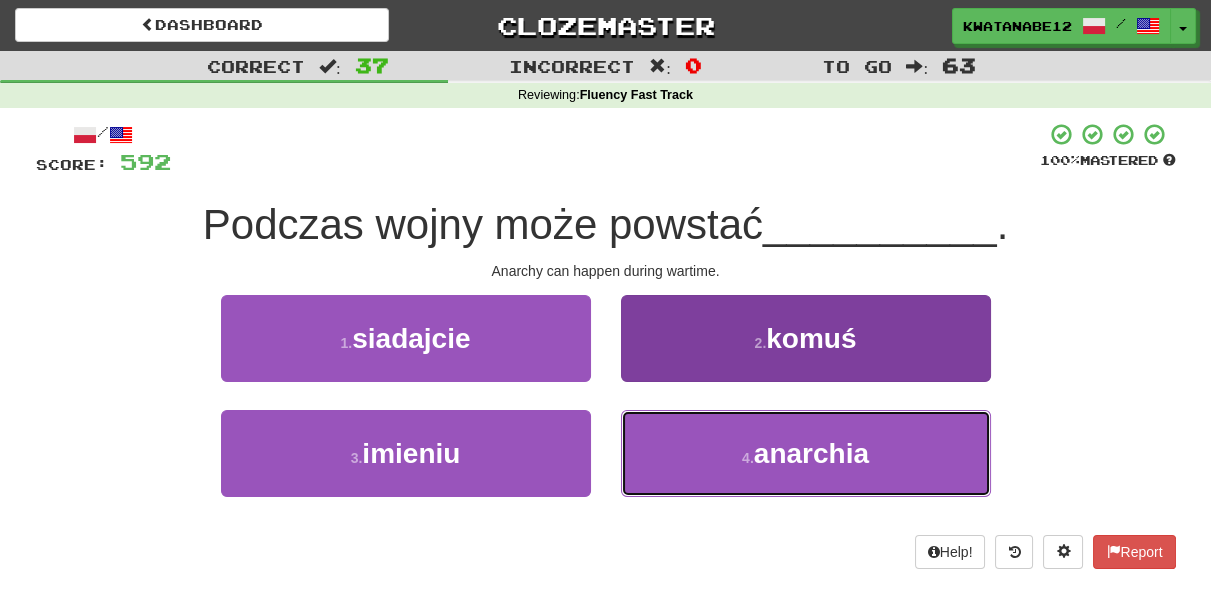 drag, startPoint x: 667, startPoint y: 446, endPoint x: 654, endPoint y: 431, distance: 19.849434 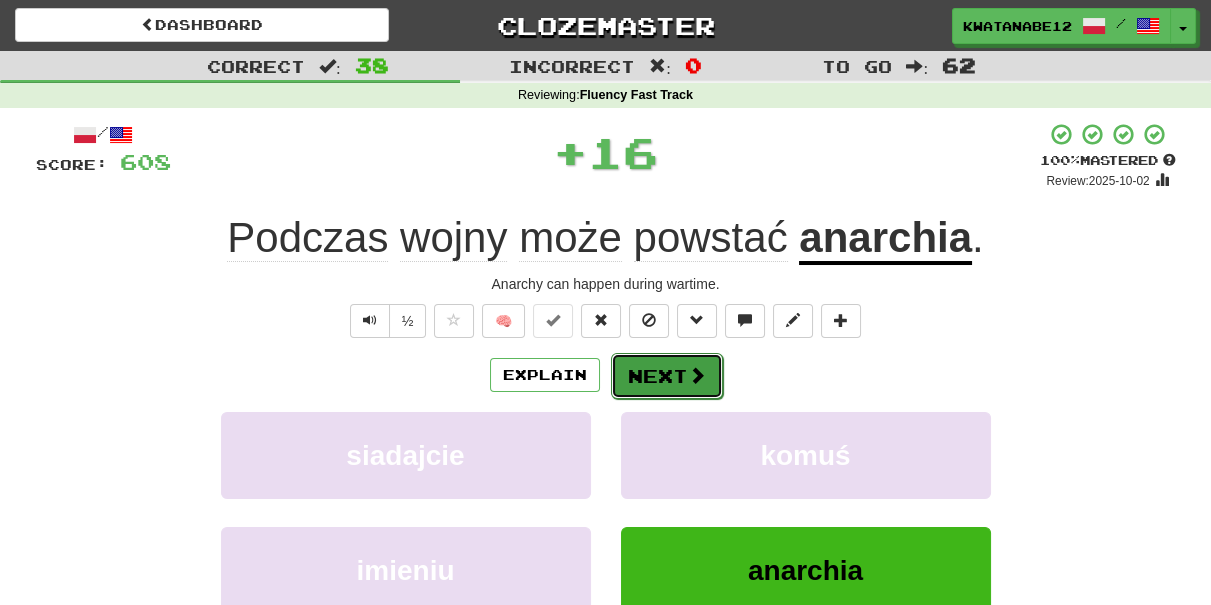 click on "Next" at bounding box center [667, 376] 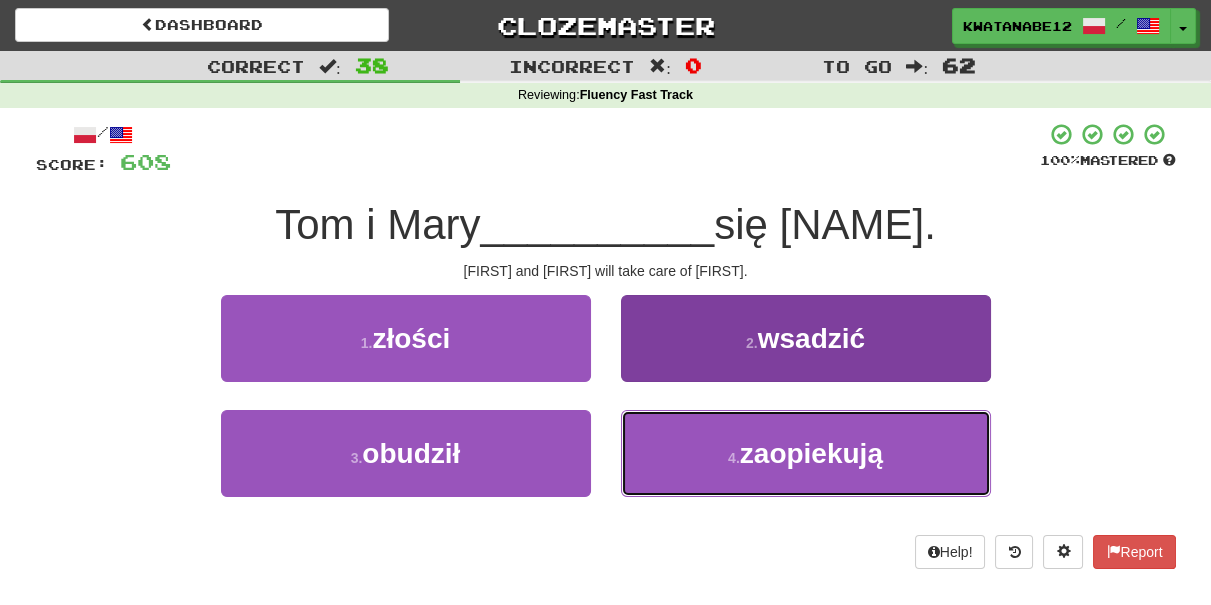 drag, startPoint x: 647, startPoint y: 446, endPoint x: 656, endPoint y: 429, distance: 19.235384 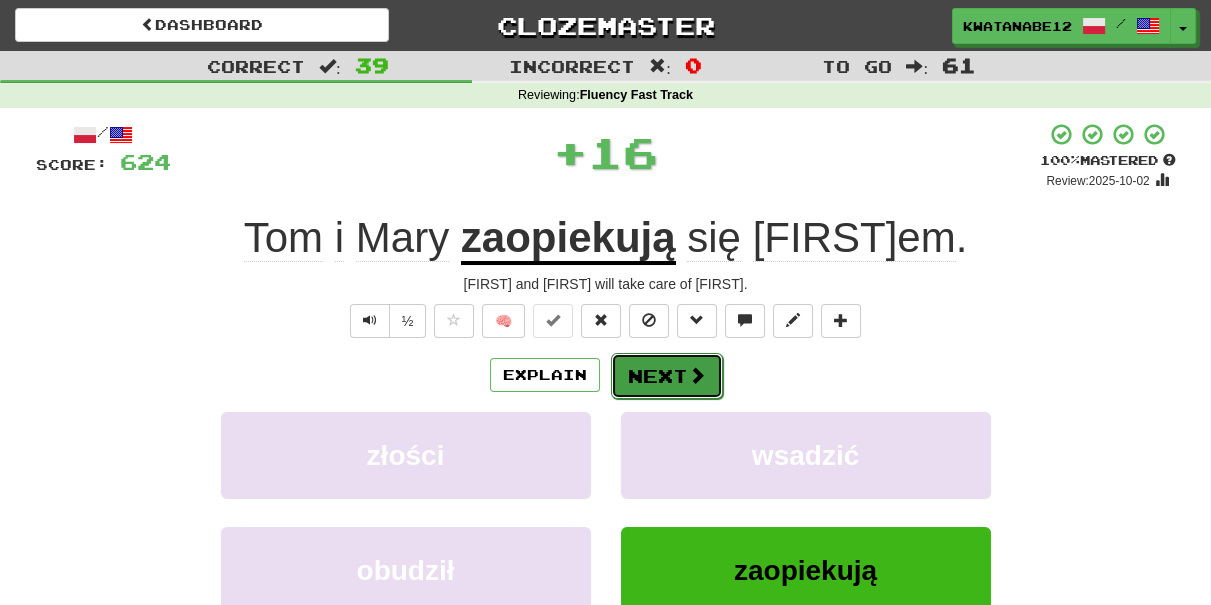 click on "Next" at bounding box center [667, 376] 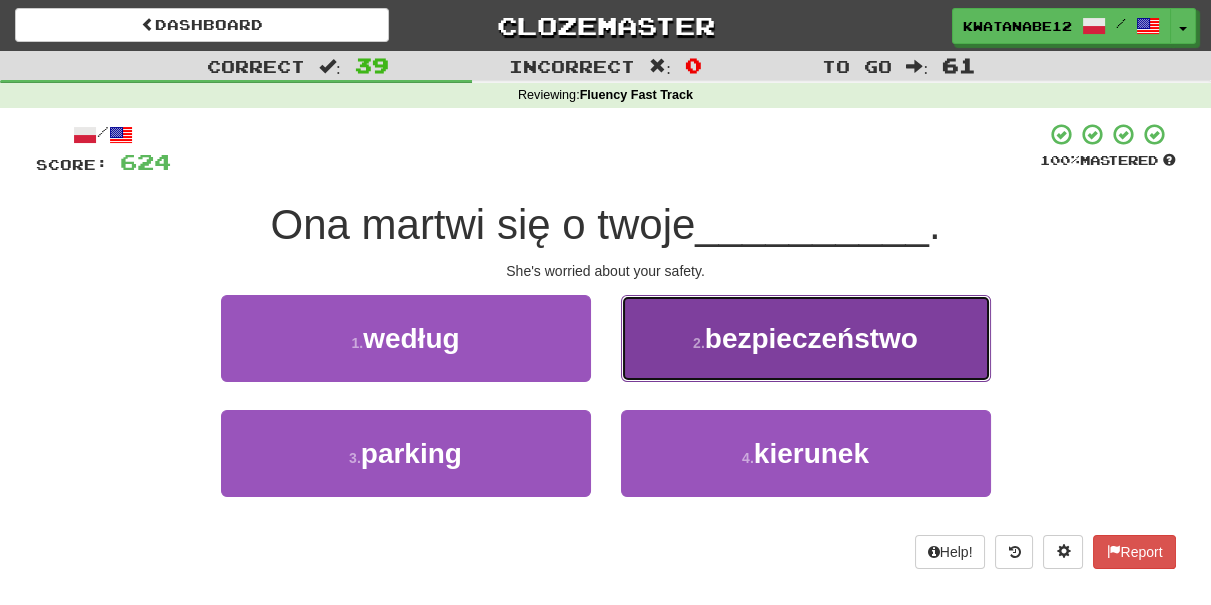 click on "2 .  bezpieczeństwo" at bounding box center [806, 338] 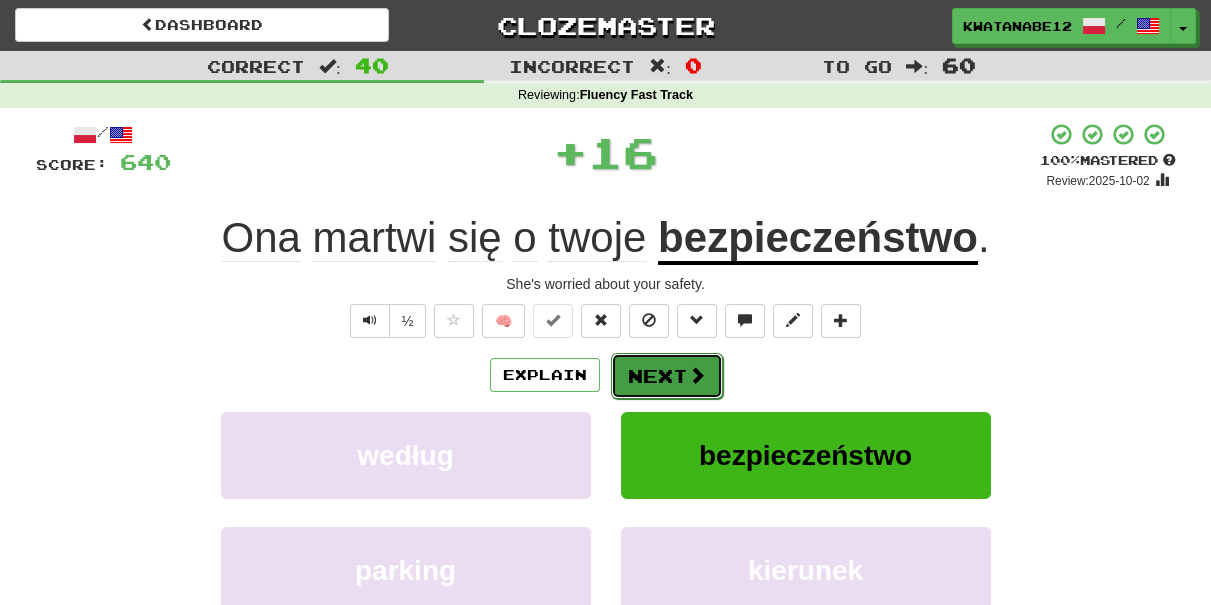 click on "Next" at bounding box center [667, 376] 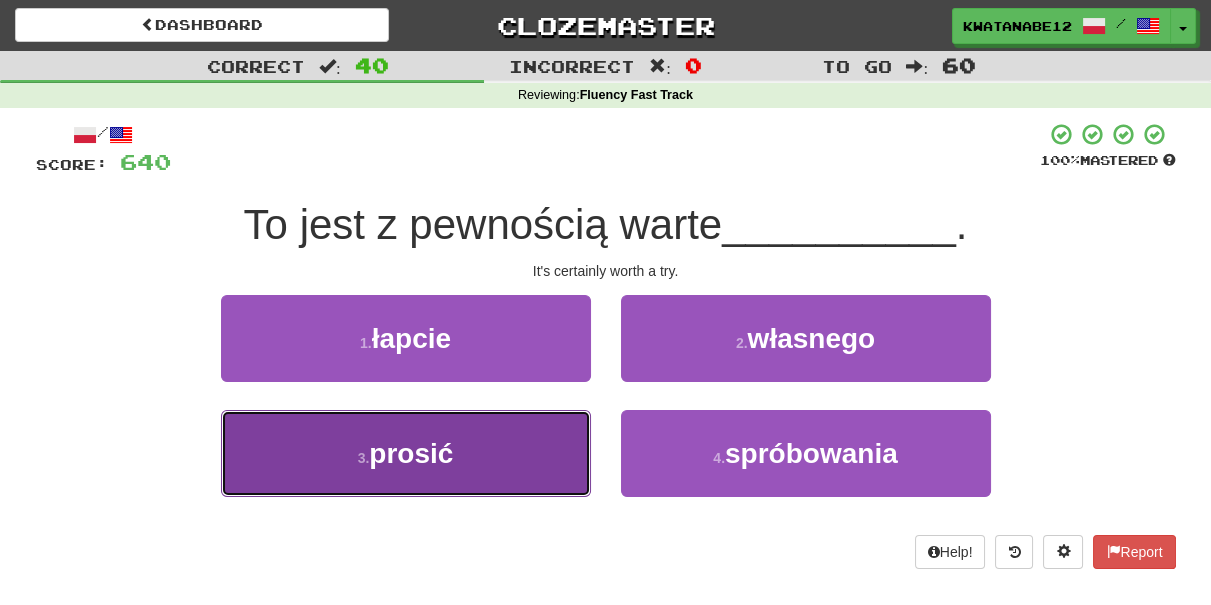 click on "3 .  prosić" at bounding box center (406, 453) 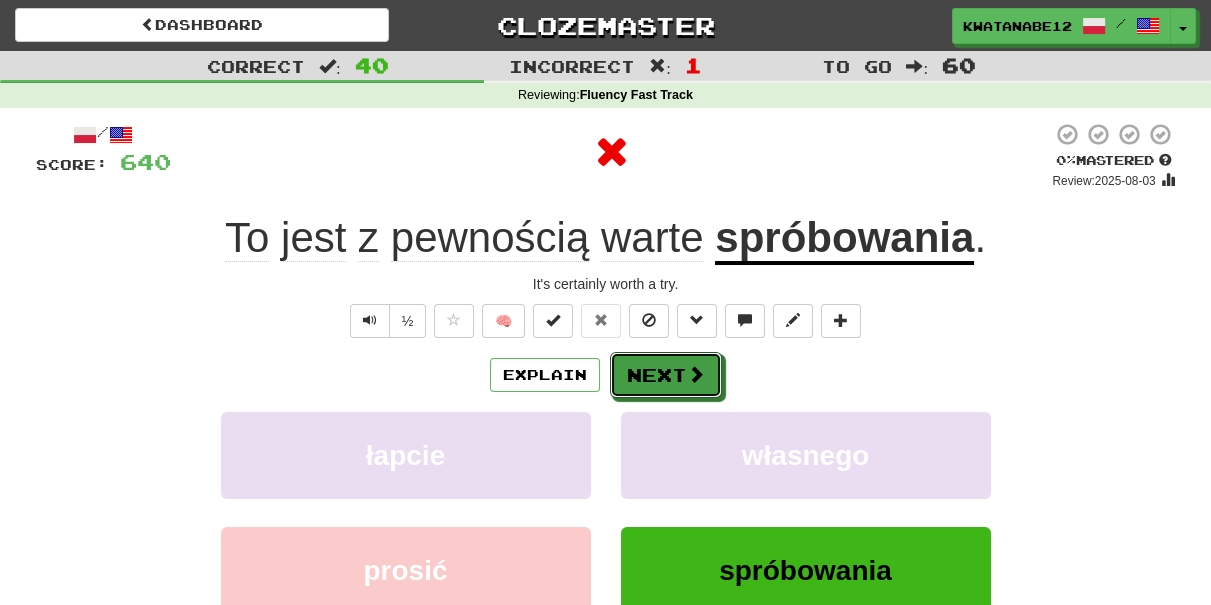 drag, startPoint x: 652, startPoint y: 370, endPoint x: 522, endPoint y: 290, distance: 152.64337 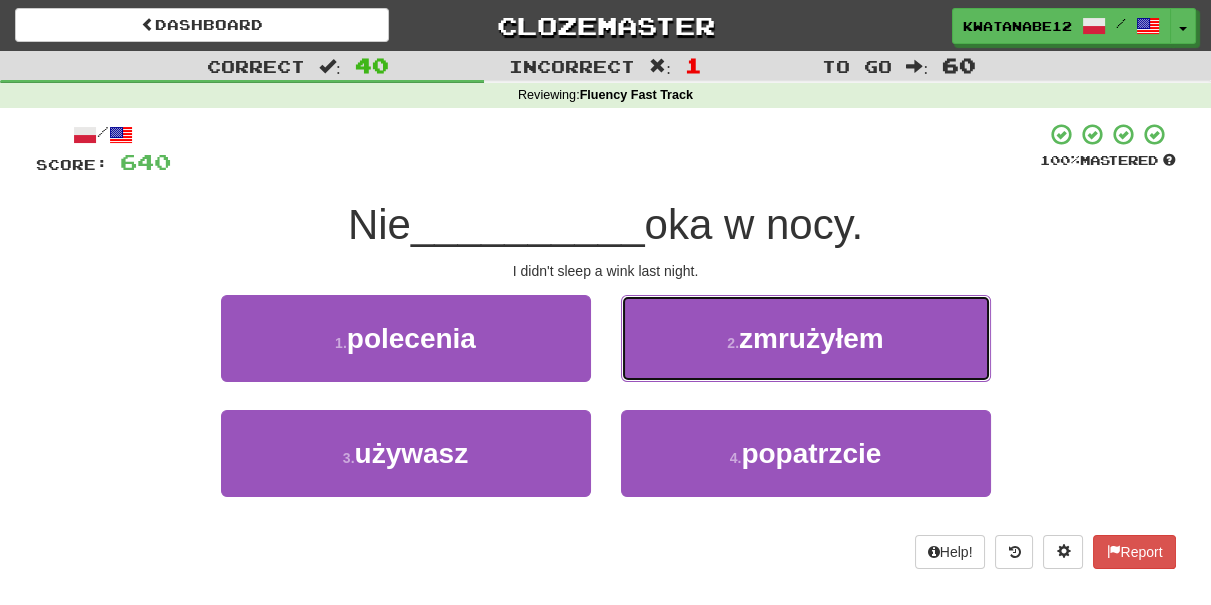 drag, startPoint x: 656, startPoint y: 331, endPoint x: 655, endPoint y: 348, distance: 17.029387 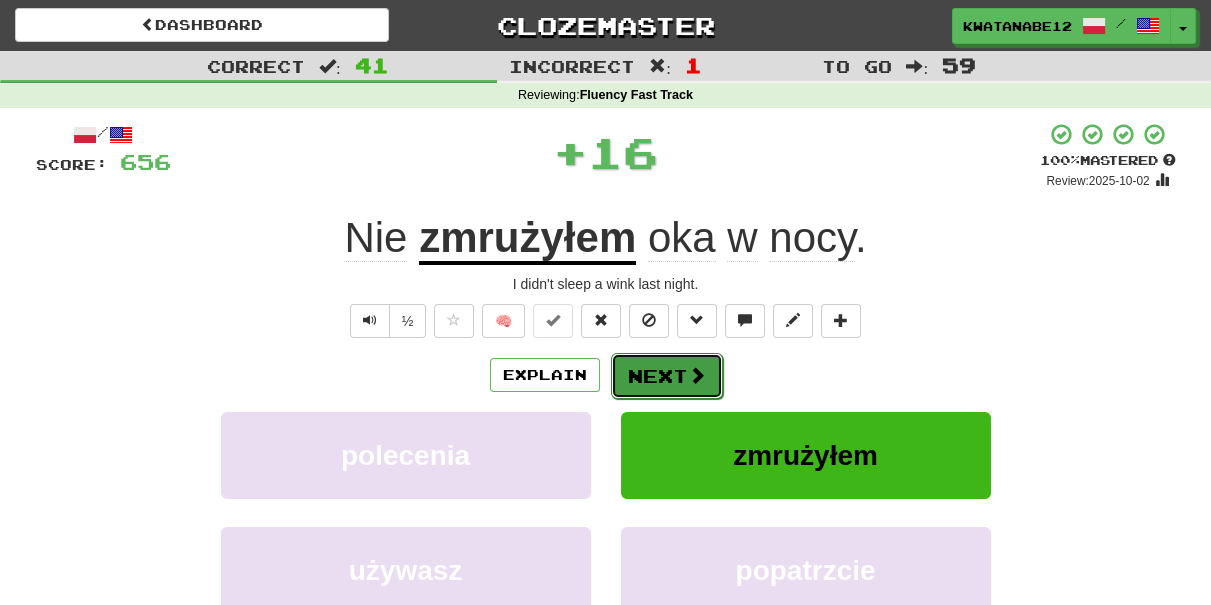 click on "Next" at bounding box center (667, 376) 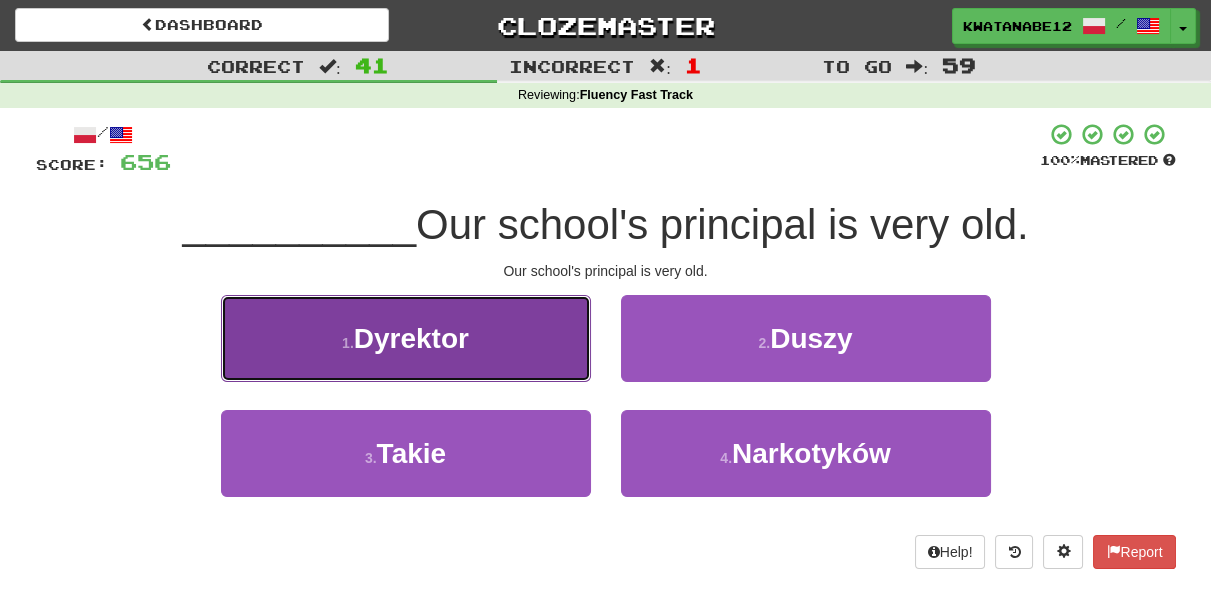 click on "1 .  Dyrektor" at bounding box center (406, 338) 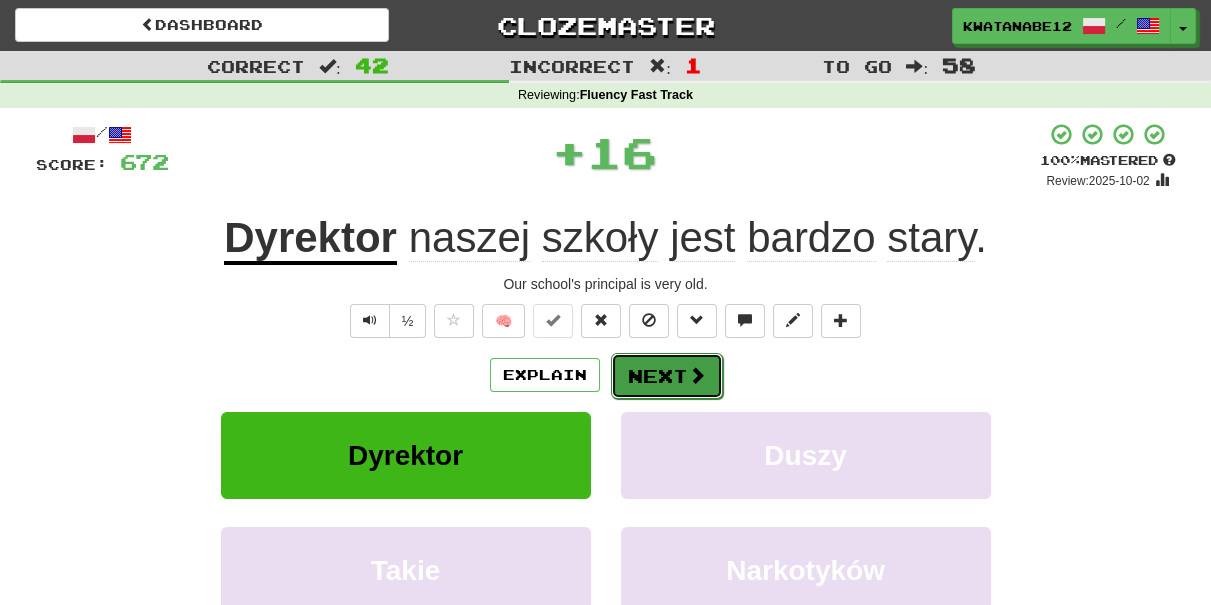 click on "Next" at bounding box center [667, 376] 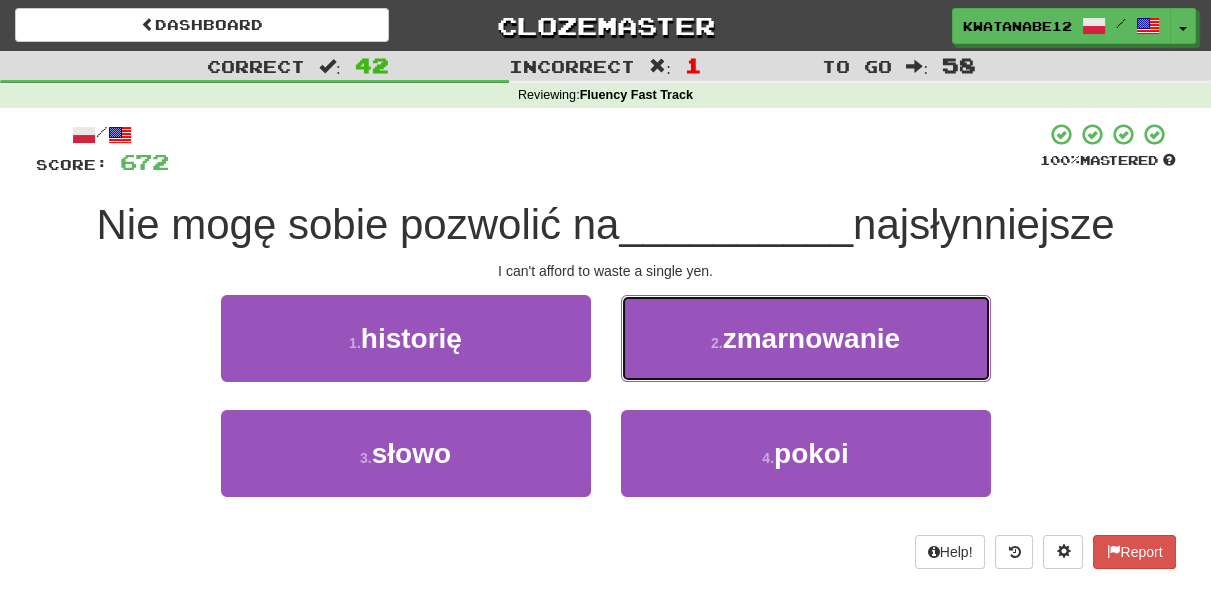 click on "2 .  zmarnowanie" at bounding box center [806, 338] 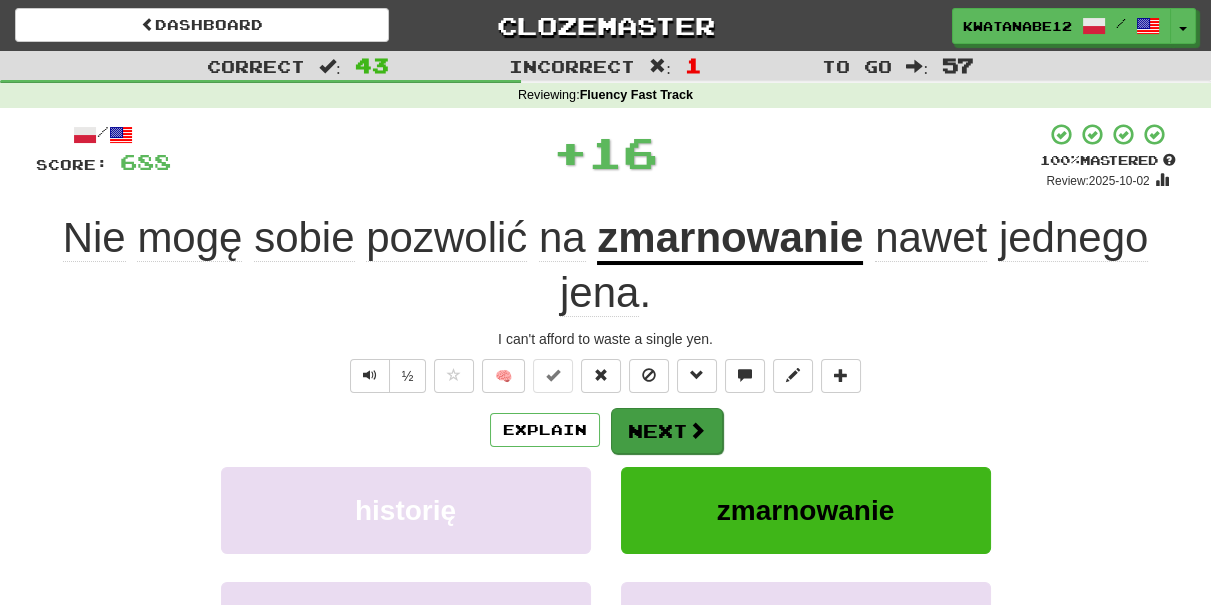 drag, startPoint x: 650, startPoint y: 404, endPoint x: 672, endPoint y: 439, distance: 41.340054 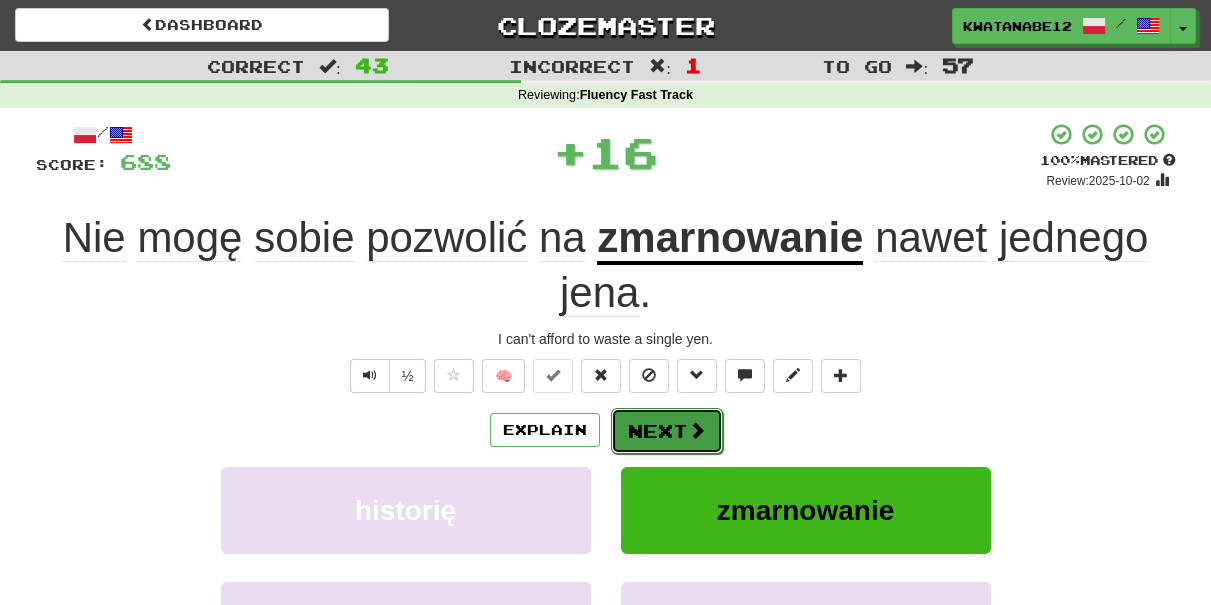 click on "Next" at bounding box center [667, 431] 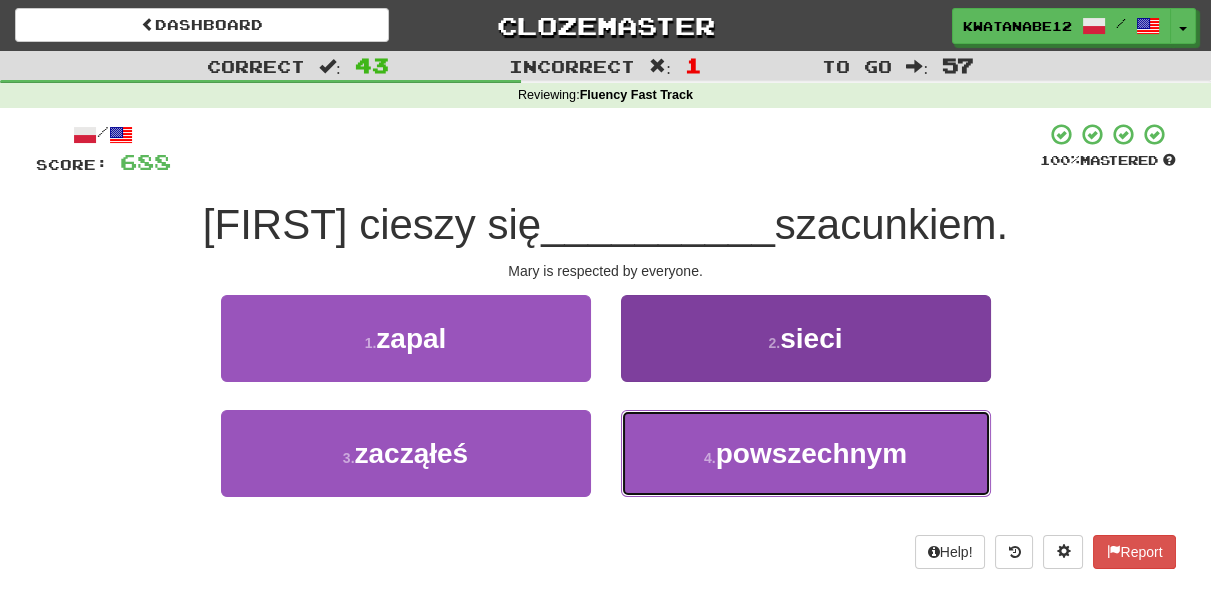 drag, startPoint x: 688, startPoint y: 454, endPoint x: 682, endPoint y: 444, distance: 11.661903 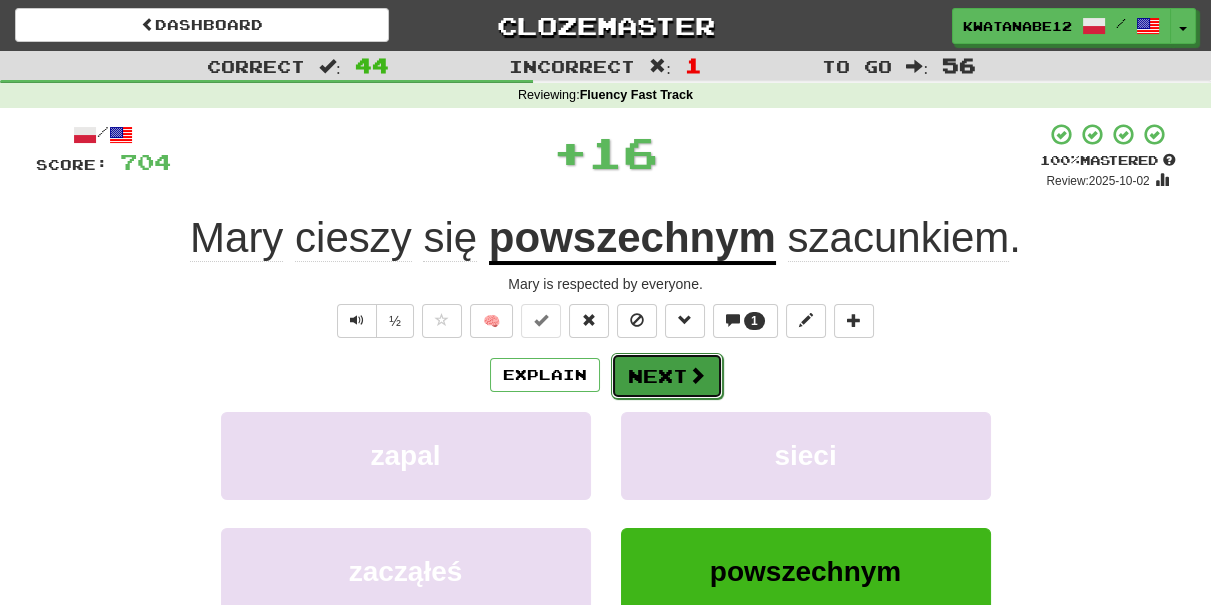 drag, startPoint x: 672, startPoint y: 390, endPoint x: 672, endPoint y: 379, distance: 11 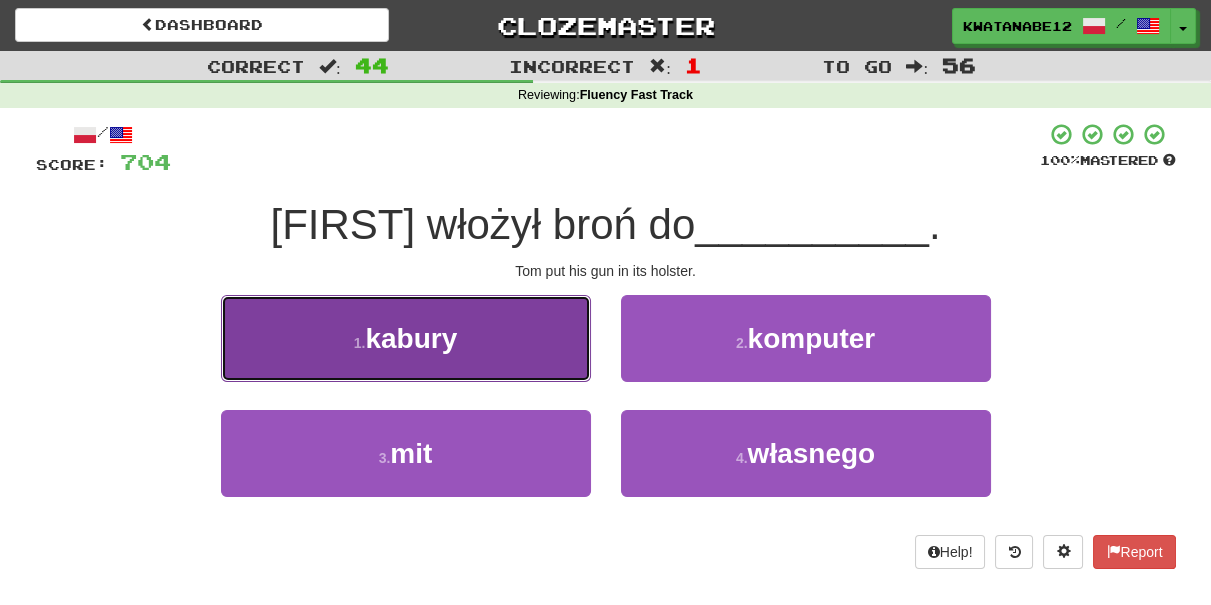 drag, startPoint x: 518, startPoint y: 346, endPoint x: 531, endPoint y: 347, distance: 13.038404 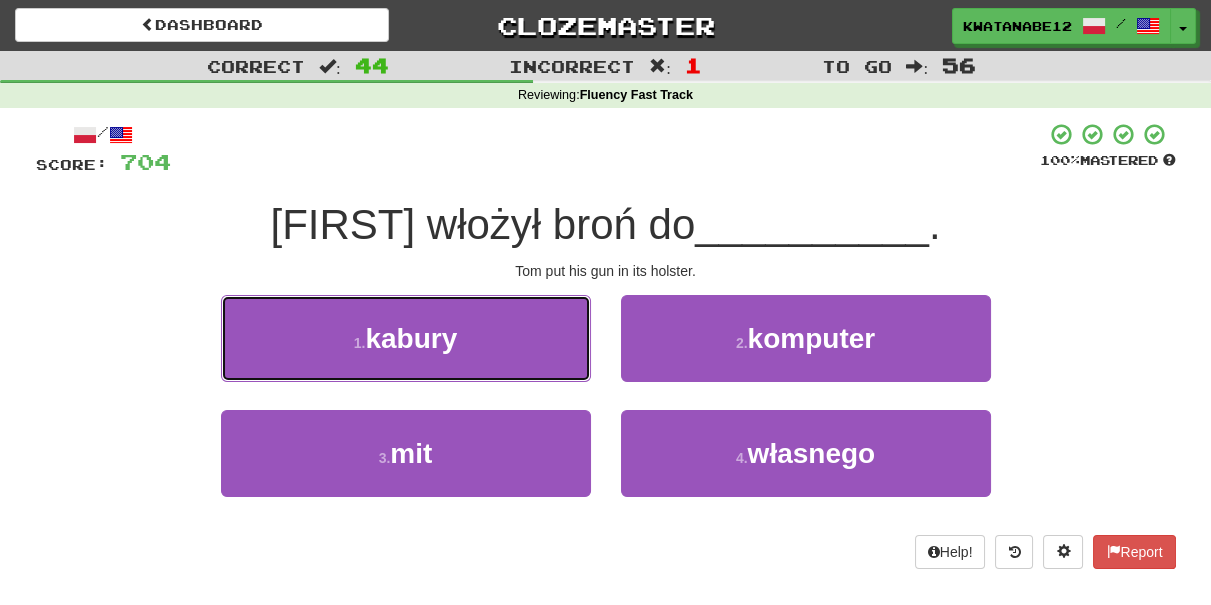 click on "1 .  kabury" at bounding box center (406, 338) 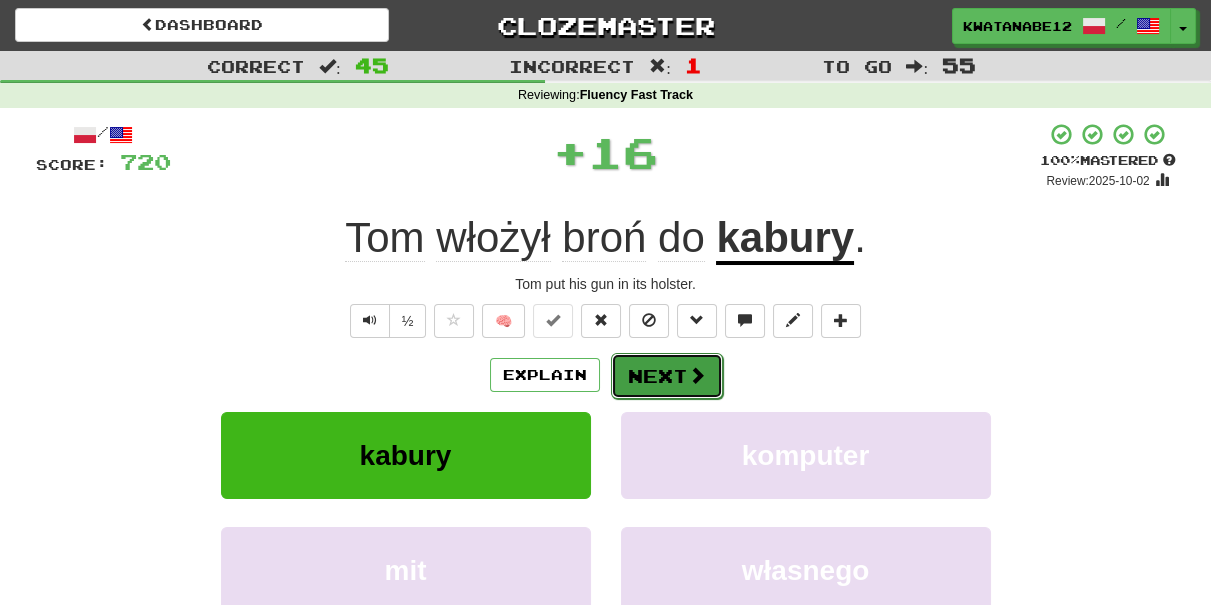 click on "Next" at bounding box center [667, 376] 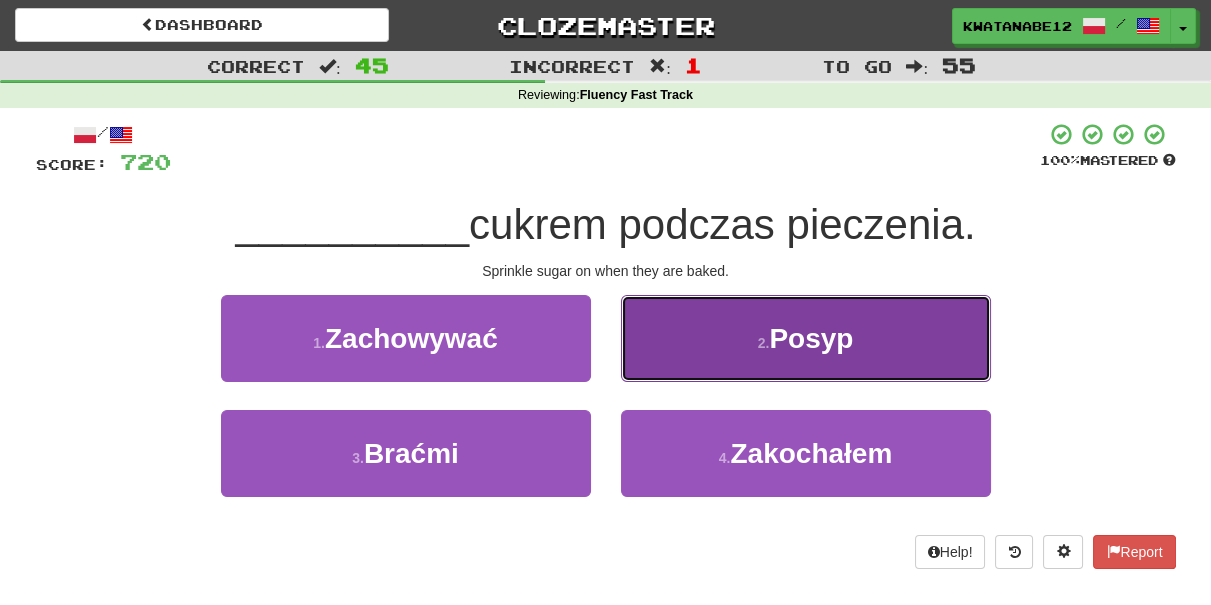 click on "2 .  Posyp" at bounding box center (806, 338) 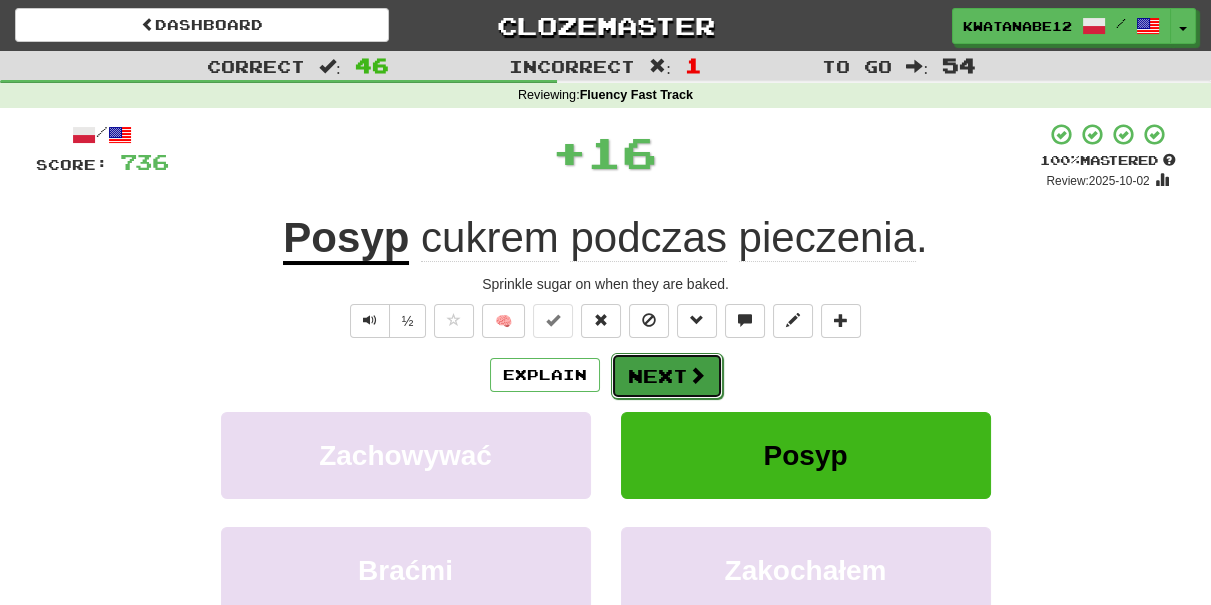 click on "Next" at bounding box center (667, 376) 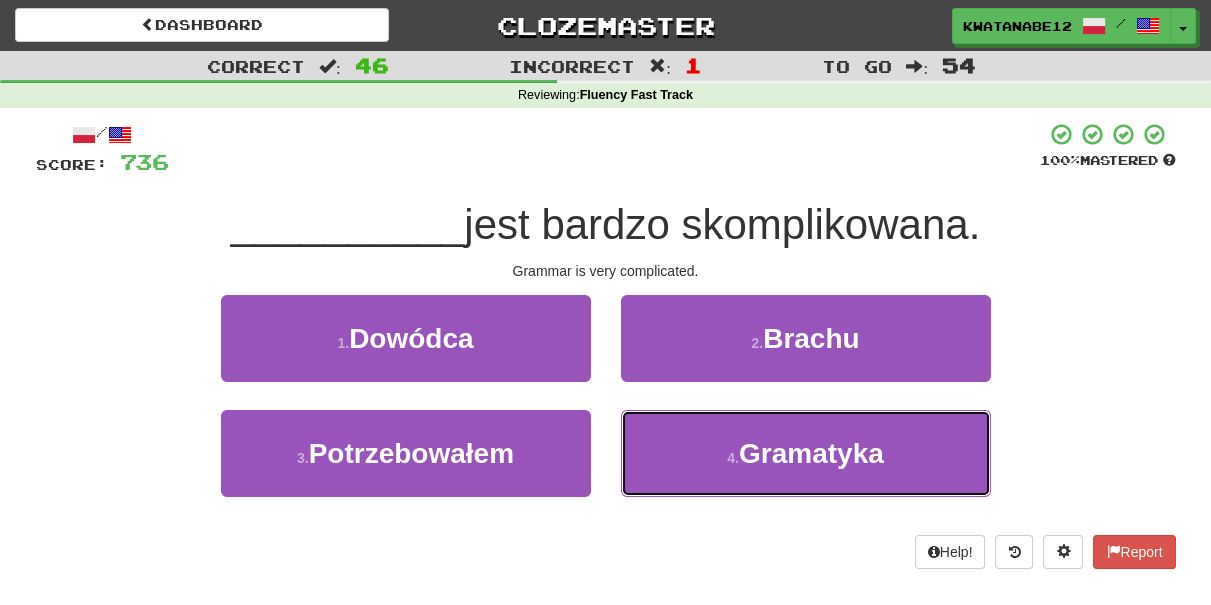 drag, startPoint x: 648, startPoint y: 426, endPoint x: 648, endPoint y: 400, distance: 26 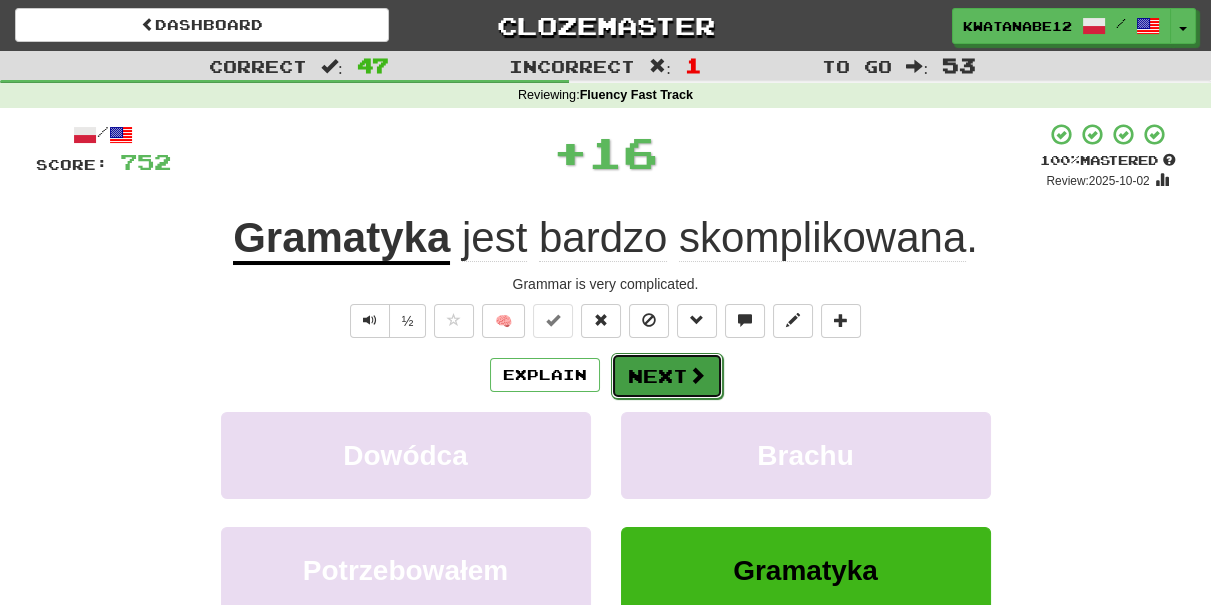 click on "Next" at bounding box center (667, 376) 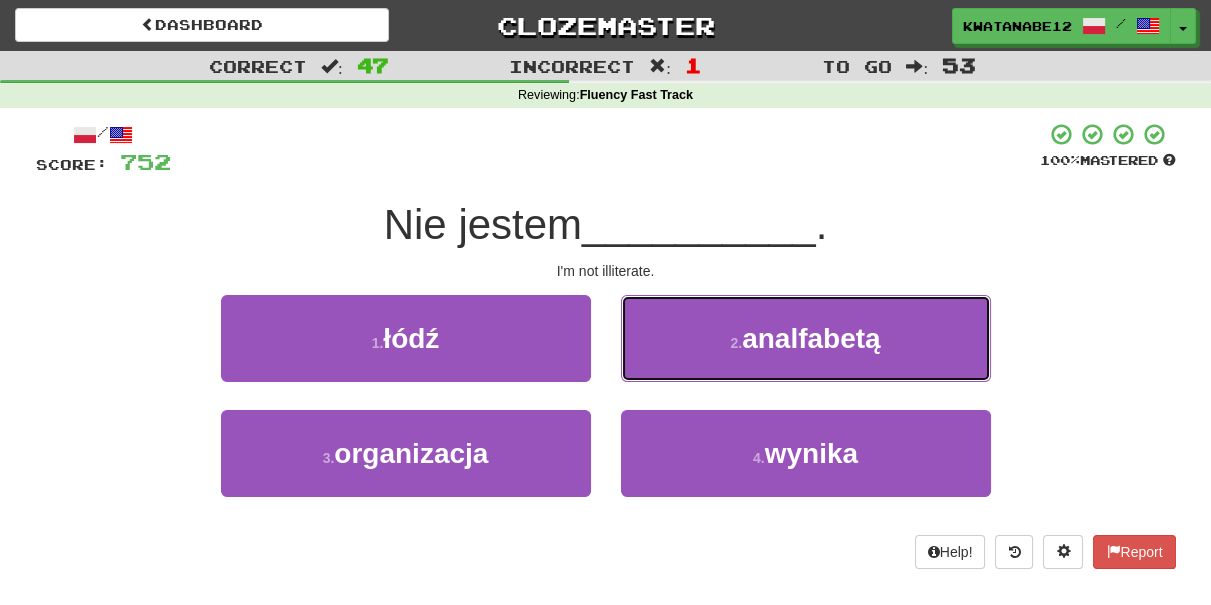 click on "2 .  analfabetą" at bounding box center (806, 338) 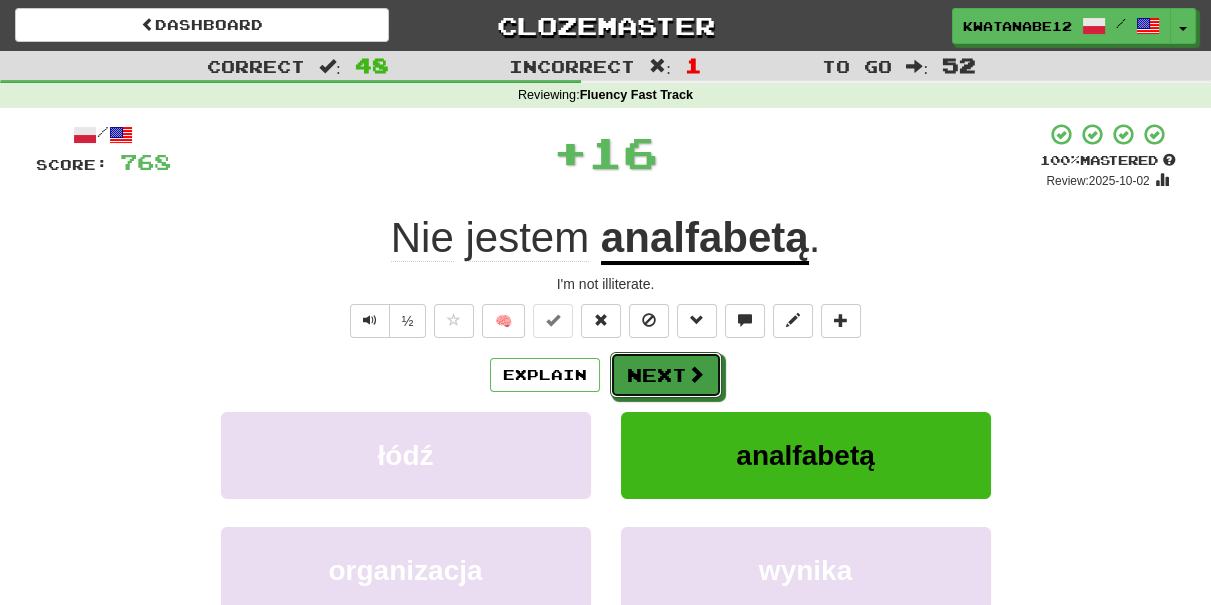 drag, startPoint x: 629, startPoint y: 362, endPoint x: 653, endPoint y: 337, distance: 34.655445 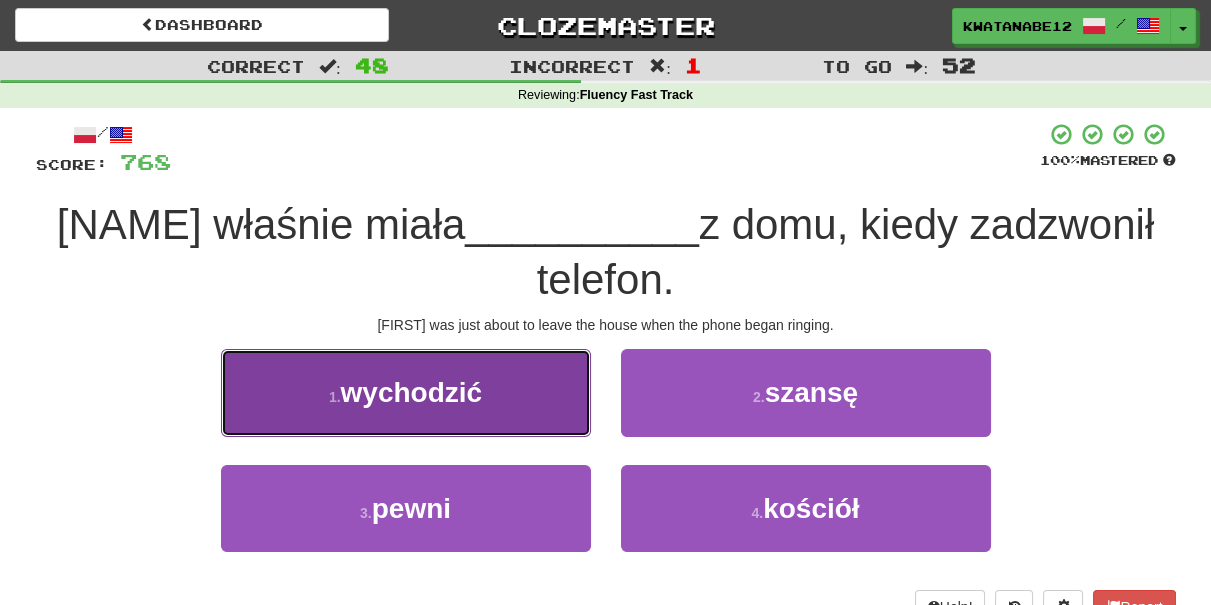 click on "1 .  wychodzić" at bounding box center (406, 392) 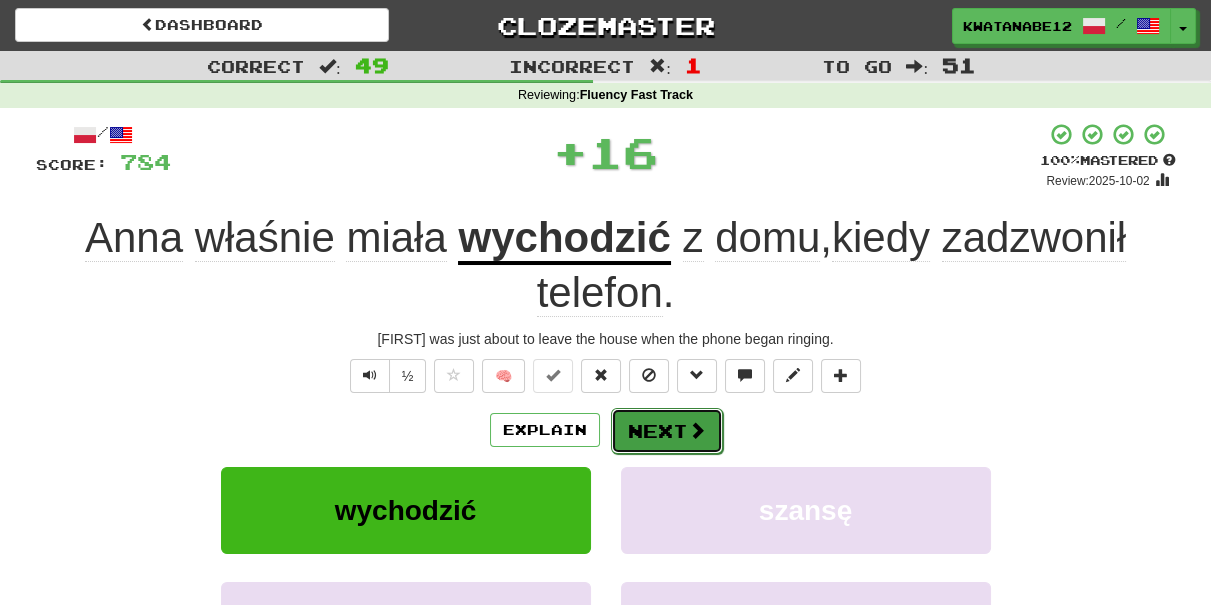 click on "Next" at bounding box center [667, 431] 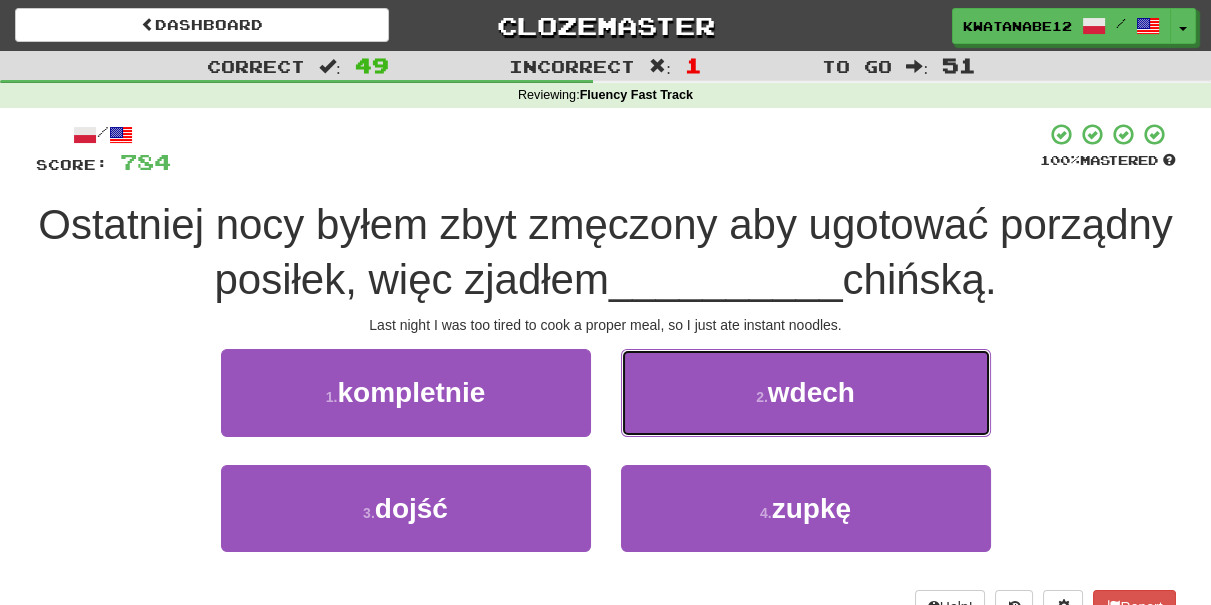 click on "2 .  wdech" at bounding box center [806, 392] 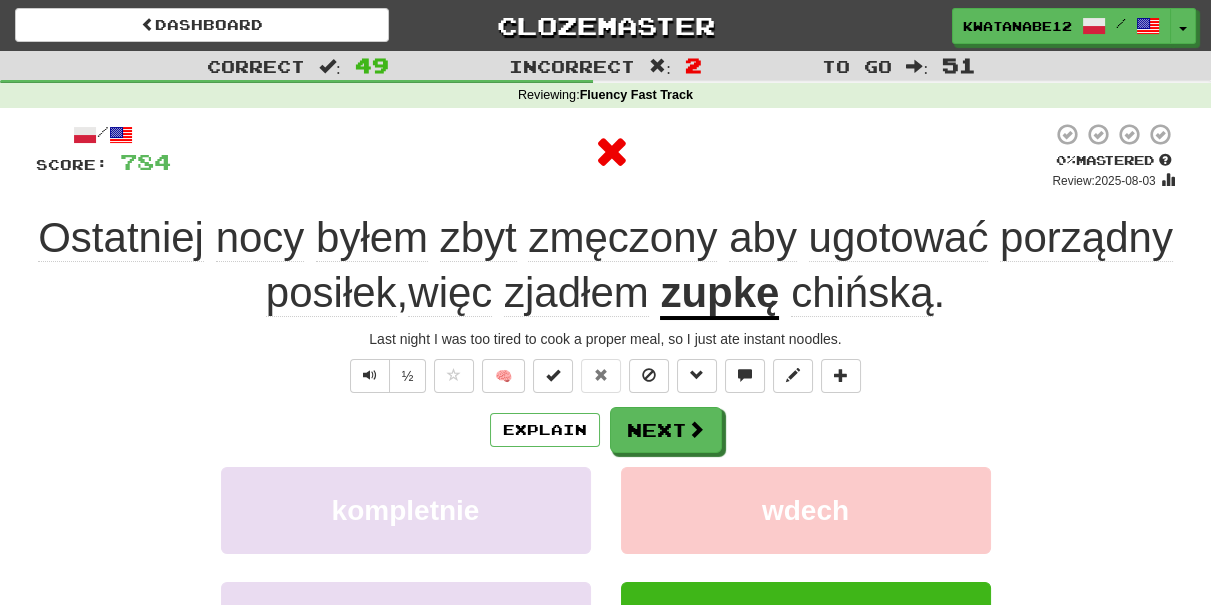 click on "/  Score:   784 0 %  Mastered Review:  2025-08-03 Ostatniej   nocy   byłem   zbyt   zmęczony   aby   ugotować   porządny   posiłek ,  więc   zjadłem   zupkę   chińską . Last night I was too tired to cook a proper meal, so I just ate instant noodles. ½ 🧠 Explain Next kompletnie wdech dojść zupkę Learn more: kompletnie wdech dojść zupkę  Help!  Report Sentence Source" at bounding box center [606, 462] 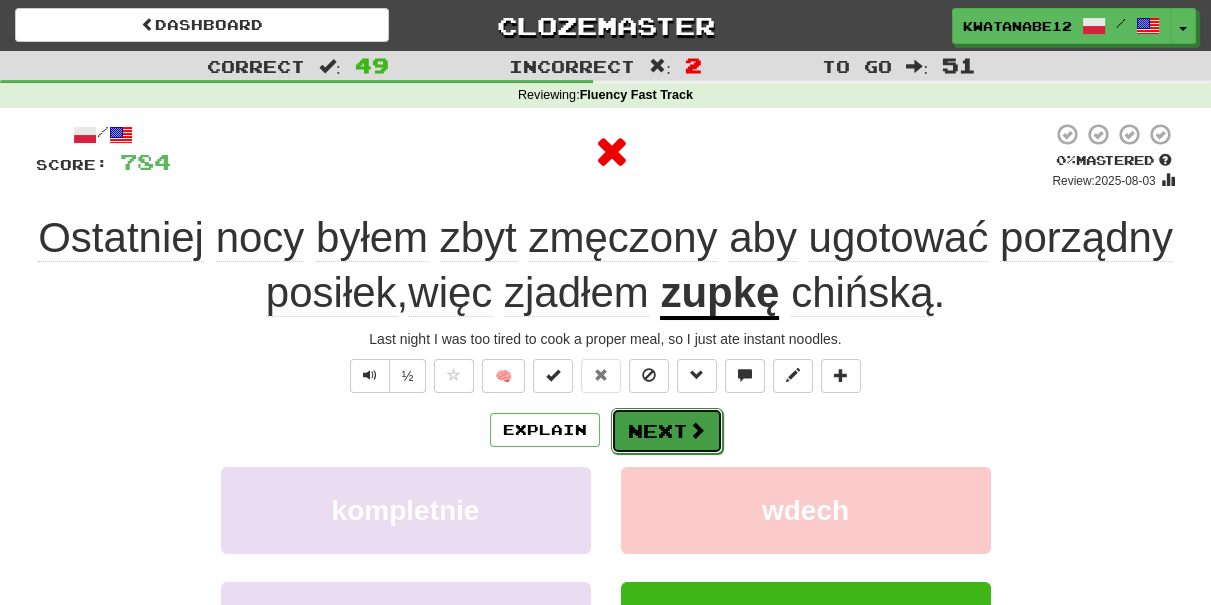 drag, startPoint x: 634, startPoint y: 416, endPoint x: 650, endPoint y: 419, distance: 16.27882 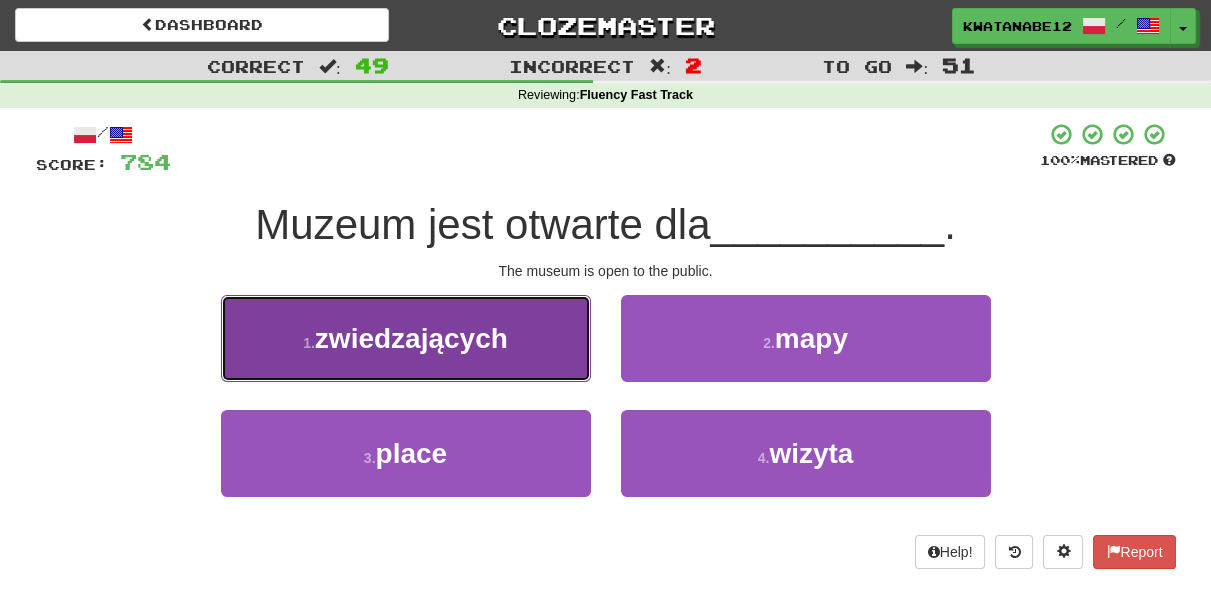 click on "1 .  zwiedzających" at bounding box center (406, 338) 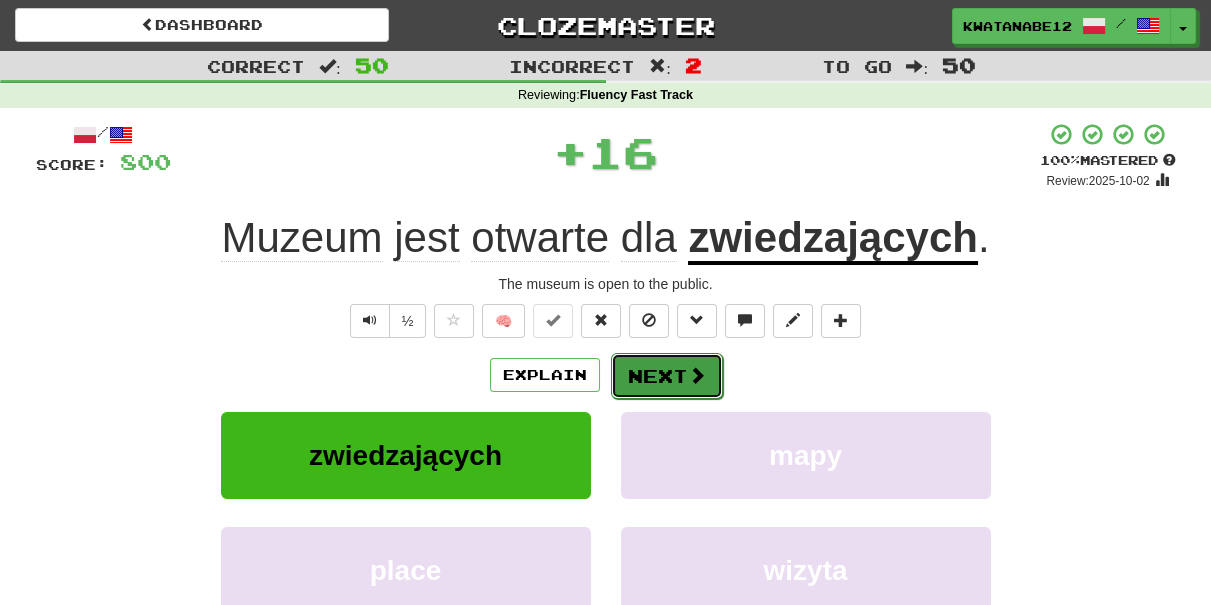 click on "Next" at bounding box center [667, 376] 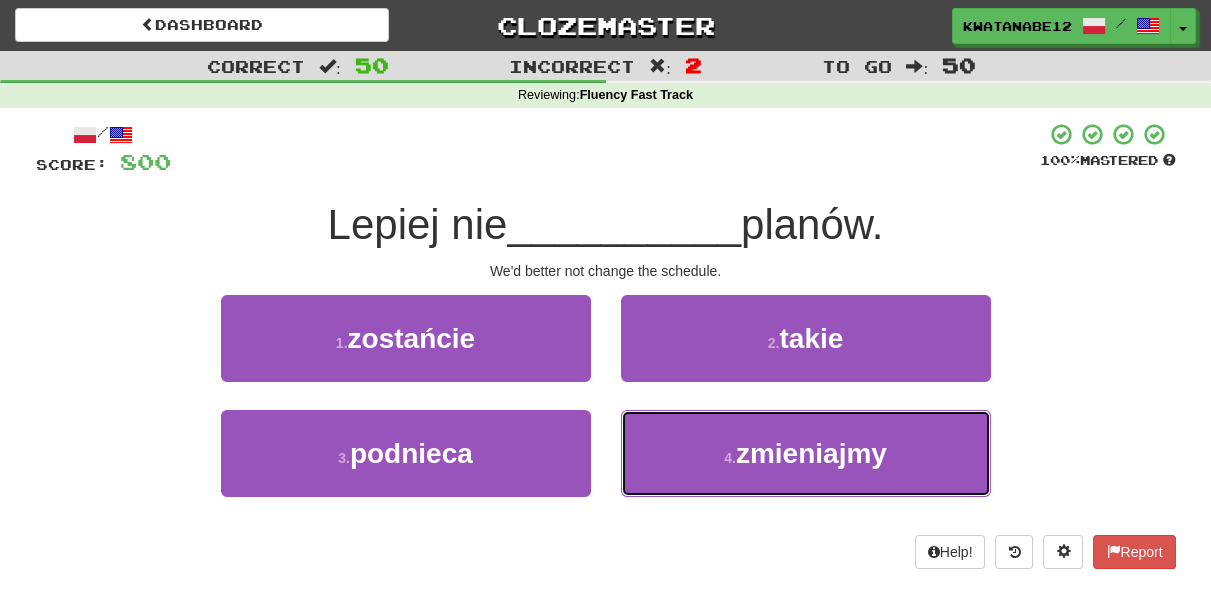 drag, startPoint x: 681, startPoint y: 415, endPoint x: 675, endPoint y: 401, distance: 15.231546 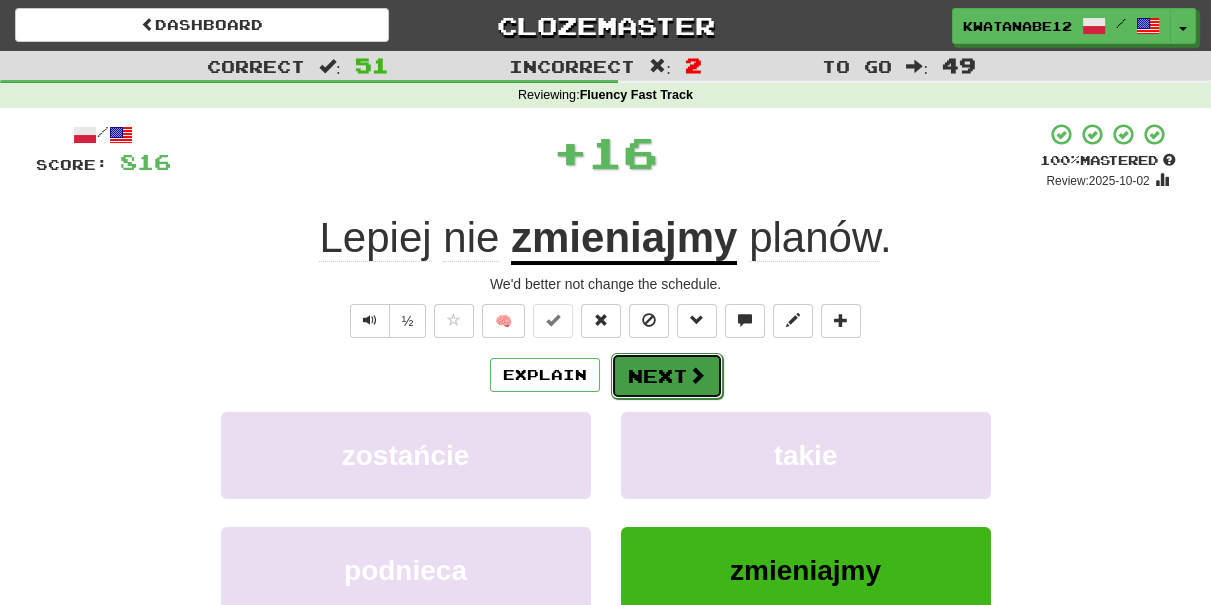 click on "Next" at bounding box center (667, 376) 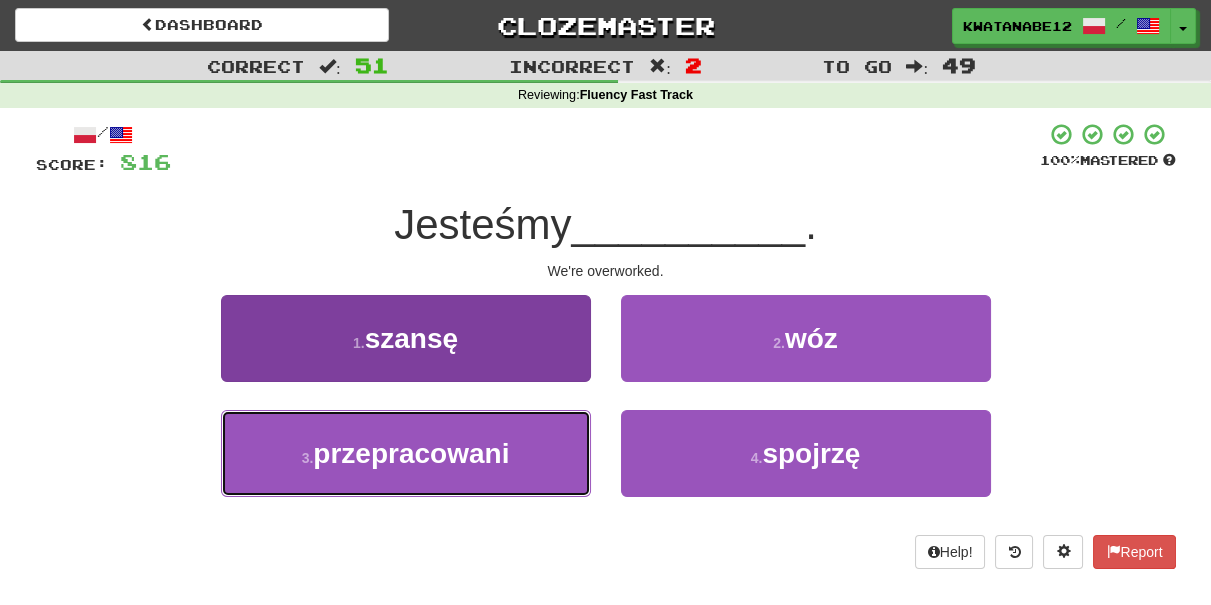 drag, startPoint x: 514, startPoint y: 452, endPoint x: 530, endPoint y: 446, distance: 17.088007 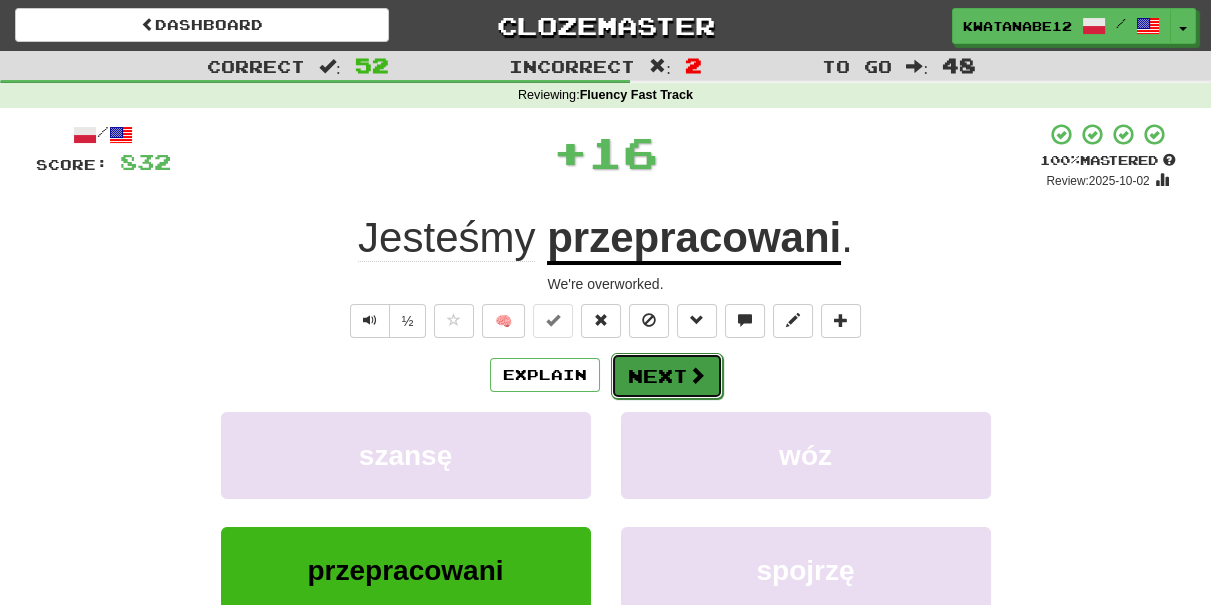 click on "Next" at bounding box center (667, 376) 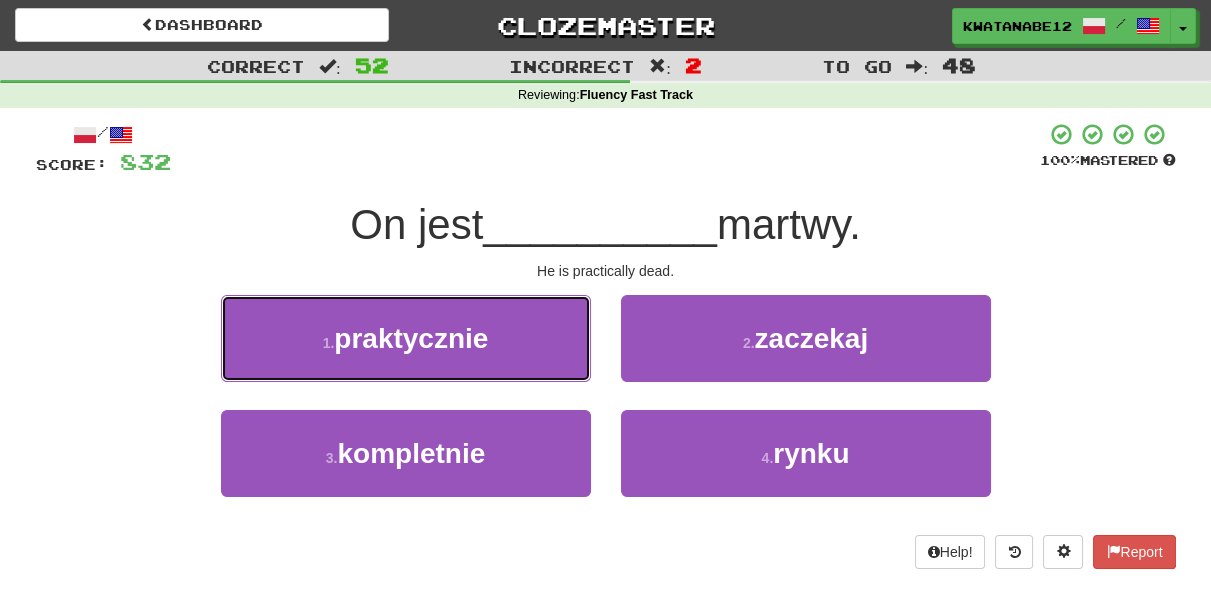 drag, startPoint x: 501, startPoint y: 344, endPoint x: 570, endPoint y: 350, distance: 69.260376 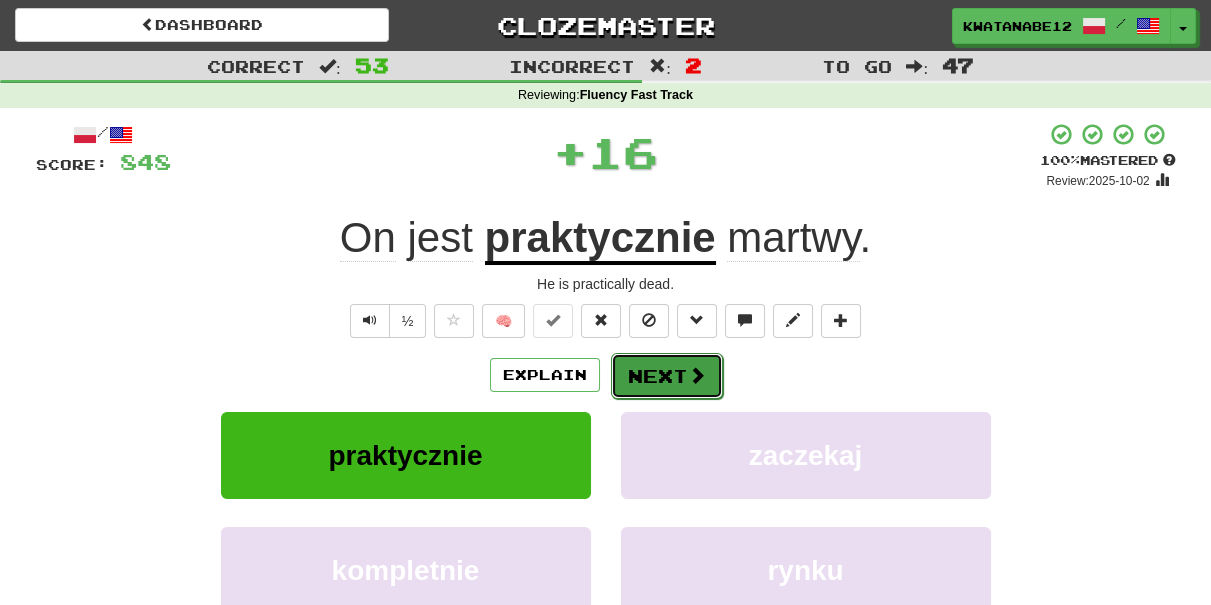click on "Next" at bounding box center [667, 376] 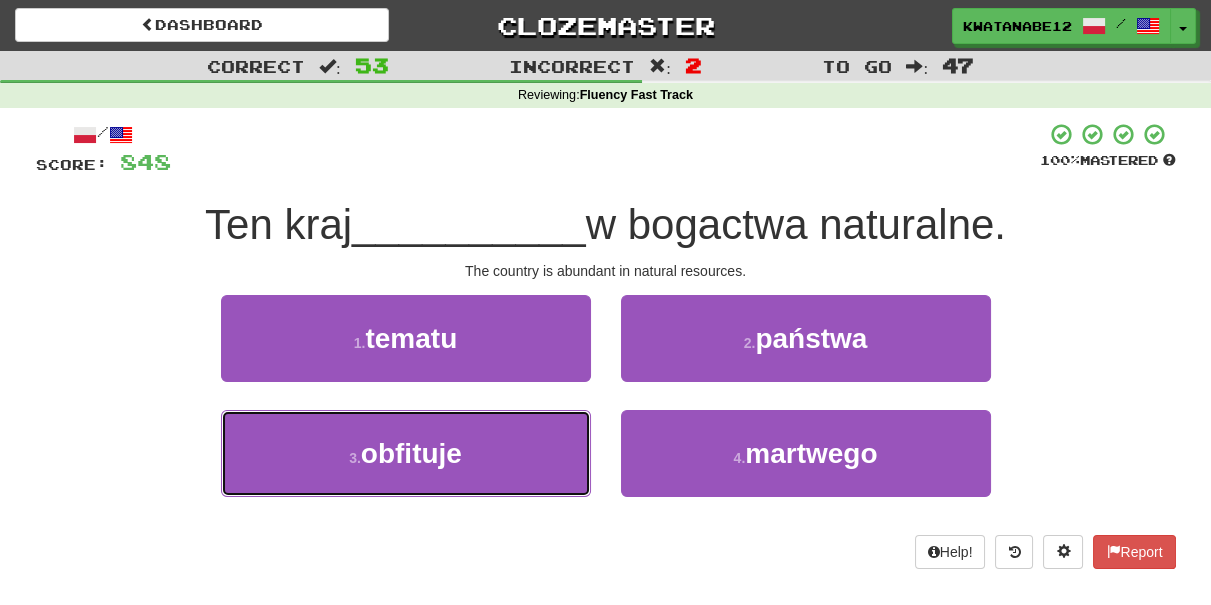 drag, startPoint x: 534, startPoint y: 460, endPoint x: 595, endPoint y: 422, distance: 71.867935 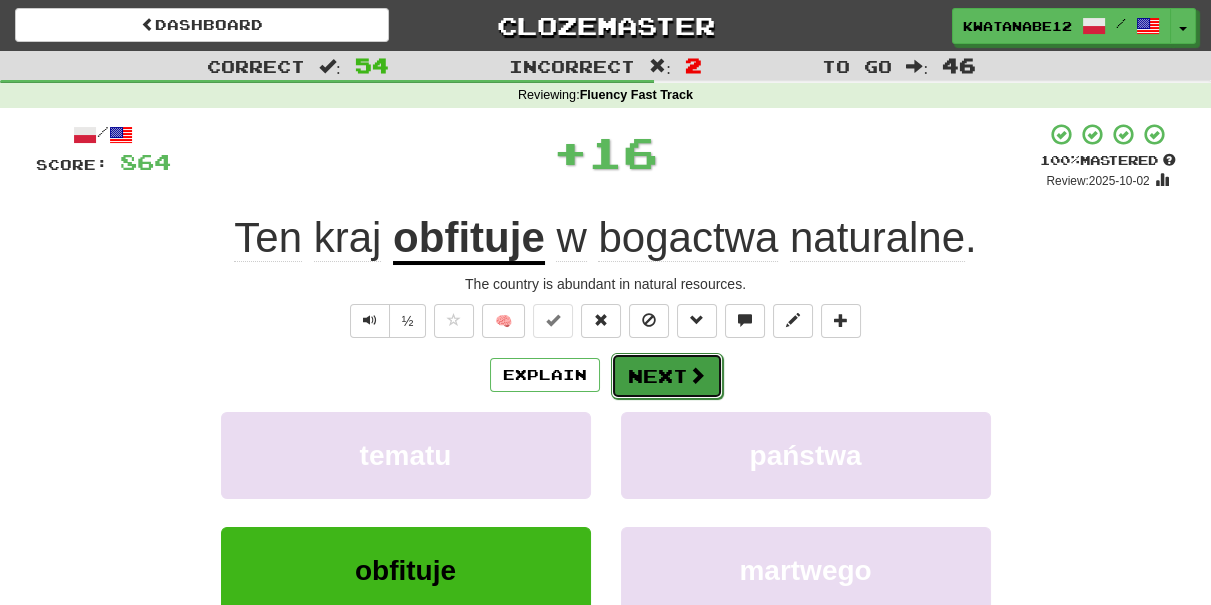 click on "Next" at bounding box center [667, 376] 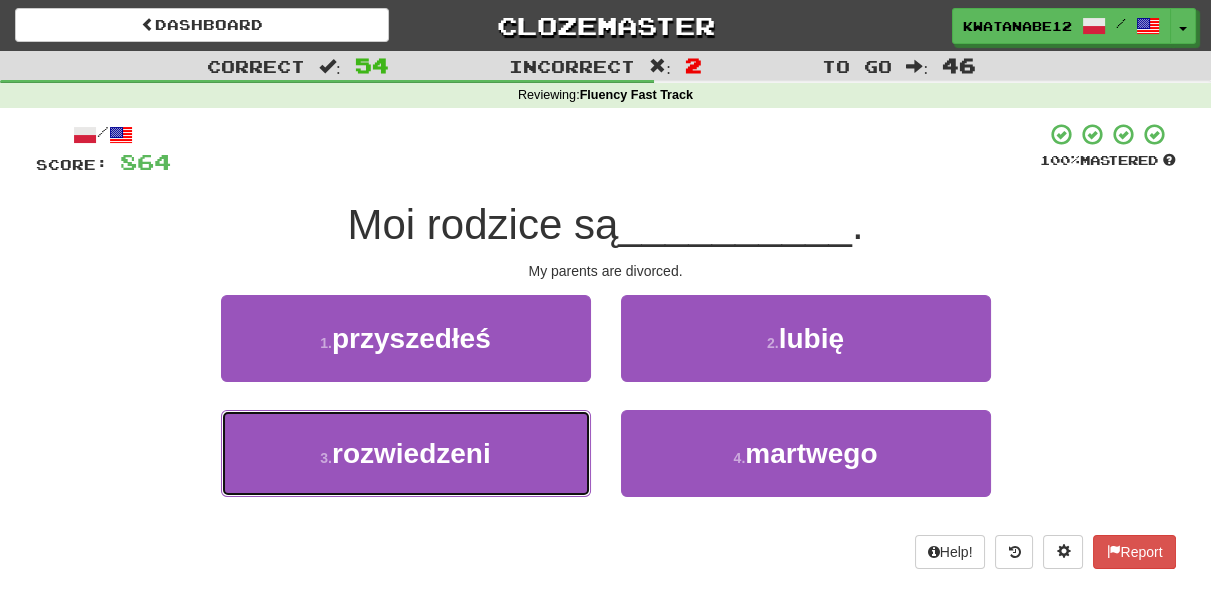 drag, startPoint x: 503, startPoint y: 437, endPoint x: 582, endPoint y: 402, distance: 86.40602 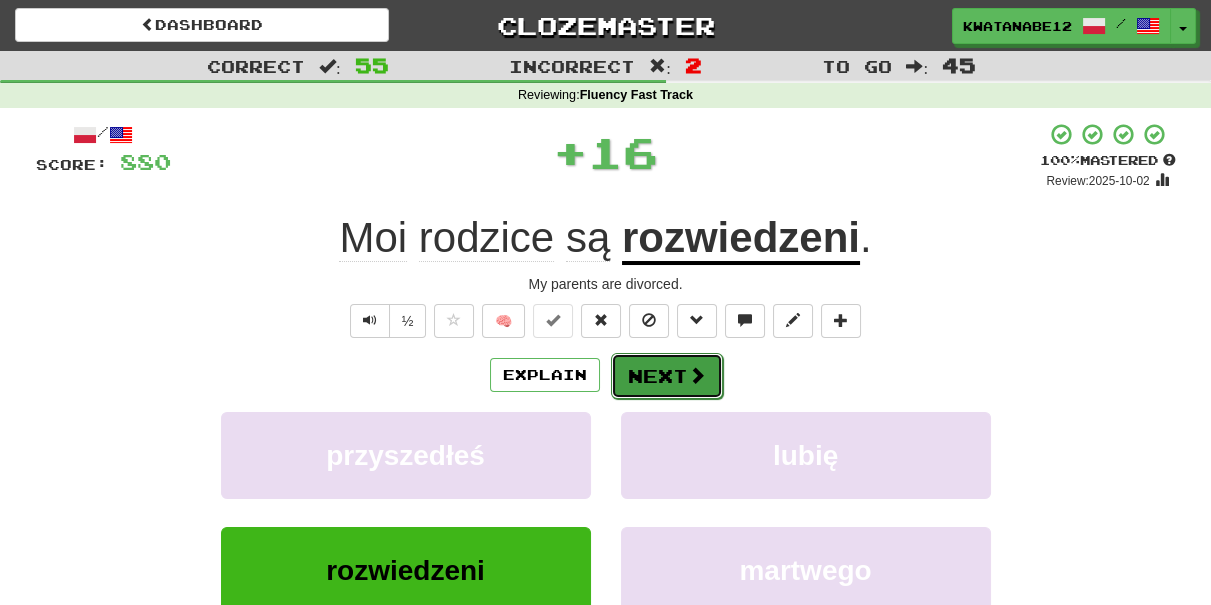 click on "Next" at bounding box center [667, 376] 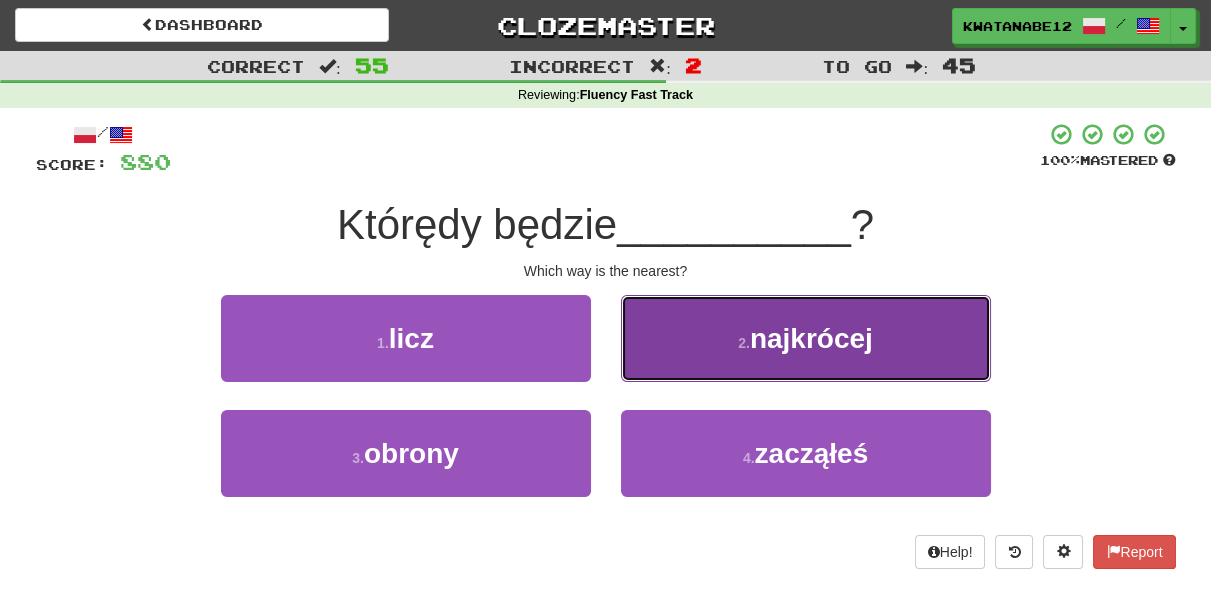 click on "2 .  najkrócej" at bounding box center [806, 338] 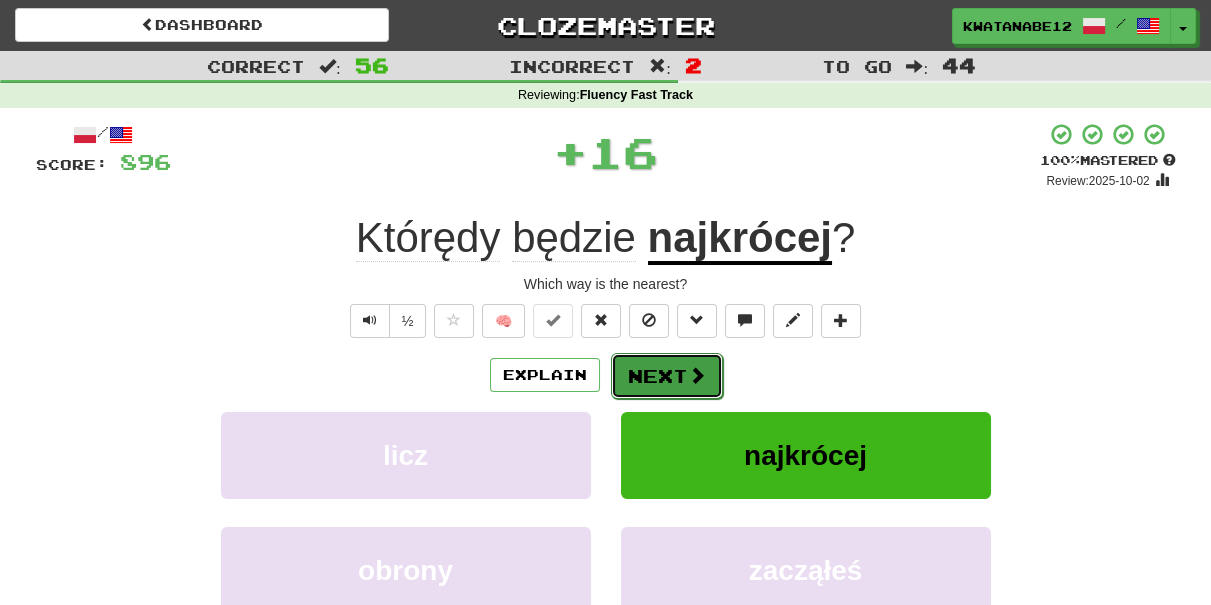 click on "Next" at bounding box center (667, 376) 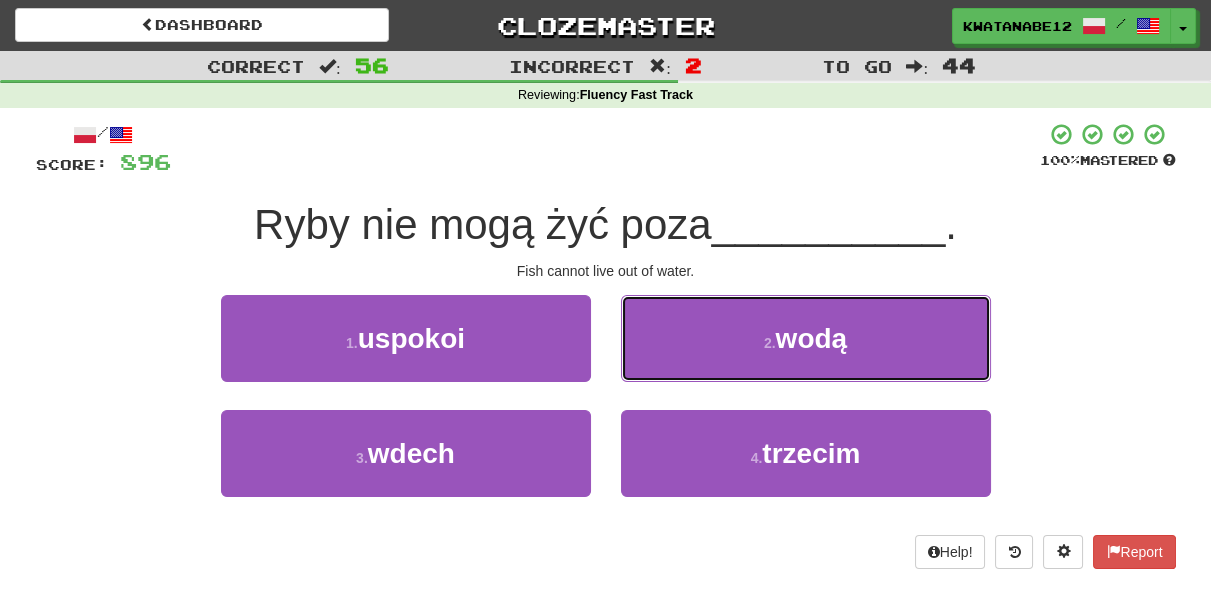 click on "2 .  wodą" at bounding box center [806, 338] 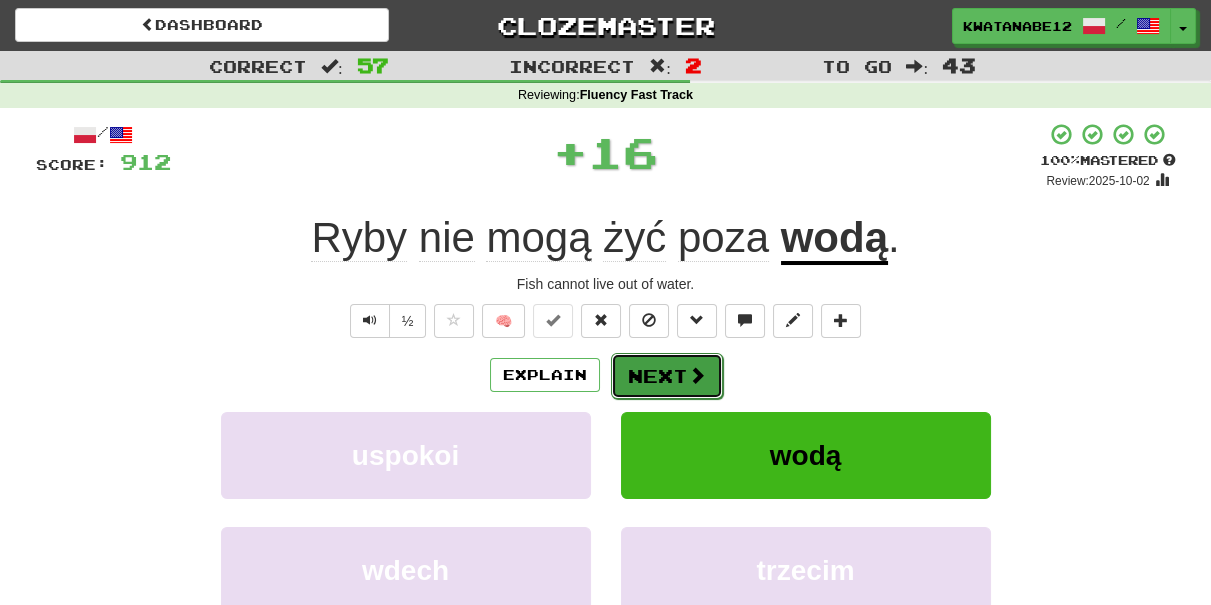 click on "Next" at bounding box center [667, 376] 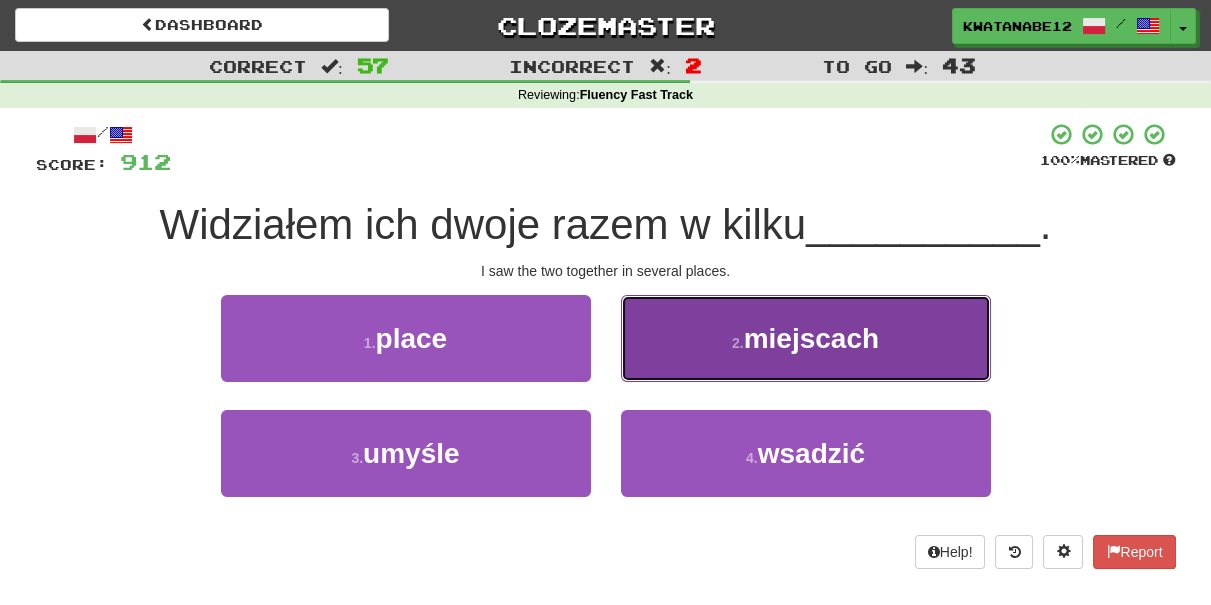 click on "2 .  miejscach" at bounding box center (806, 338) 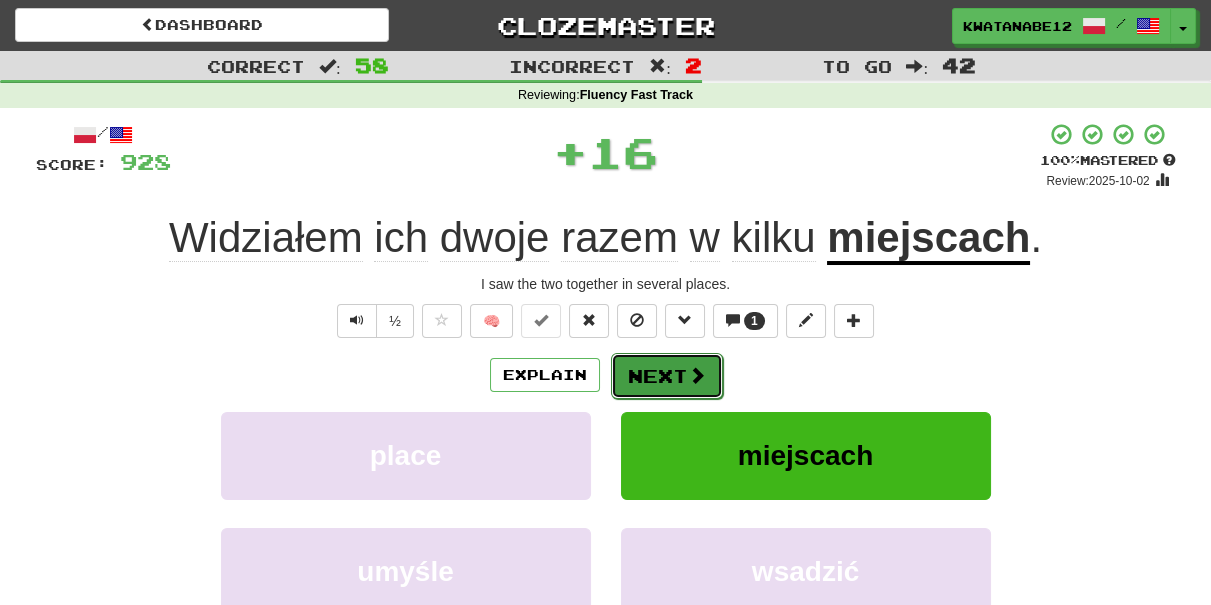 drag, startPoint x: 647, startPoint y: 367, endPoint x: 521, endPoint y: 343, distance: 128.26535 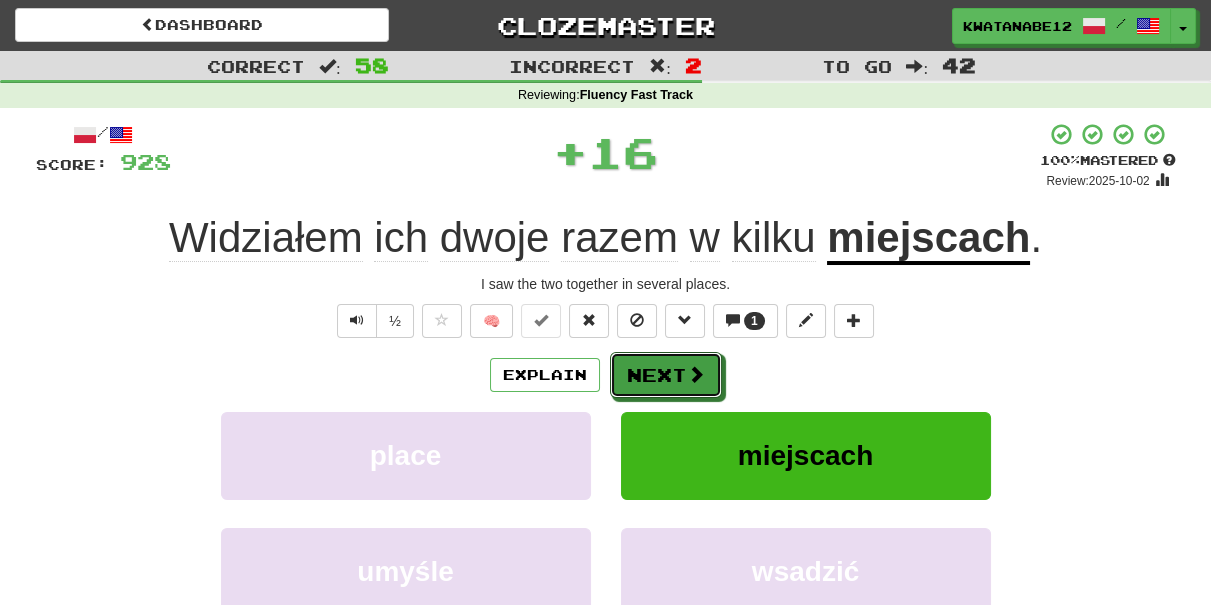 click on "Next" at bounding box center (666, 375) 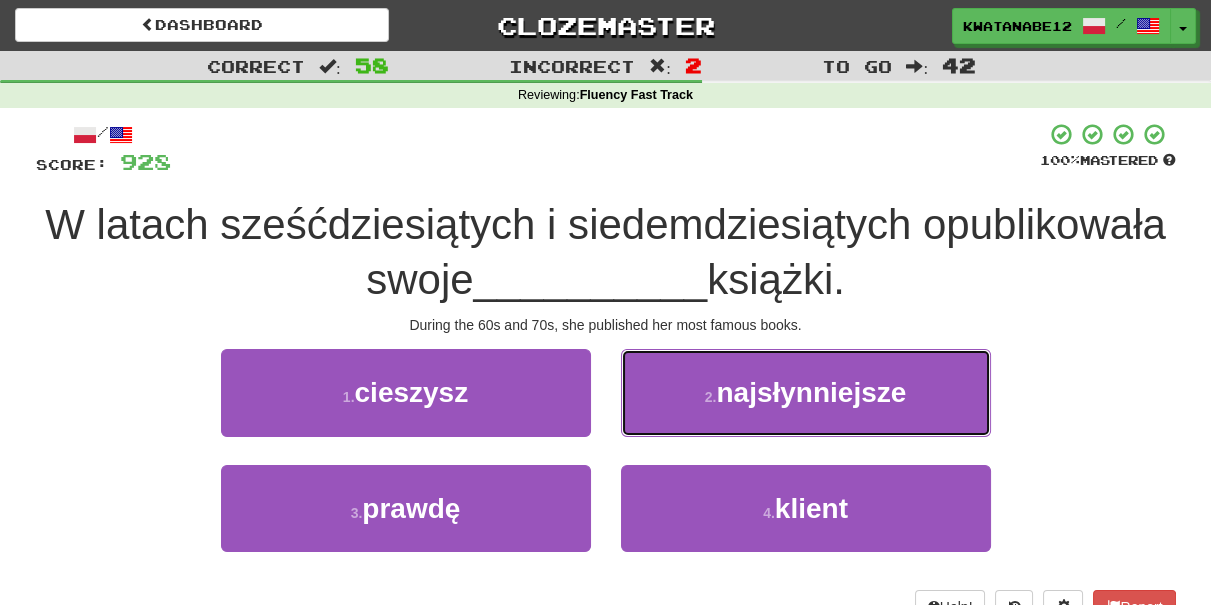 click on "2 .  najsłynniejsze" at bounding box center [806, 392] 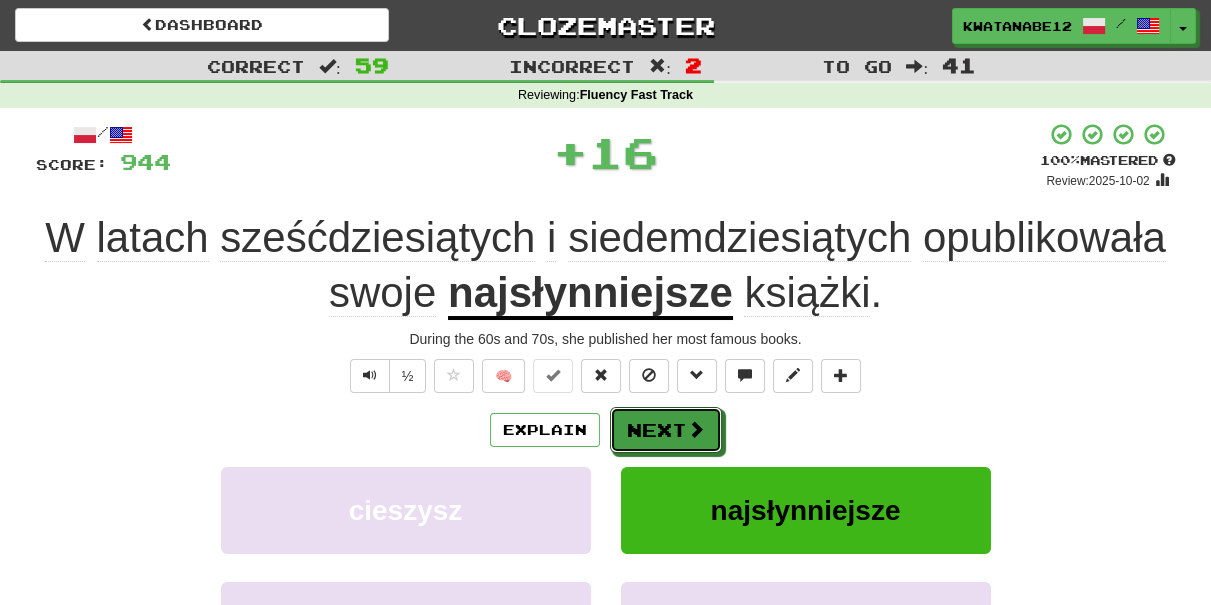 drag, startPoint x: 671, startPoint y: 404, endPoint x: 660, endPoint y: 403, distance: 11.045361 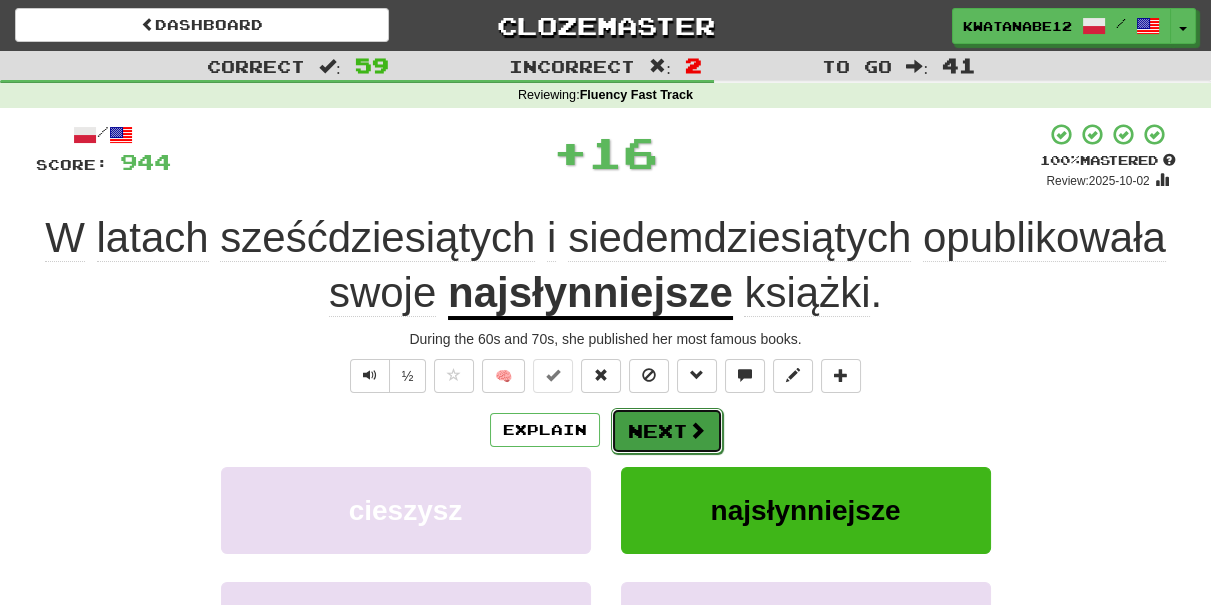 click on "Next" at bounding box center (667, 431) 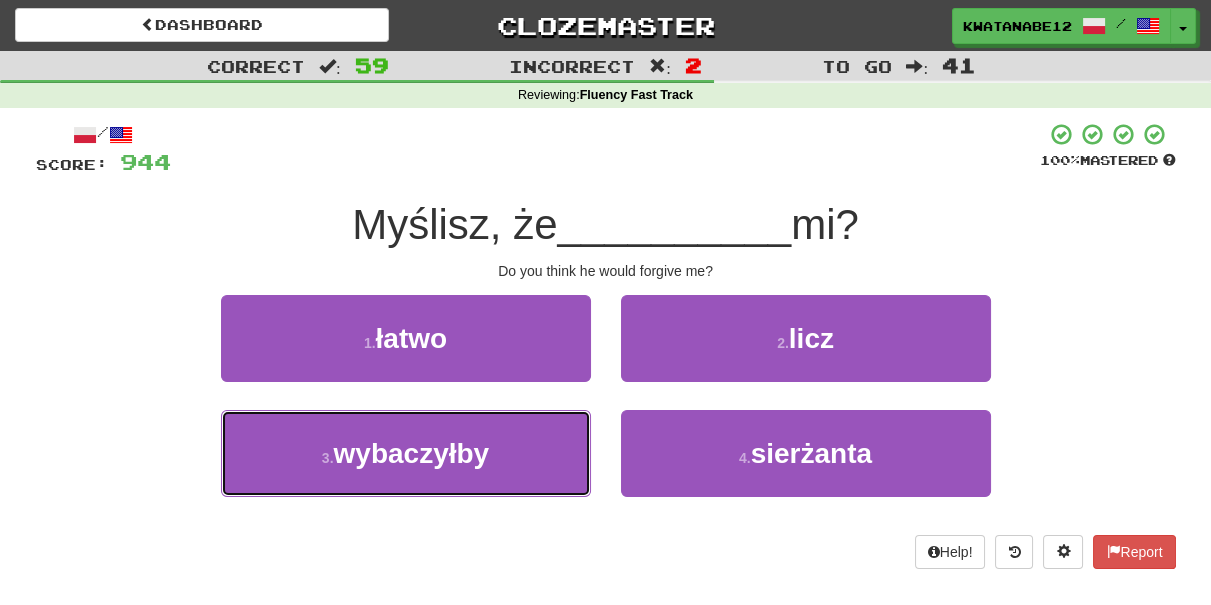 drag, startPoint x: 510, startPoint y: 482, endPoint x: 594, endPoint y: 431, distance: 98.270035 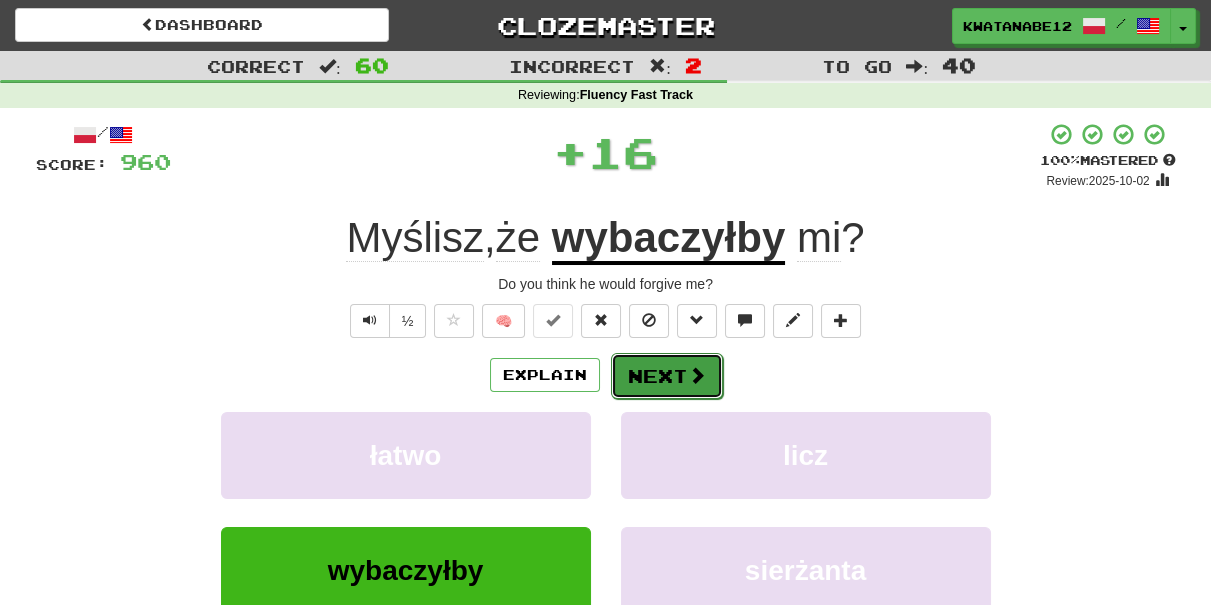 click on "Next" at bounding box center [667, 376] 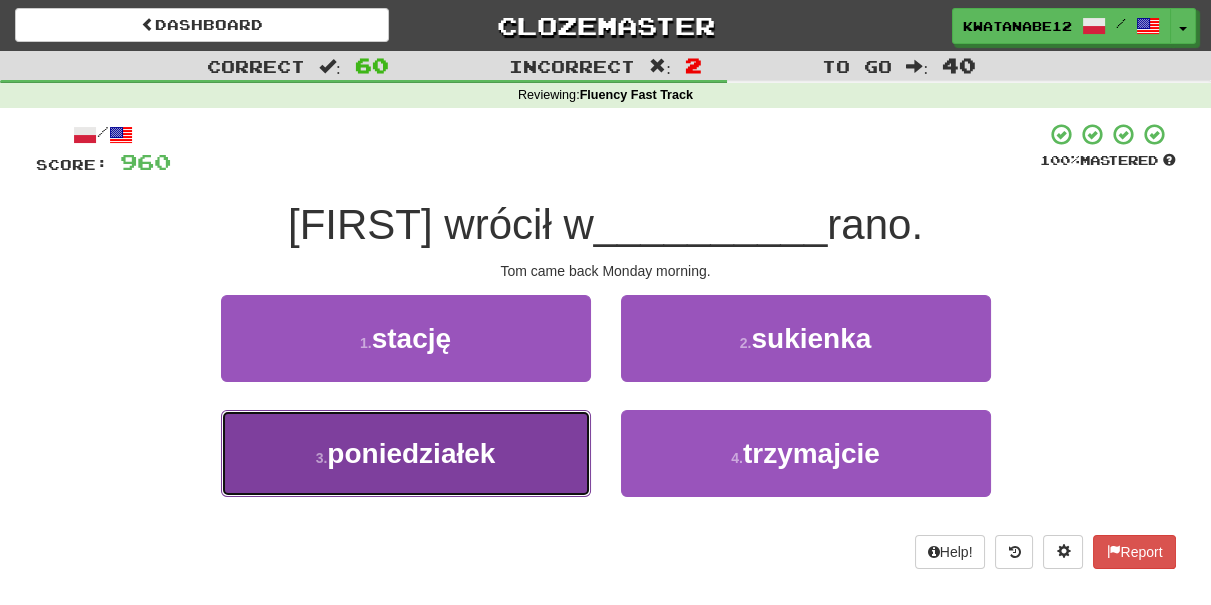 click on "3 .  poniedziałek" at bounding box center [406, 453] 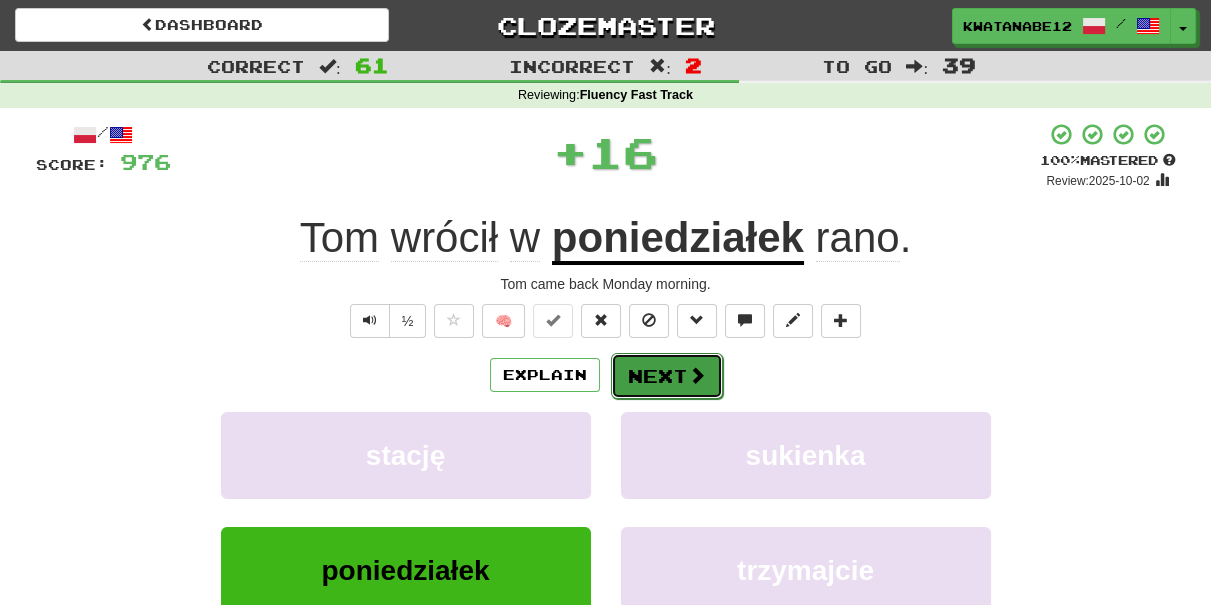 click on "Next" at bounding box center [667, 376] 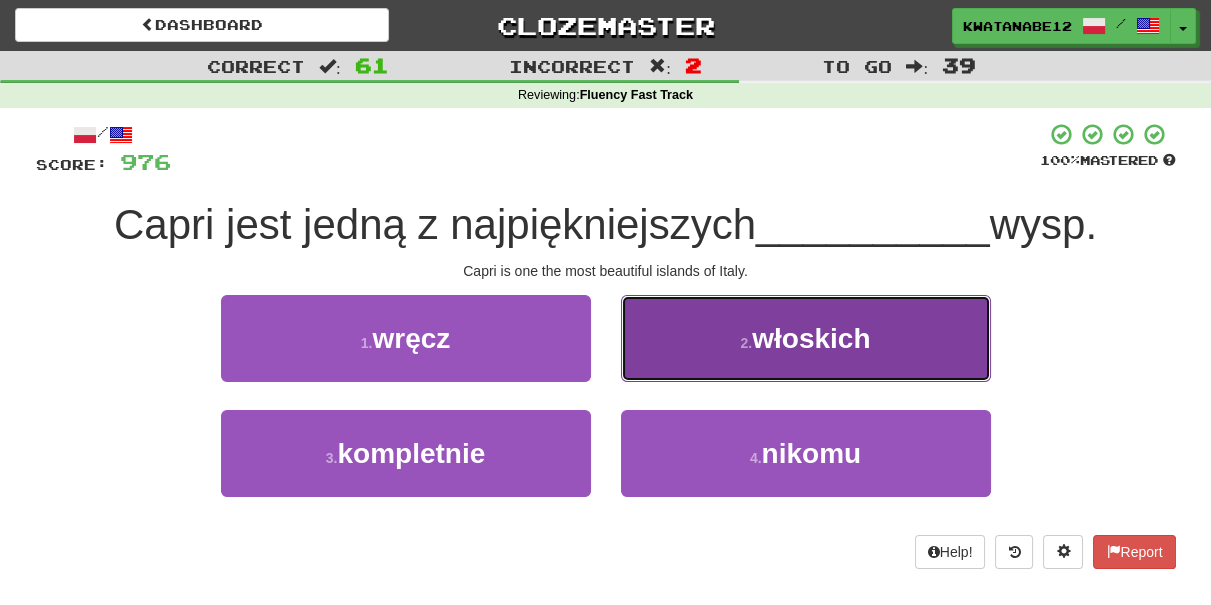 click on "2 .  włoskich" at bounding box center (806, 338) 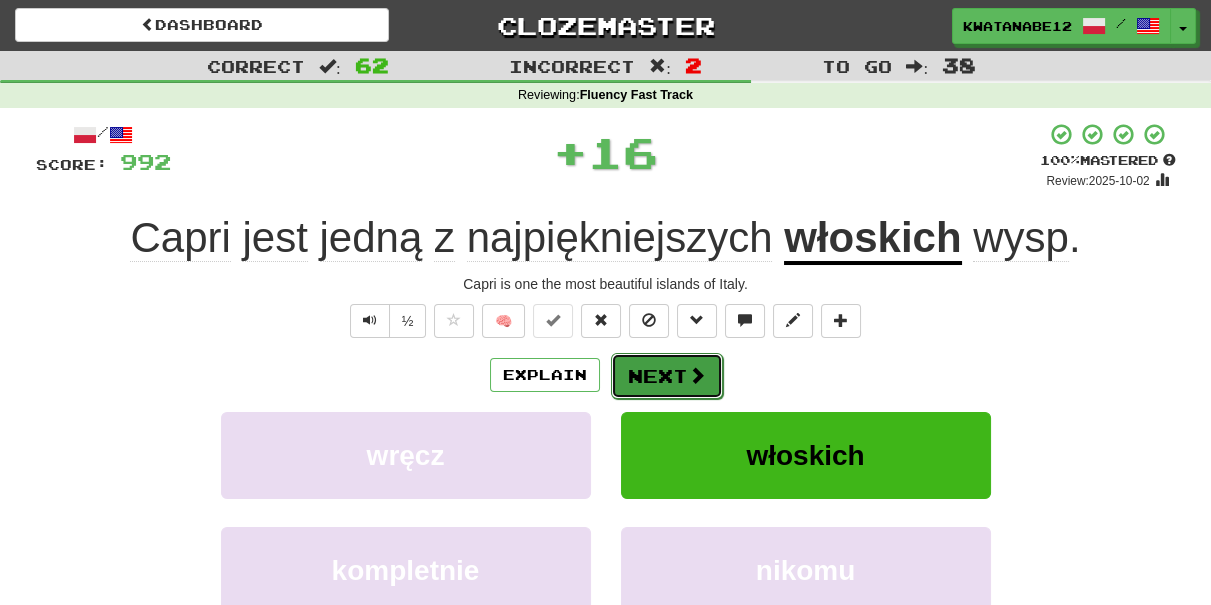 click on "Next" at bounding box center (667, 376) 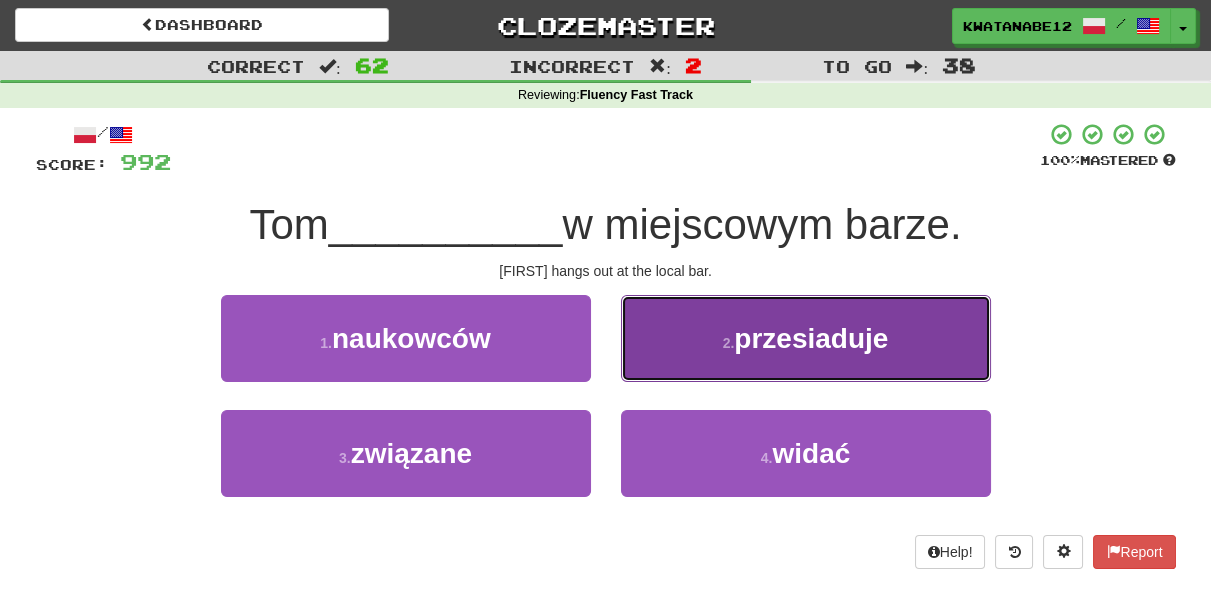 click on "2 .  przesiaduje" at bounding box center [806, 338] 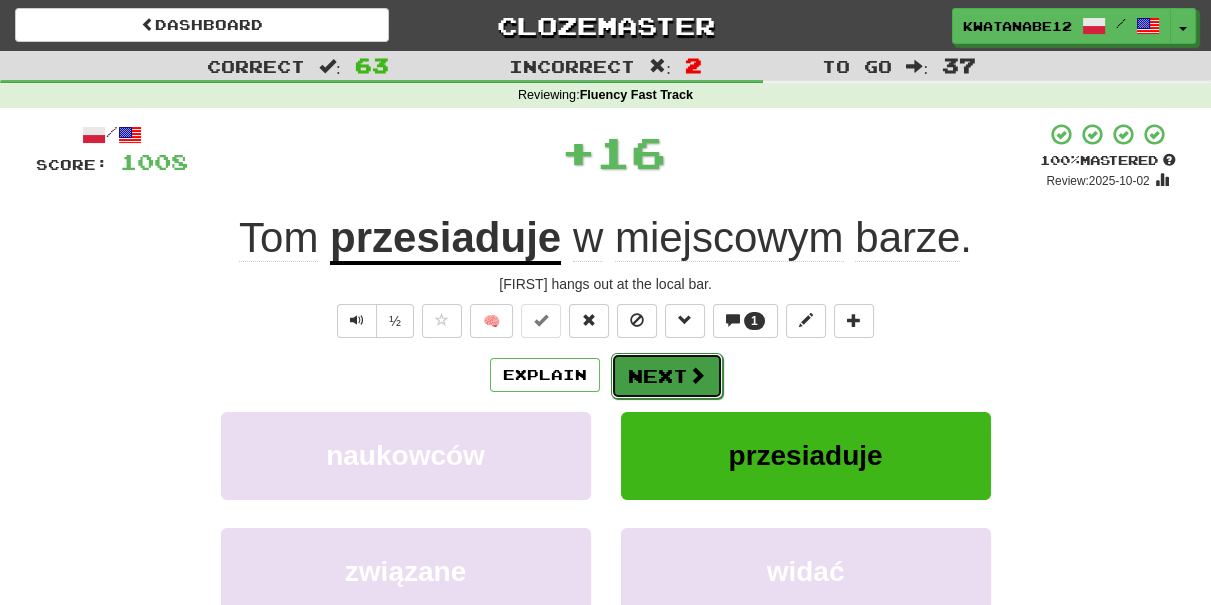 click on "Next" at bounding box center (667, 376) 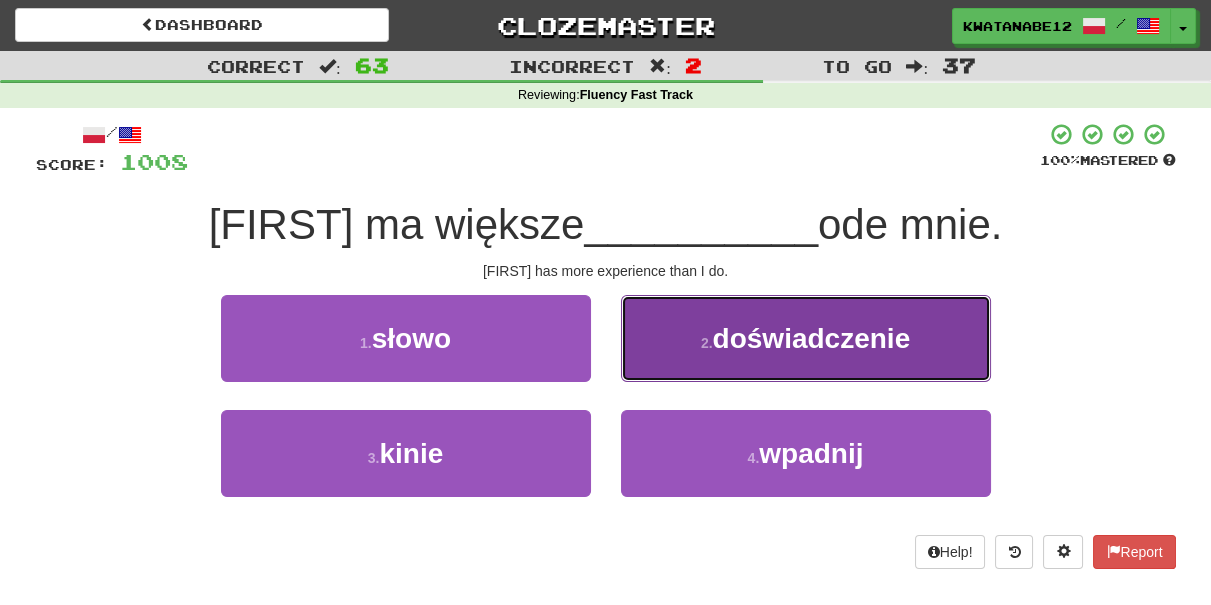 click on "2 .  doświadczenie" at bounding box center [806, 338] 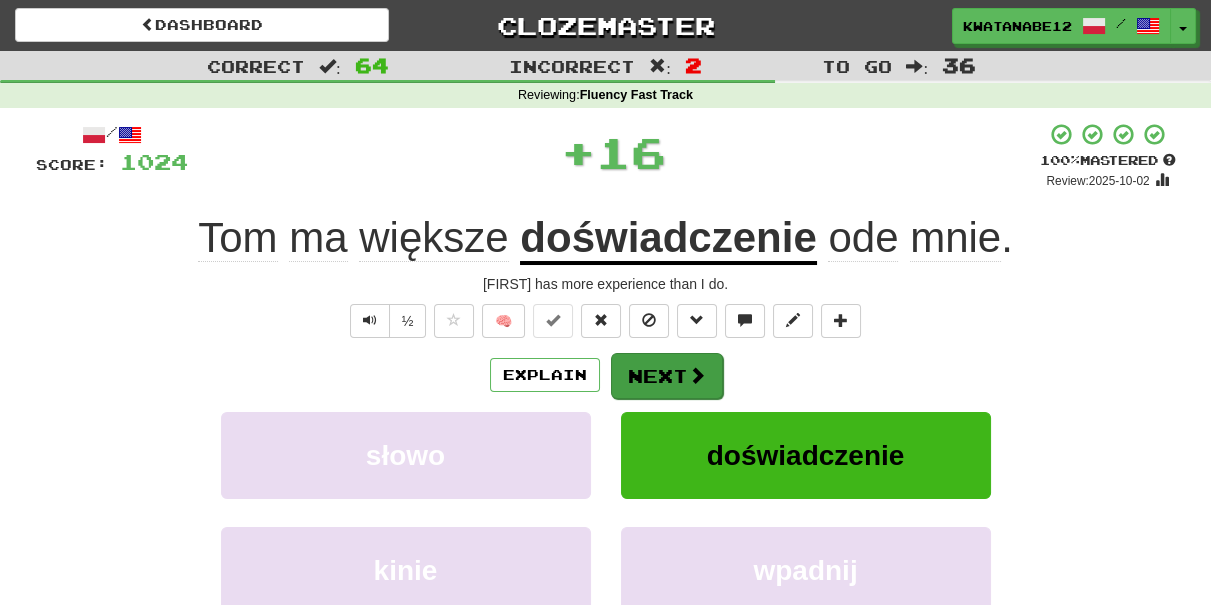 click on "Next" at bounding box center [667, 376] 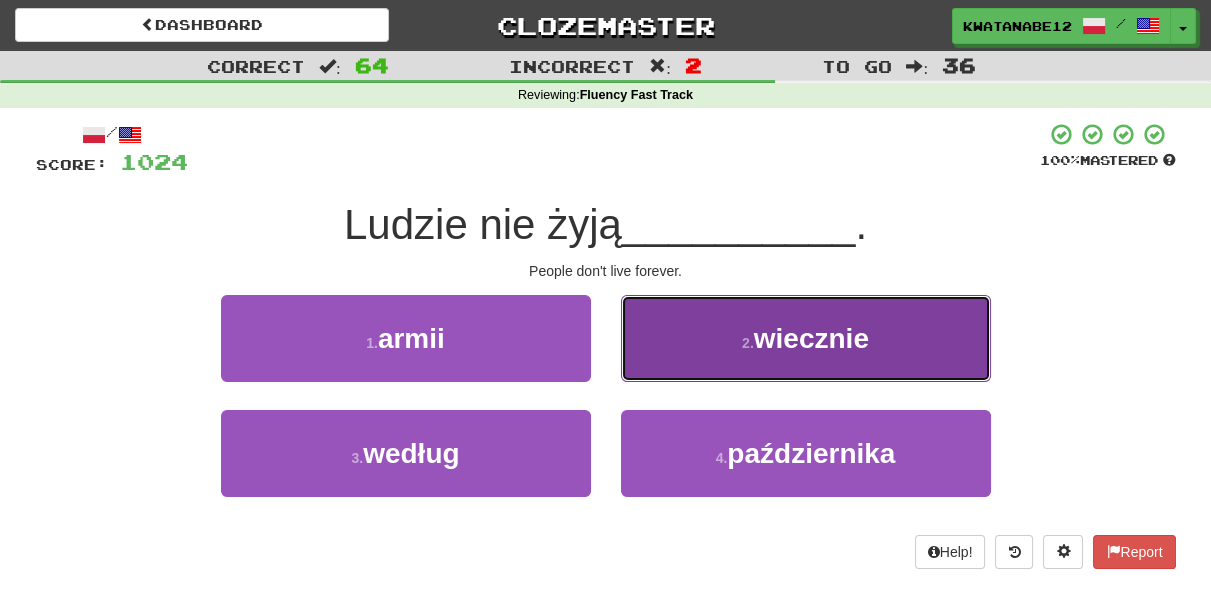 click on "2 .  wiecznie" at bounding box center [806, 338] 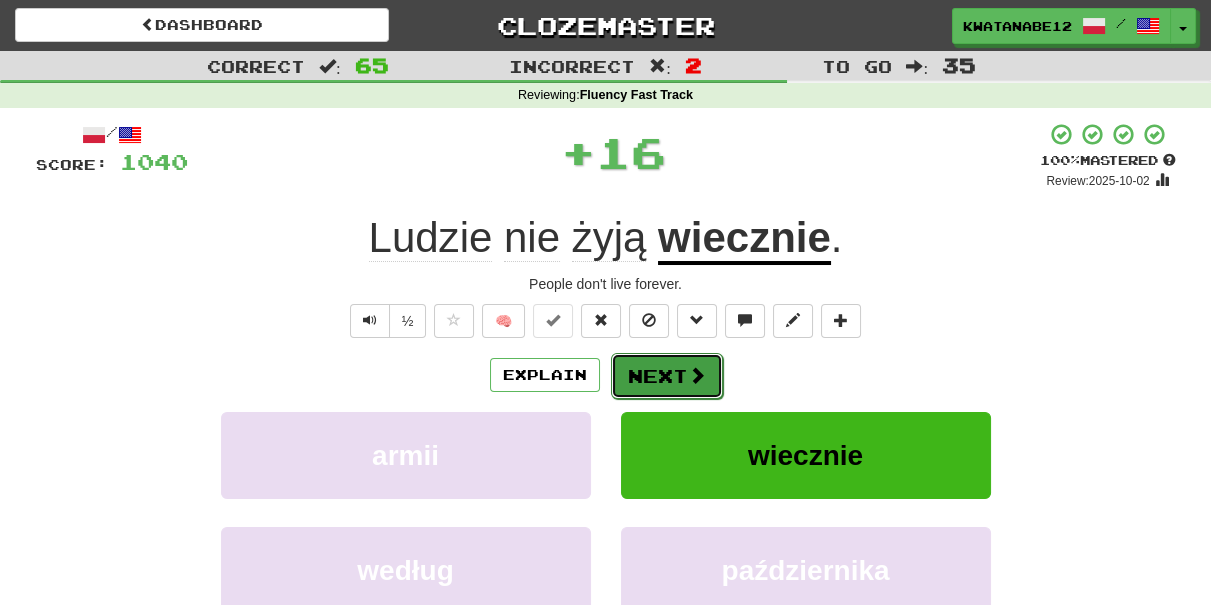click on "Next" at bounding box center (667, 376) 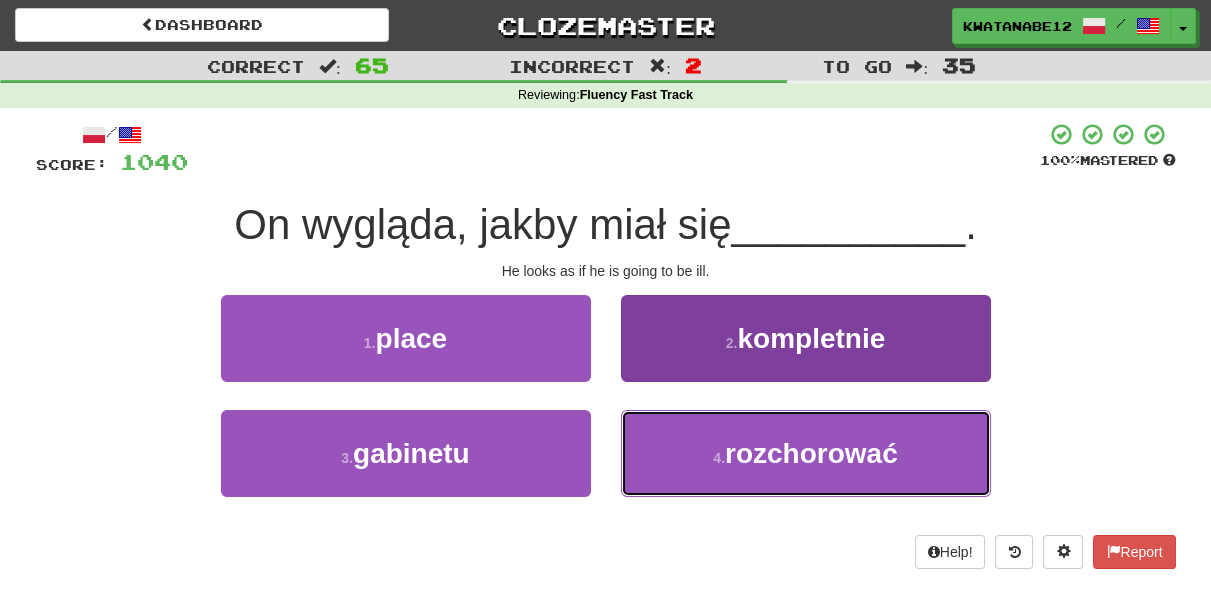 drag, startPoint x: 661, startPoint y: 439, endPoint x: 668, endPoint y: 431, distance: 10.630146 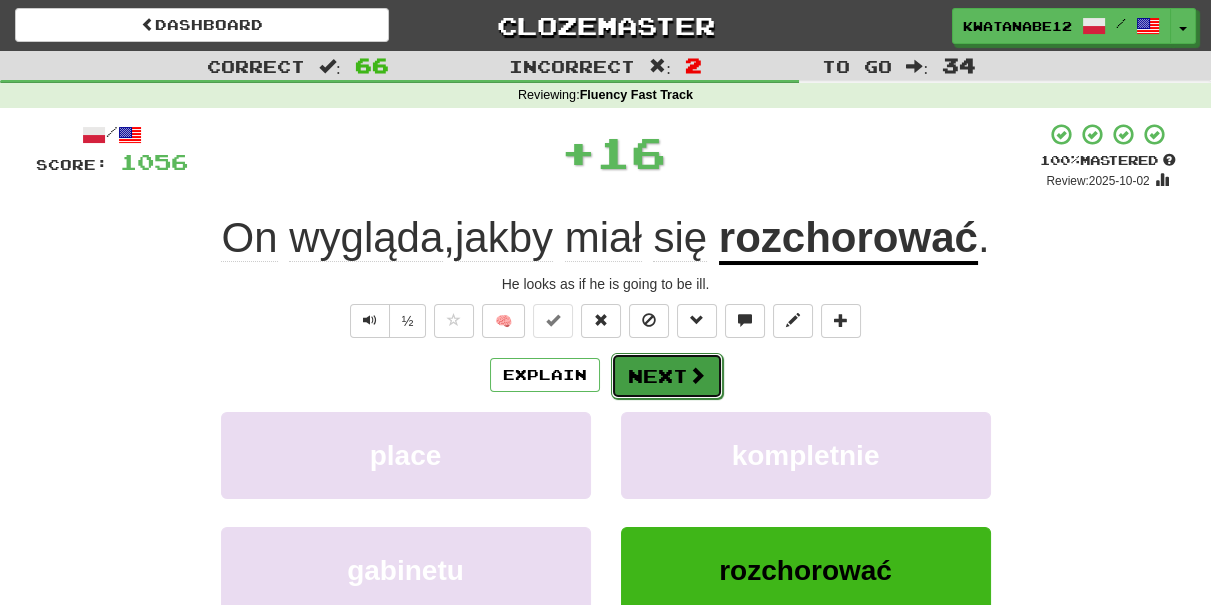 click on "Next" at bounding box center [667, 376] 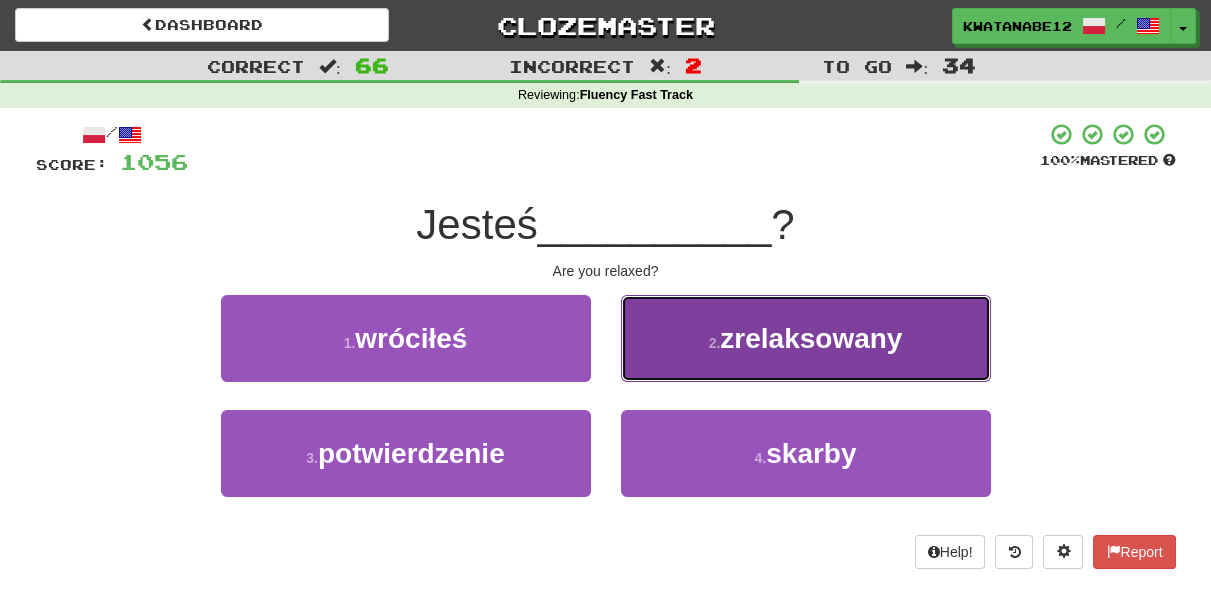 click on "2 .  zrelaksowany" at bounding box center [806, 338] 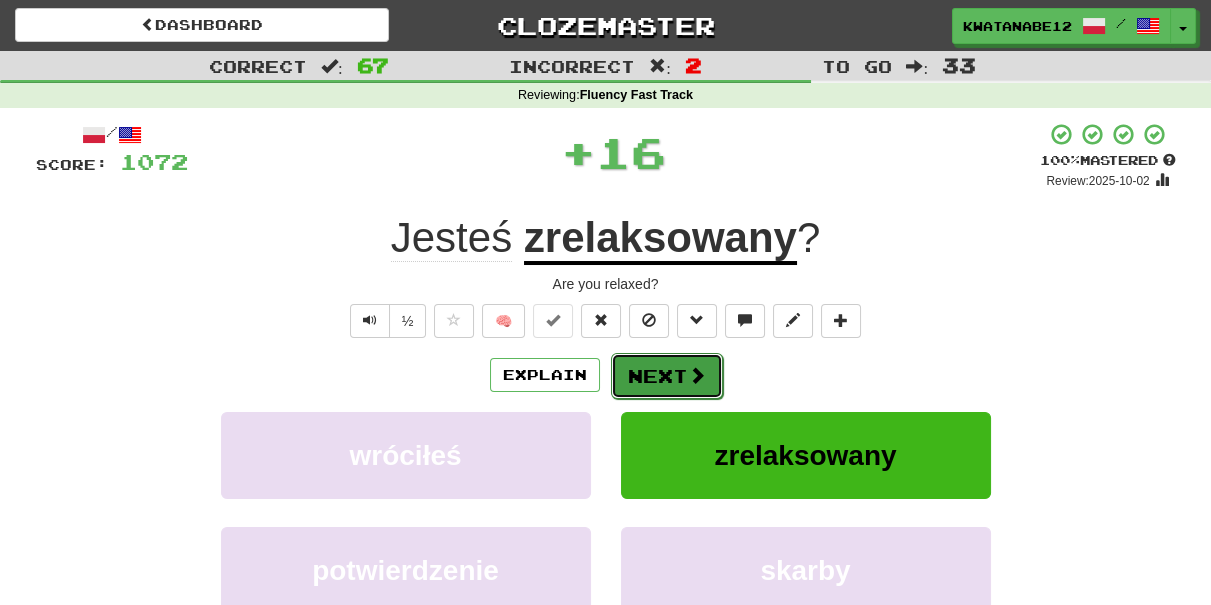 click on "Next" at bounding box center [667, 376] 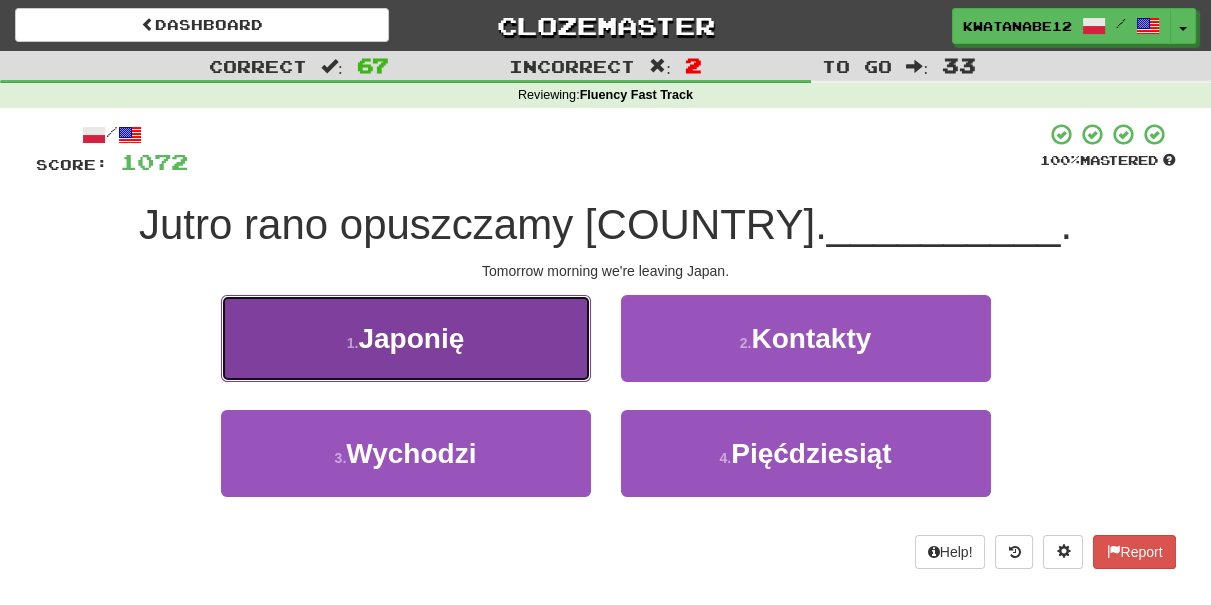 click on "1 .  Japonię" at bounding box center [406, 338] 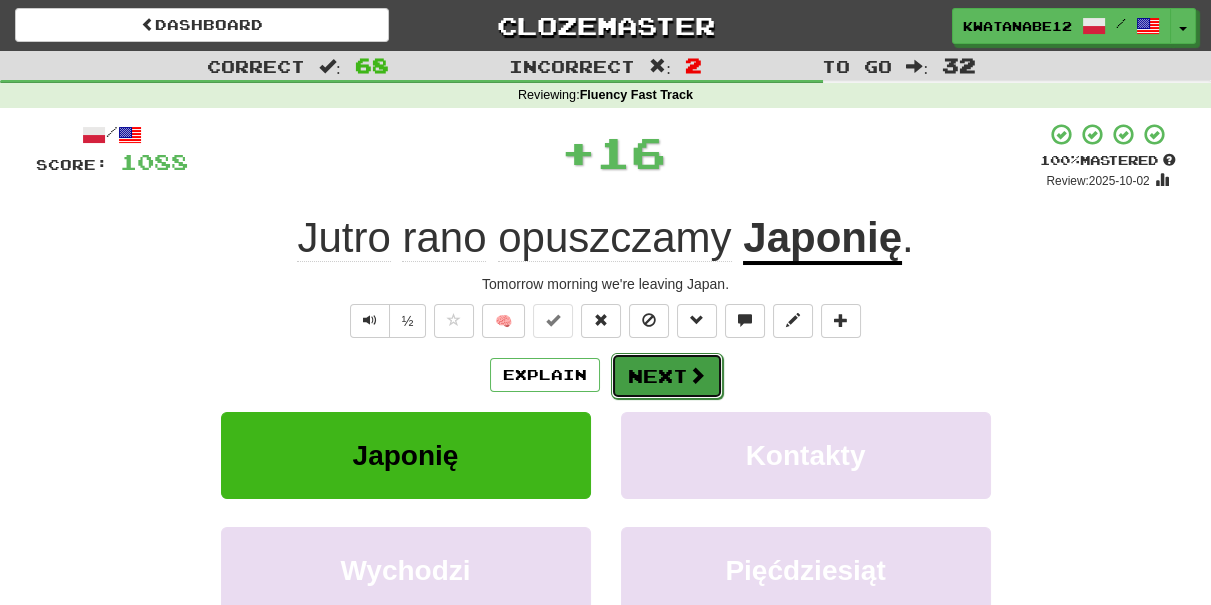click on "Next" at bounding box center [667, 376] 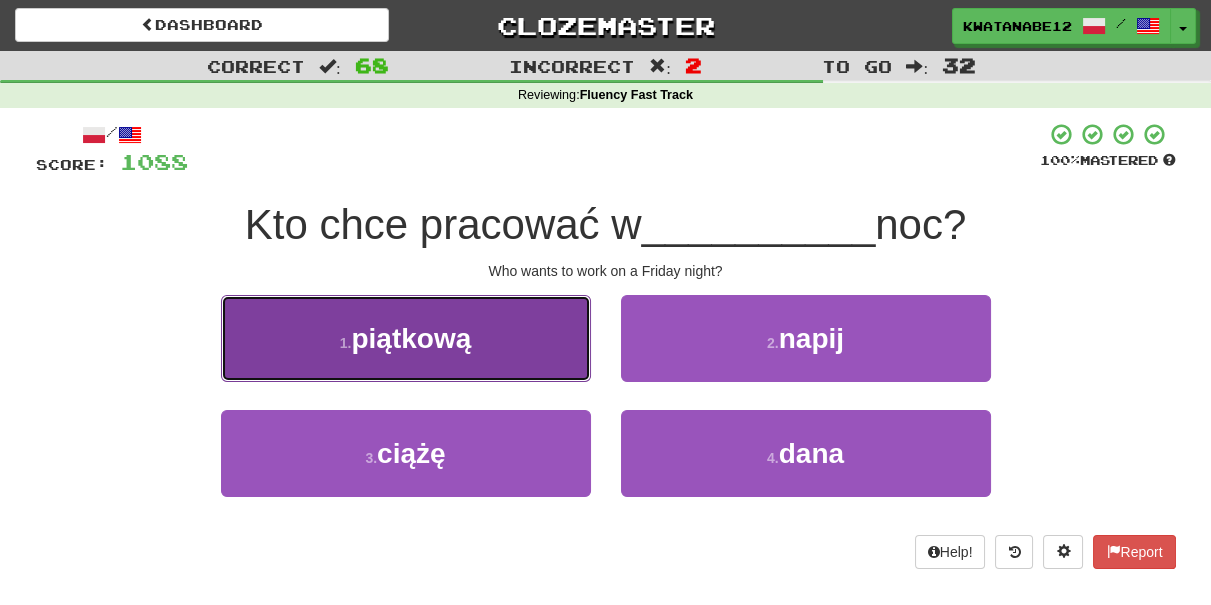 click on "1 .  piątkową" at bounding box center [406, 338] 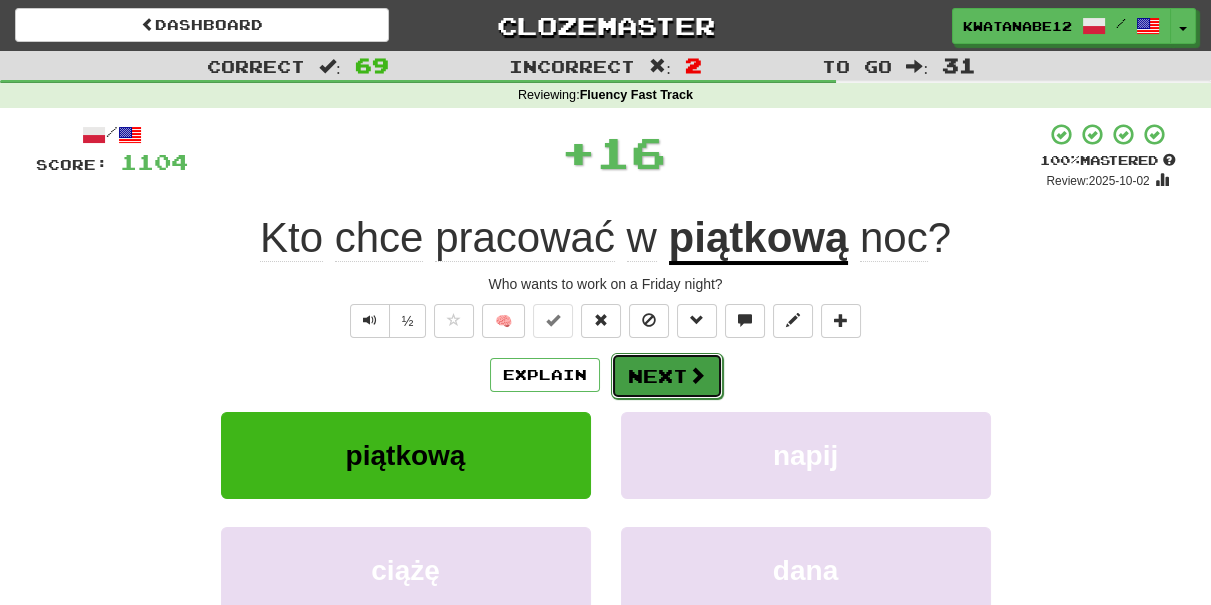 click on "Next" at bounding box center (667, 376) 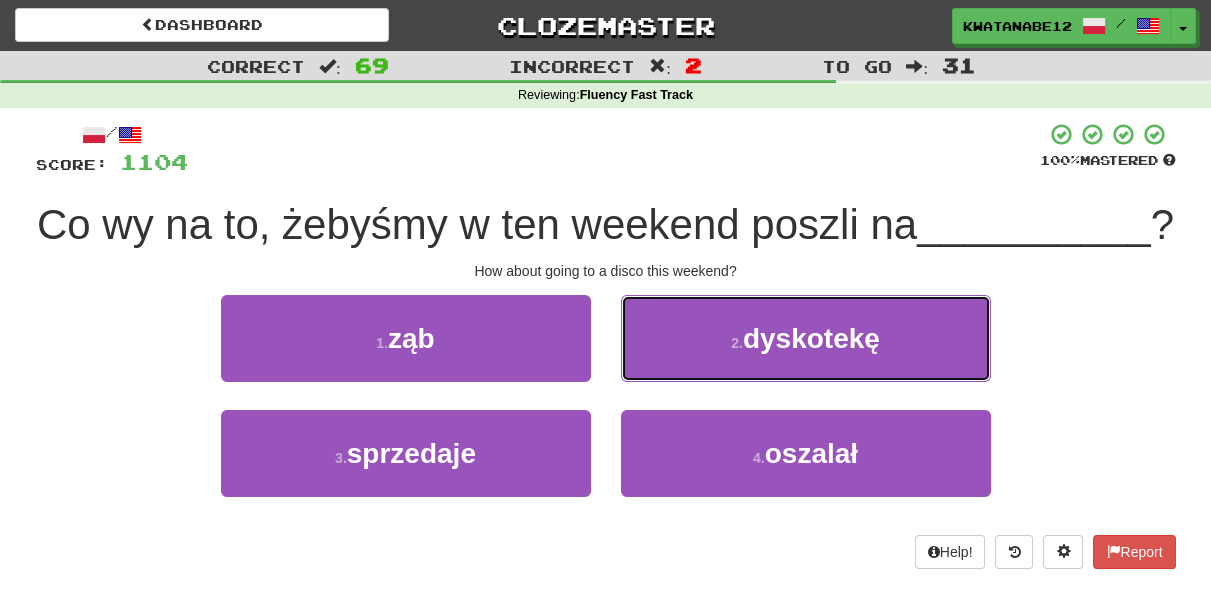 click on "2 .  dyskotekę" at bounding box center (806, 338) 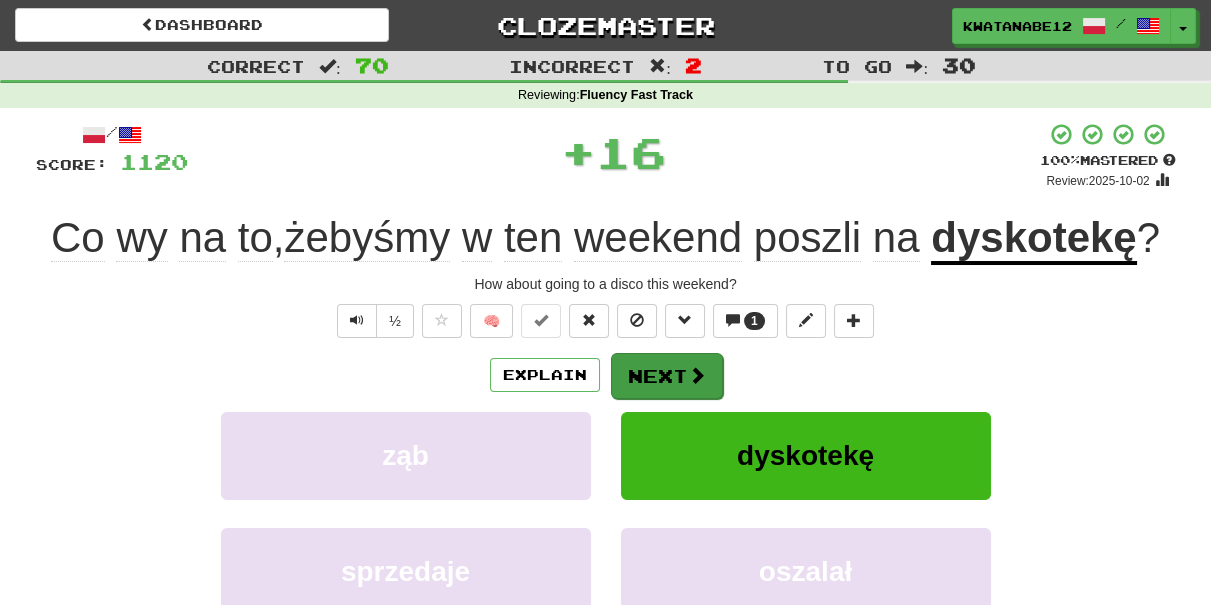 drag, startPoint x: 656, startPoint y: 407, endPoint x: 646, endPoint y: 379, distance: 29.732138 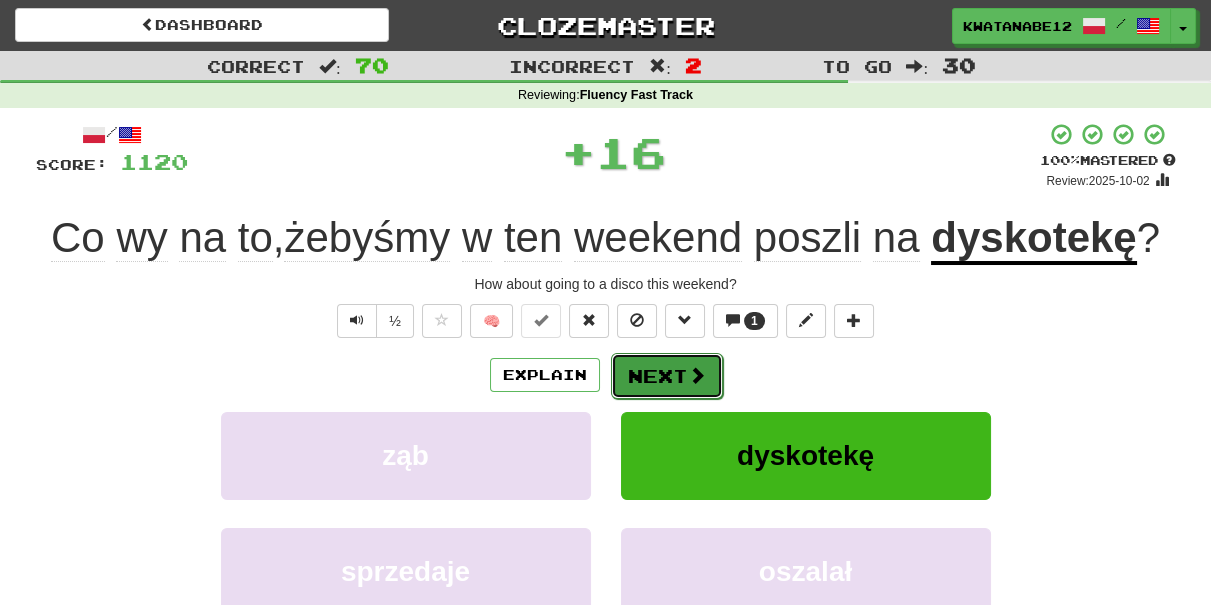 click on "Next" at bounding box center [667, 376] 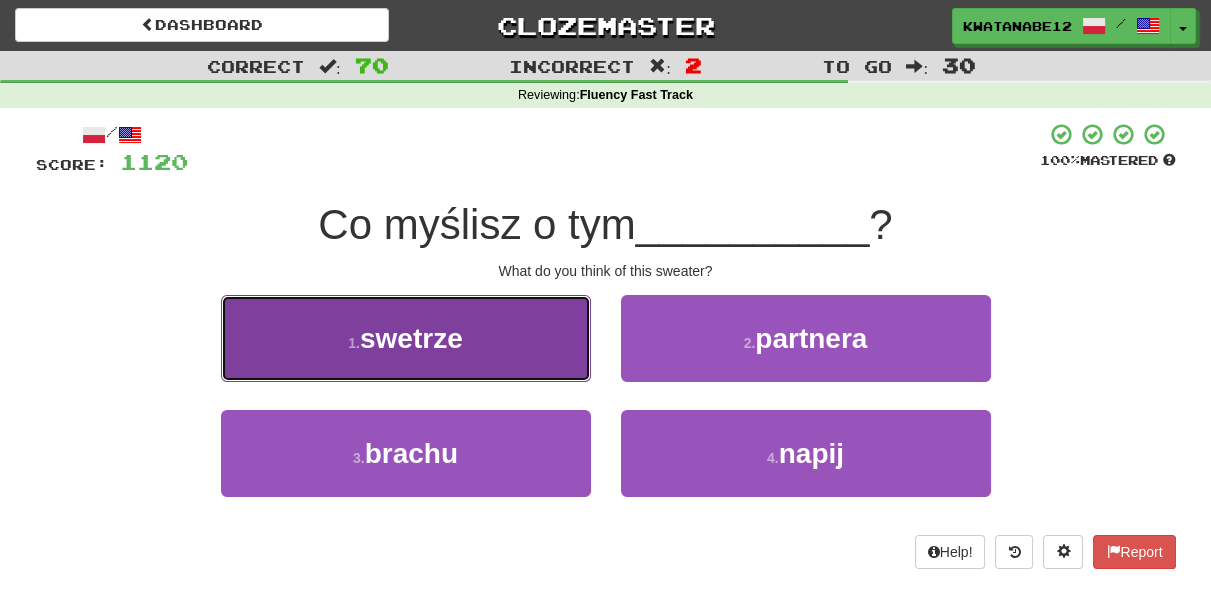 click on "1 .  swetrze" at bounding box center [406, 338] 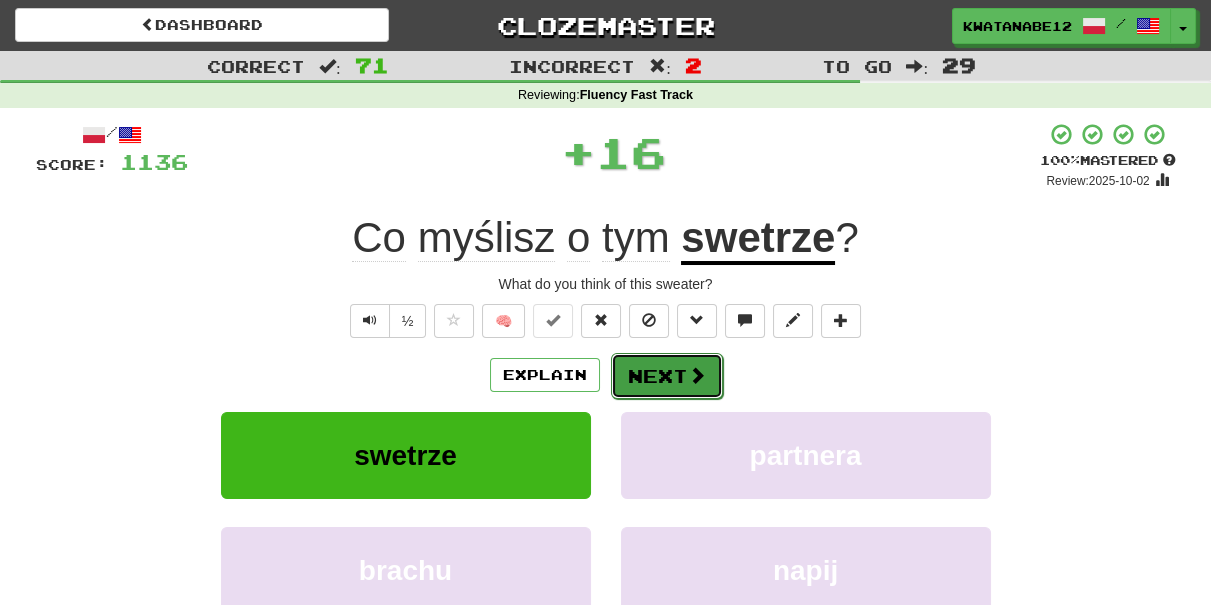 click on "Next" at bounding box center [667, 376] 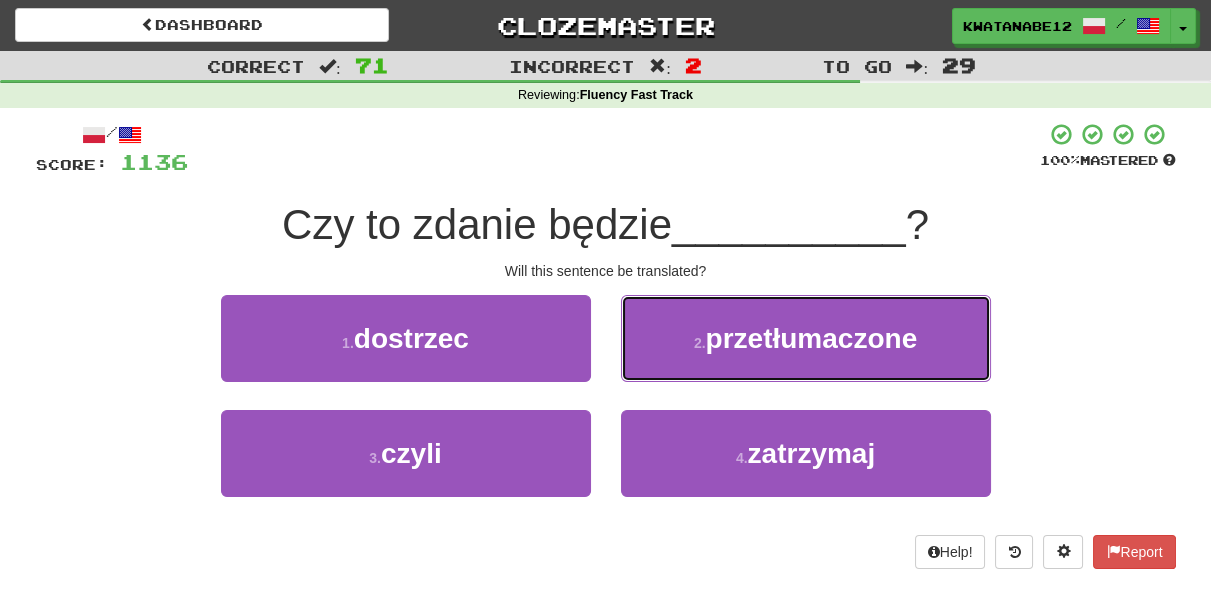 click on "2 .  przetłumaczone" at bounding box center [806, 338] 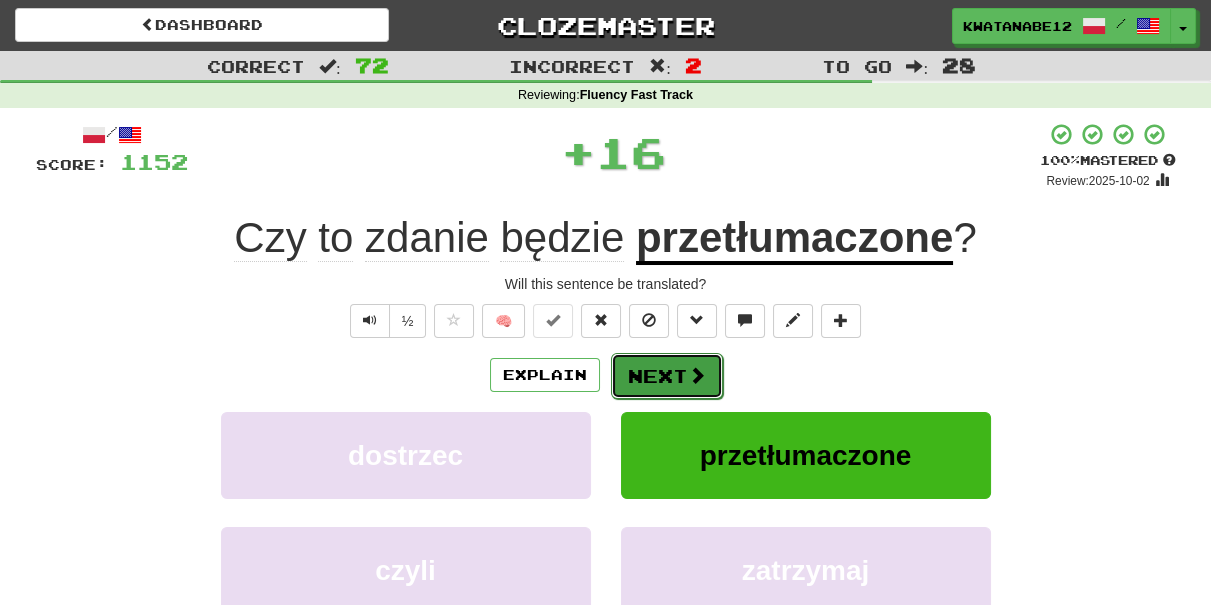 click on "Next" at bounding box center [667, 376] 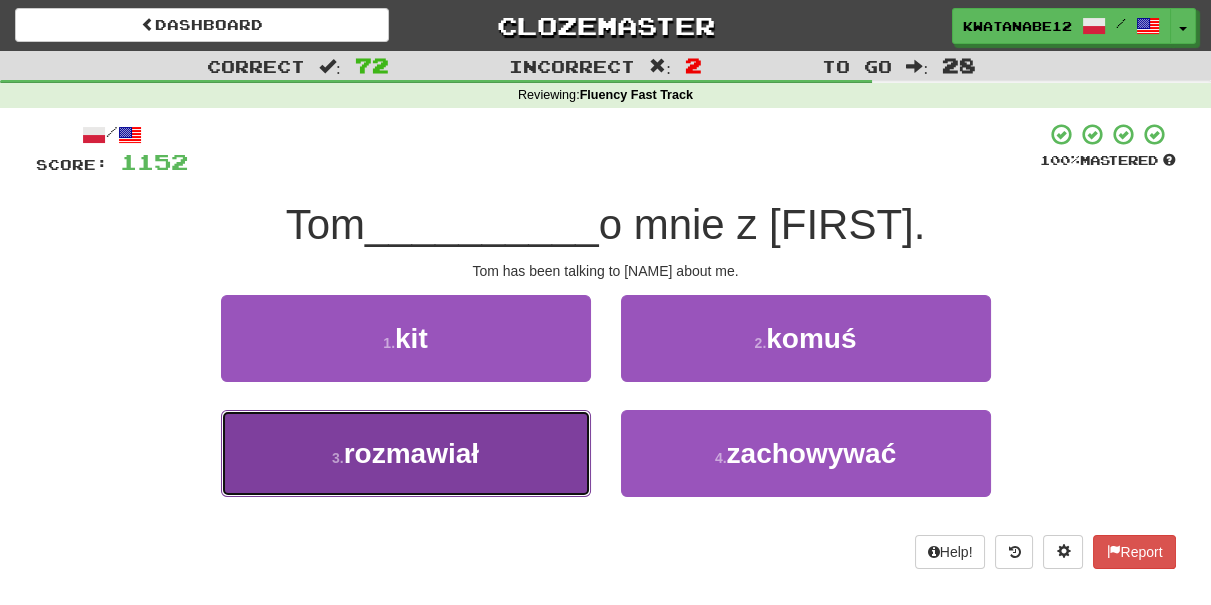 click on "3 .  rozmawiał" at bounding box center (406, 453) 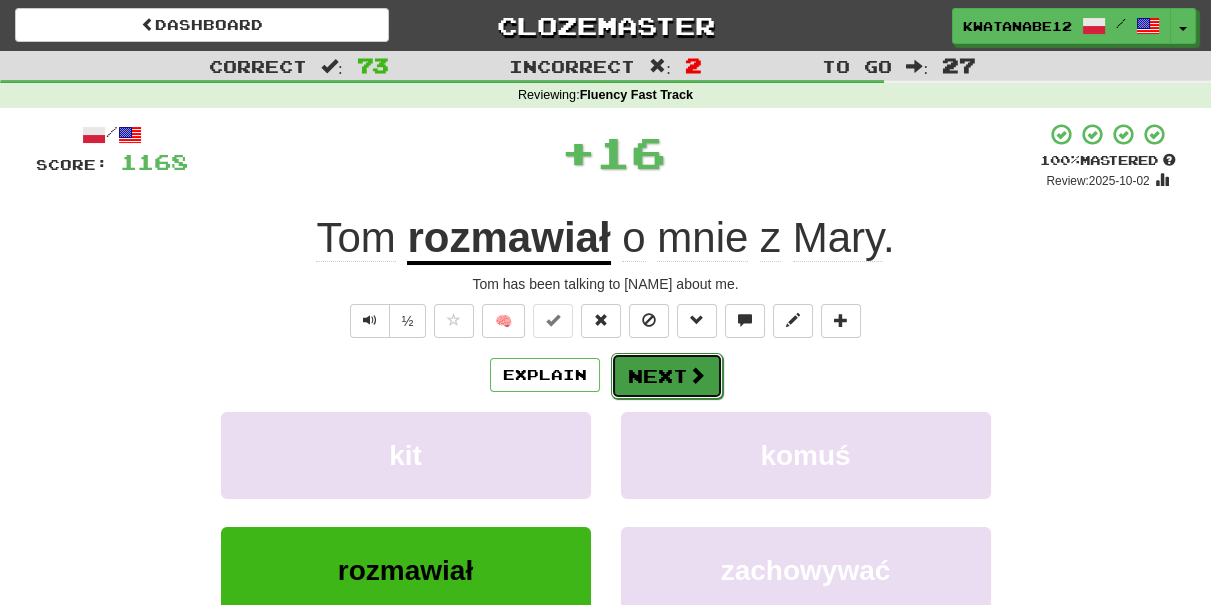 click on "Next" at bounding box center [667, 376] 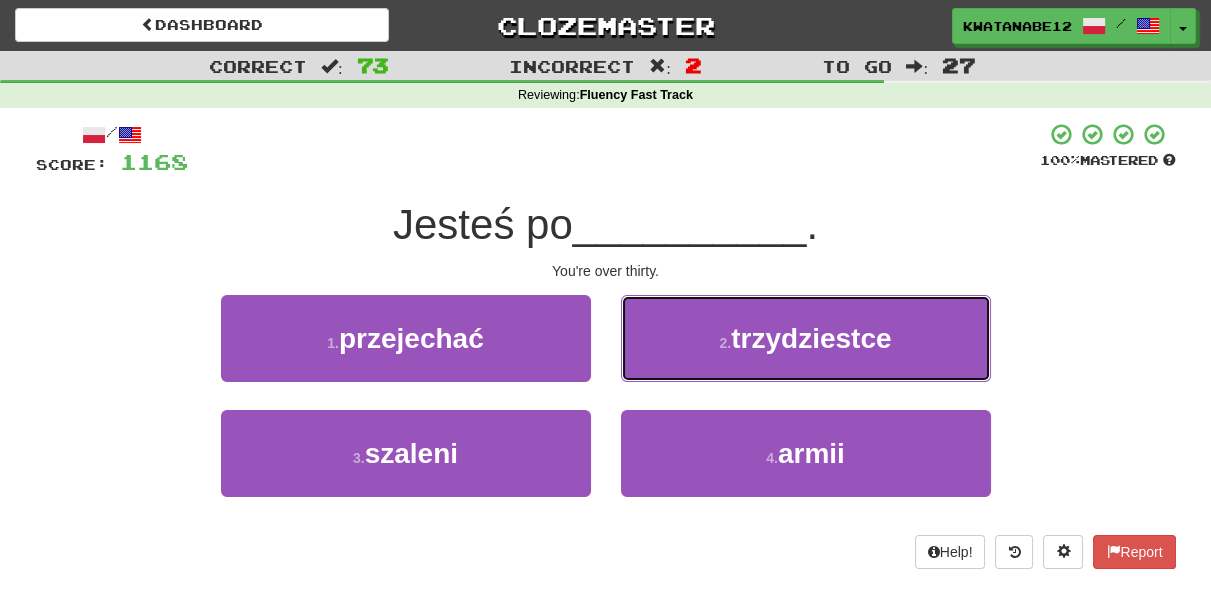click on "2 .  trzydziestce" at bounding box center (806, 338) 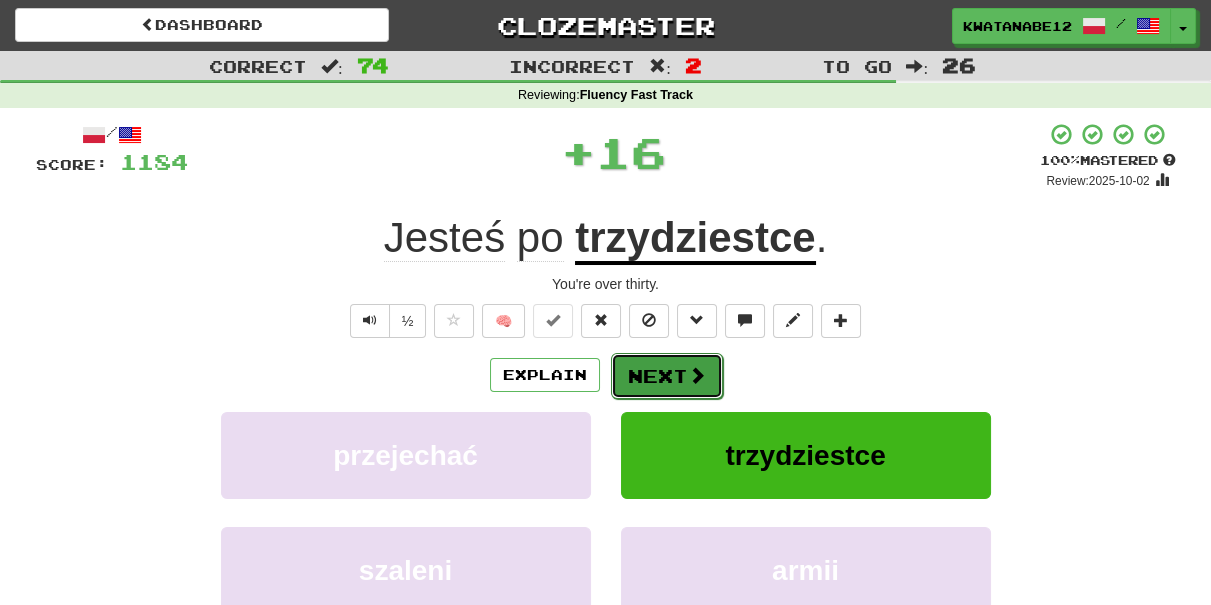 click on "Next" at bounding box center (667, 376) 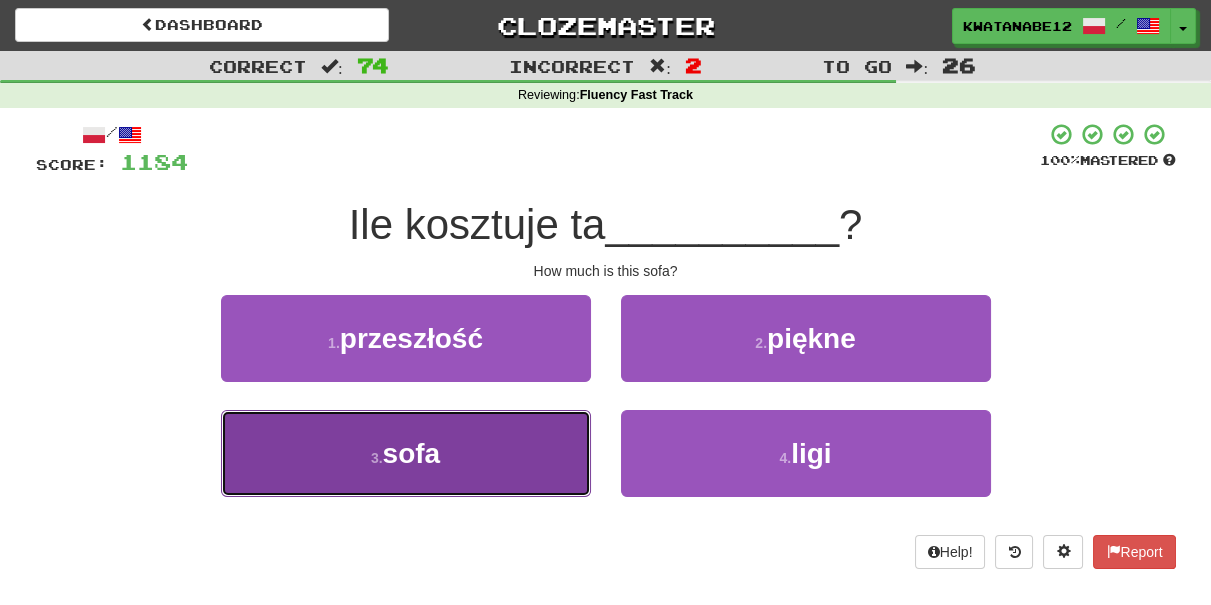 drag, startPoint x: 464, startPoint y: 452, endPoint x: 626, endPoint y: 346, distance: 193.59752 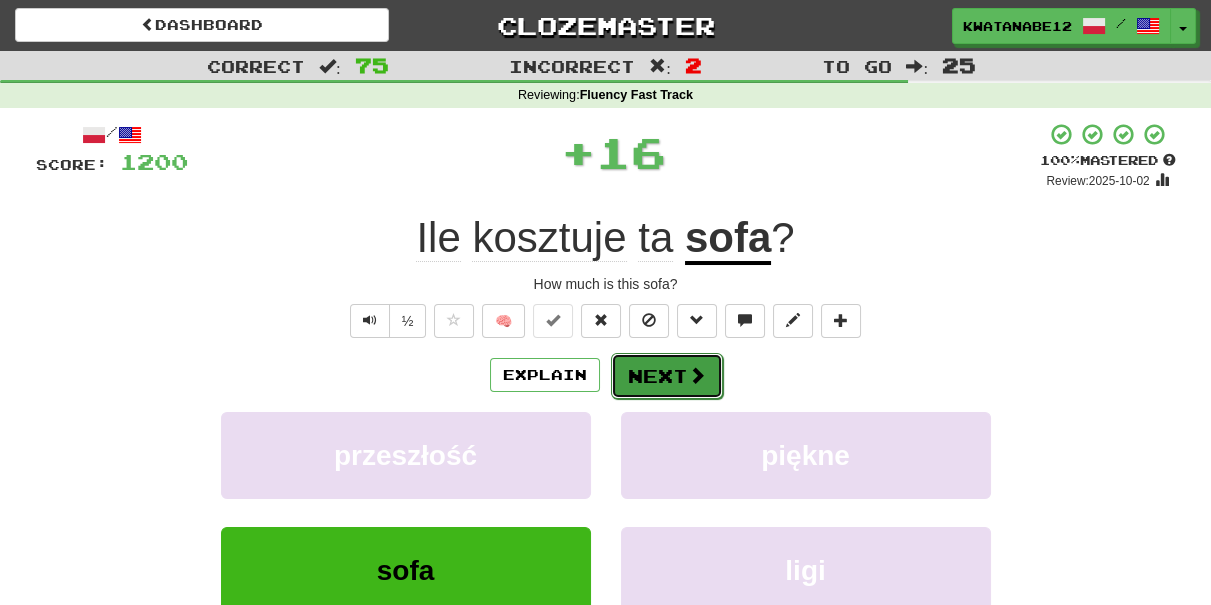 click on "Next" at bounding box center [667, 376] 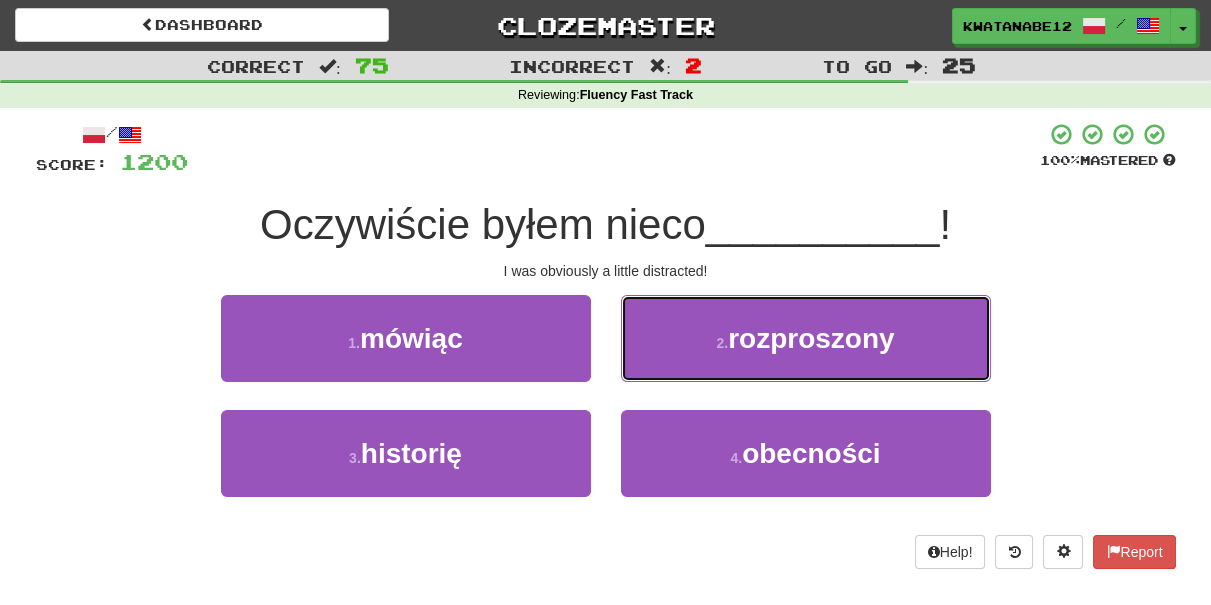 click on "2 .  rozproszony" at bounding box center (806, 338) 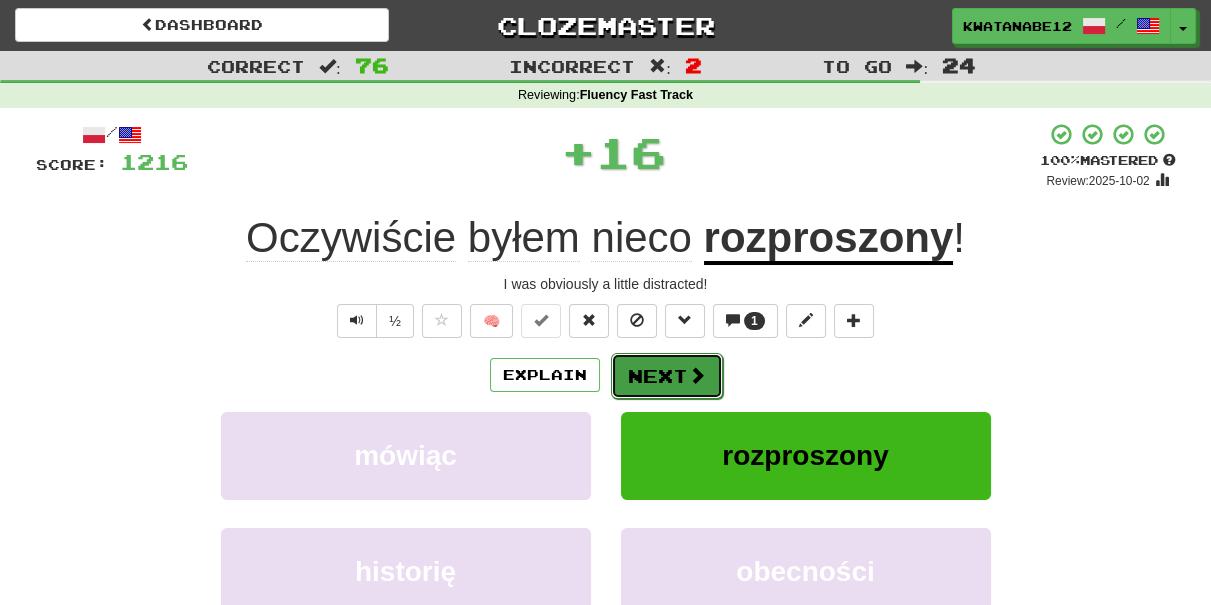 click on "Next" at bounding box center [667, 376] 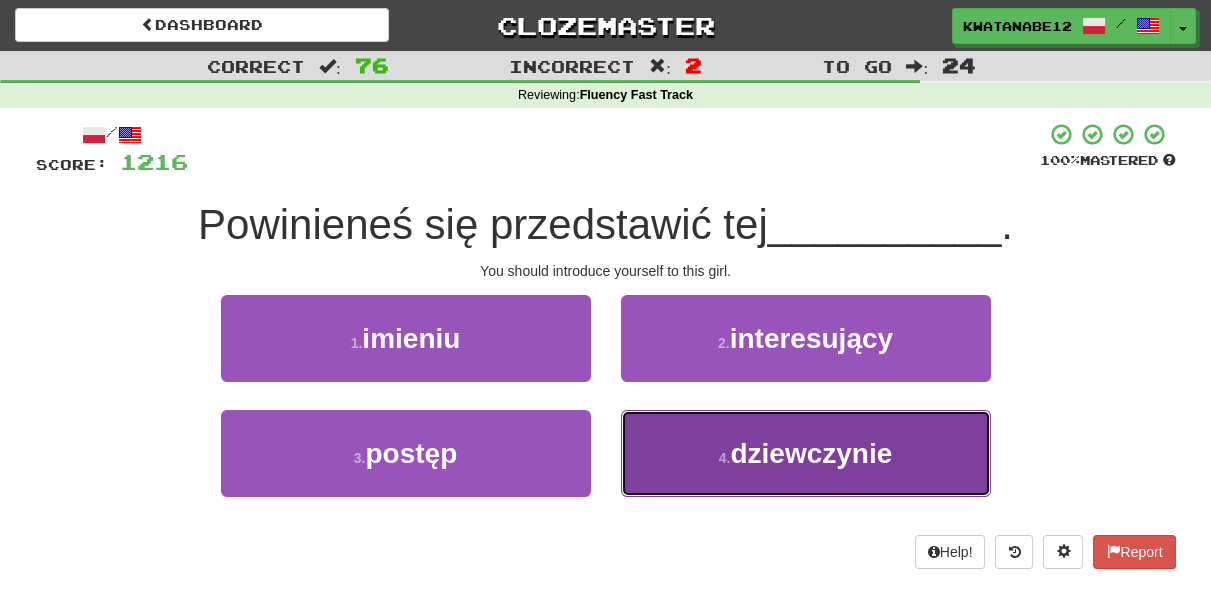 click on "4 .  dziewczynie" at bounding box center (806, 453) 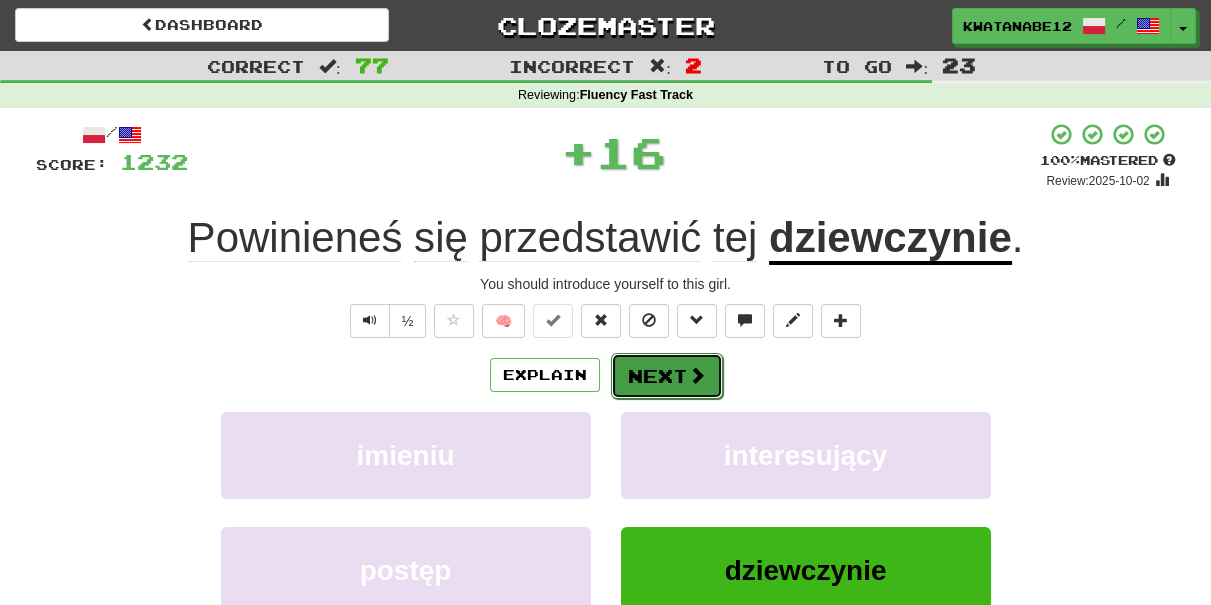 click on "Next" at bounding box center [667, 376] 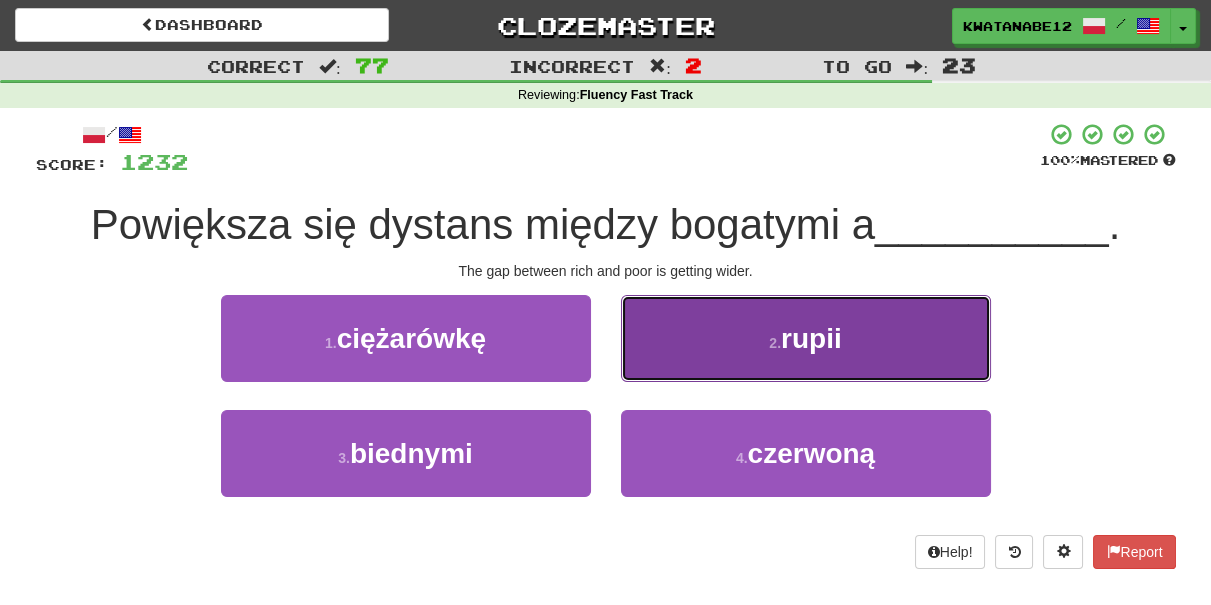 click on "2 .  rupii" at bounding box center [806, 338] 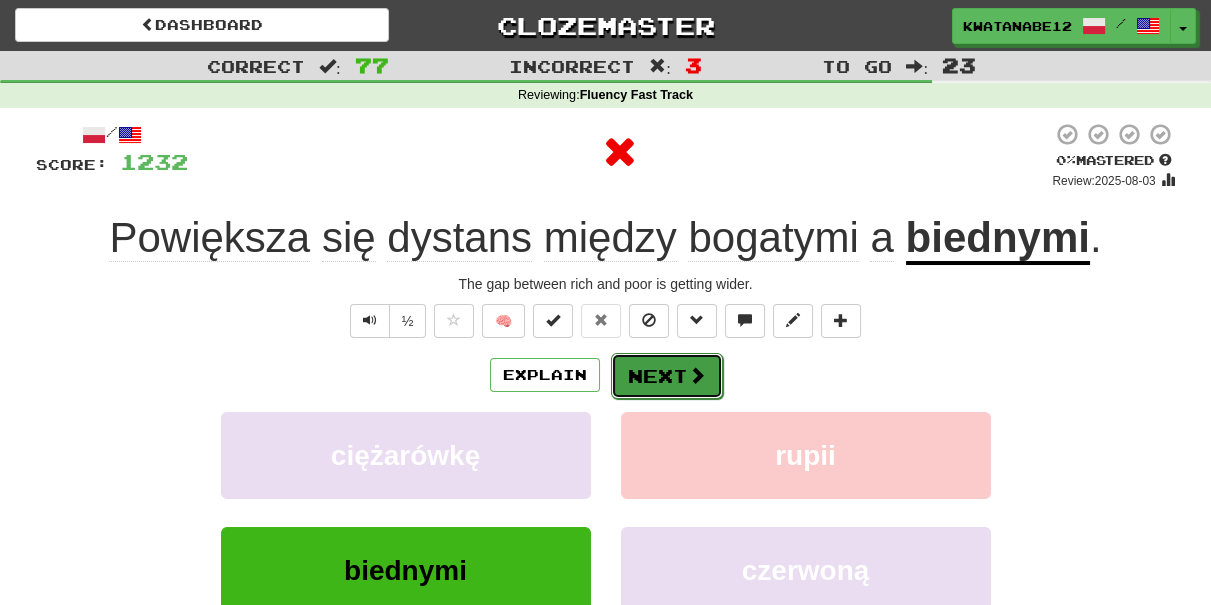 click on "Next" at bounding box center [667, 376] 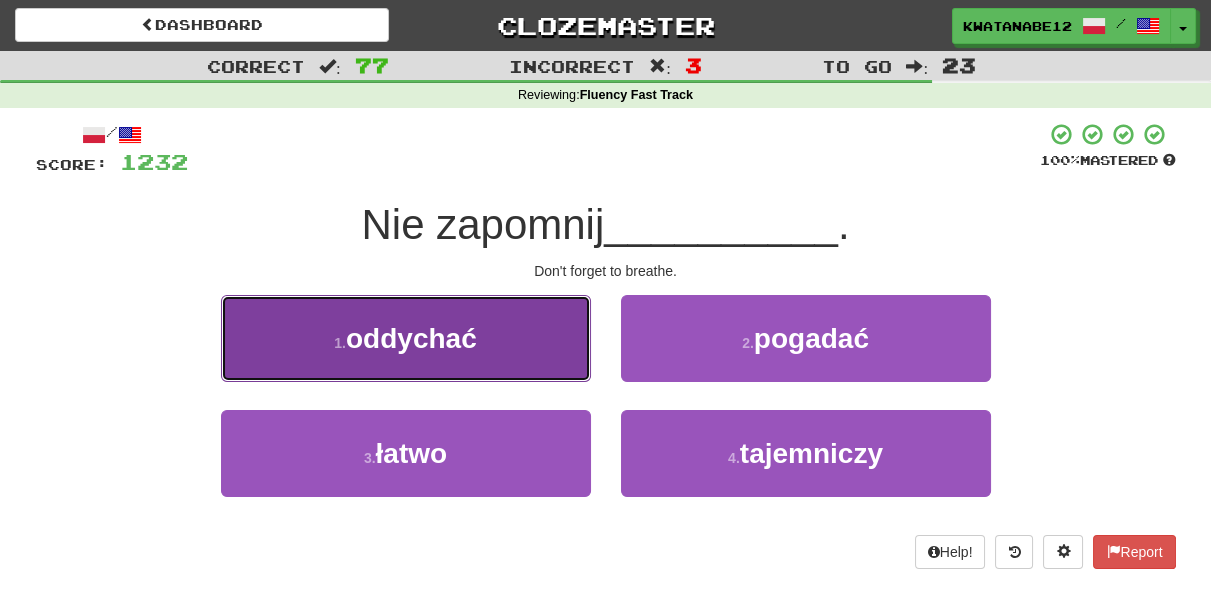 drag, startPoint x: 514, startPoint y: 334, endPoint x: 527, endPoint y: 340, distance: 14.3178215 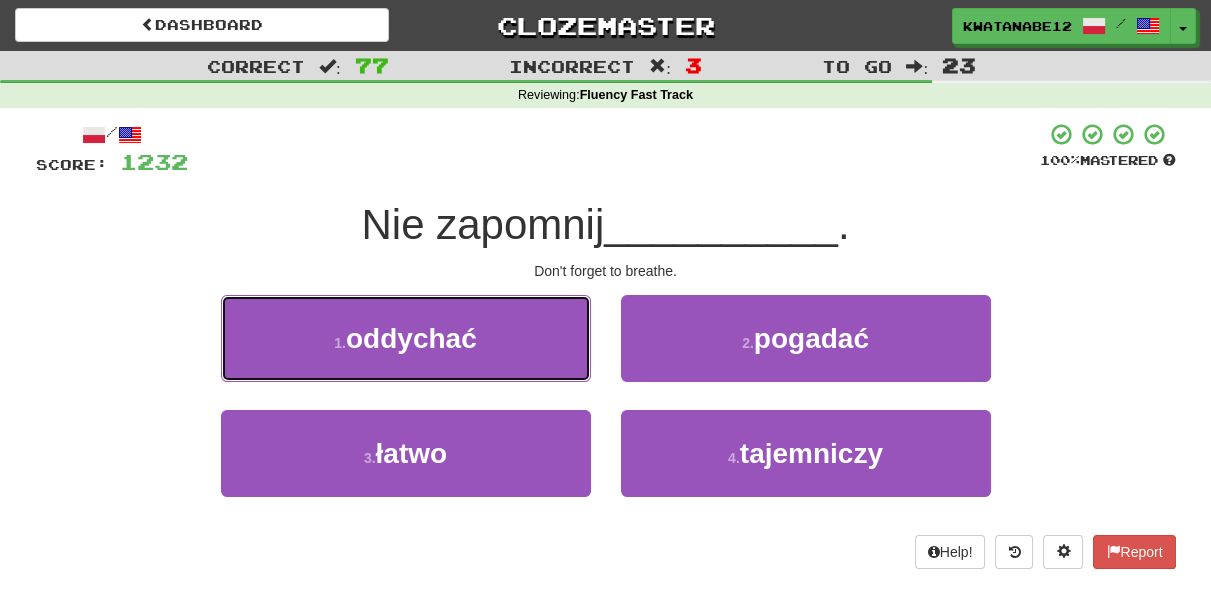 click on "1 .  oddychać" at bounding box center (406, 338) 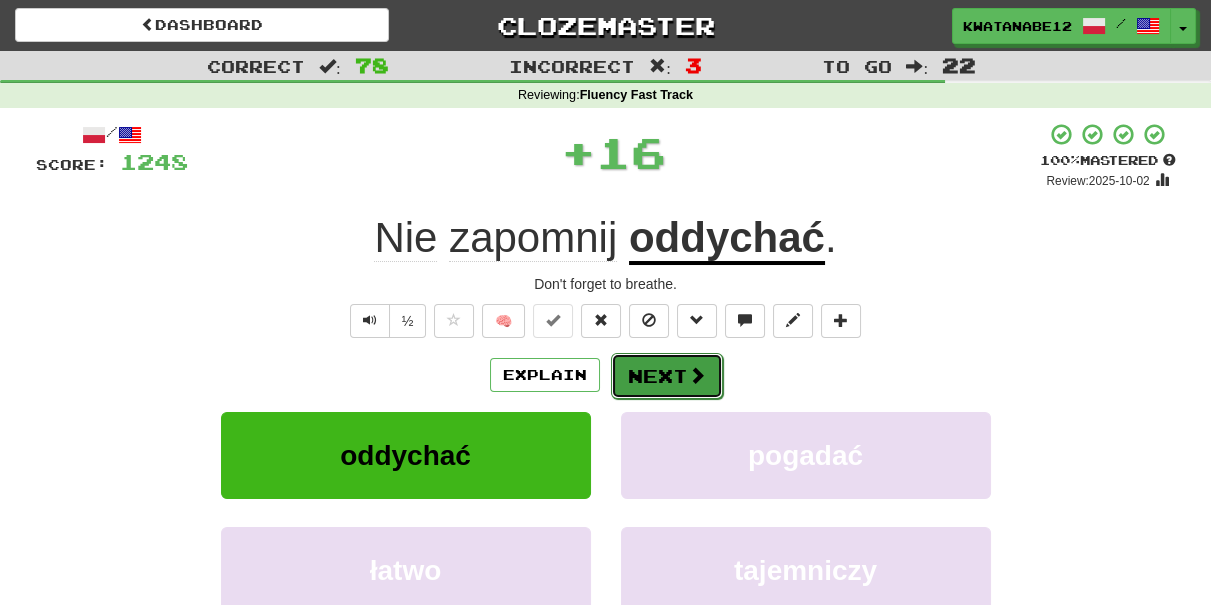 click on "Next" at bounding box center [667, 376] 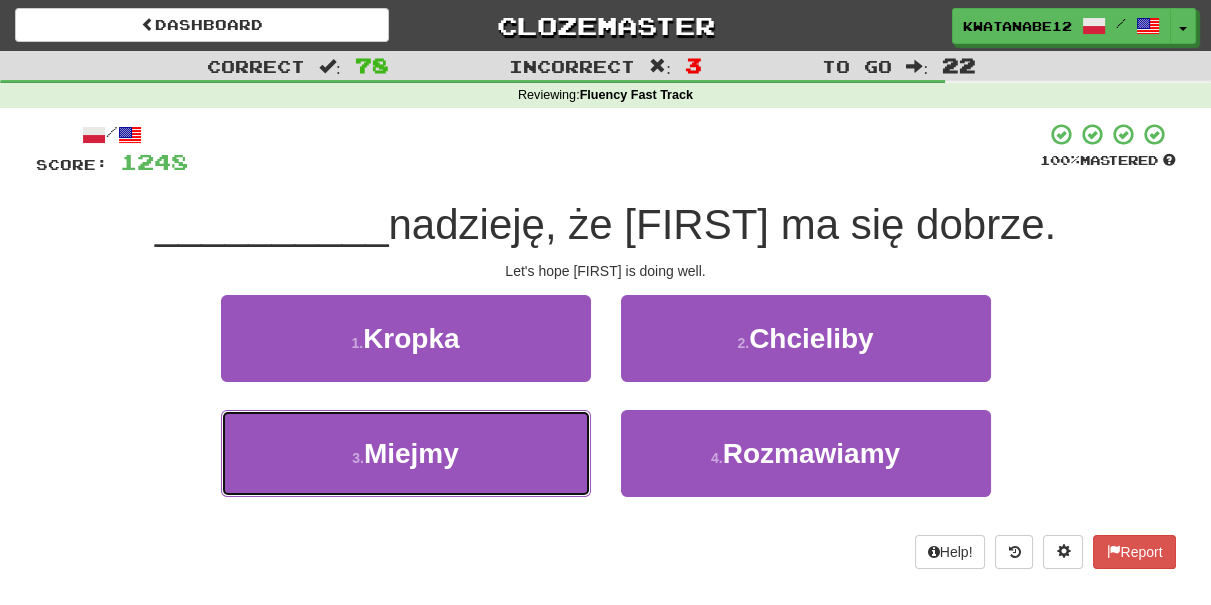 drag, startPoint x: 509, startPoint y: 477, endPoint x: 594, endPoint y: 414, distance: 105.801704 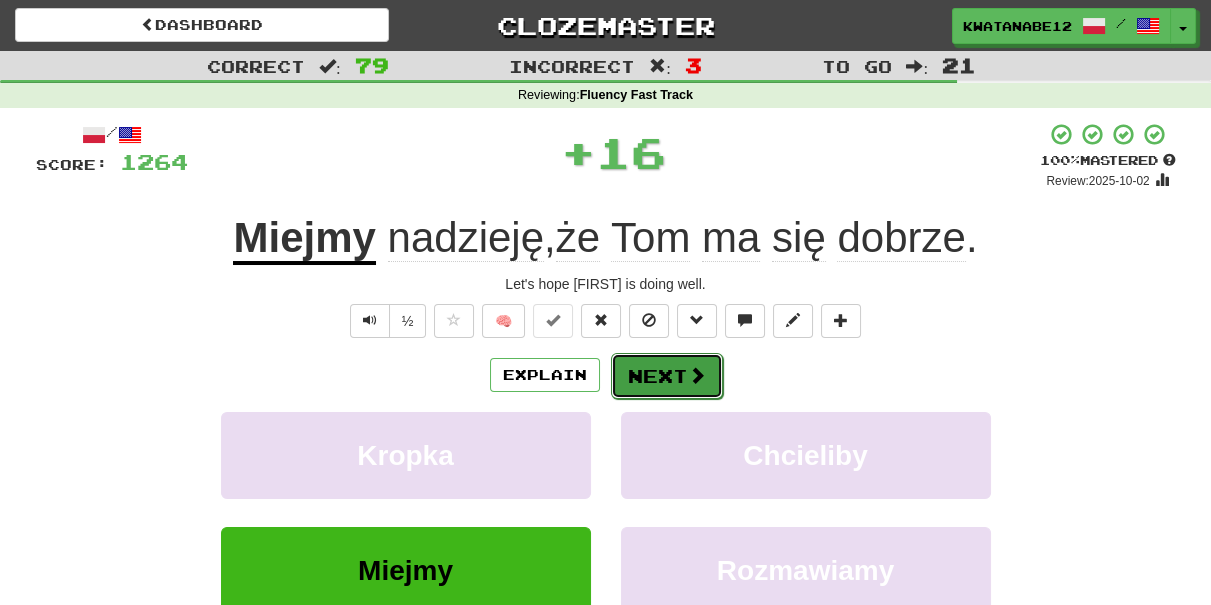 click on "Next" at bounding box center (667, 376) 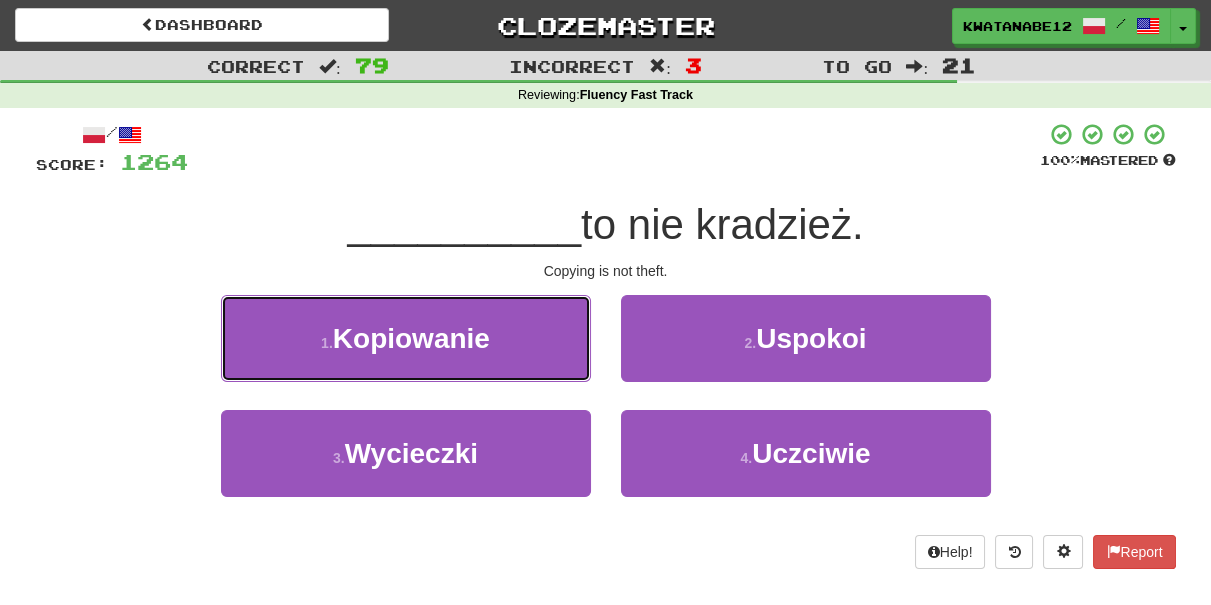 drag, startPoint x: 522, startPoint y: 343, endPoint x: 592, endPoint y: 348, distance: 70.178345 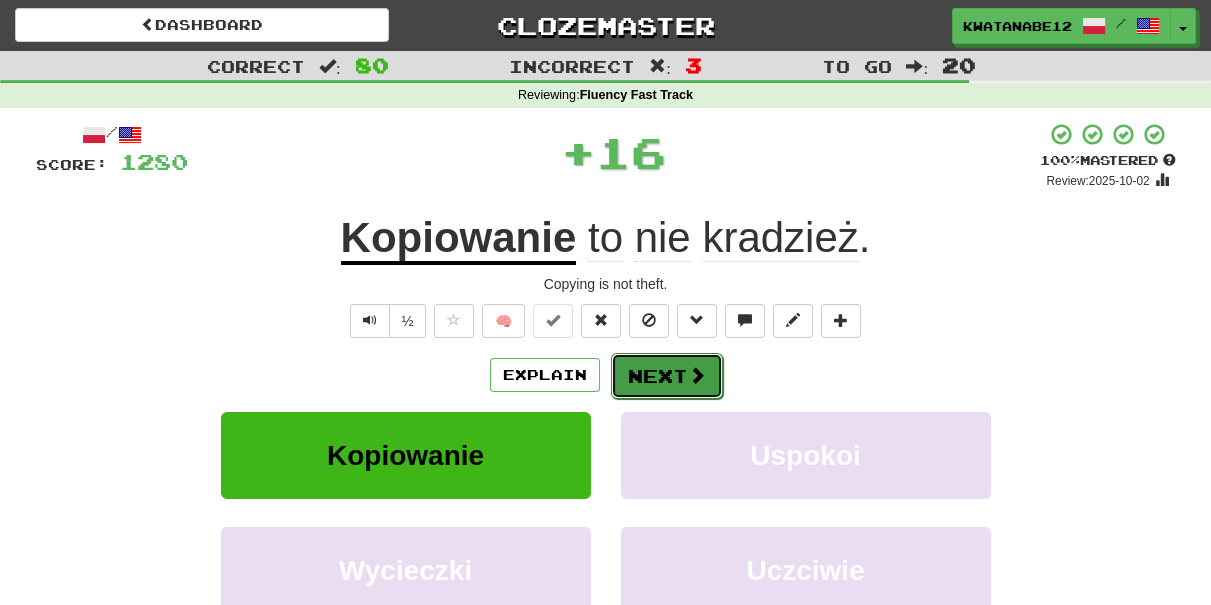 click on "Next" at bounding box center (667, 376) 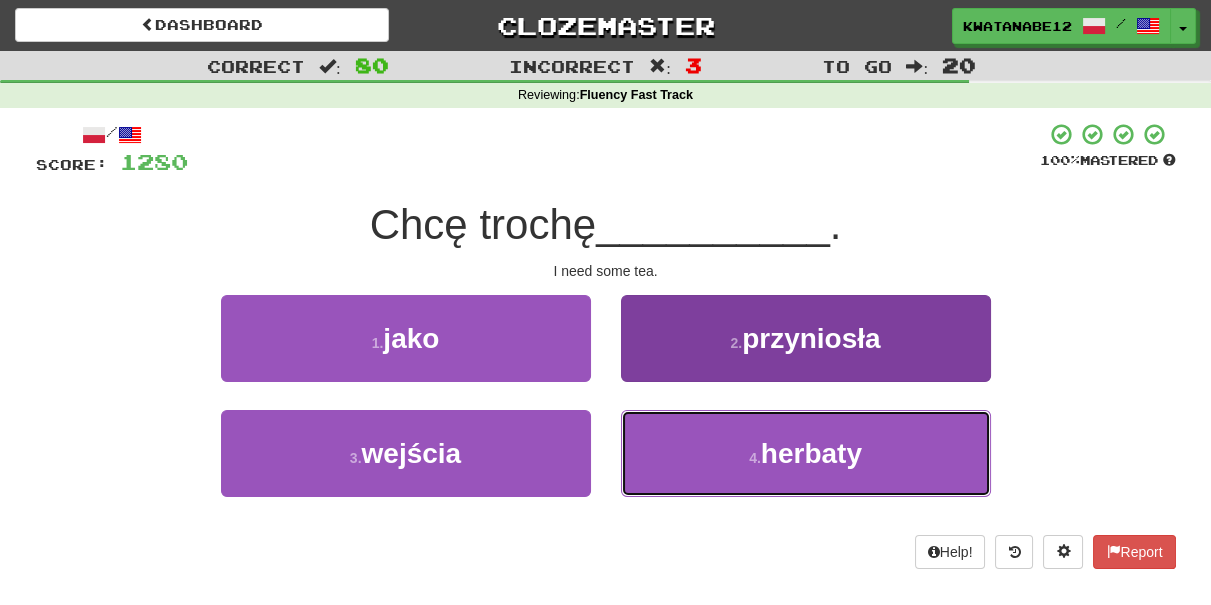 drag, startPoint x: 750, startPoint y: 442, endPoint x: 728, endPoint y: 438, distance: 22.36068 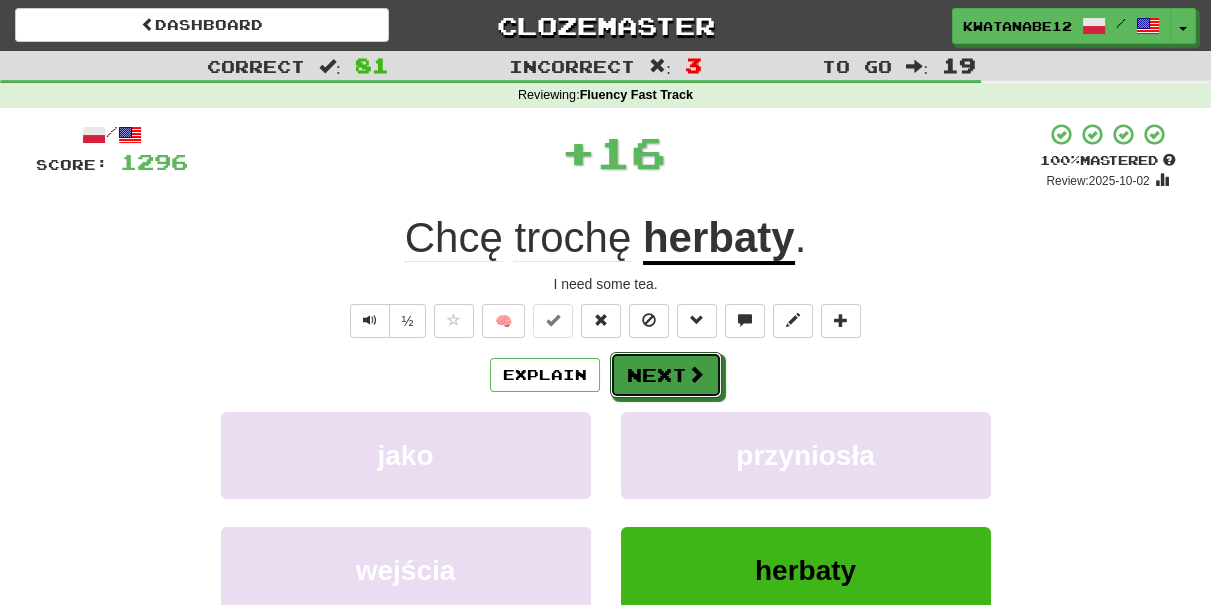 drag, startPoint x: 685, startPoint y: 393, endPoint x: 600, endPoint y: 283, distance: 139.01439 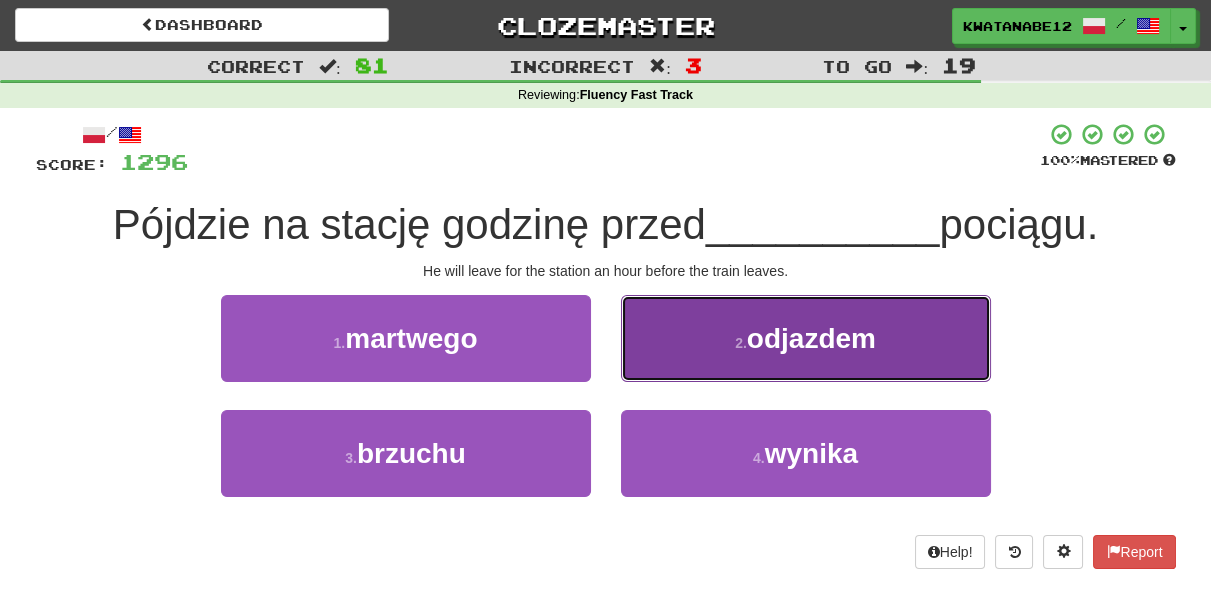 click on "2 .  odjazdem" at bounding box center (806, 338) 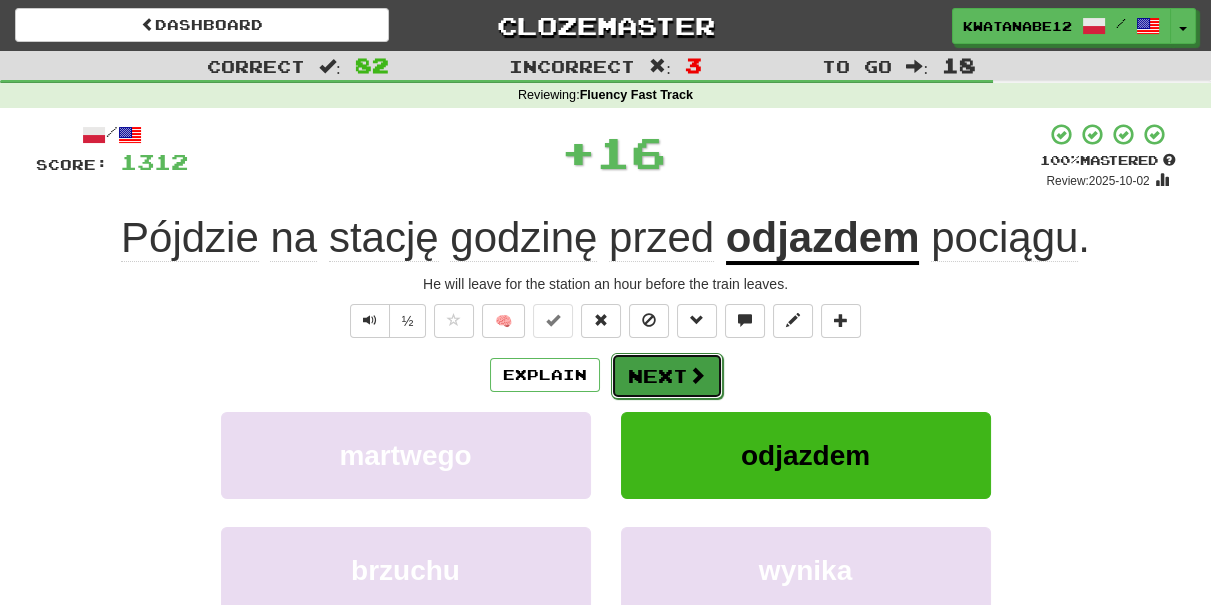 click on "Next" at bounding box center [667, 376] 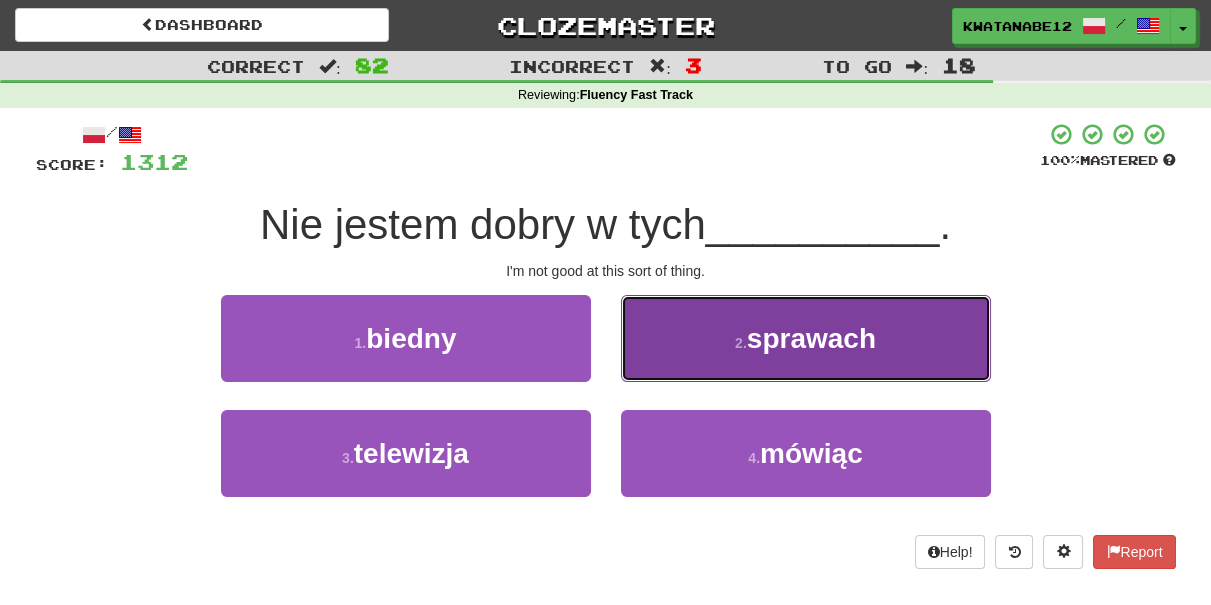click on "2 .  sprawach" at bounding box center [806, 338] 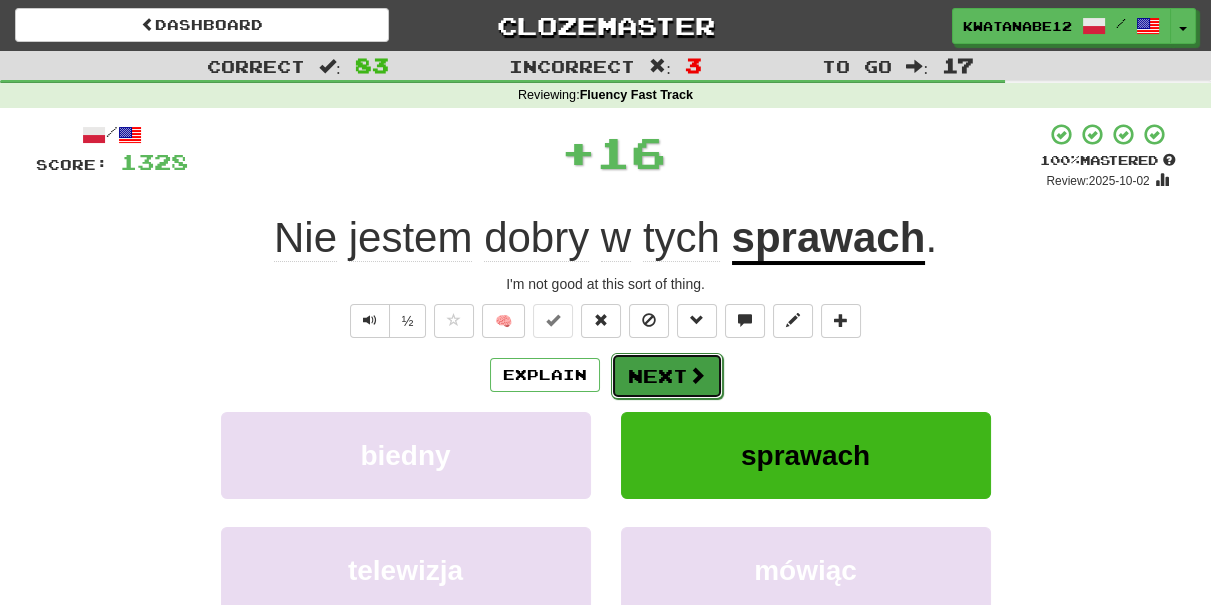 click on "Next" at bounding box center [667, 376] 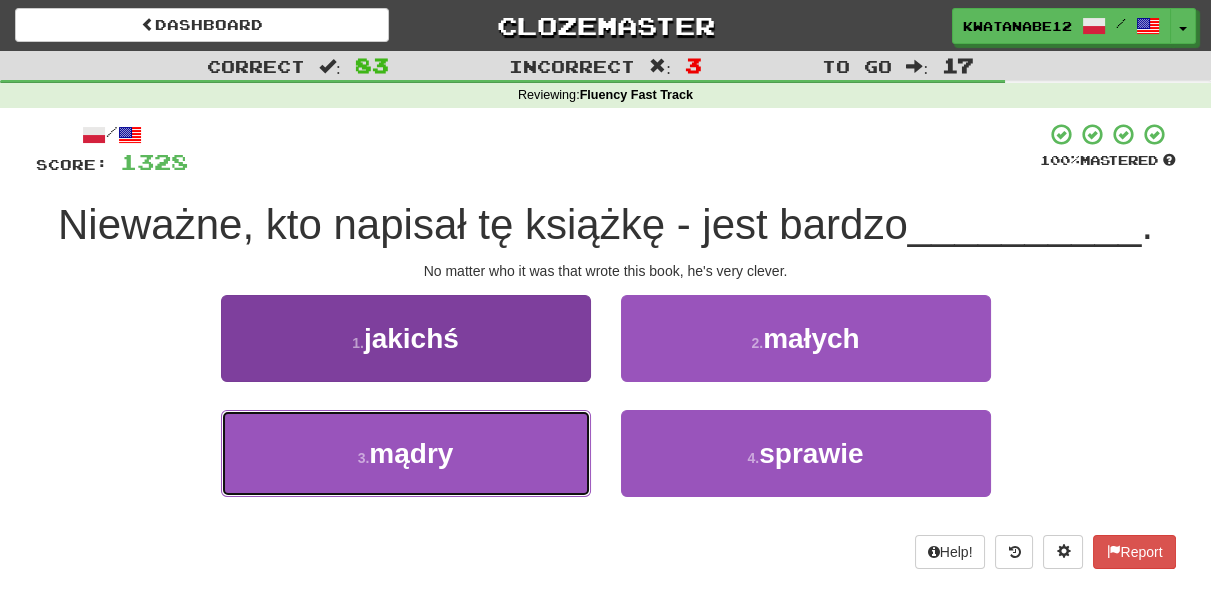 drag, startPoint x: 529, startPoint y: 444, endPoint x: 559, endPoint y: 436, distance: 31.04835 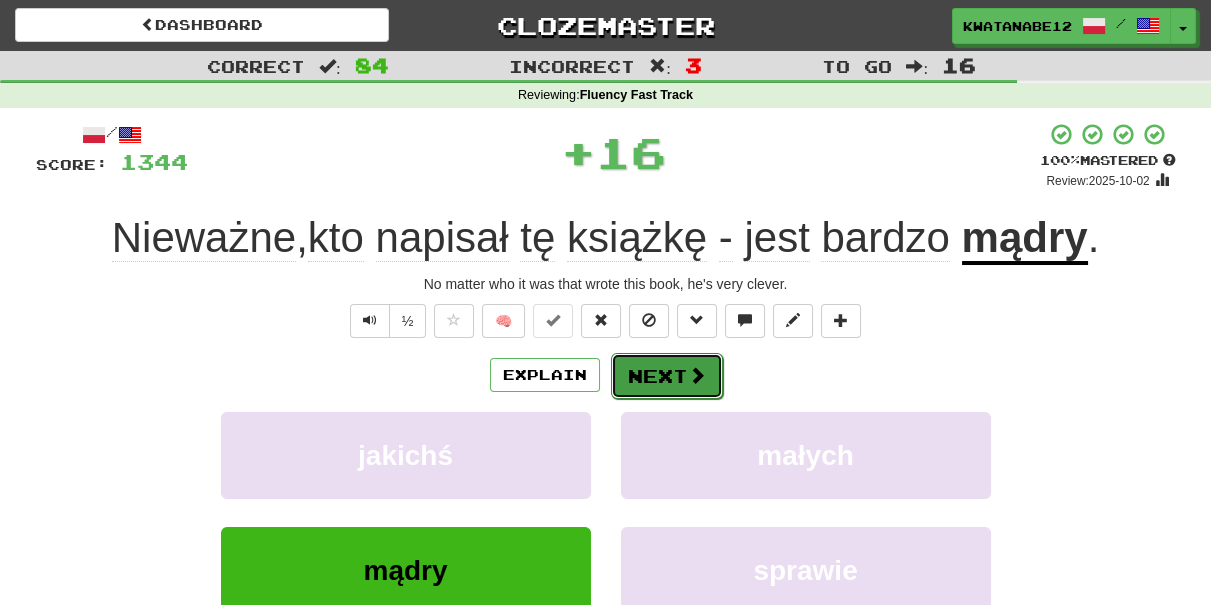 click on "Next" at bounding box center (667, 376) 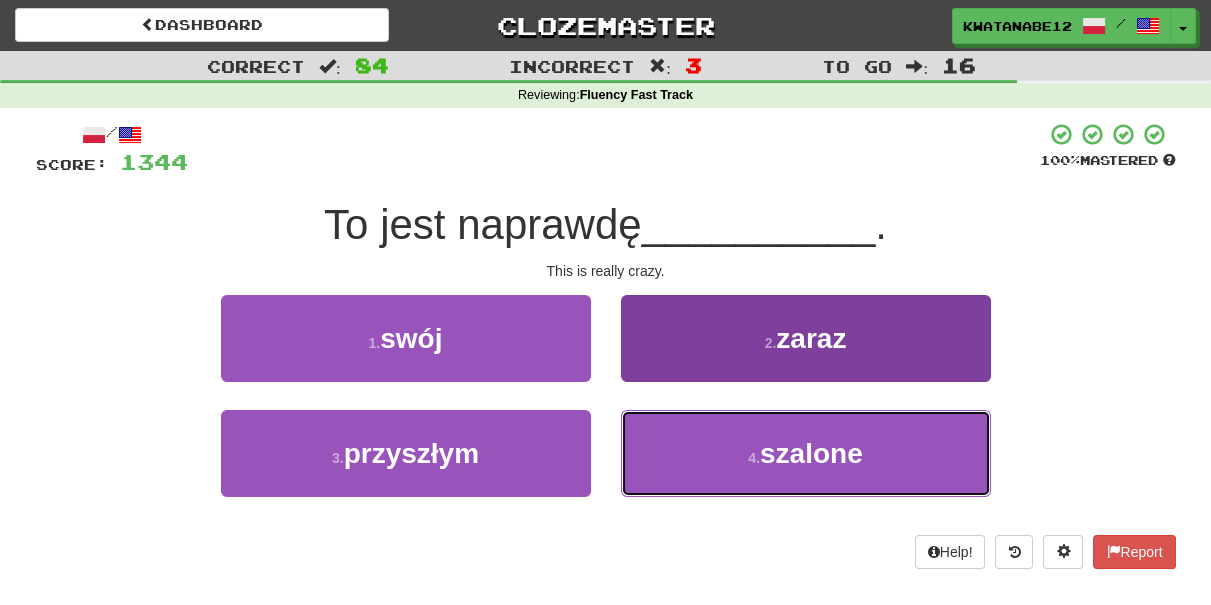 click on "4 .  szalone" at bounding box center [806, 453] 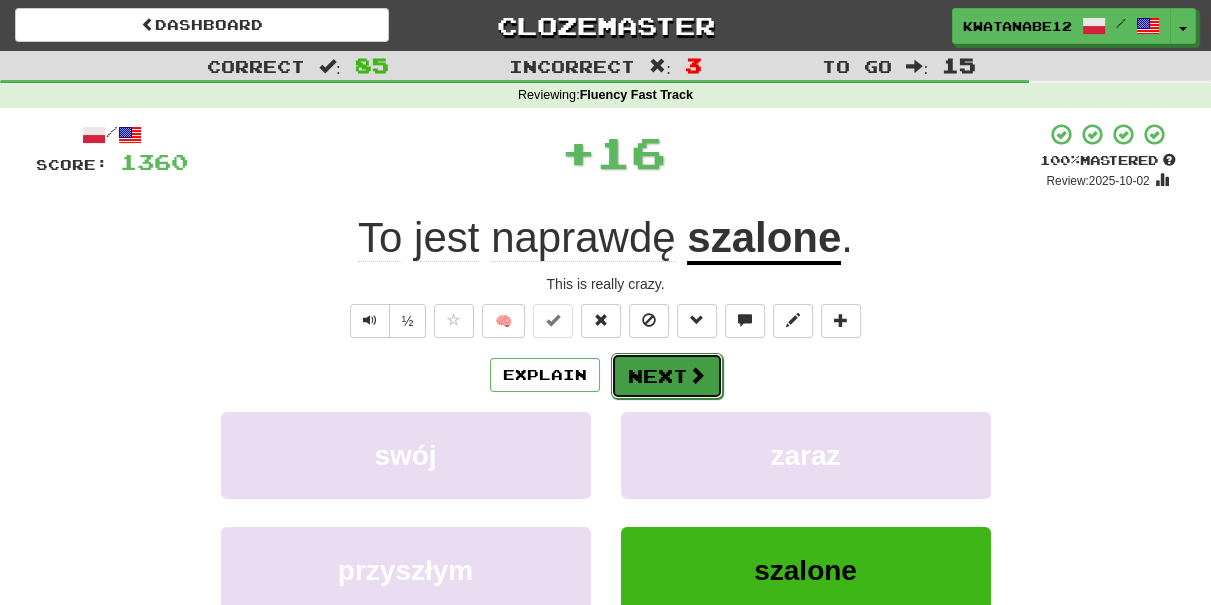 click on "Next" at bounding box center (667, 376) 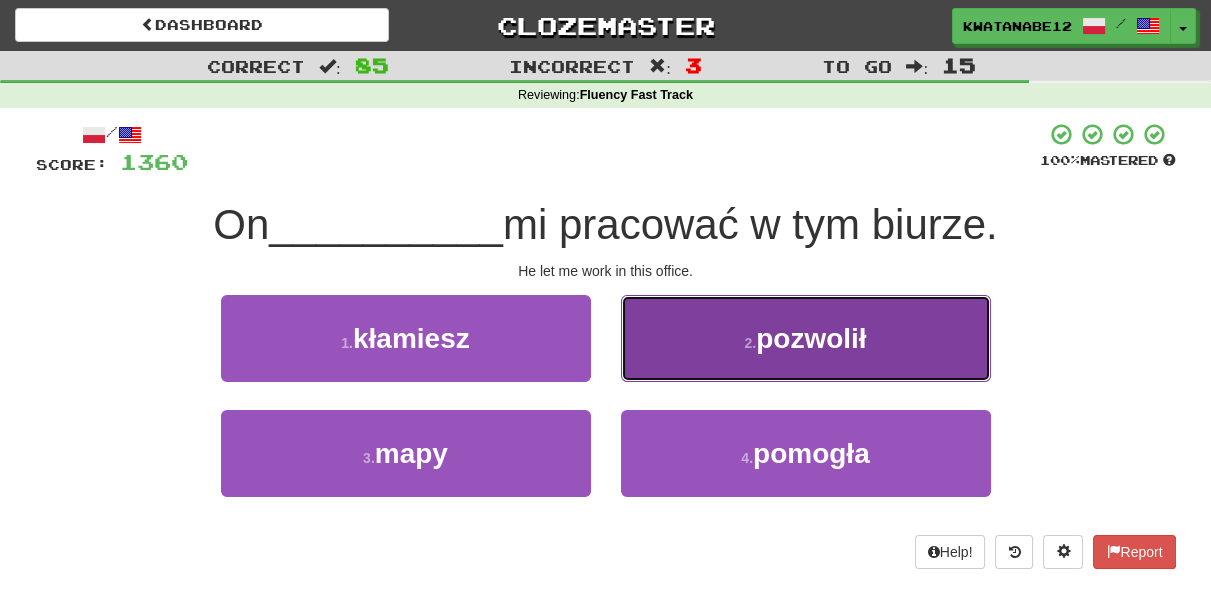 click on "2 .  pozwolił" at bounding box center (806, 338) 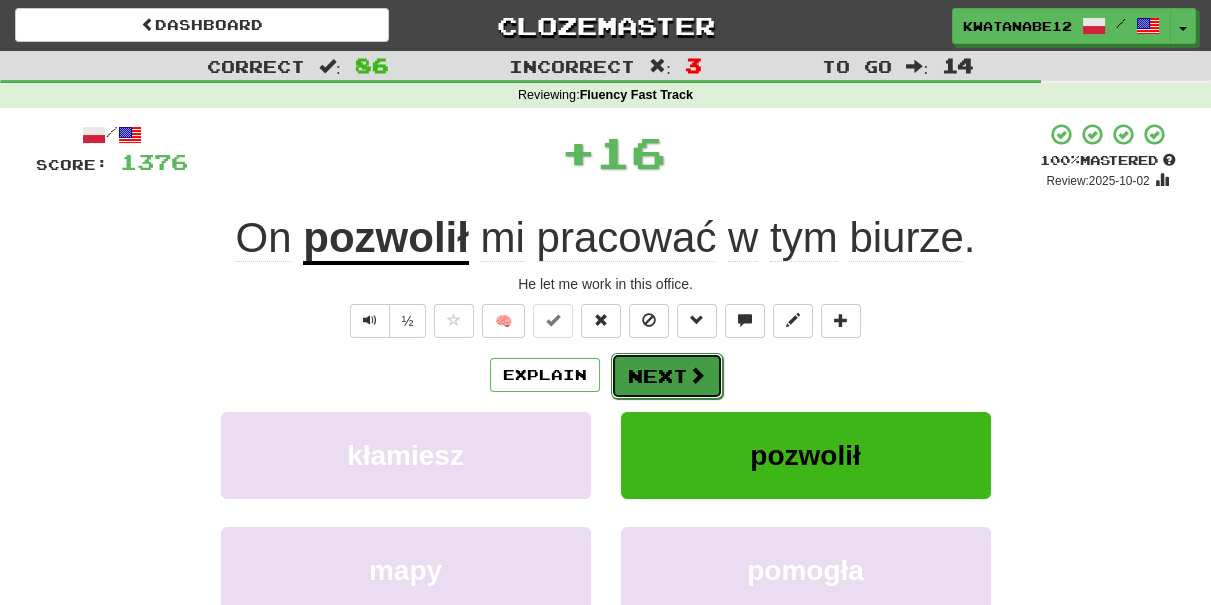click on "Next" at bounding box center [667, 376] 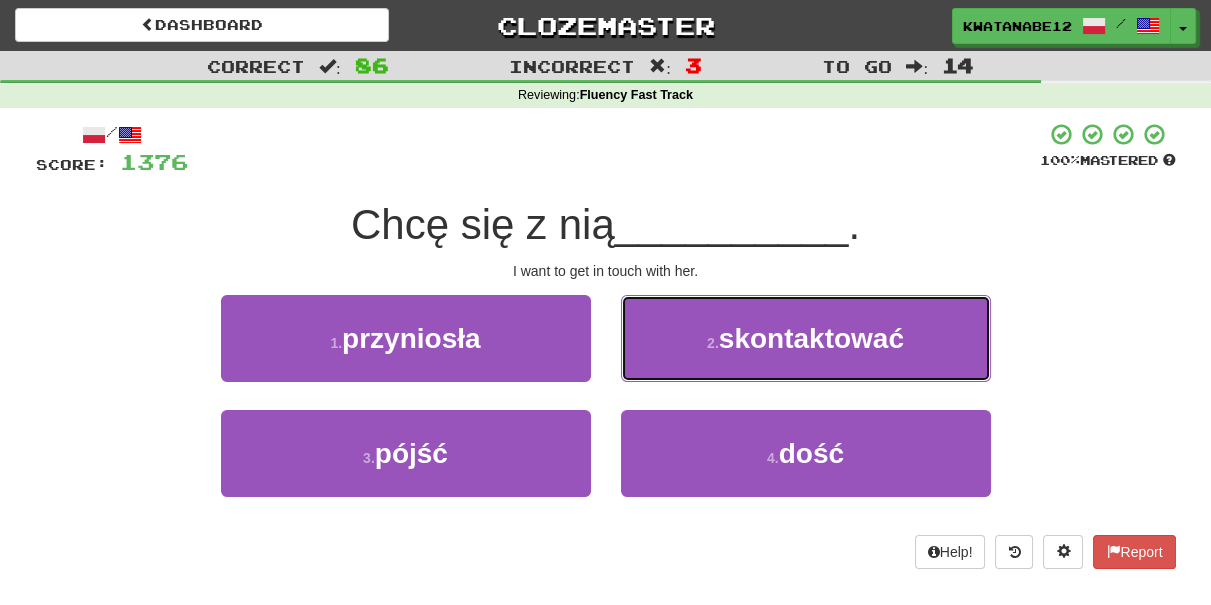 click on "2 .  skontaktować" at bounding box center (806, 338) 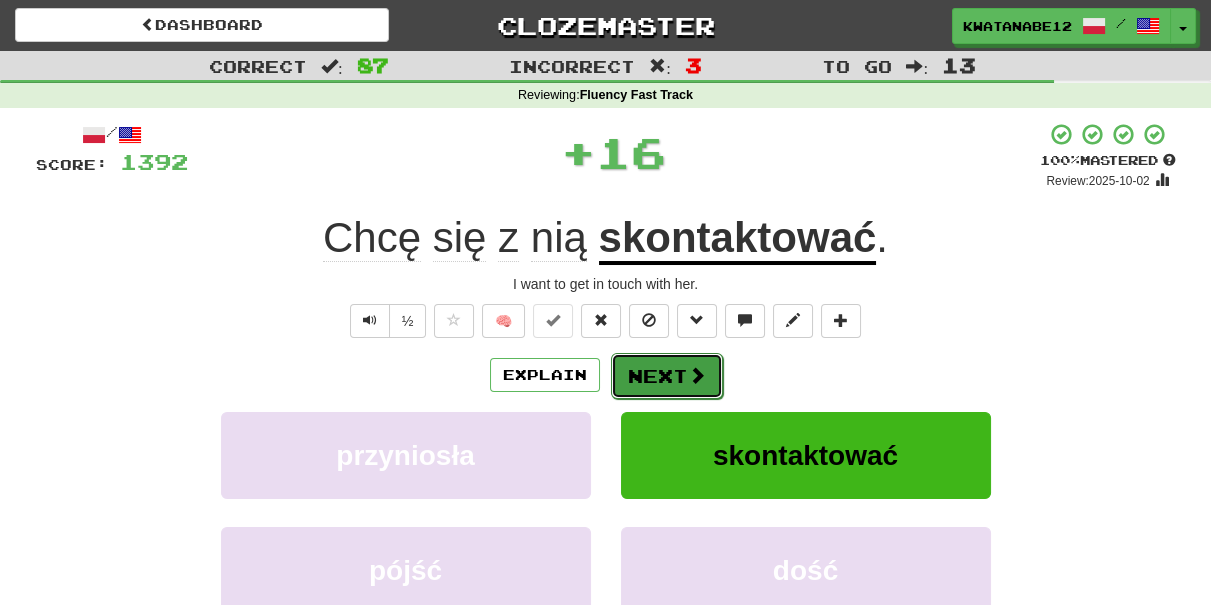 click on "Next" at bounding box center [667, 376] 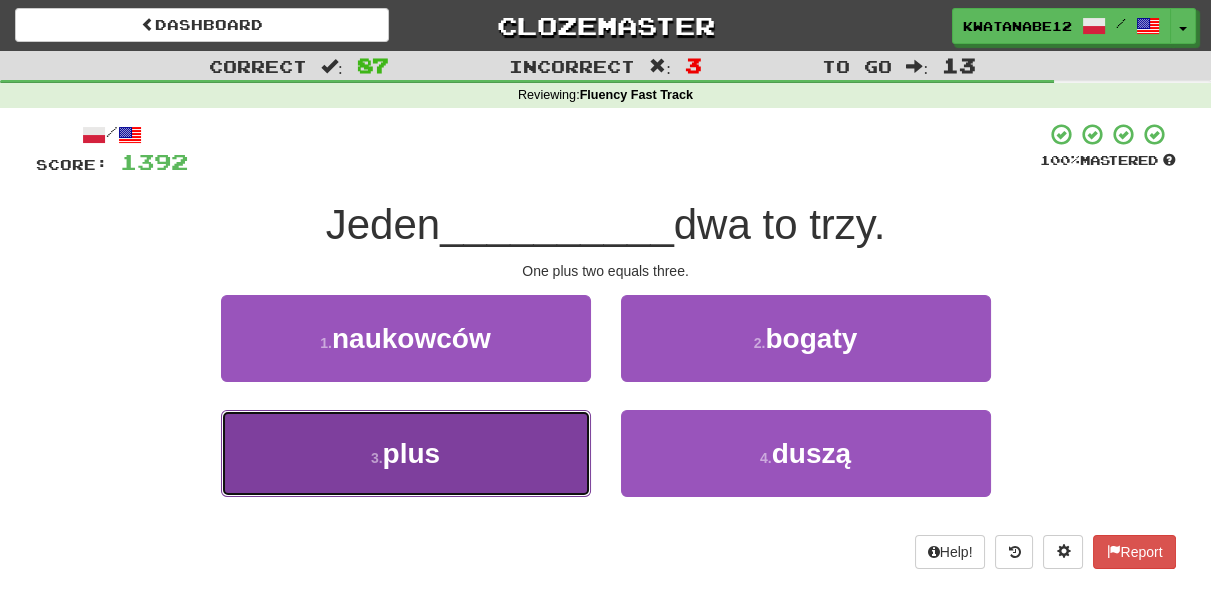 click on "3 .  plus" at bounding box center (406, 453) 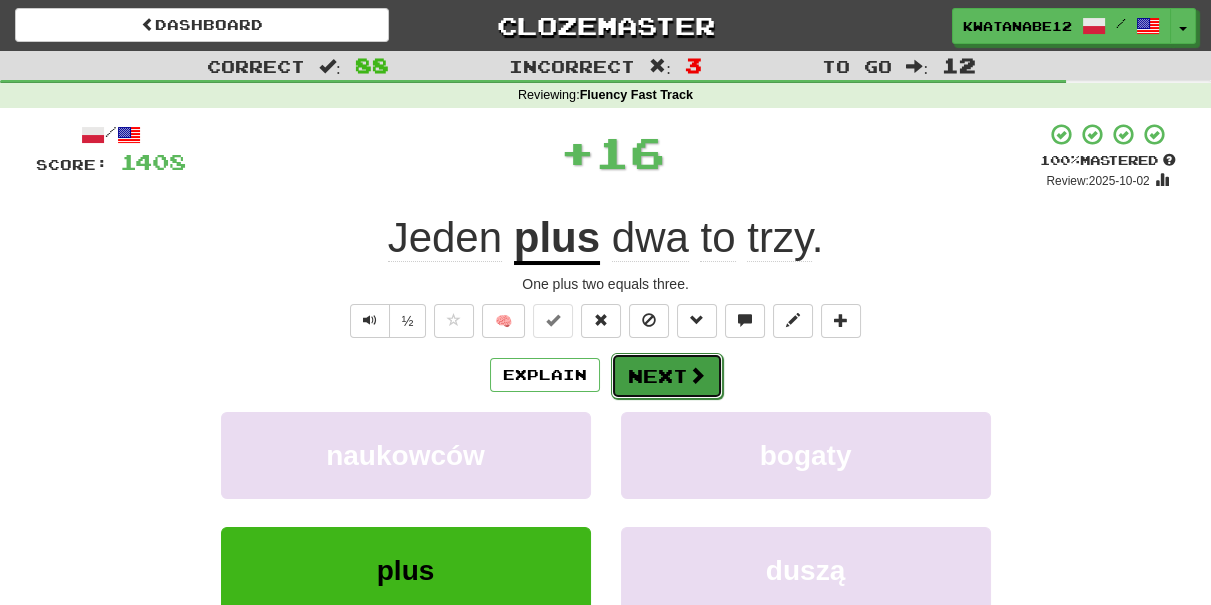 click on "Next" at bounding box center [667, 376] 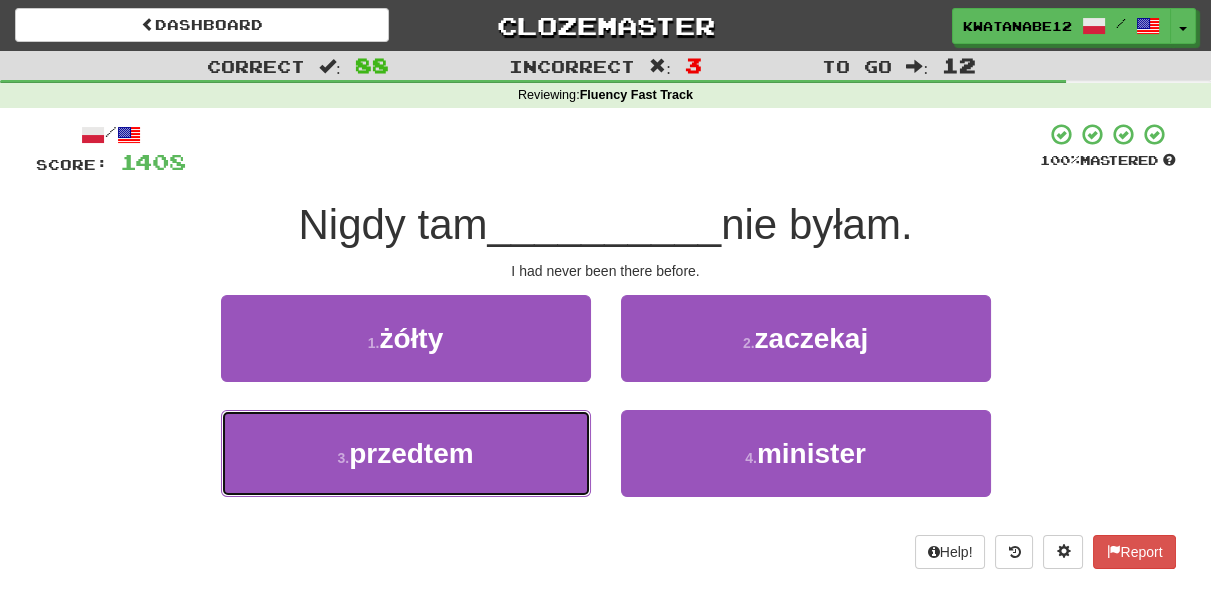 drag, startPoint x: 546, startPoint y: 426, endPoint x: 646, endPoint y: 405, distance: 102.18121 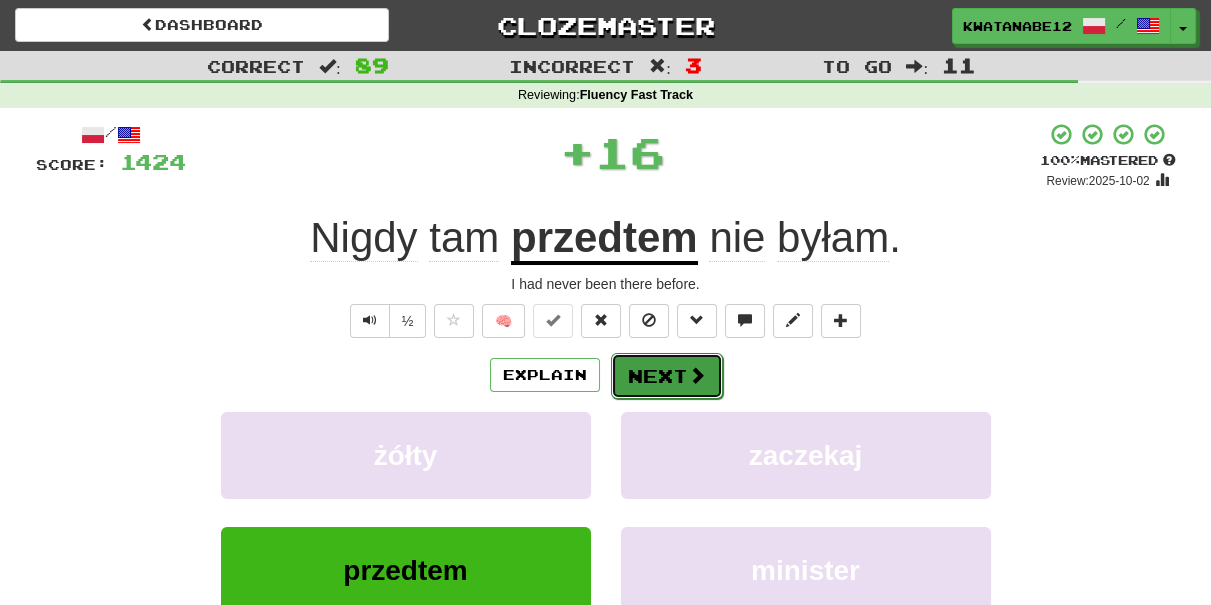 drag, startPoint x: 709, startPoint y: 352, endPoint x: 698, endPoint y: 354, distance: 11.18034 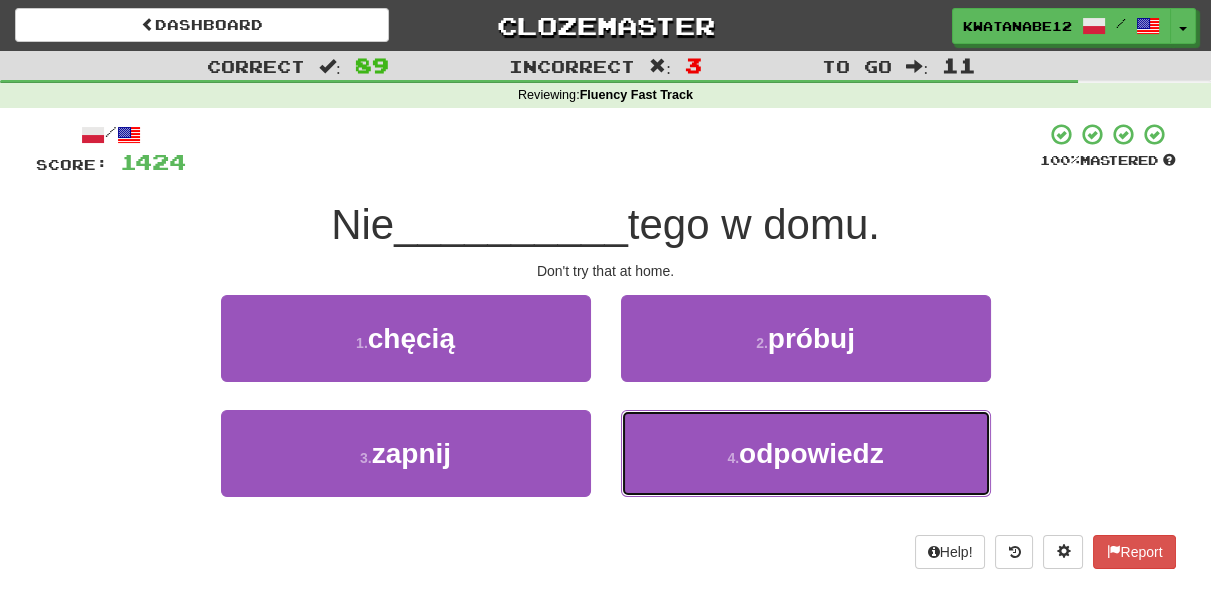 drag, startPoint x: 691, startPoint y: 421, endPoint x: 690, endPoint y: 402, distance: 19.026299 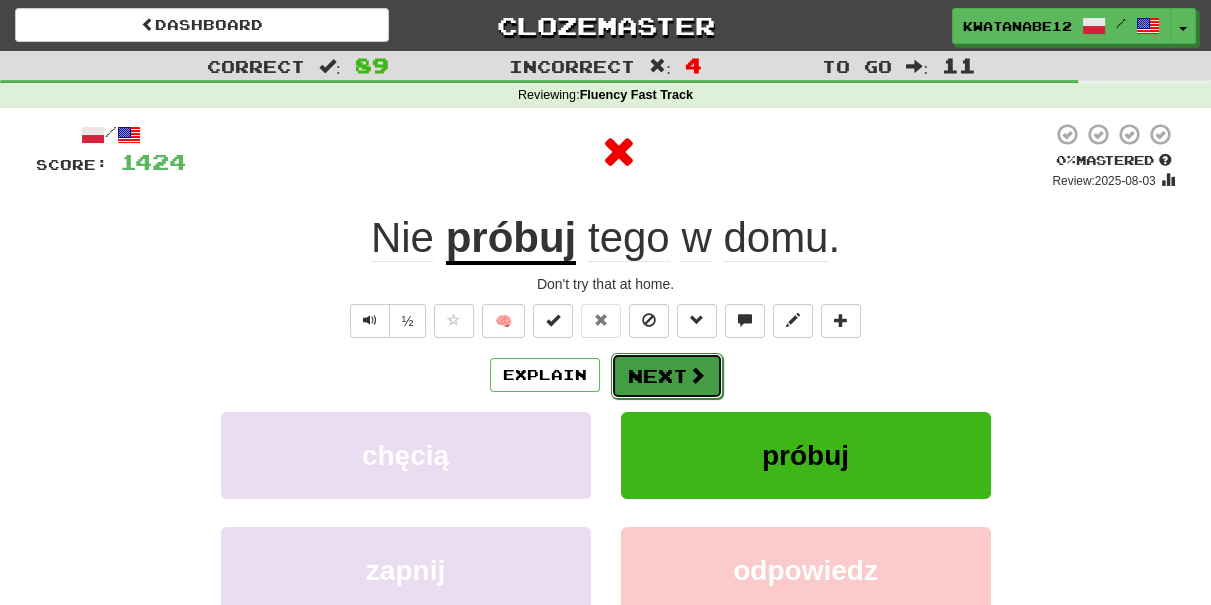click on "Next" at bounding box center (667, 376) 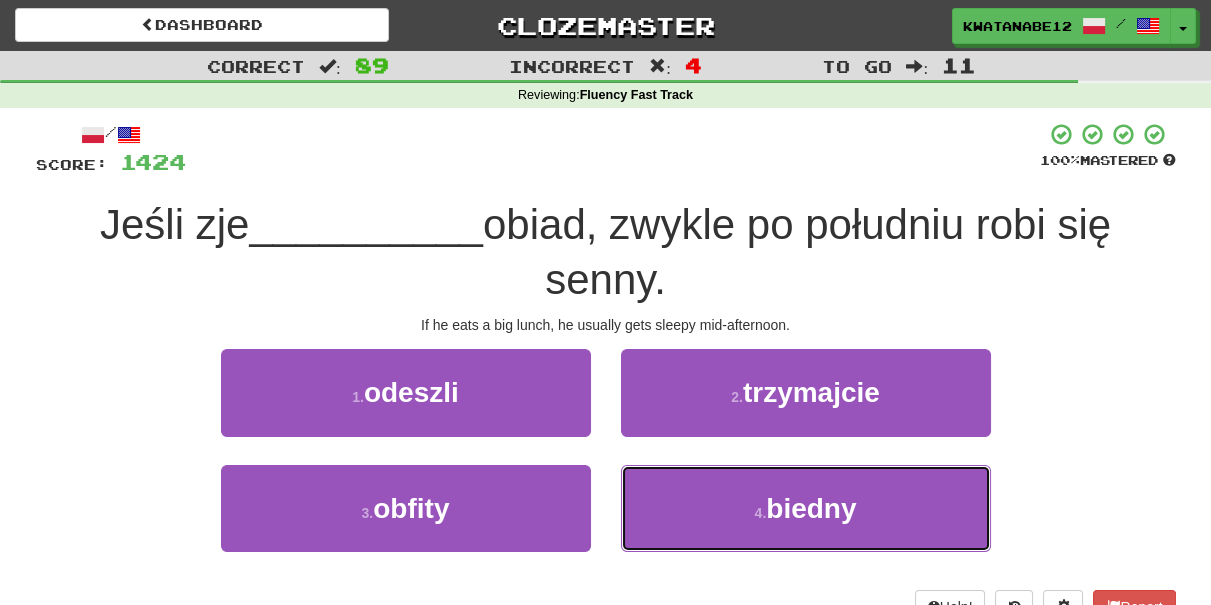 drag, startPoint x: 725, startPoint y: 545, endPoint x: 728, endPoint y: 510, distance: 35.128338 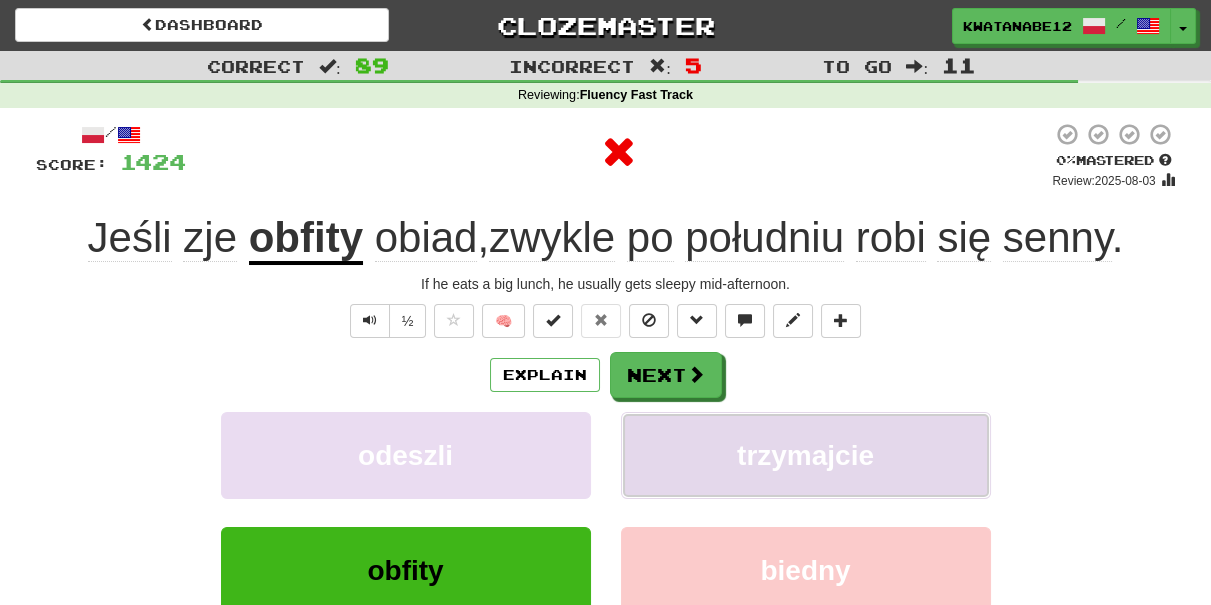 click on "trzymajcie" at bounding box center [806, 455] 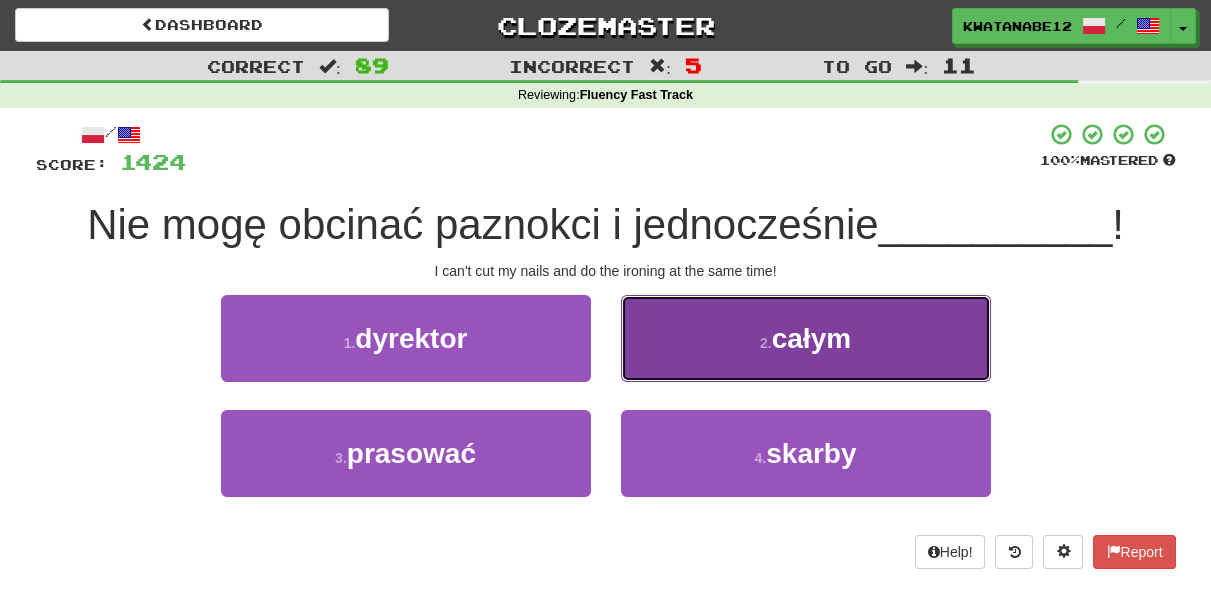 click on "2 .  całym" at bounding box center (806, 338) 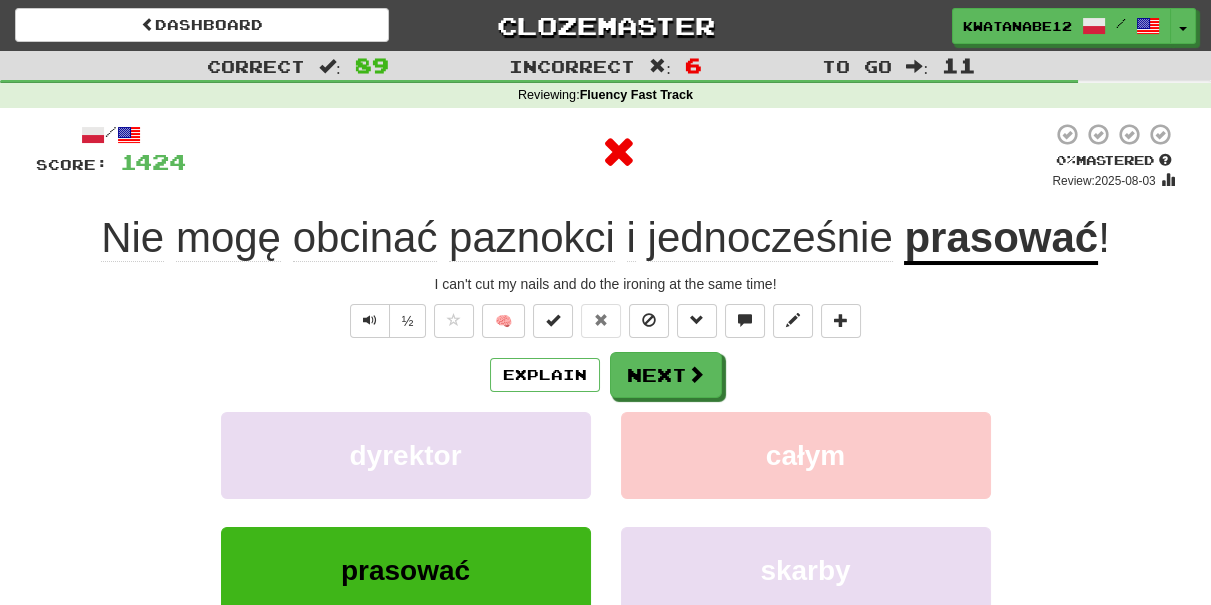 drag, startPoint x: 676, startPoint y: 346, endPoint x: 604, endPoint y: 394, distance: 86.53323 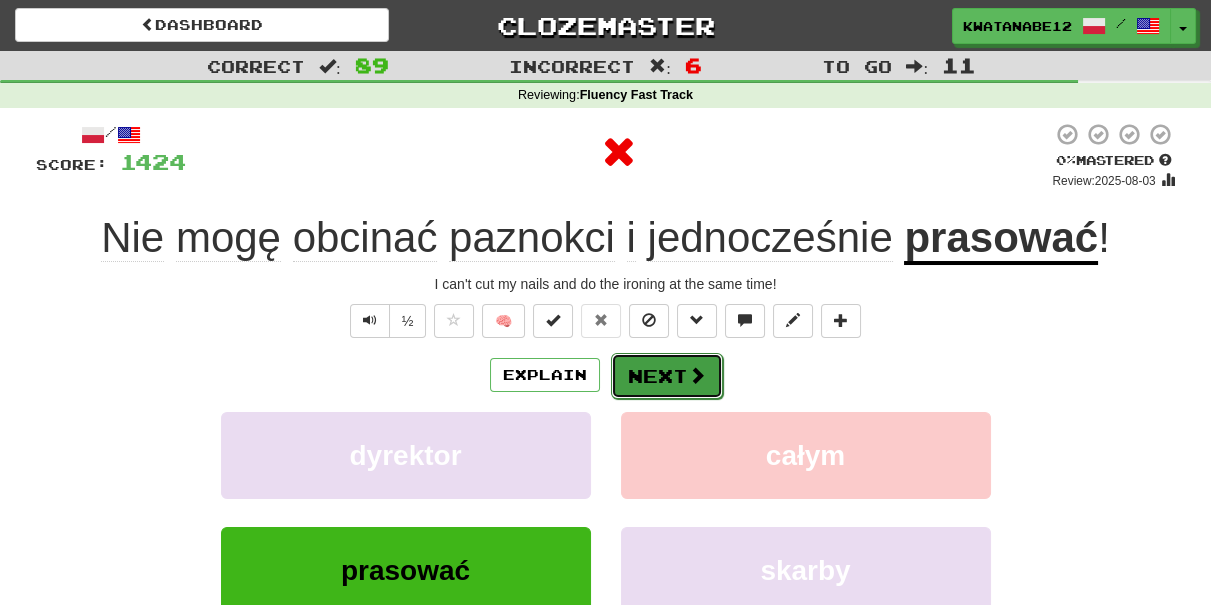 click at bounding box center (697, 375) 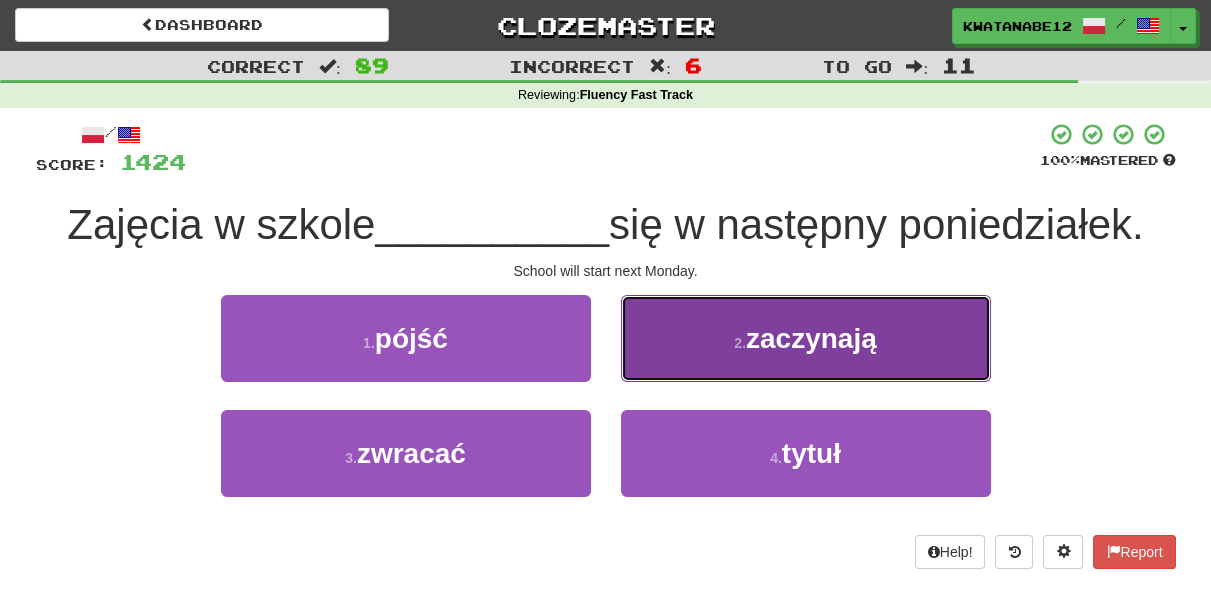 click on "2 .  zaczynają" at bounding box center [806, 338] 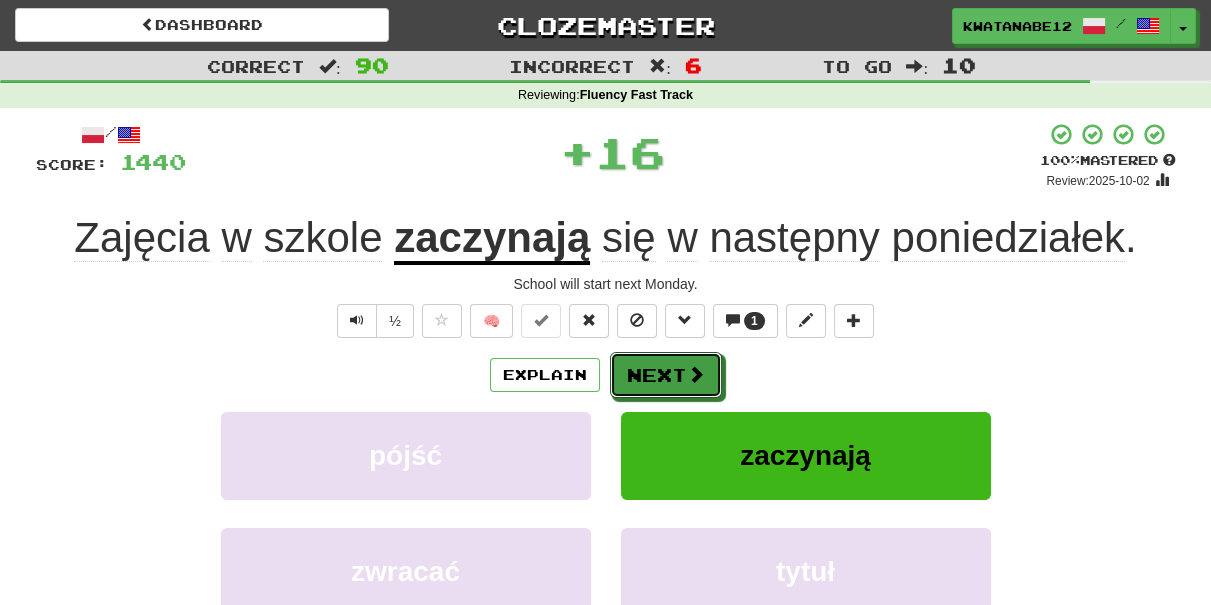 click on "Next" at bounding box center (666, 375) 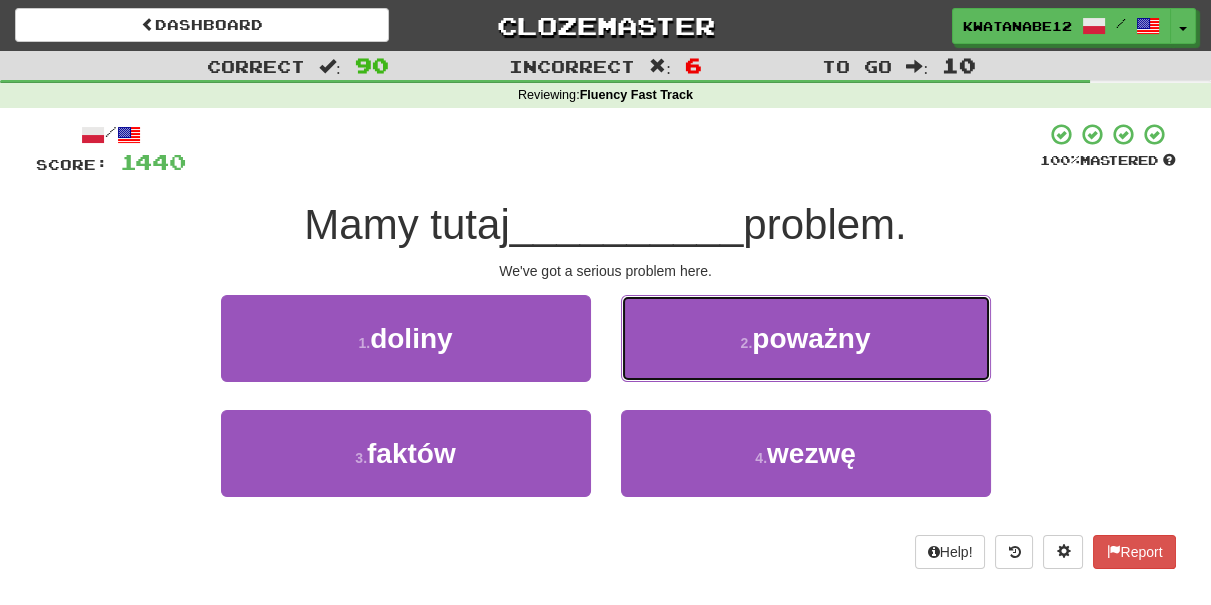drag, startPoint x: 685, startPoint y: 323, endPoint x: 677, endPoint y: 348, distance: 26.24881 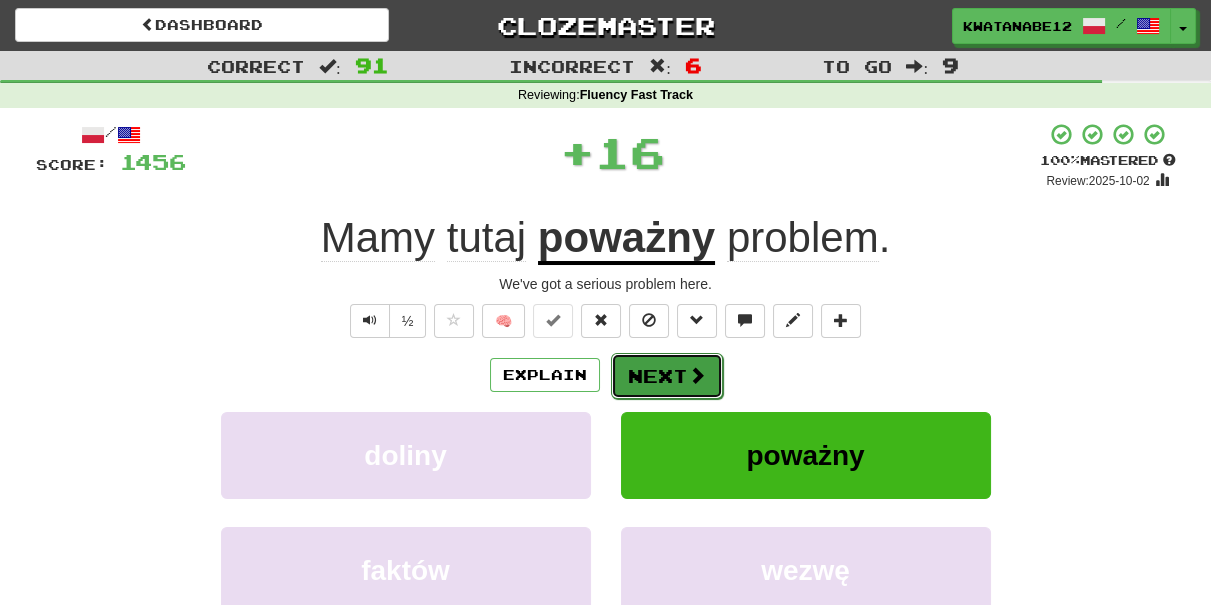 click on "Next" at bounding box center [667, 376] 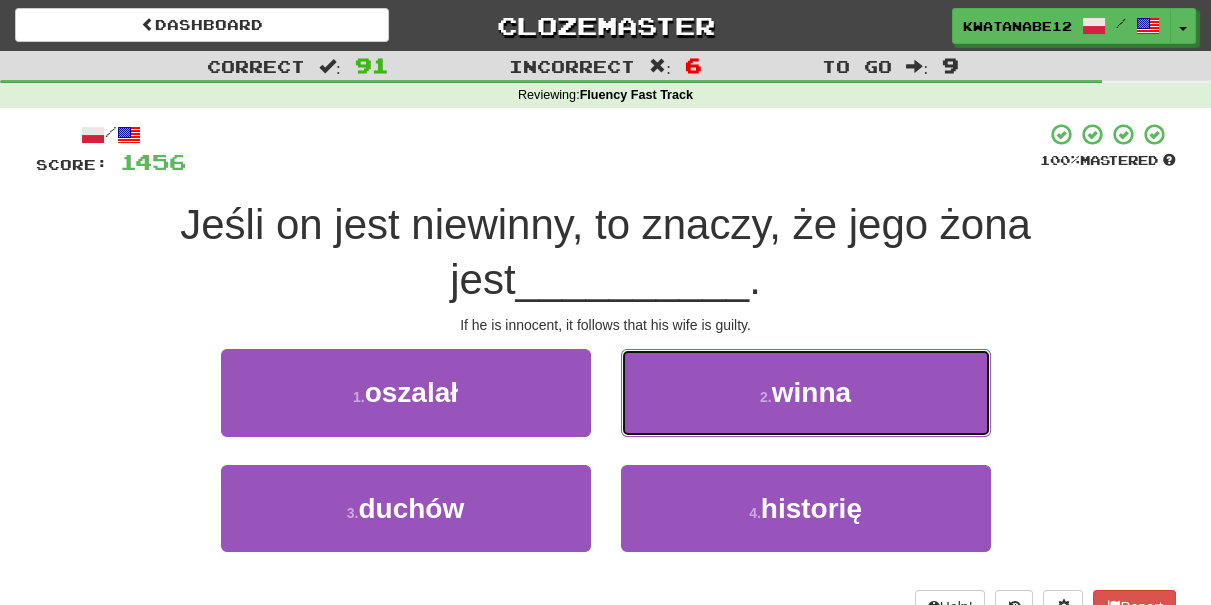 click on "2 .  winna" at bounding box center [806, 392] 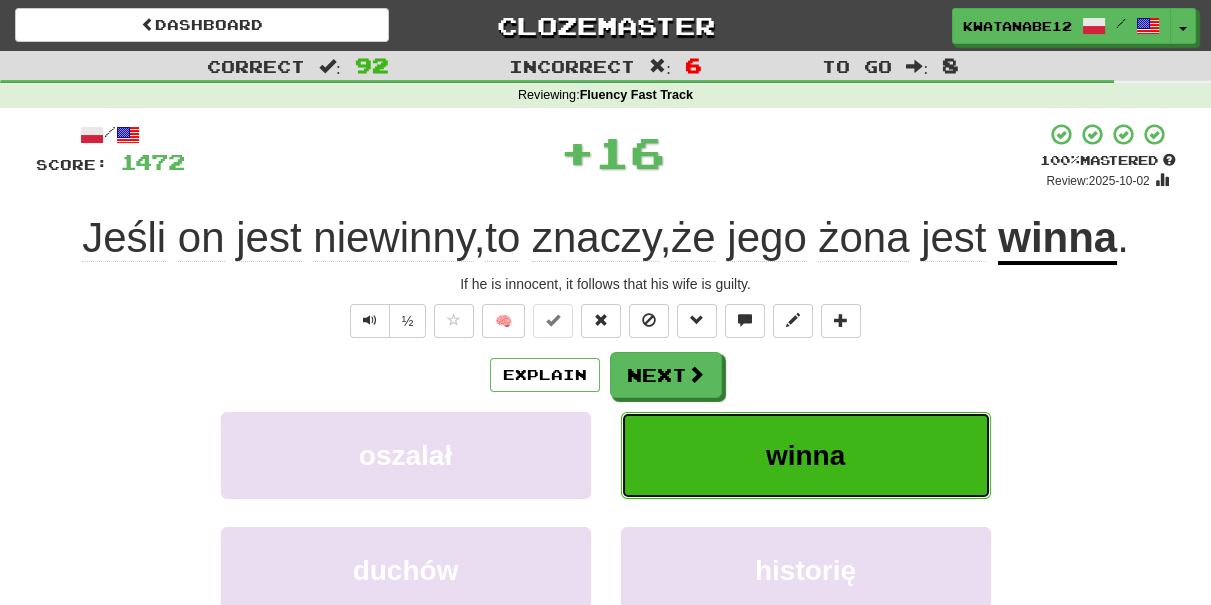 click on "winna" at bounding box center (806, 455) 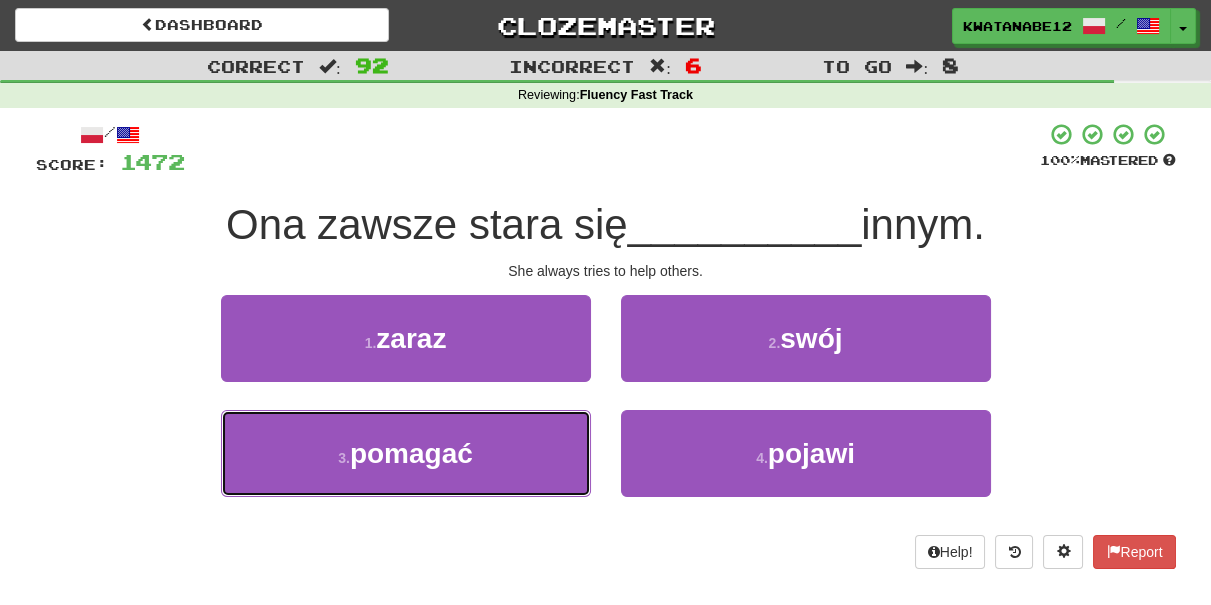 drag, startPoint x: 532, startPoint y: 436, endPoint x: 569, endPoint y: 403, distance: 49.57822 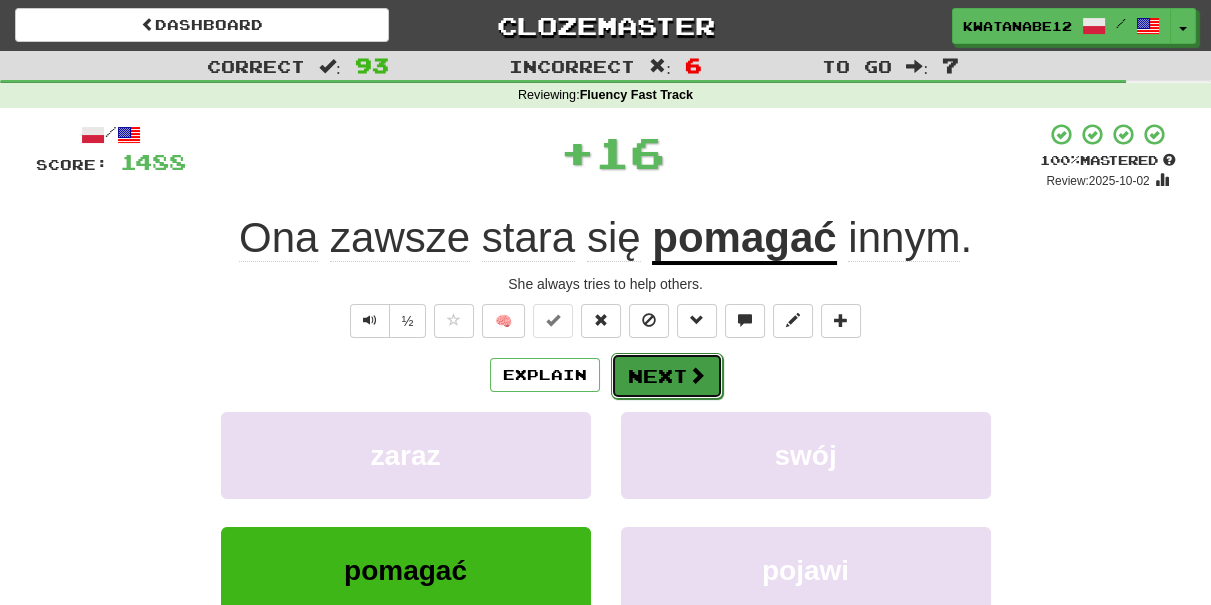 click on "Next" at bounding box center (667, 376) 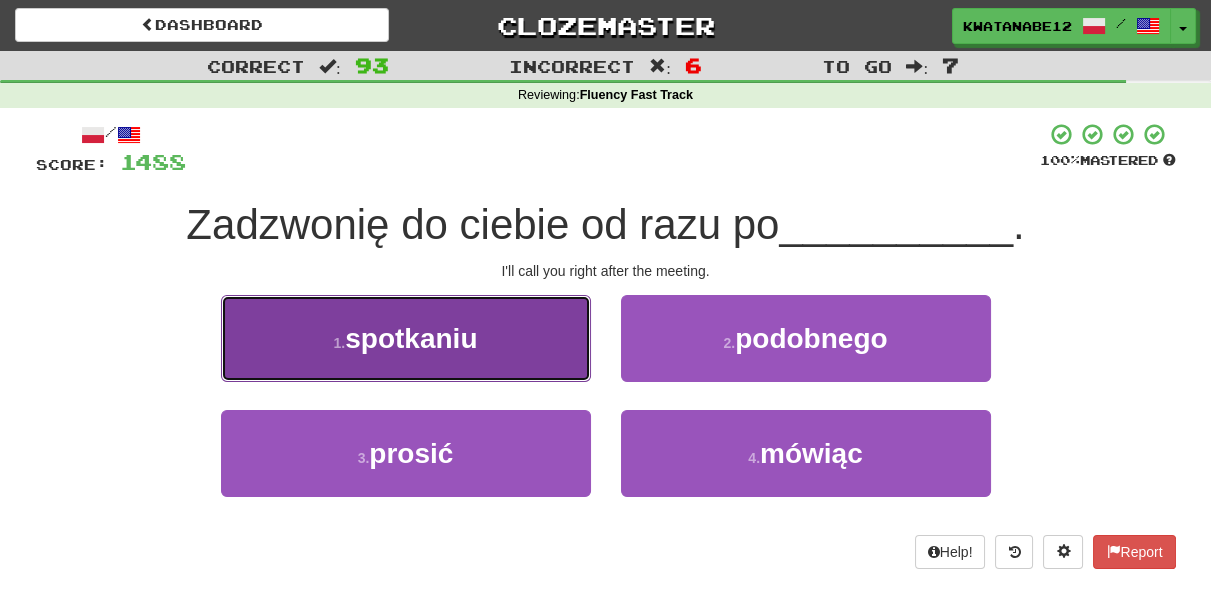 drag, startPoint x: 513, startPoint y: 378, endPoint x: 525, endPoint y: 377, distance: 12.0415945 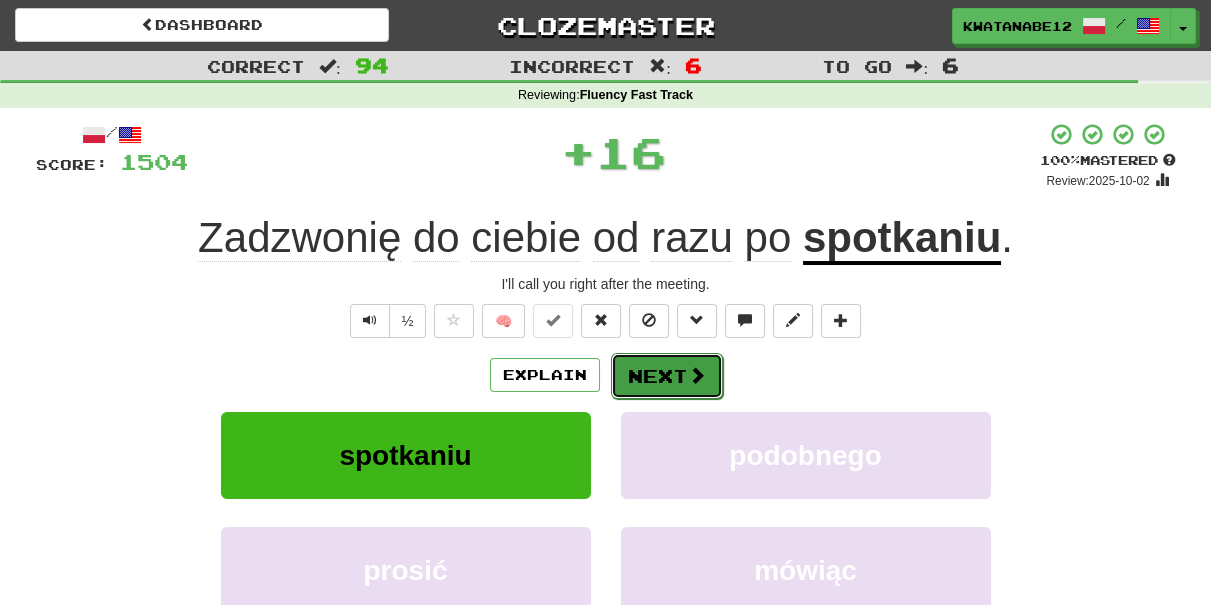 click on "Next" at bounding box center [667, 376] 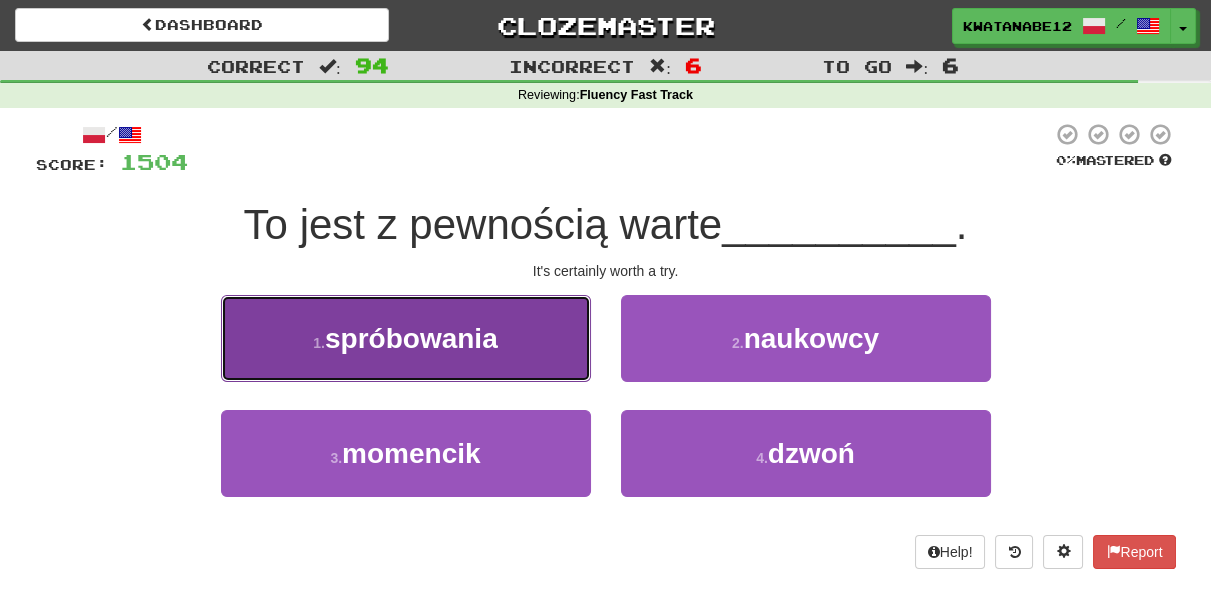 click on "1 .  spróbowania" at bounding box center (406, 338) 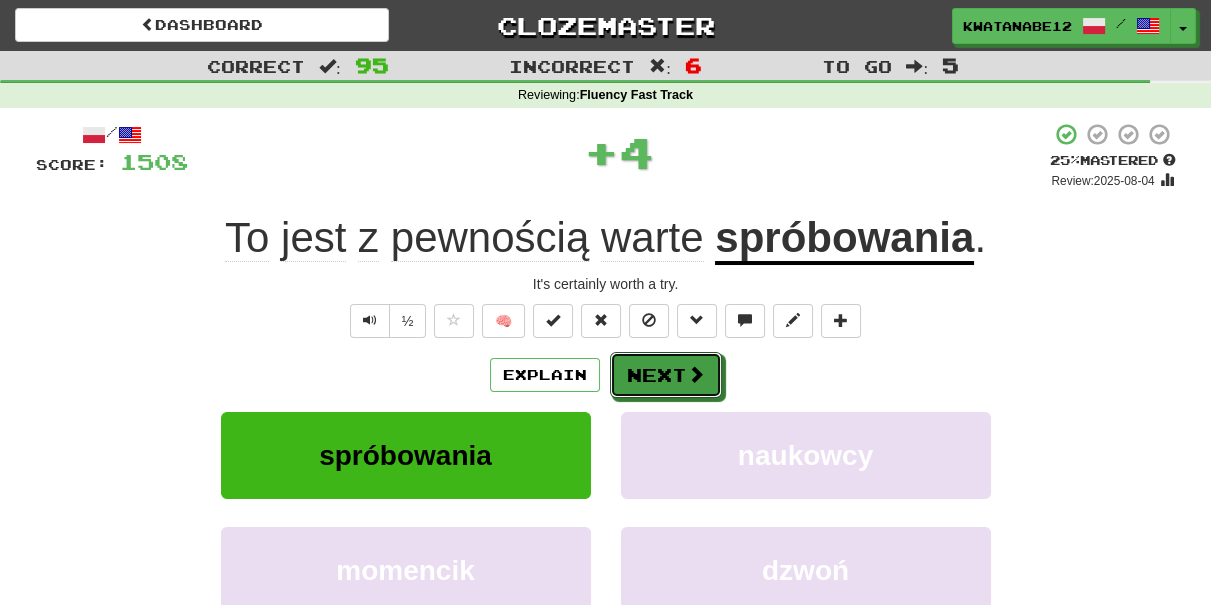 click on "/  Score:   1508 + 4 25 %  Mastered Review:  2025-08-04 To   jest   z   pewnością   warte   spróbowania . It's certainly worth a try. ½ 🧠 Explain Next spróbowania naukowcy momencik dzwoń Learn more: spróbowania naukowcy momencik dzwoń  Help!  Report Sentence Source" at bounding box center [606, 435] 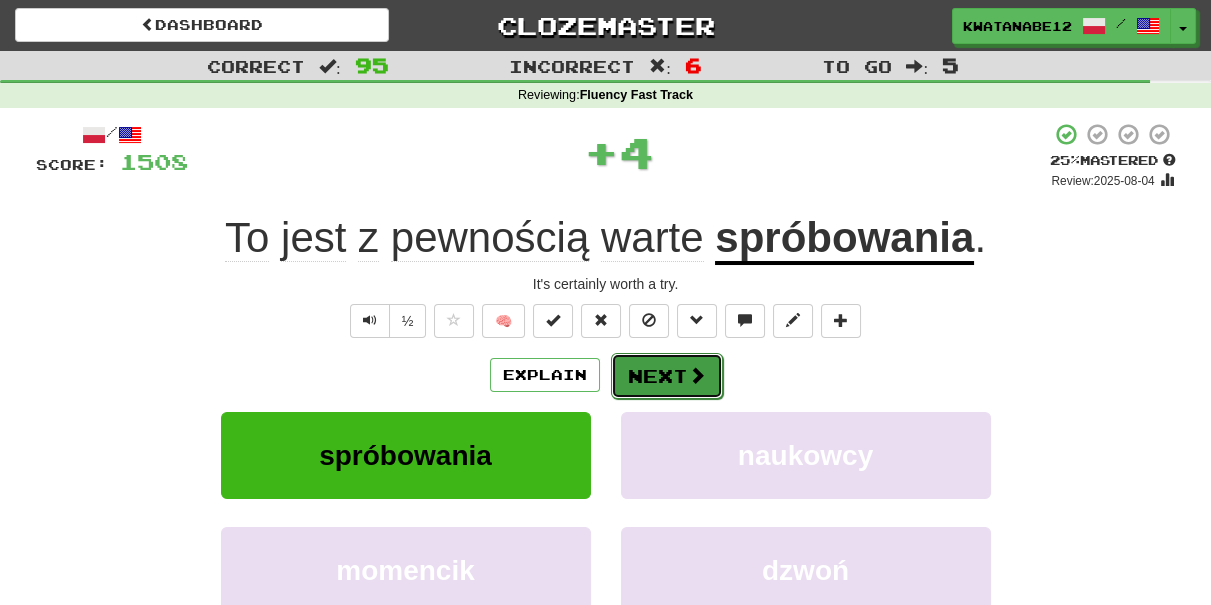 click on "Next" at bounding box center [667, 376] 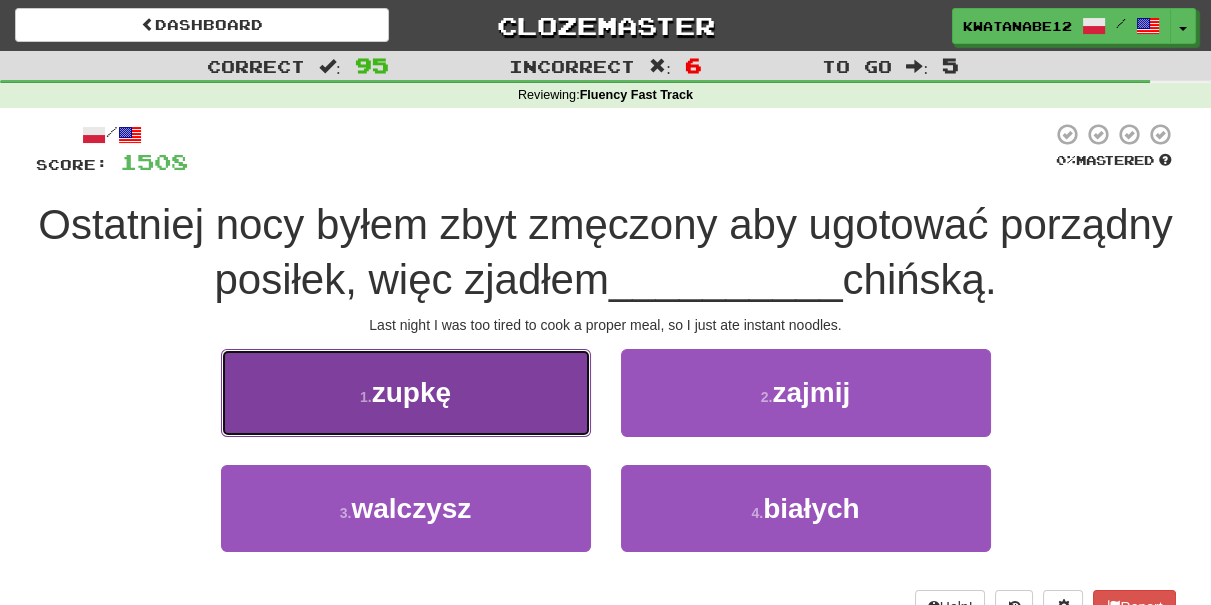 drag, startPoint x: 495, startPoint y: 412, endPoint x: 525, endPoint y: 410, distance: 30.066593 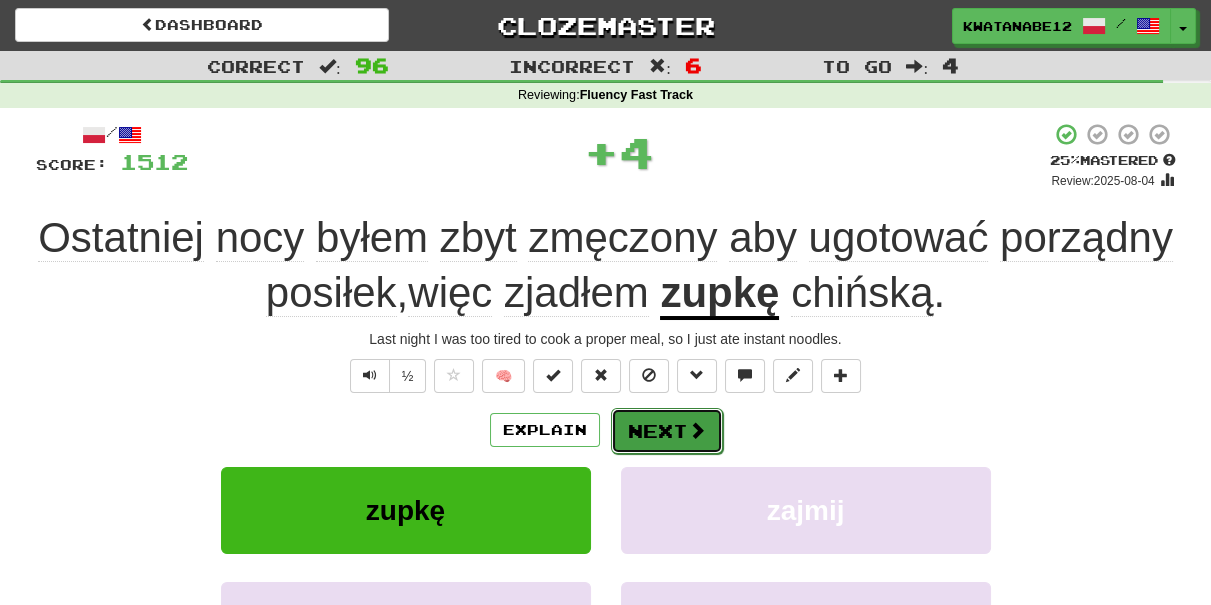 click on "Next" at bounding box center [667, 431] 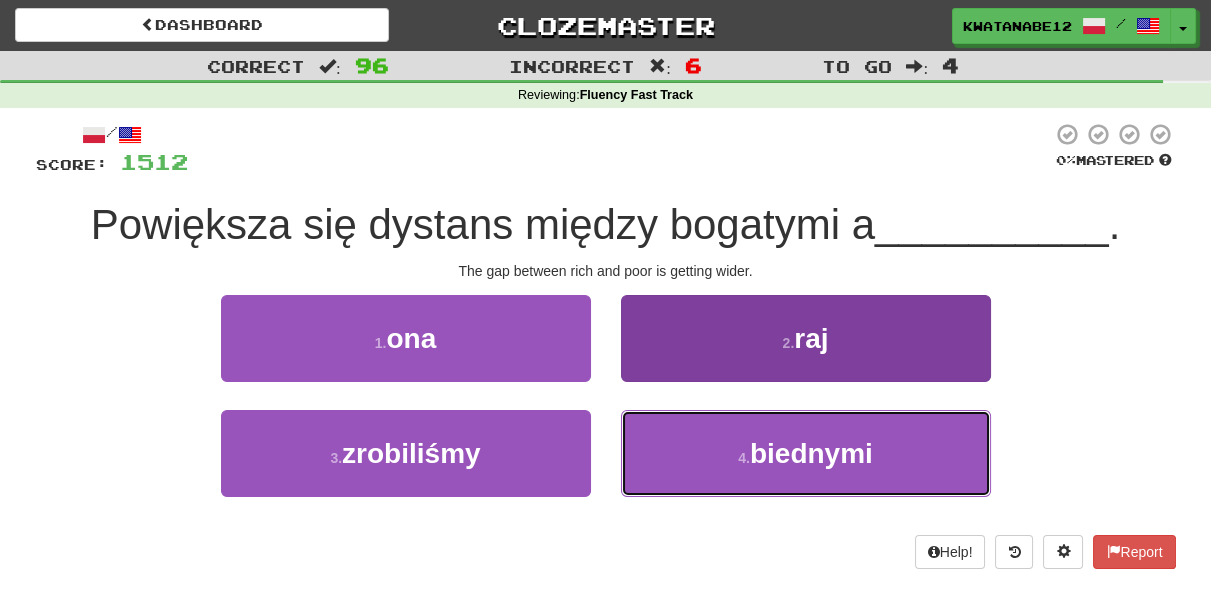 click on "4 .  biednymi" at bounding box center (806, 453) 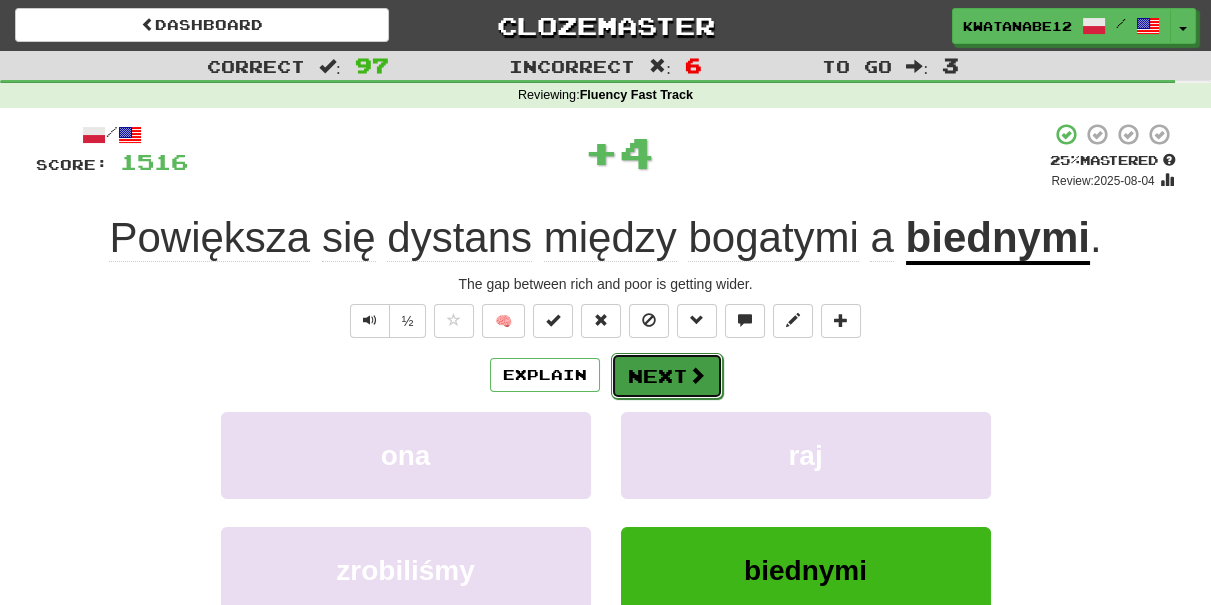 click on "Next" at bounding box center (667, 376) 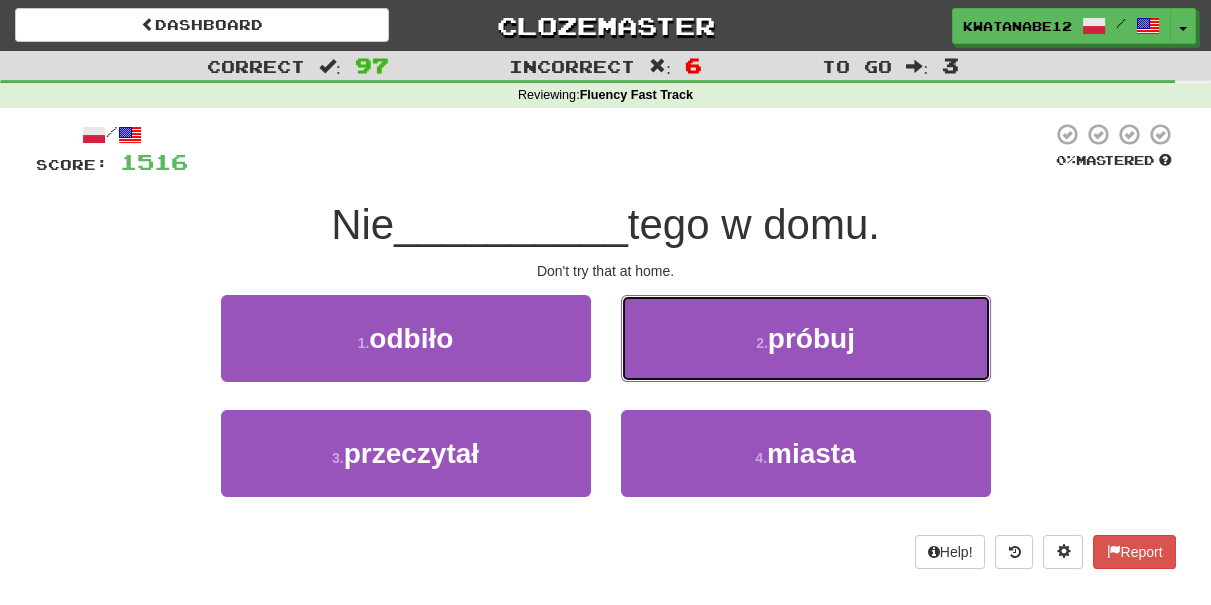drag, startPoint x: 684, startPoint y: 320, endPoint x: 668, endPoint y: 345, distance: 29.681644 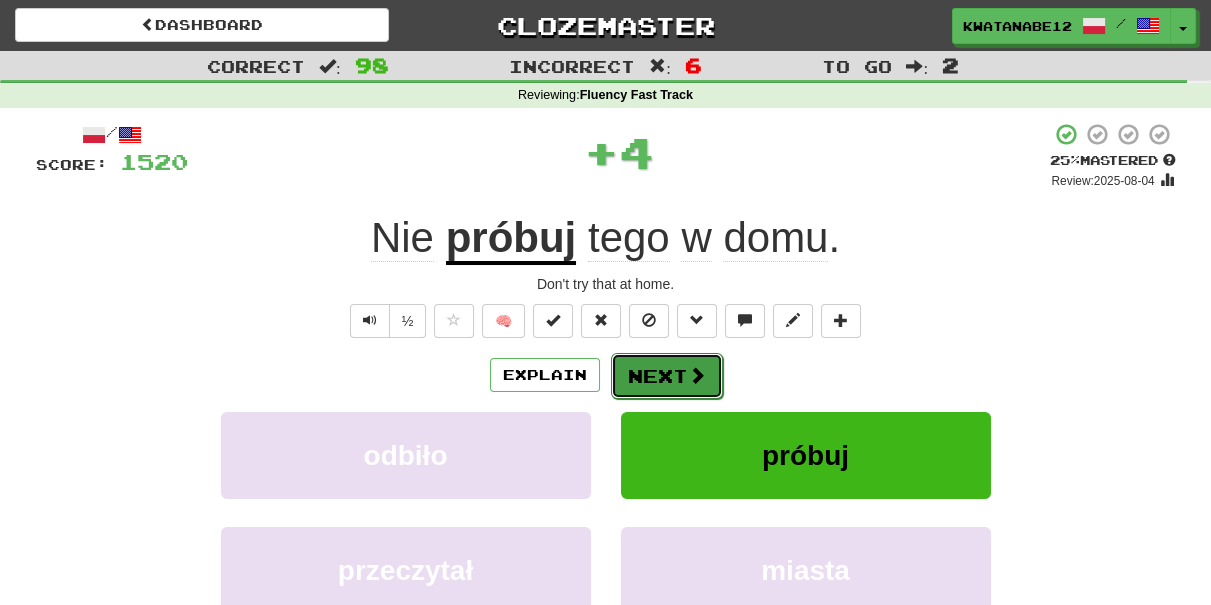 click on "Next" at bounding box center (667, 376) 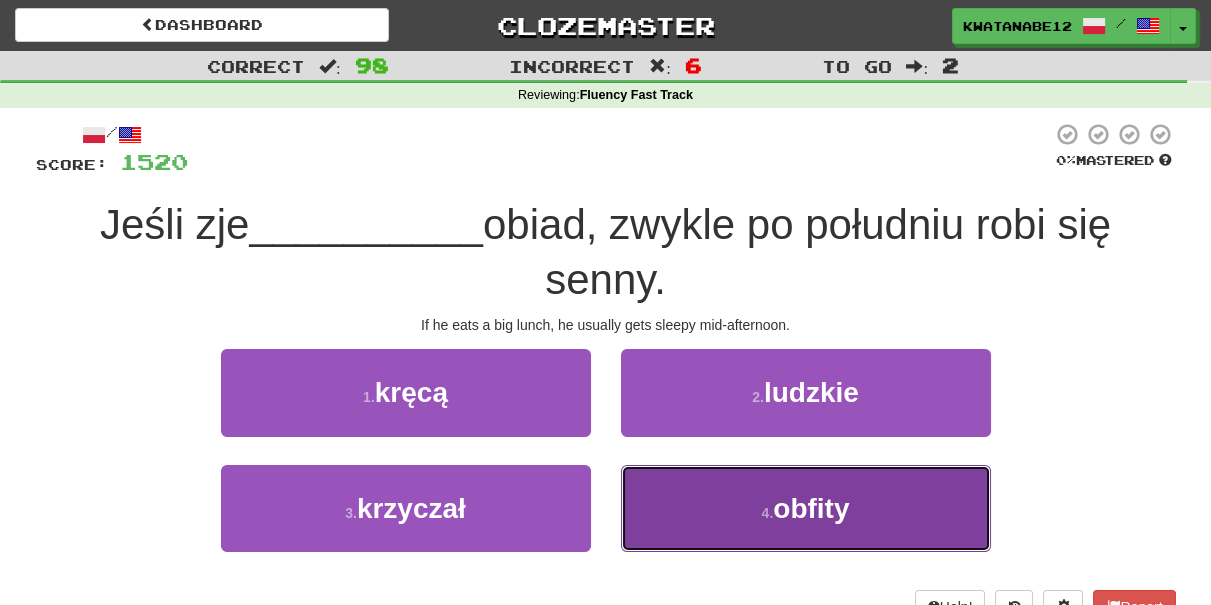 click on "4 .  obfity" at bounding box center (806, 508) 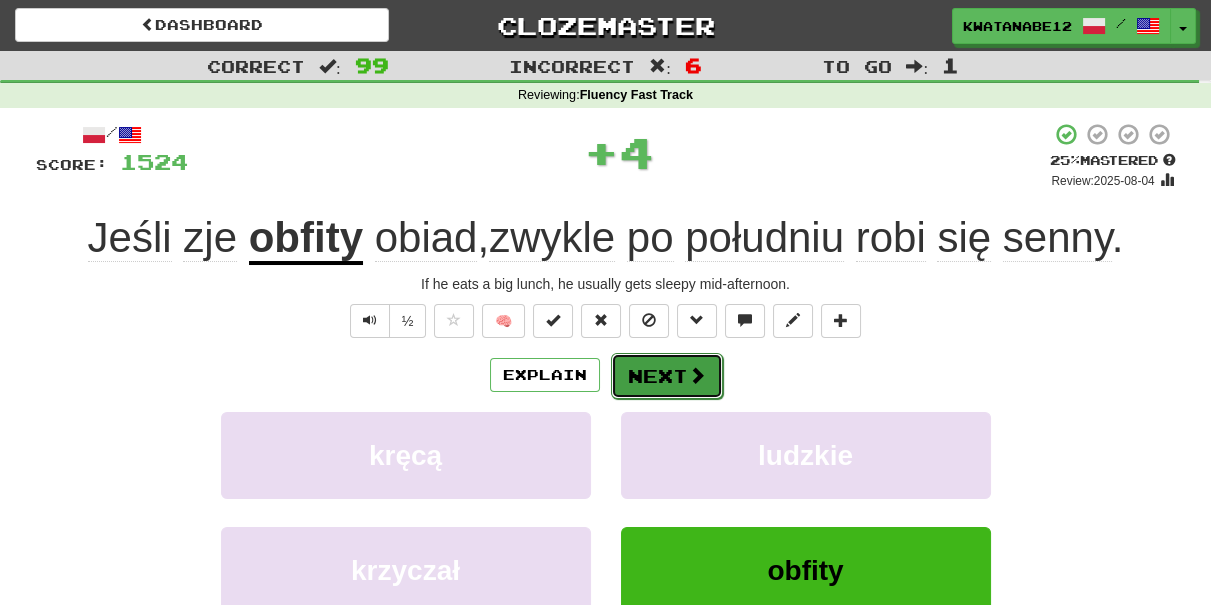 click on "Next" at bounding box center (667, 376) 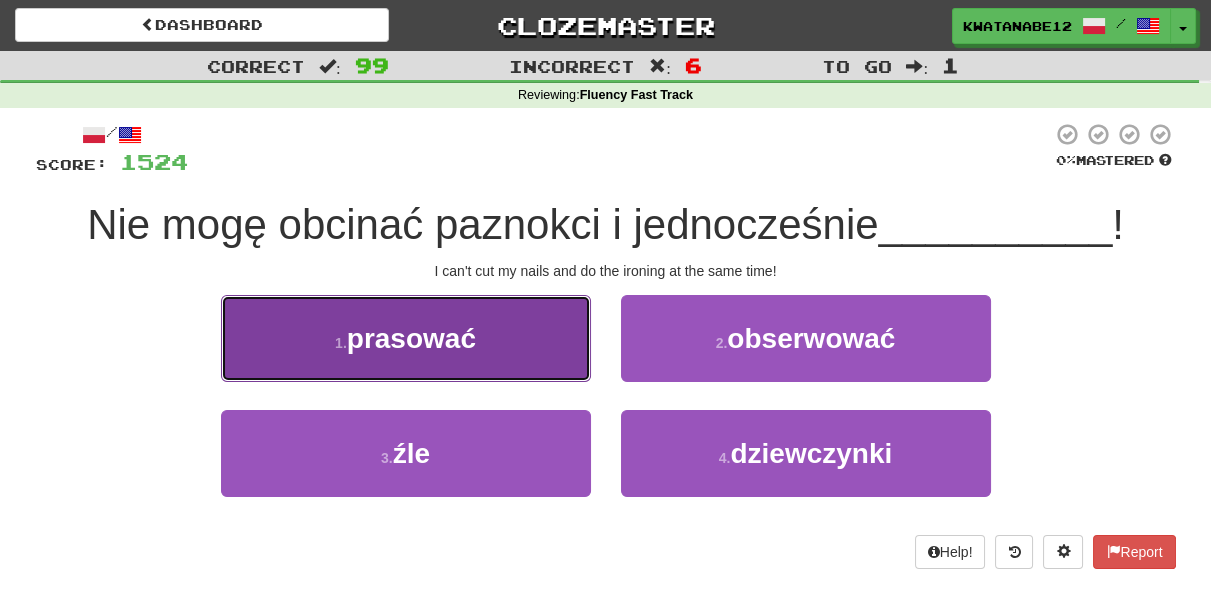 drag, startPoint x: 522, startPoint y: 344, endPoint x: 549, endPoint y: 352, distance: 28.160255 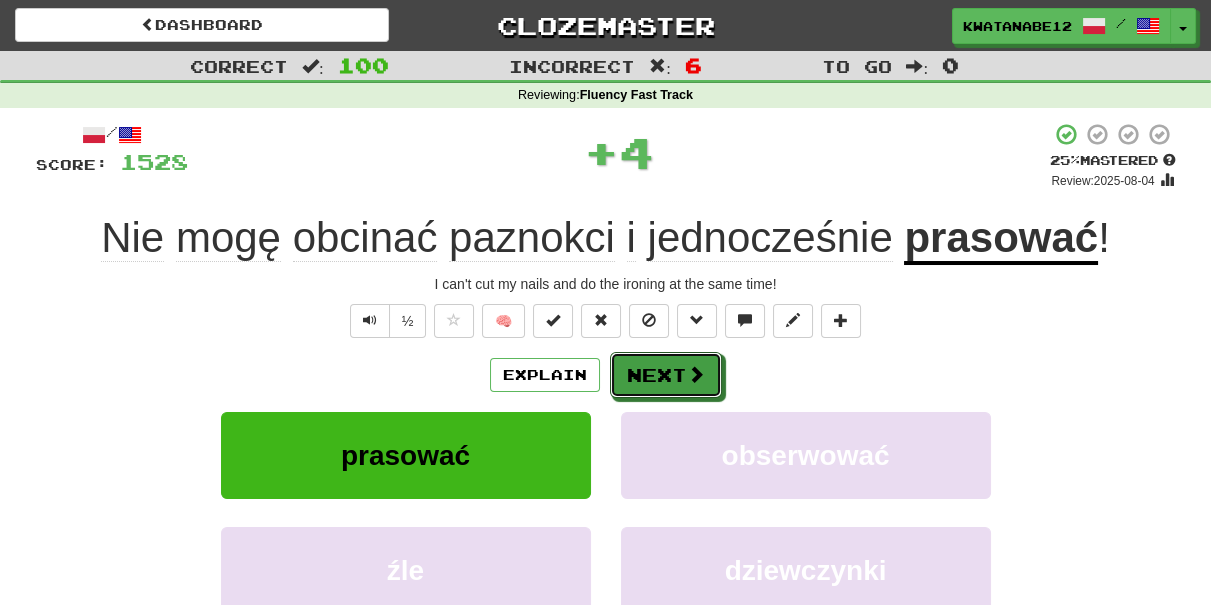 drag, startPoint x: 664, startPoint y: 370, endPoint x: 600, endPoint y: 378, distance: 64.49806 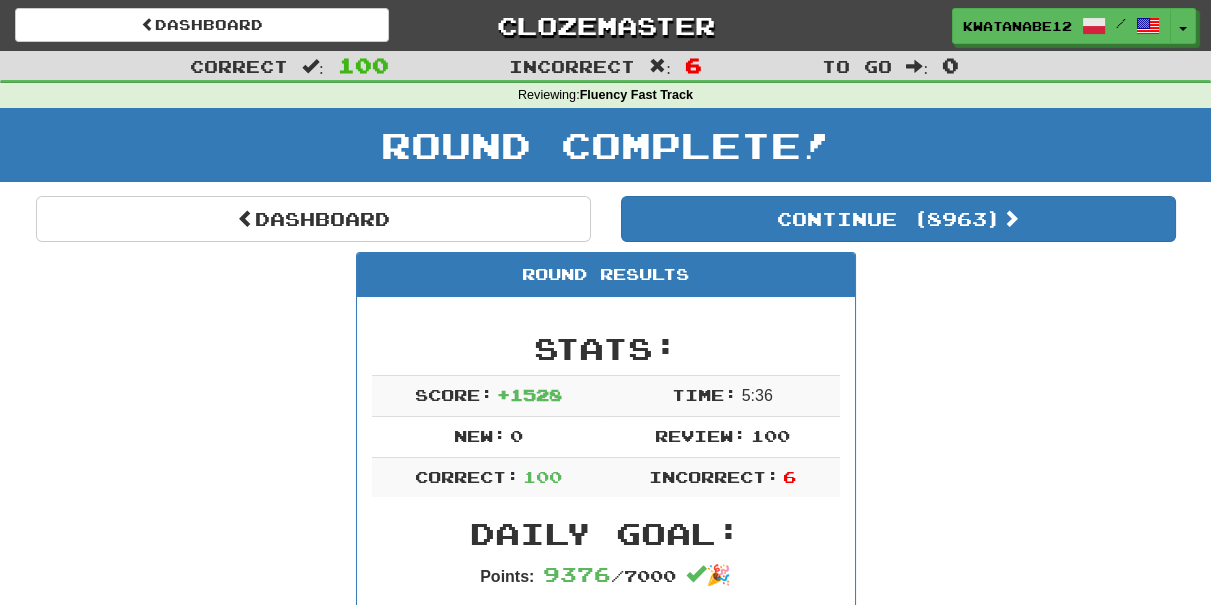 click on "Dashboard Continue ( 8963 )  Round Results Stats: Score:   + 1528 Time:   5 : 36 New:   0 Review:   100 Correct:   100 Incorrect:   6 Daily Goal: Points:   9376  /  7000  🎉 Time remaining: 8   Hours Progress: Fluency Fast Track Playing:  17,288  /  17,288 100% Mastered:  15,061  /  17,288 87.118% Ready for Review:  8963  /  Level:  245 33,014  points to level  246  - keep going! Ranked:  4 th  this week ( 4,568  points to  3 rd ) Sentences:  Report Tom kupił mały domek na  cichej  ulicy. Tom bought a small house on a quiet street.  Report Gdybym przeczytał ponownie  Hamleta , byłby to trzeci raz gdy go czytam. I will have read Hamlet three times if I read it again.  Report To ważne dla  podtrzymania  więzi. Maintaining that tie is important.  Report Pszczoła mnie  użądliła . I got a bee sting.  Report Wstąpił do klubu  baseballowego . He joined the baseball club.  Report Co jeśli  zawalę ? What if I fail?  Report Wiele osób uważa, że  zabytkowe  samochody są za drogie. 1  Report wahać ." at bounding box center [606, 5911] 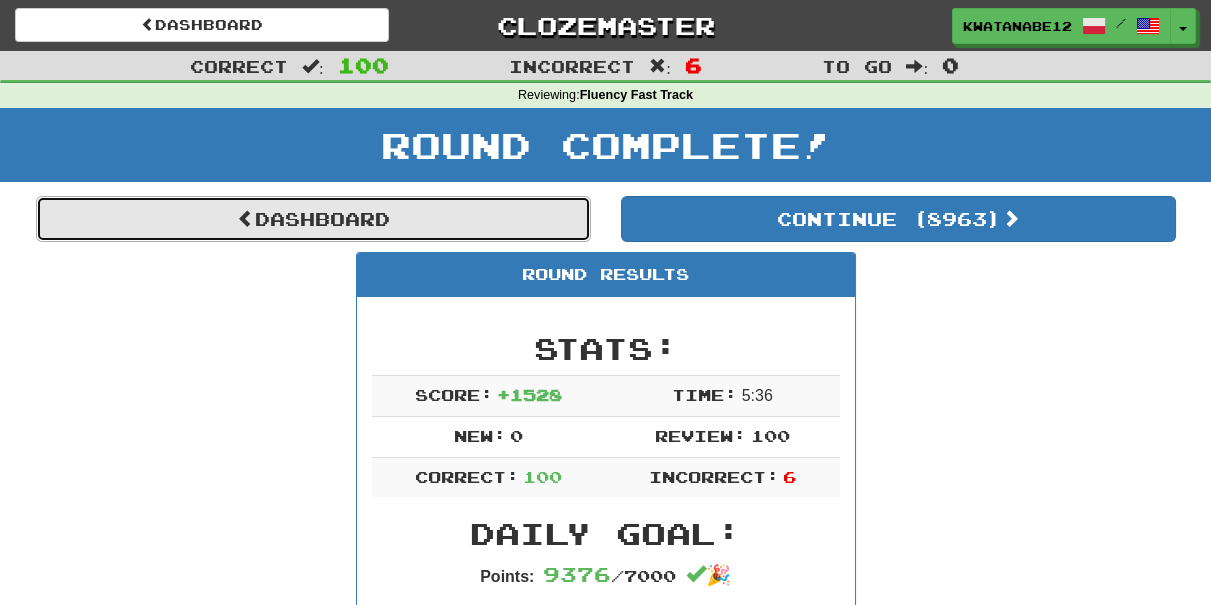 click on "Dashboard" at bounding box center (313, 219) 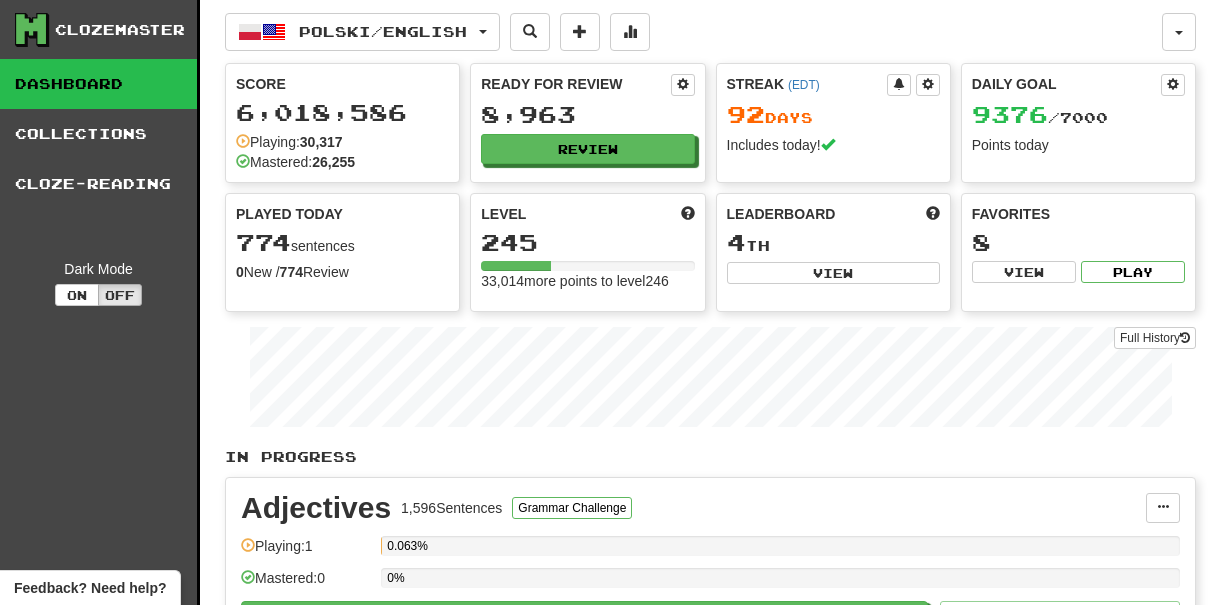 scroll, scrollTop: 0, scrollLeft: 0, axis: both 